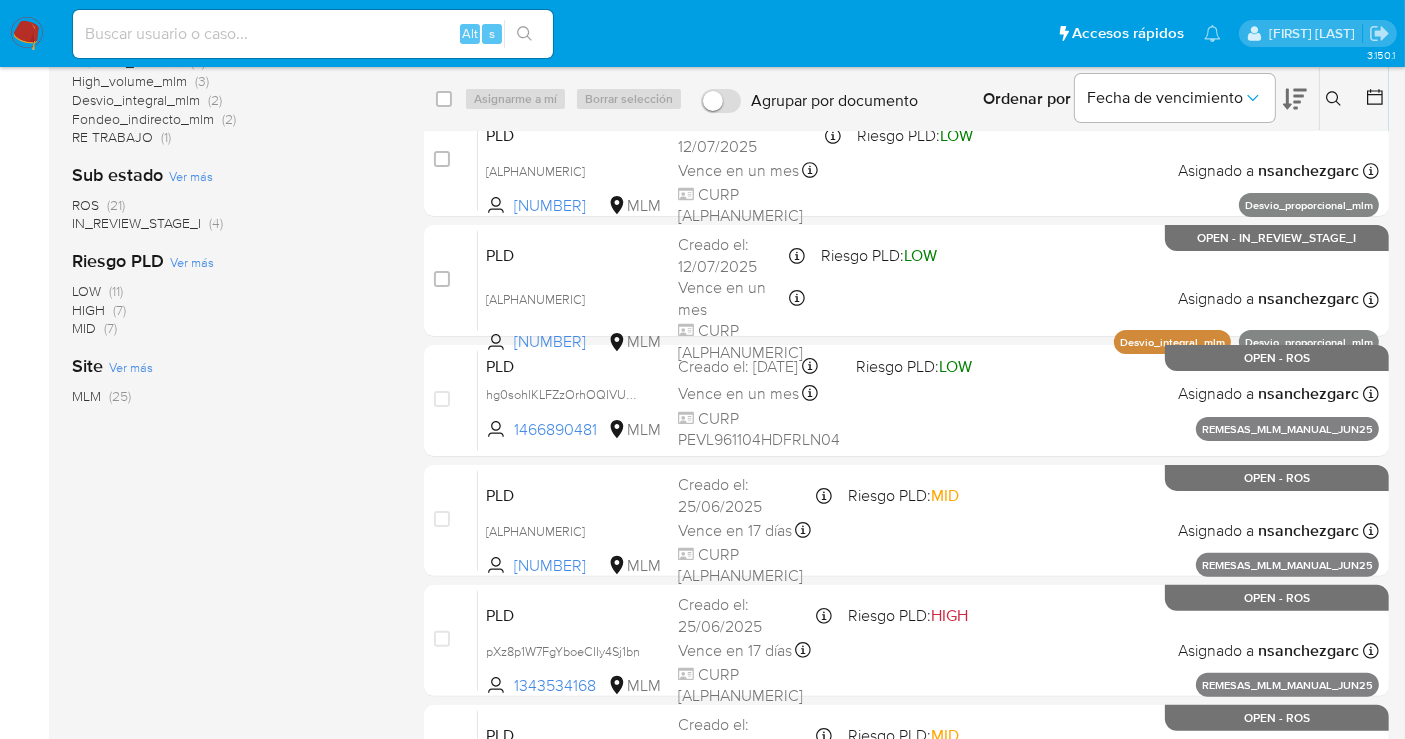 scroll, scrollTop: 129, scrollLeft: 0, axis: vertical 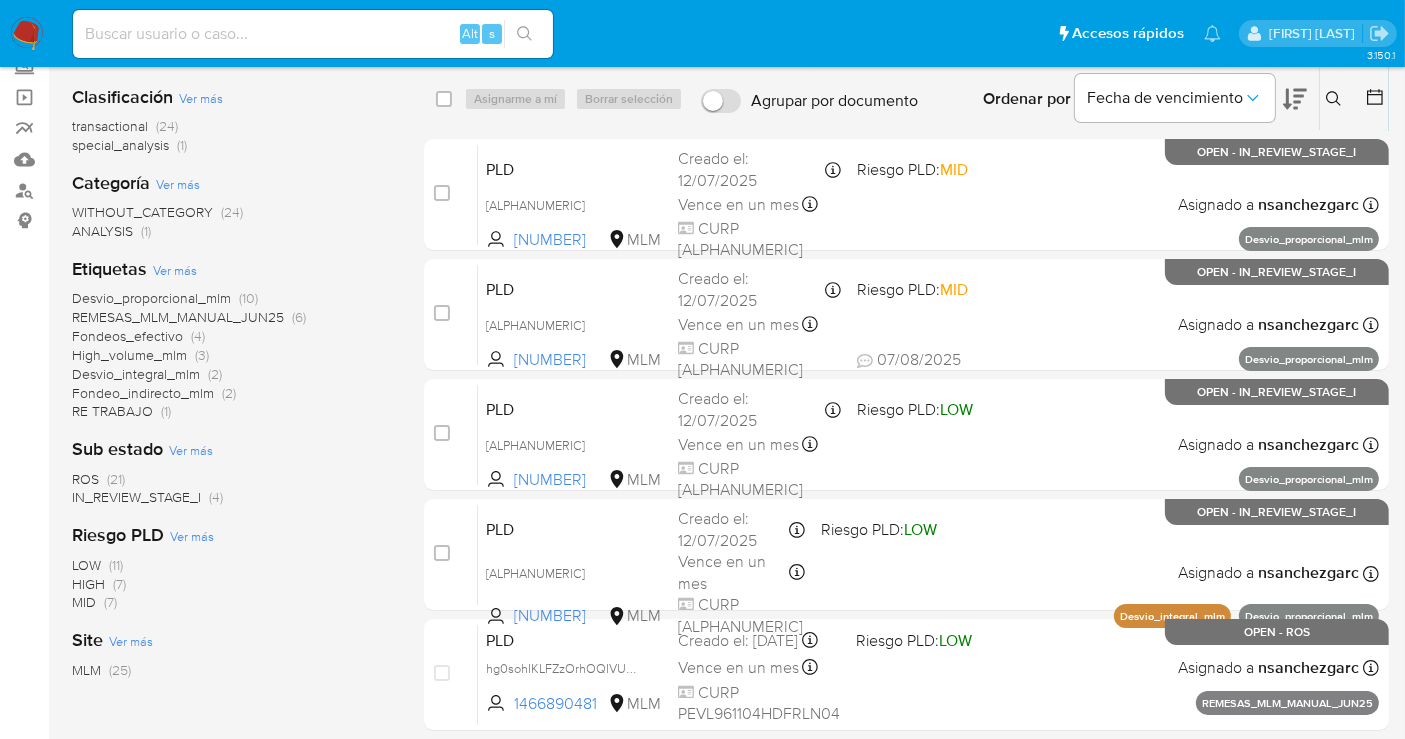 click on "ROS" at bounding box center (85, 479) 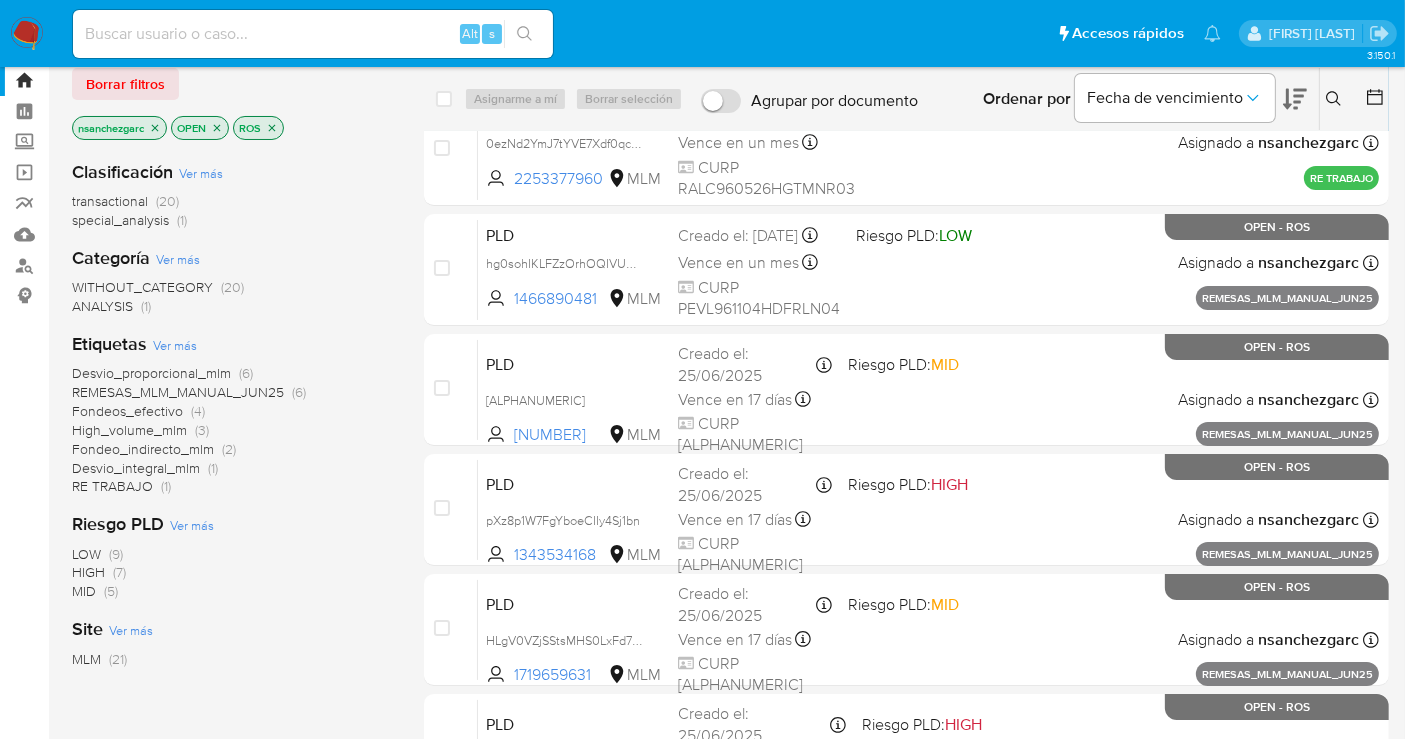 scroll, scrollTop: 0, scrollLeft: 0, axis: both 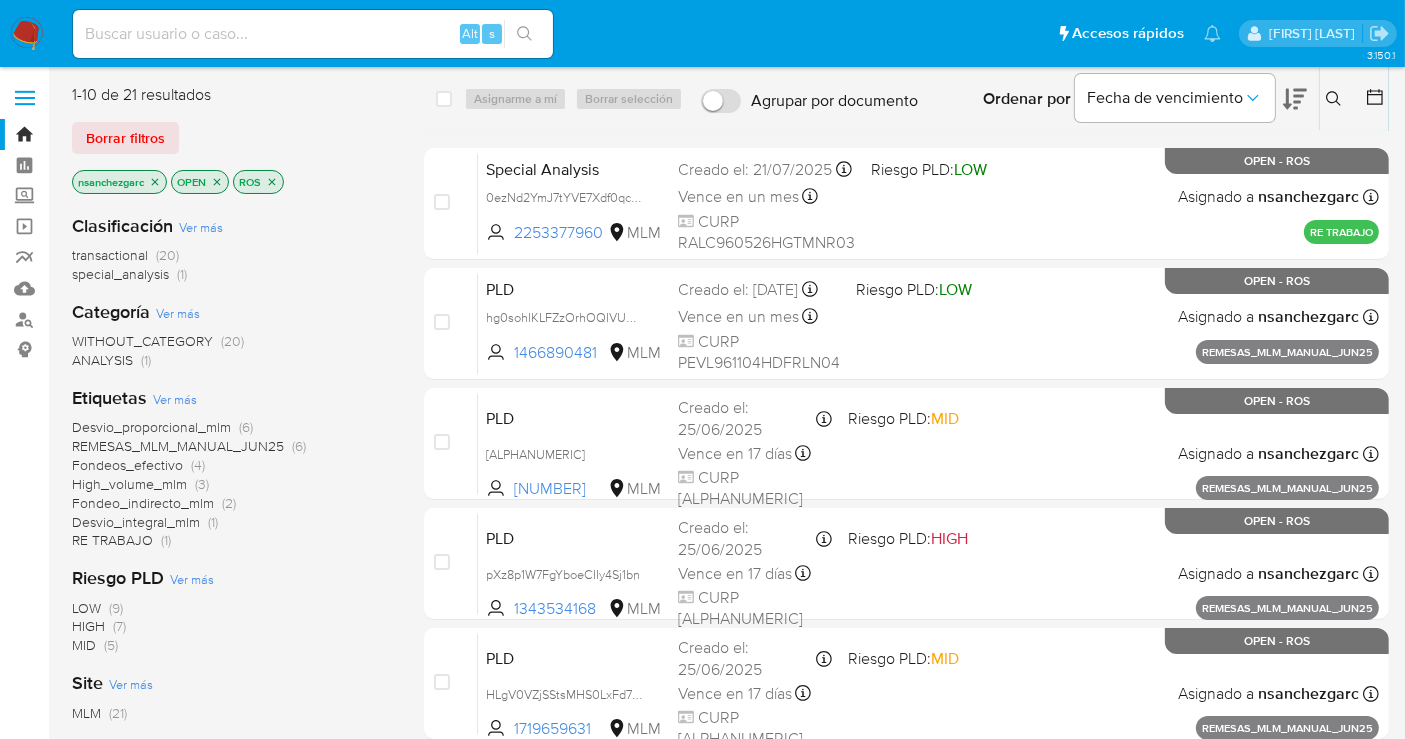 click 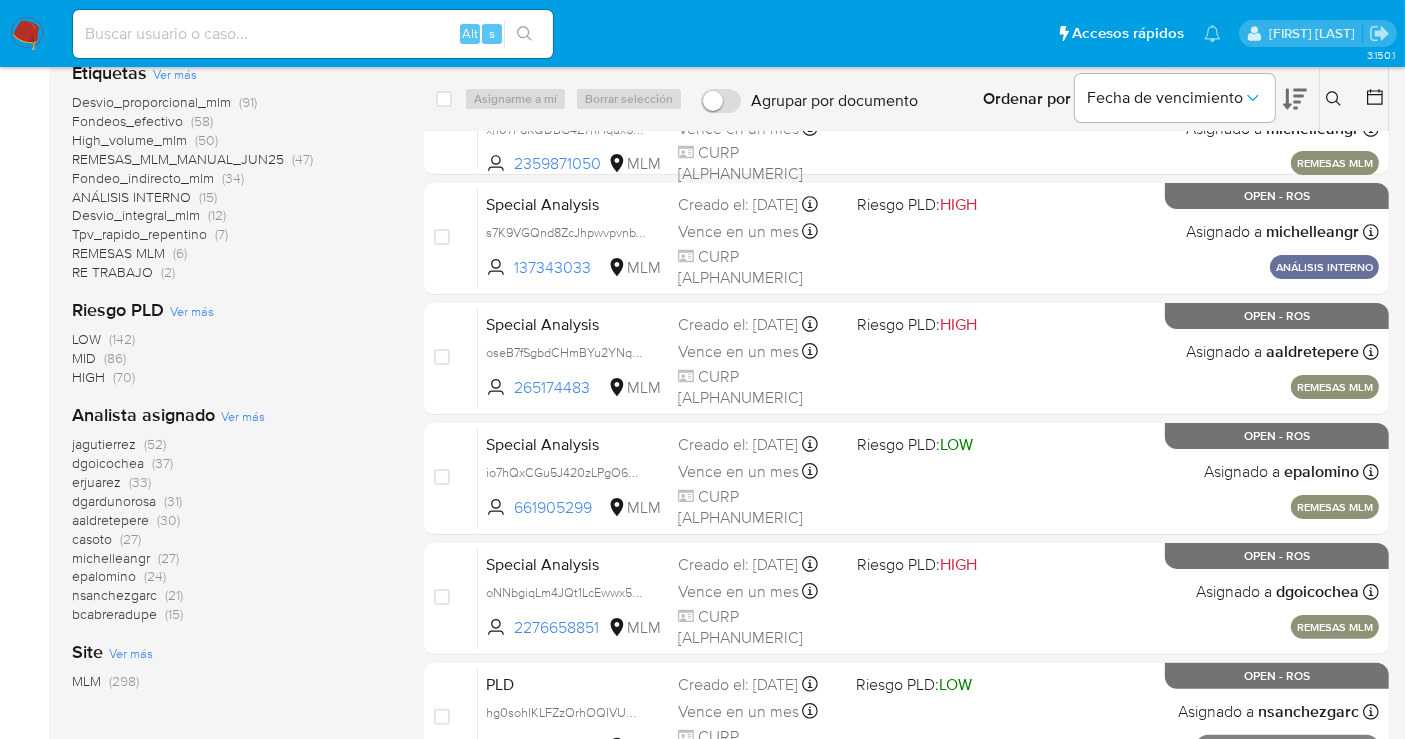 scroll, scrollTop: 333, scrollLeft: 0, axis: vertical 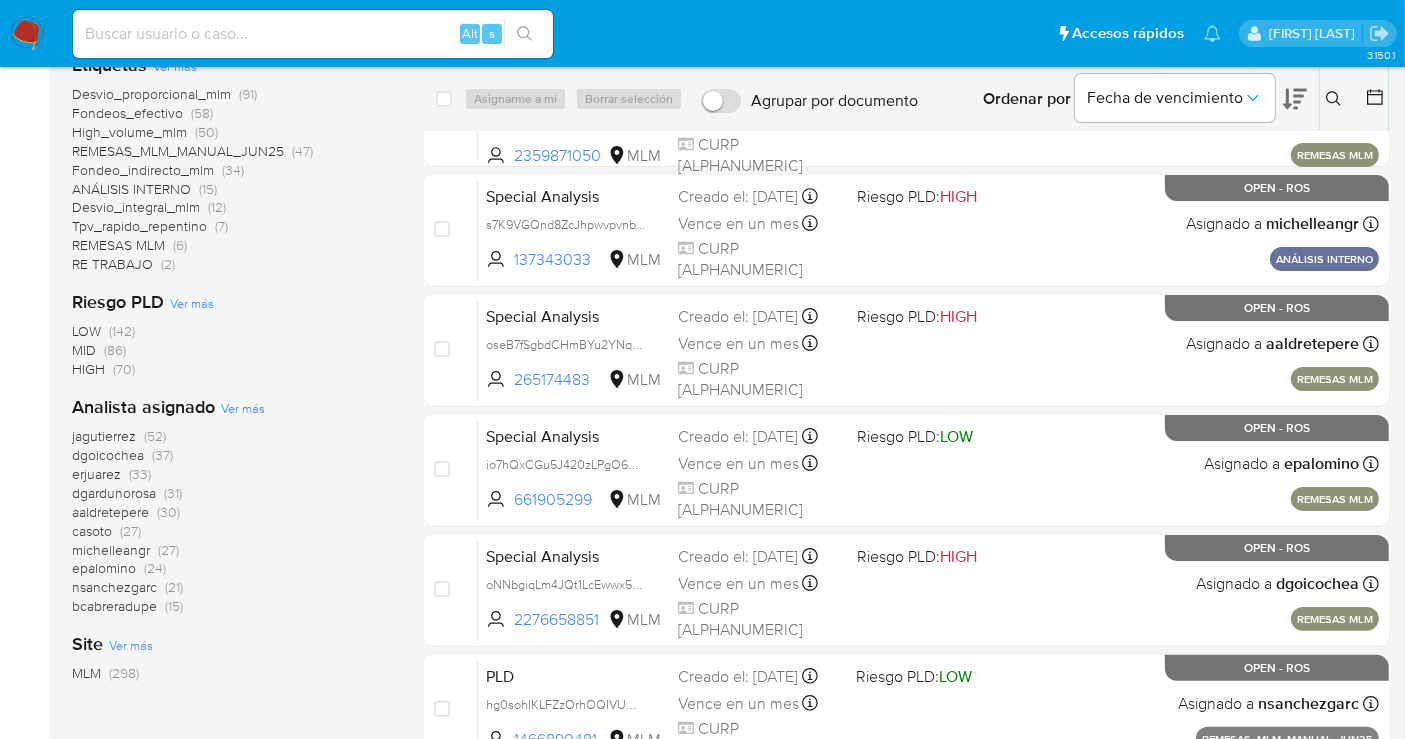click on "nsanchezgarc" at bounding box center [114, 587] 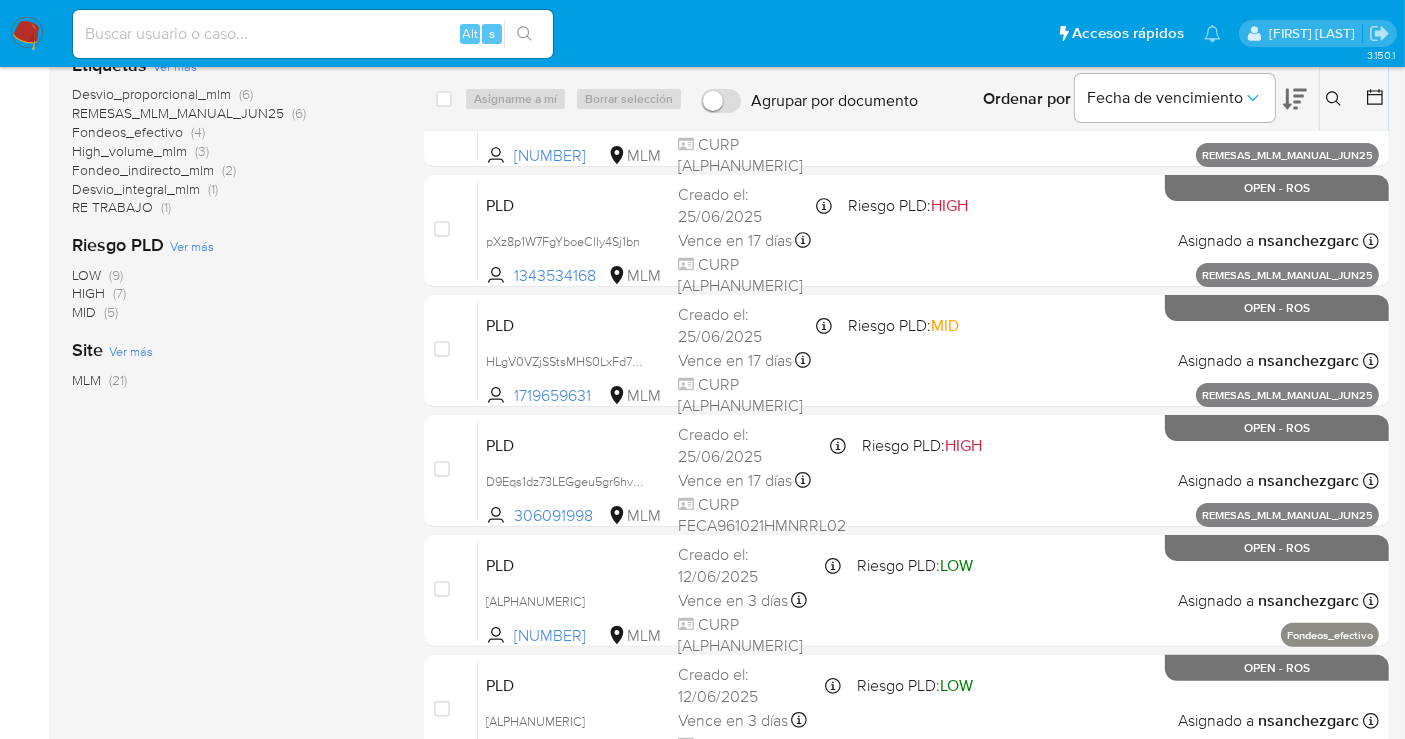 scroll, scrollTop: 0, scrollLeft: 0, axis: both 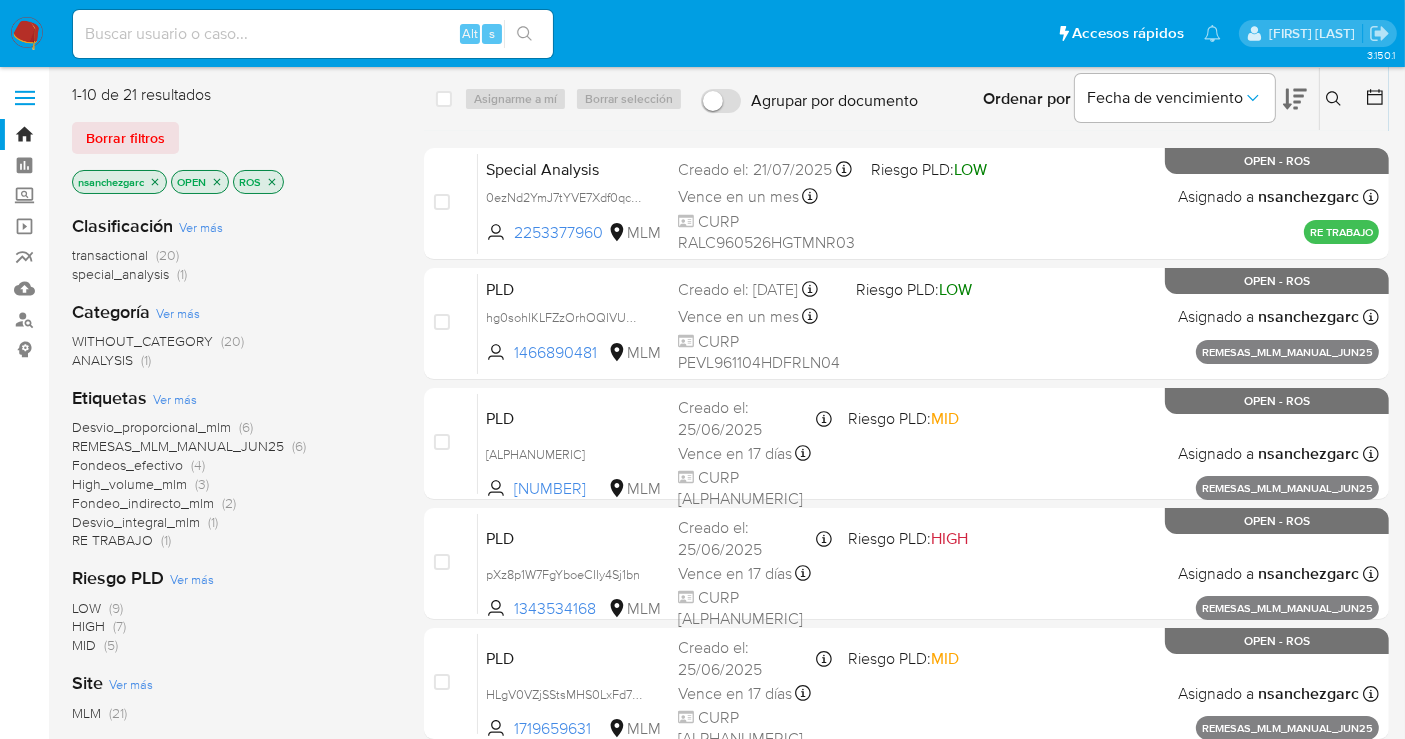 click 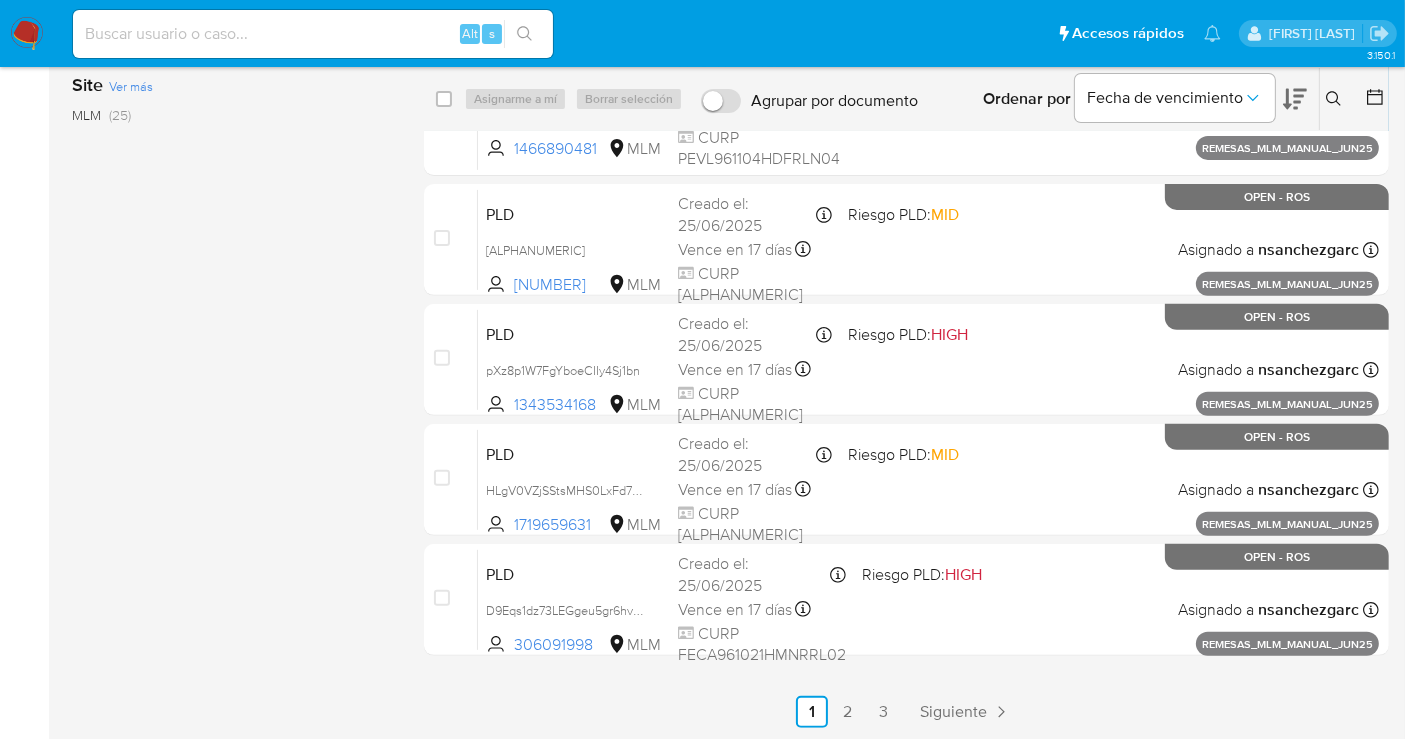 scroll, scrollTop: 685, scrollLeft: 0, axis: vertical 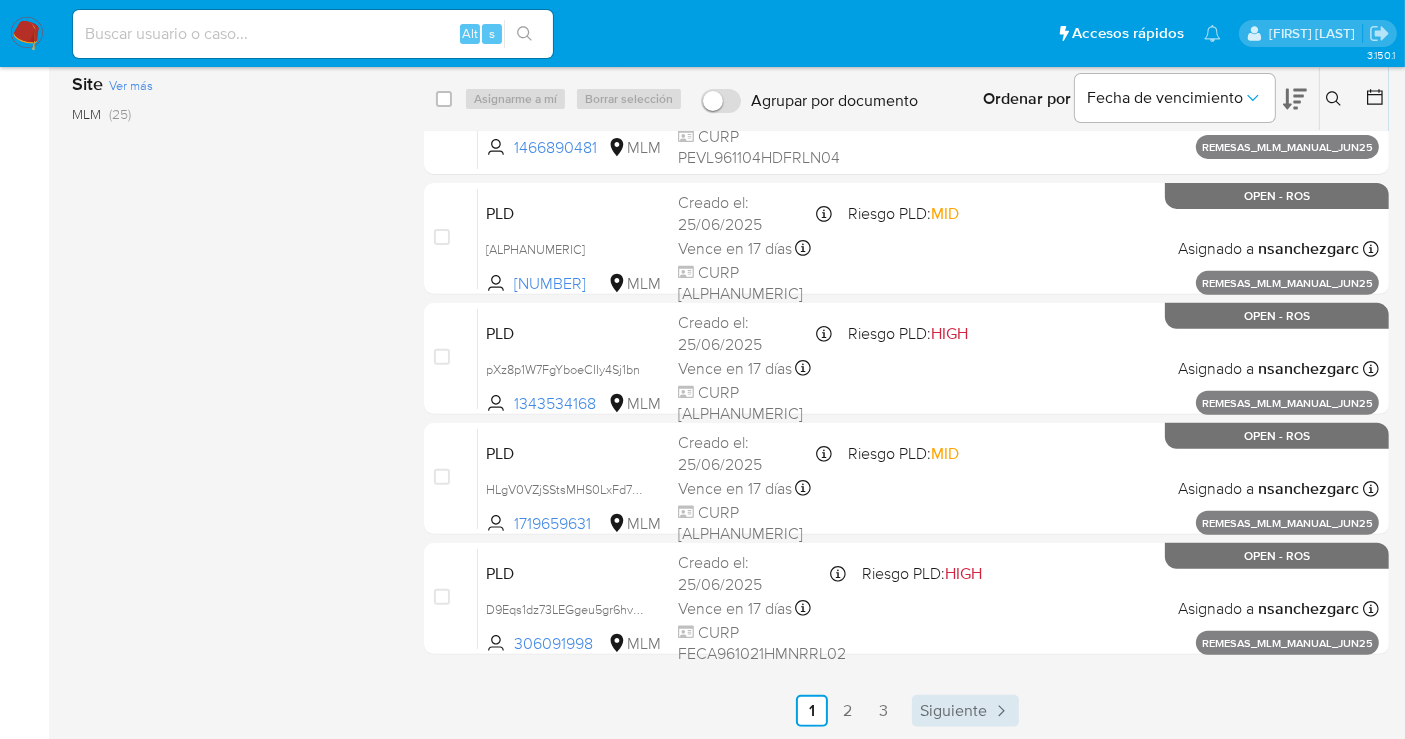 click on "Siguiente" at bounding box center (953, 711) 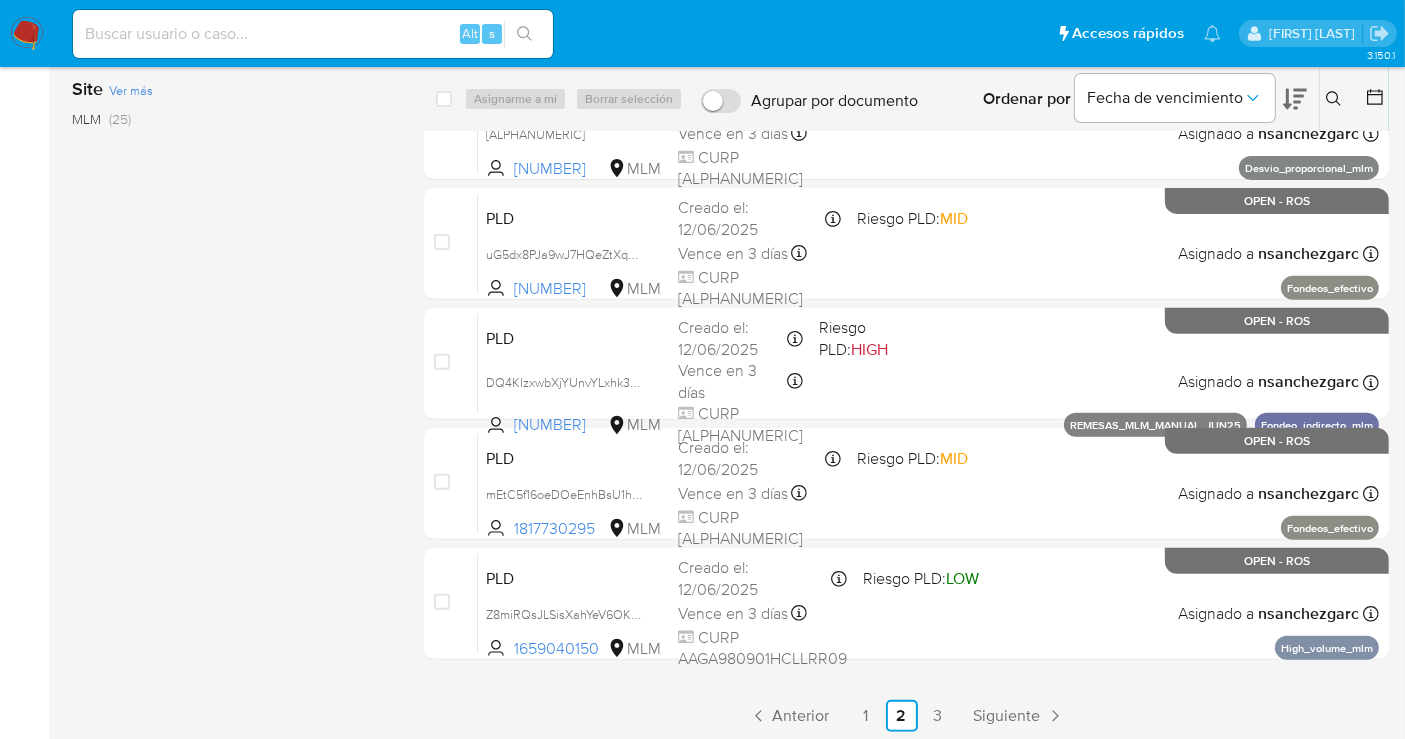 scroll, scrollTop: 685, scrollLeft: 0, axis: vertical 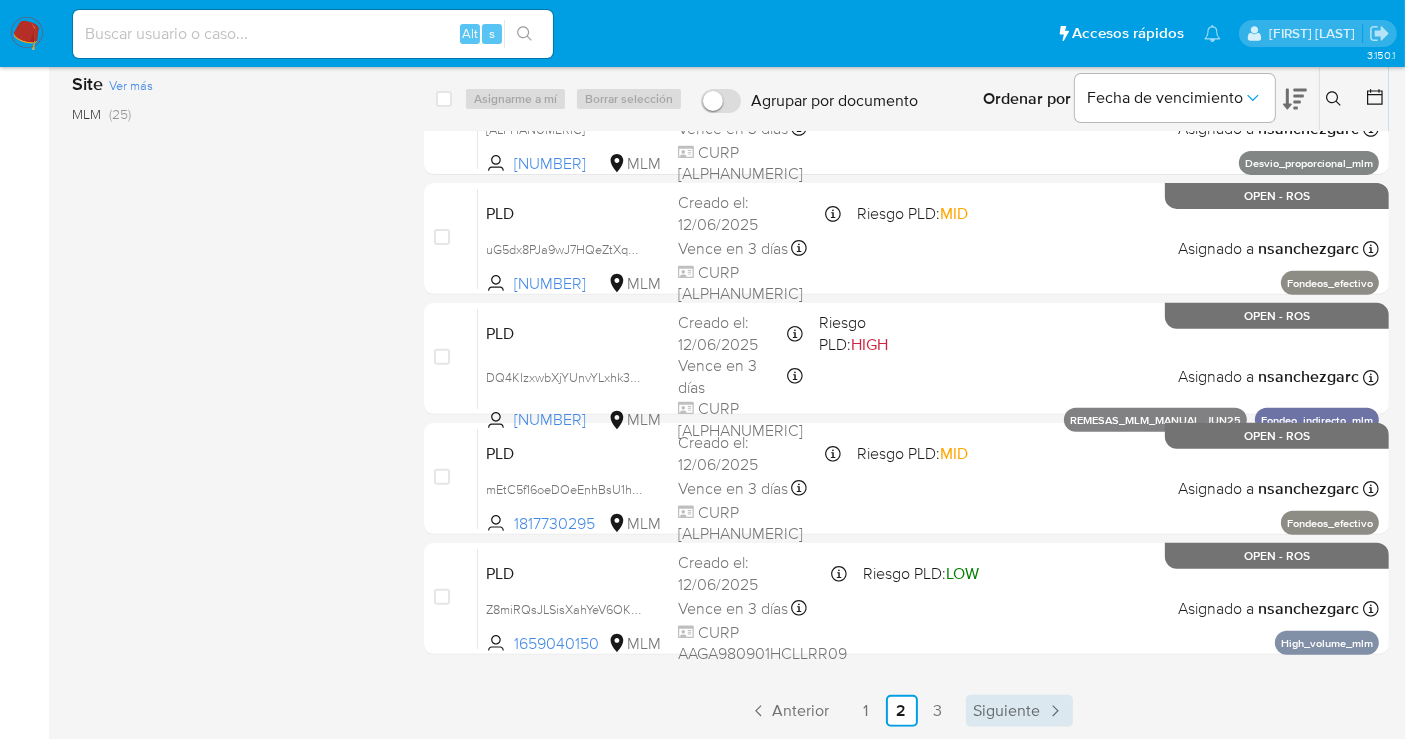 click on "Siguiente" at bounding box center [1007, 711] 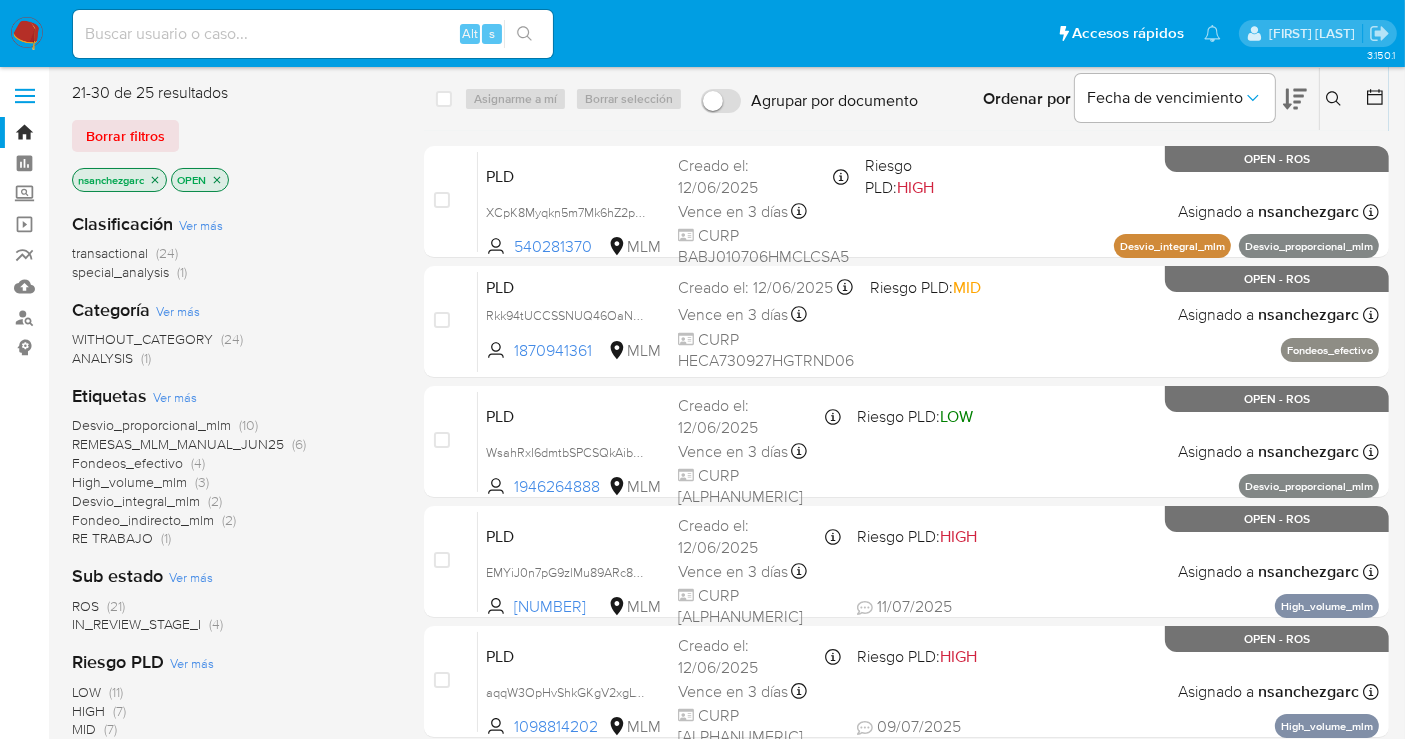 scroll, scrollTop: 0, scrollLeft: 0, axis: both 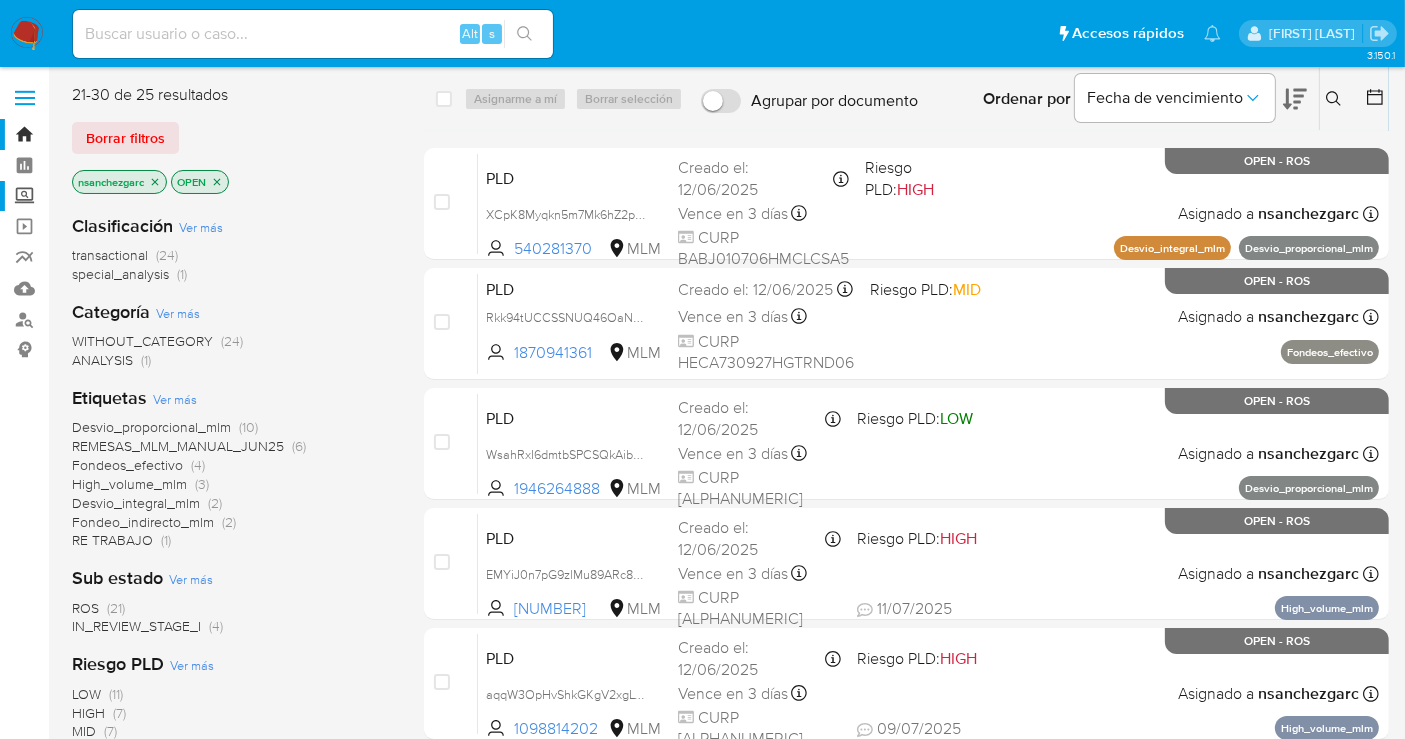 click on "Screening" at bounding box center [119, 196] 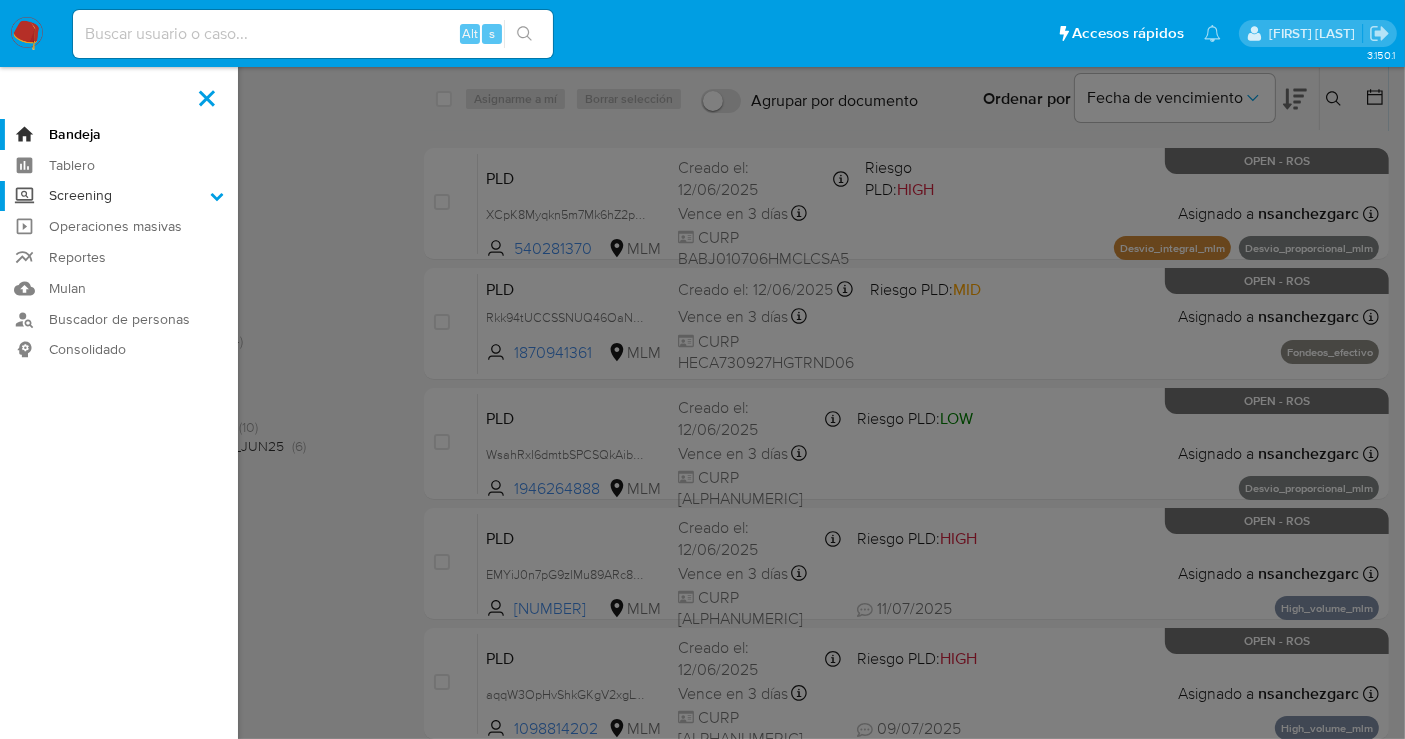 click on "Screening" at bounding box center [0, 0] 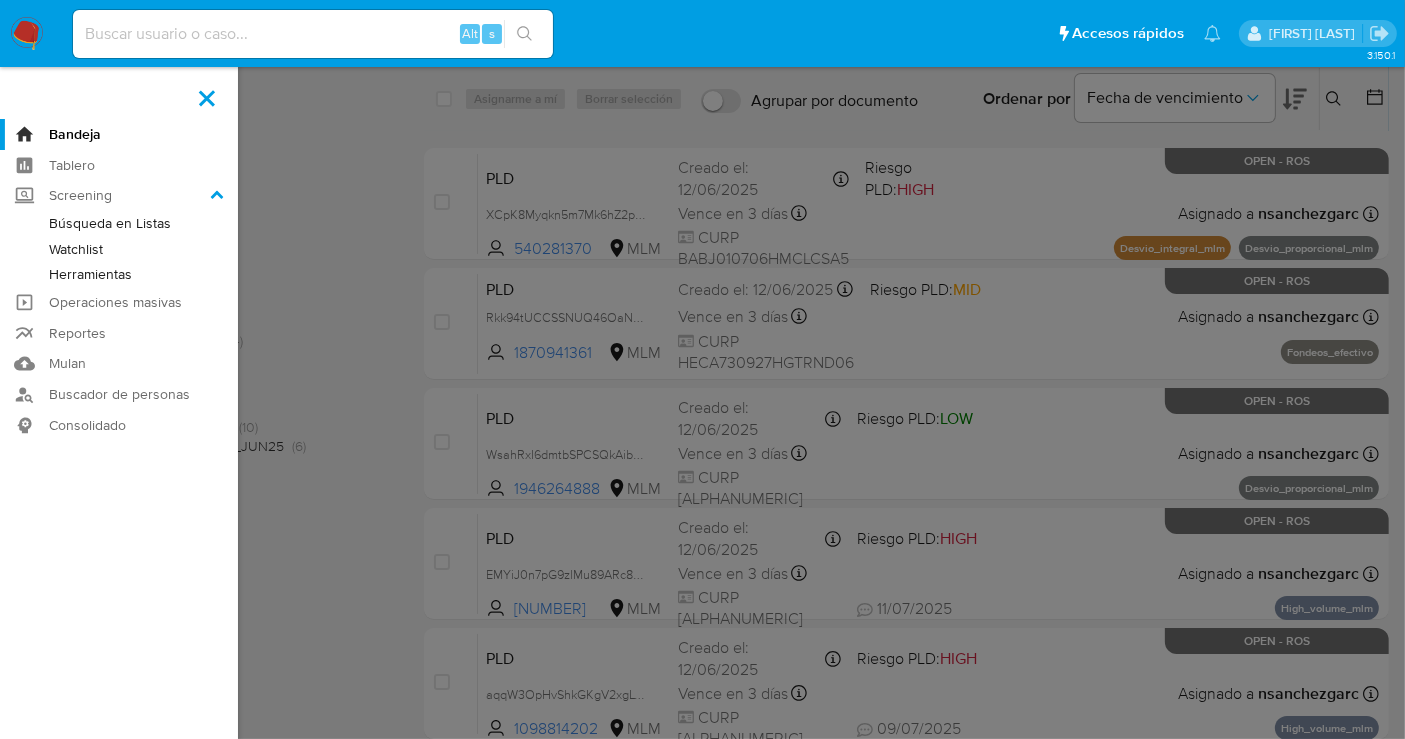 click on "Herramientas" at bounding box center (119, 274) 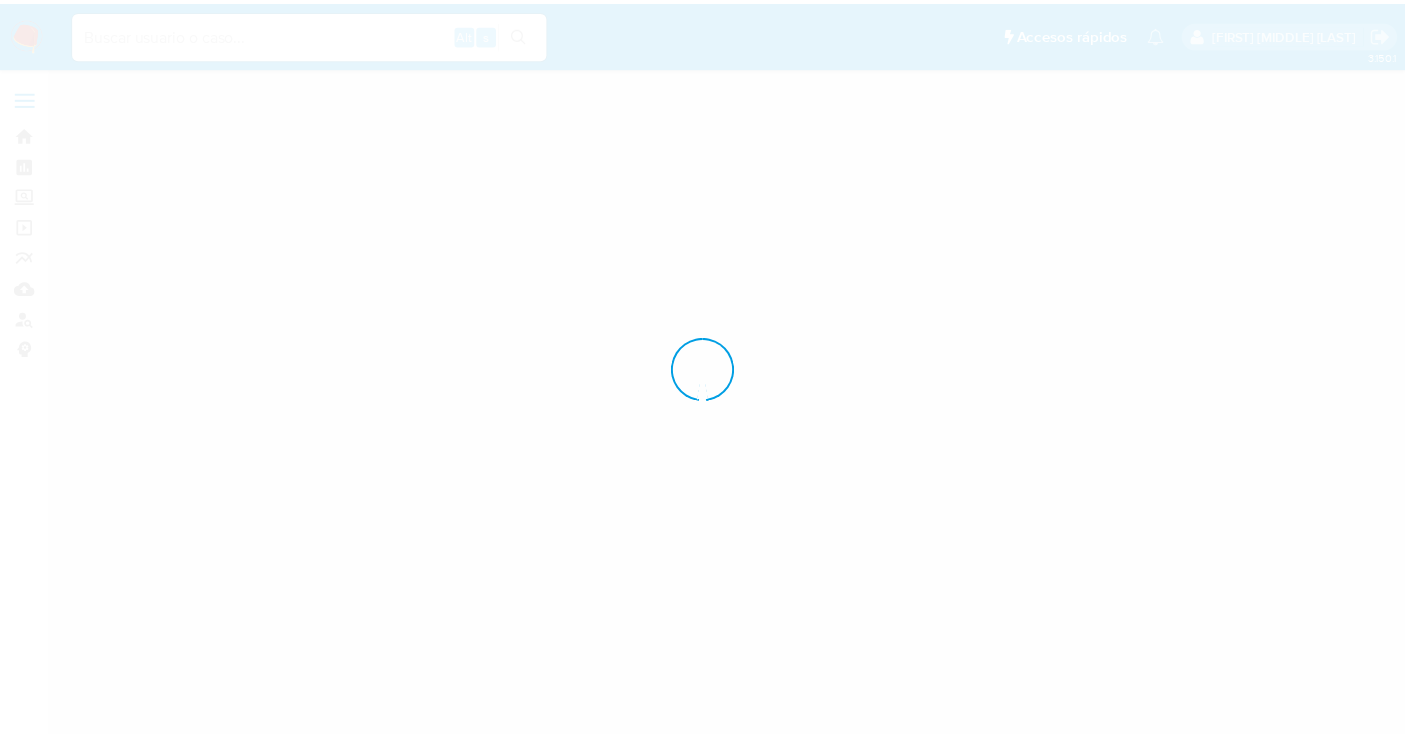 scroll, scrollTop: 0, scrollLeft: 0, axis: both 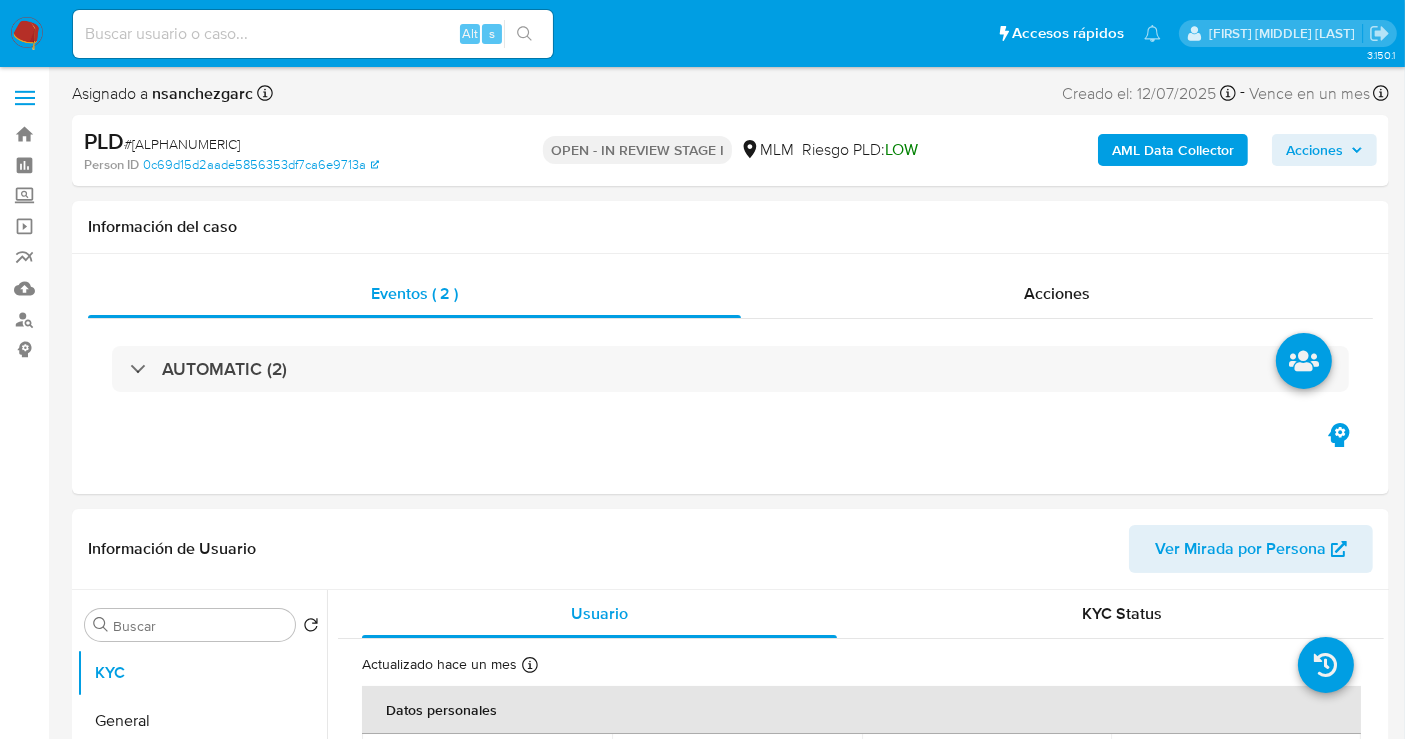 select on "10" 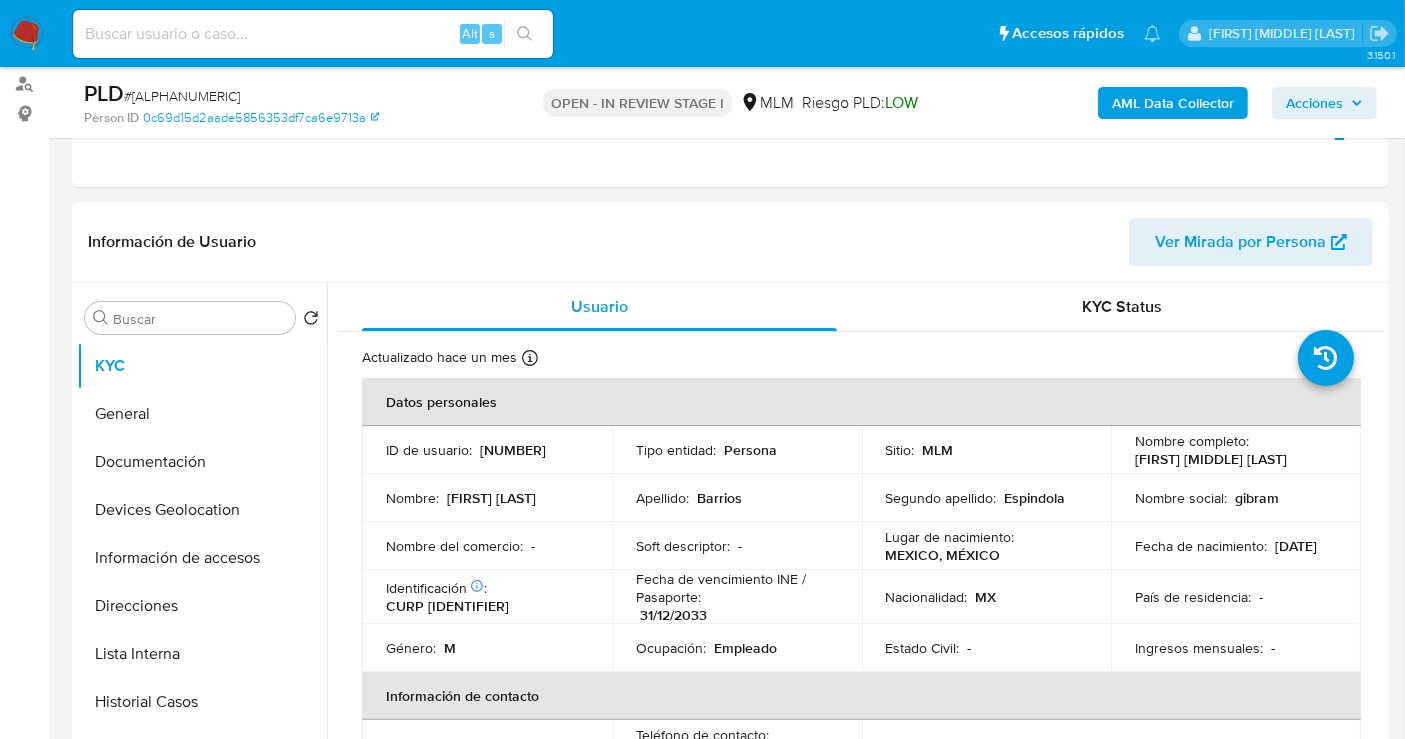scroll, scrollTop: 333, scrollLeft: 0, axis: vertical 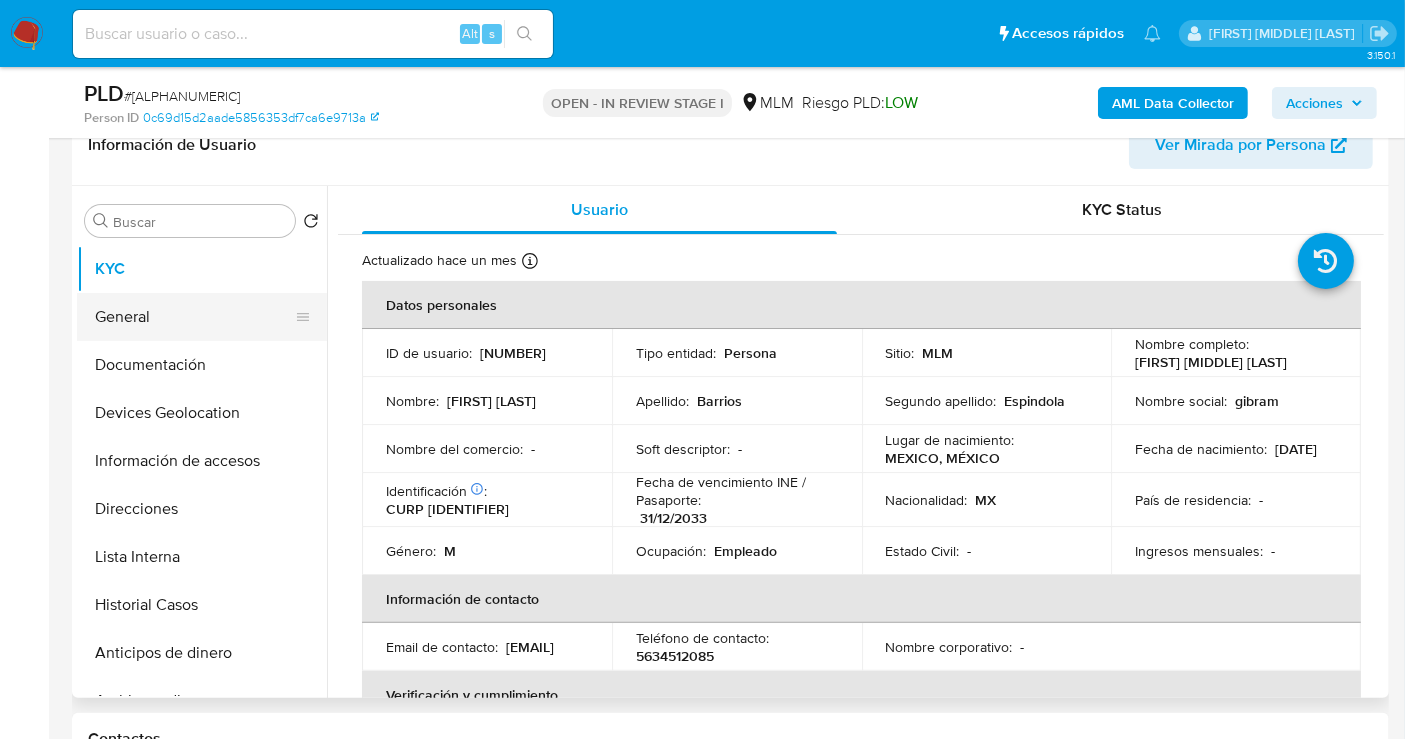 click on "General" at bounding box center (194, 317) 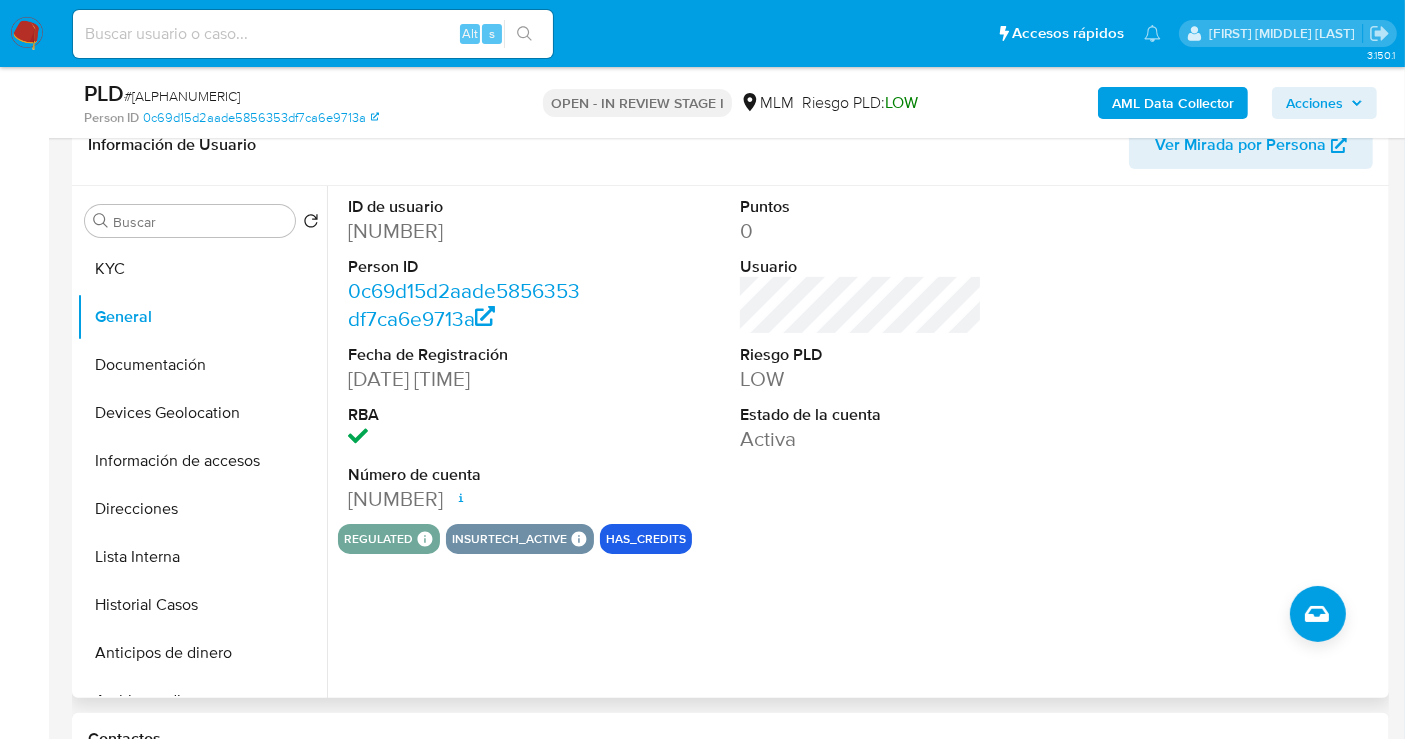 drag, startPoint x: 385, startPoint y: 495, endPoint x: 601, endPoint y: 501, distance: 216.08331 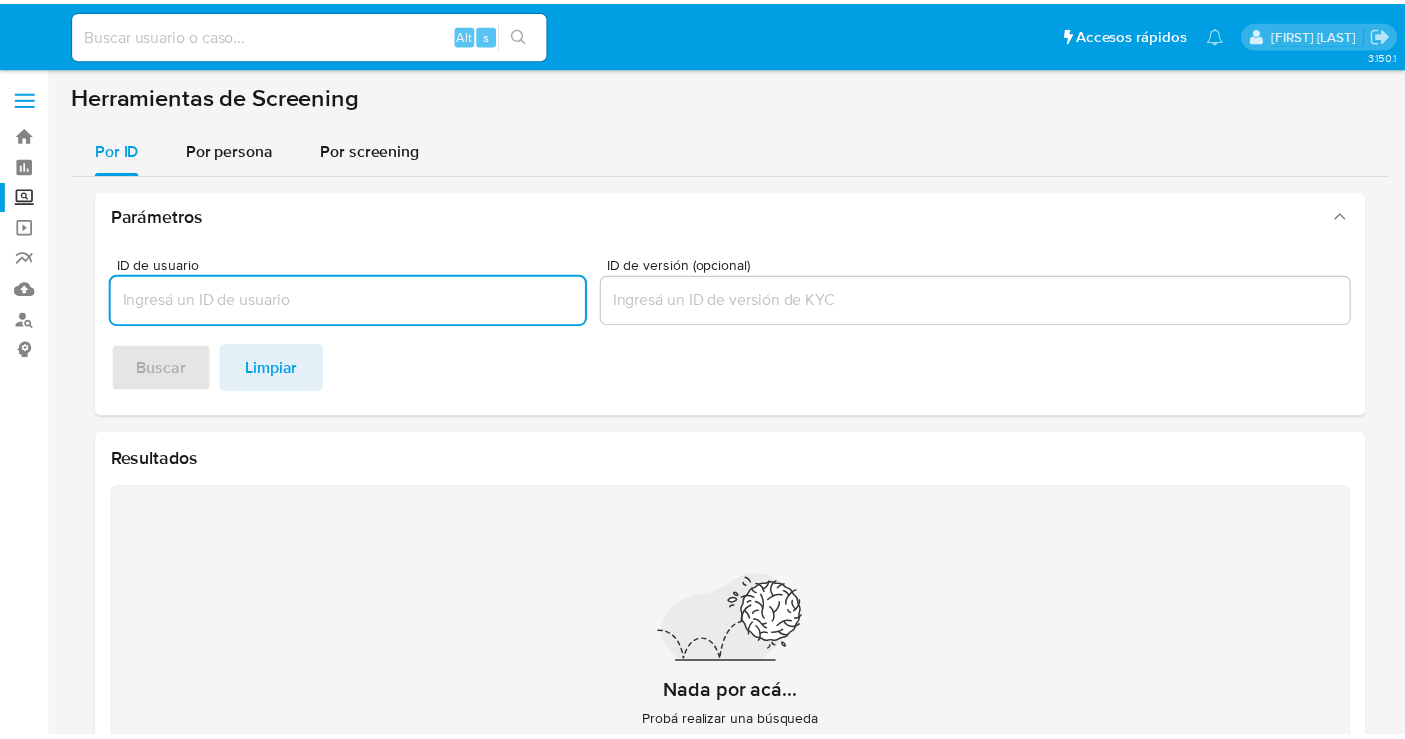 scroll, scrollTop: 0, scrollLeft: 0, axis: both 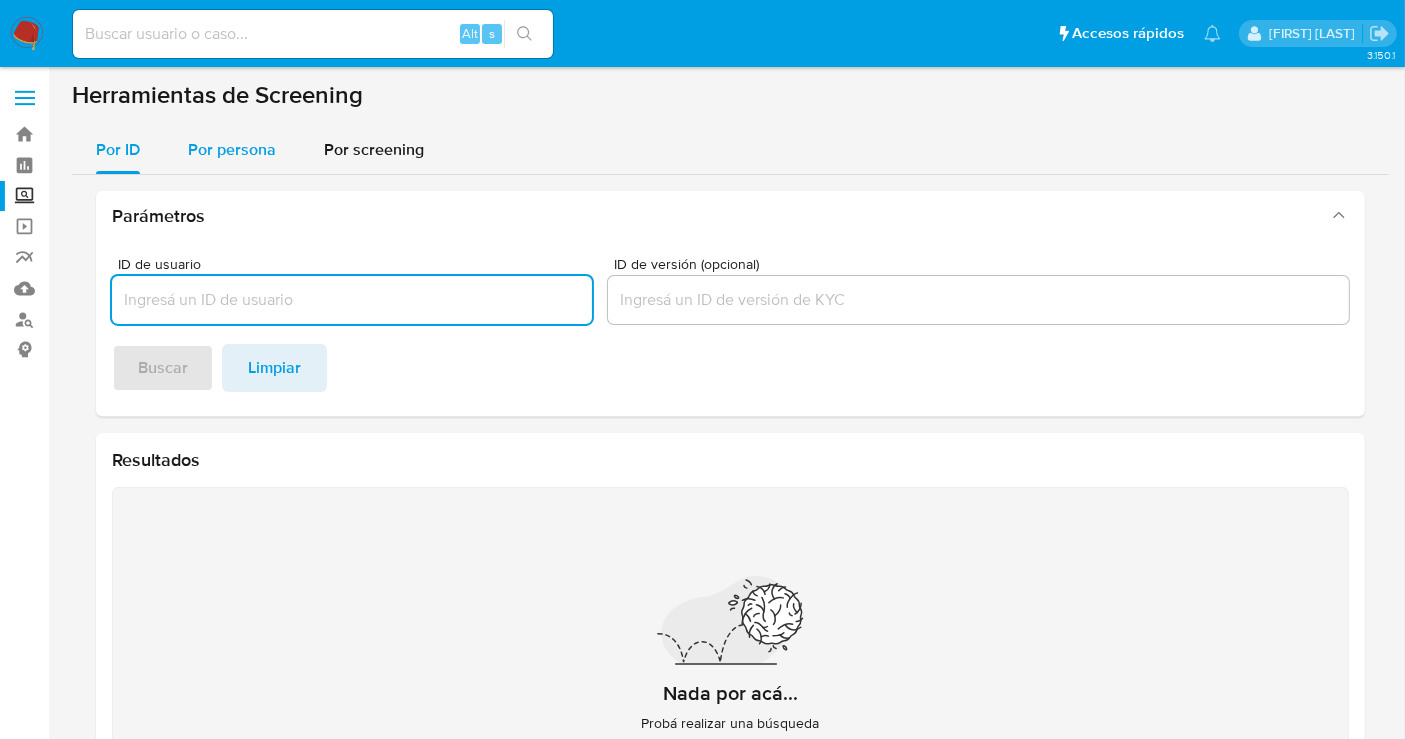 click on "Por persona" at bounding box center (232, 149) 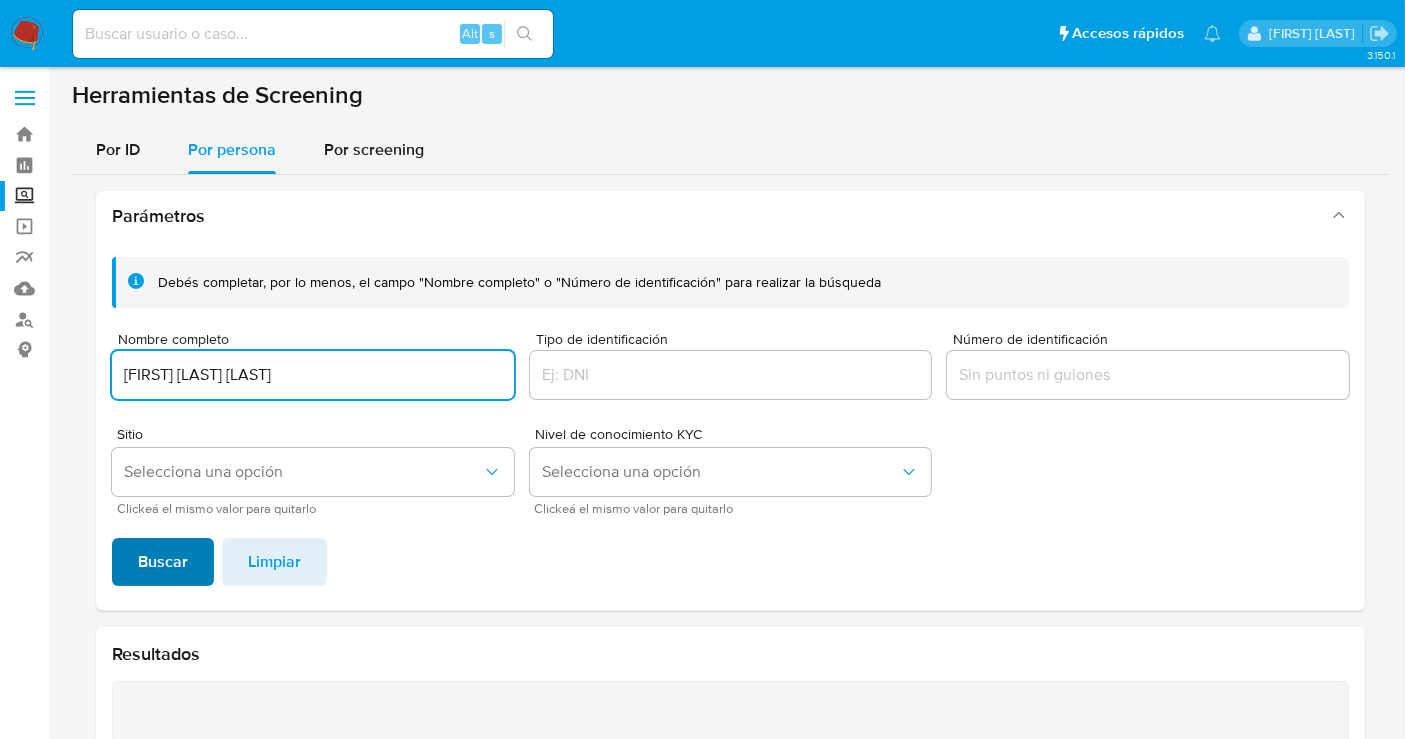 type on "[FIRST] [LAST] [LAST]" 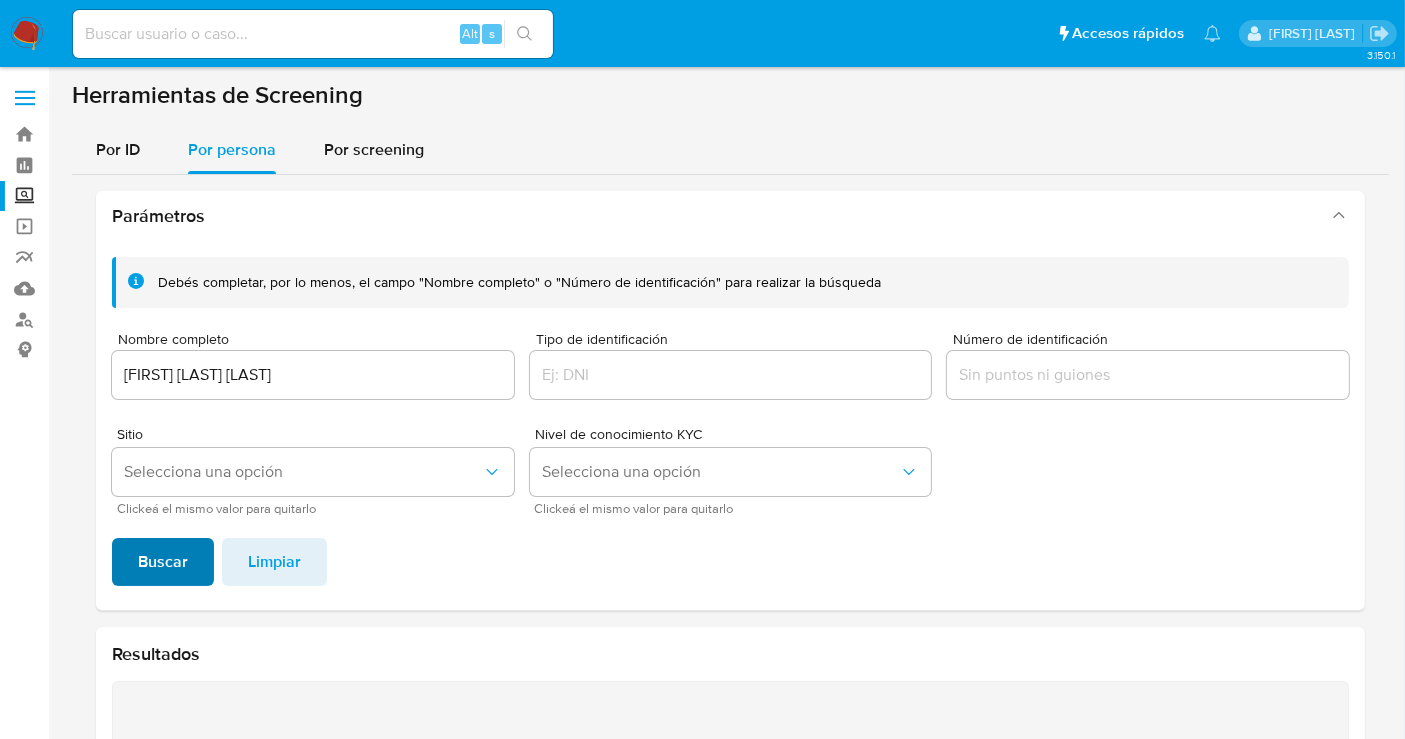 scroll, scrollTop: 336, scrollLeft: 0, axis: vertical 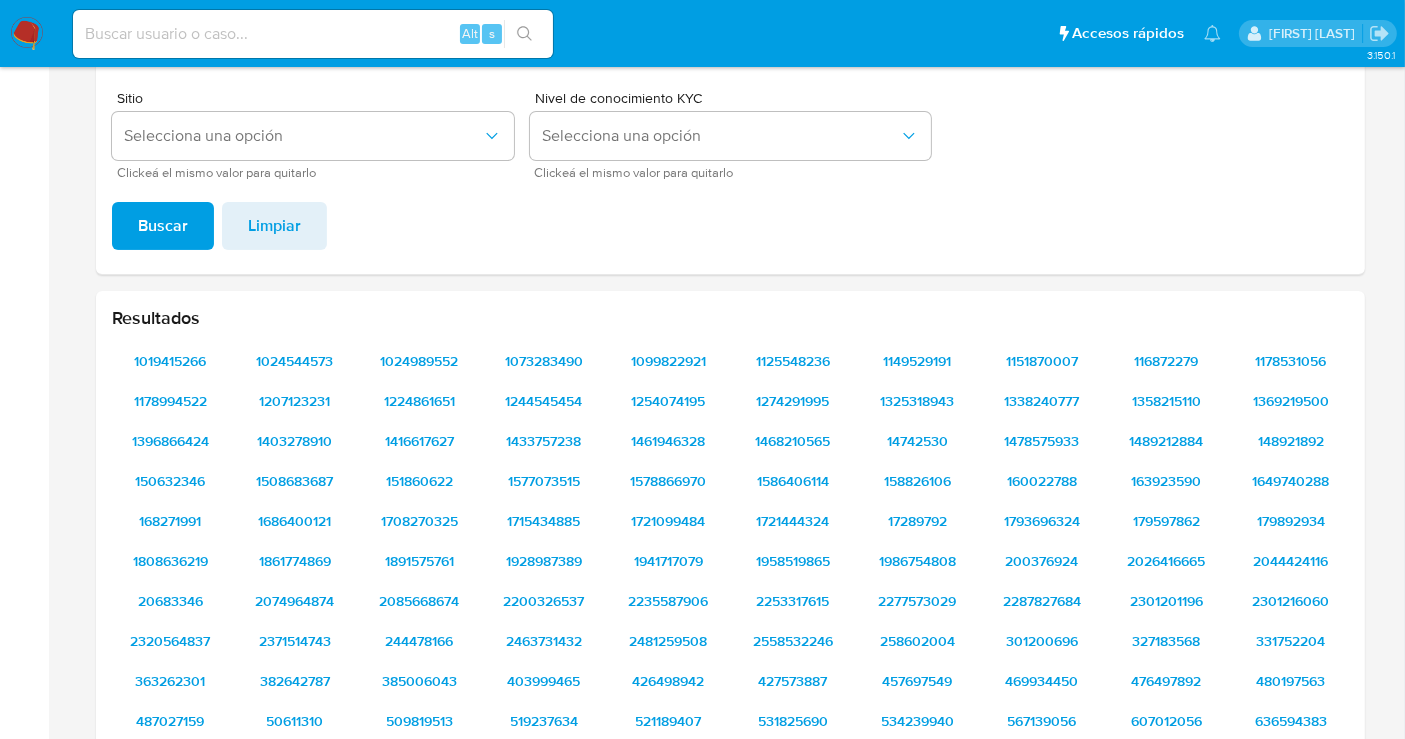 type 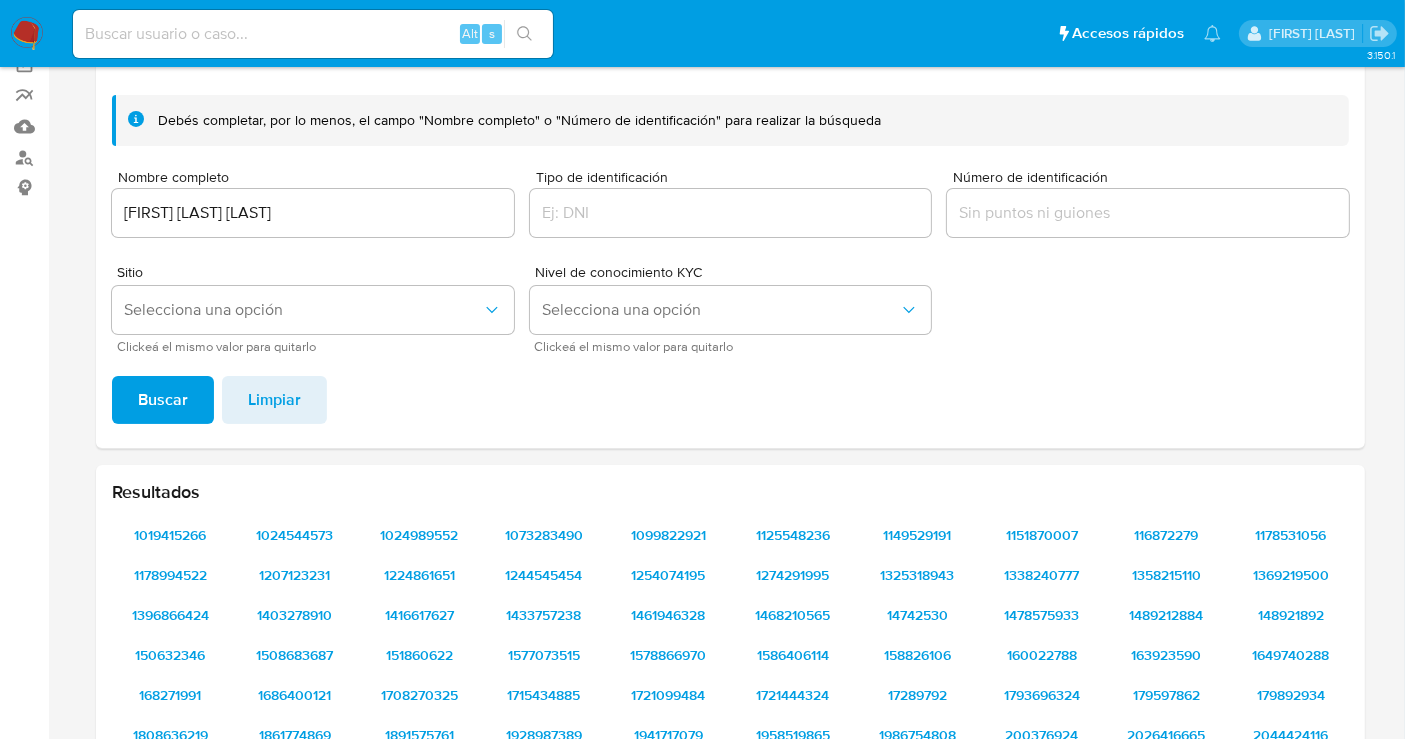 scroll, scrollTop: 2, scrollLeft: 0, axis: vertical 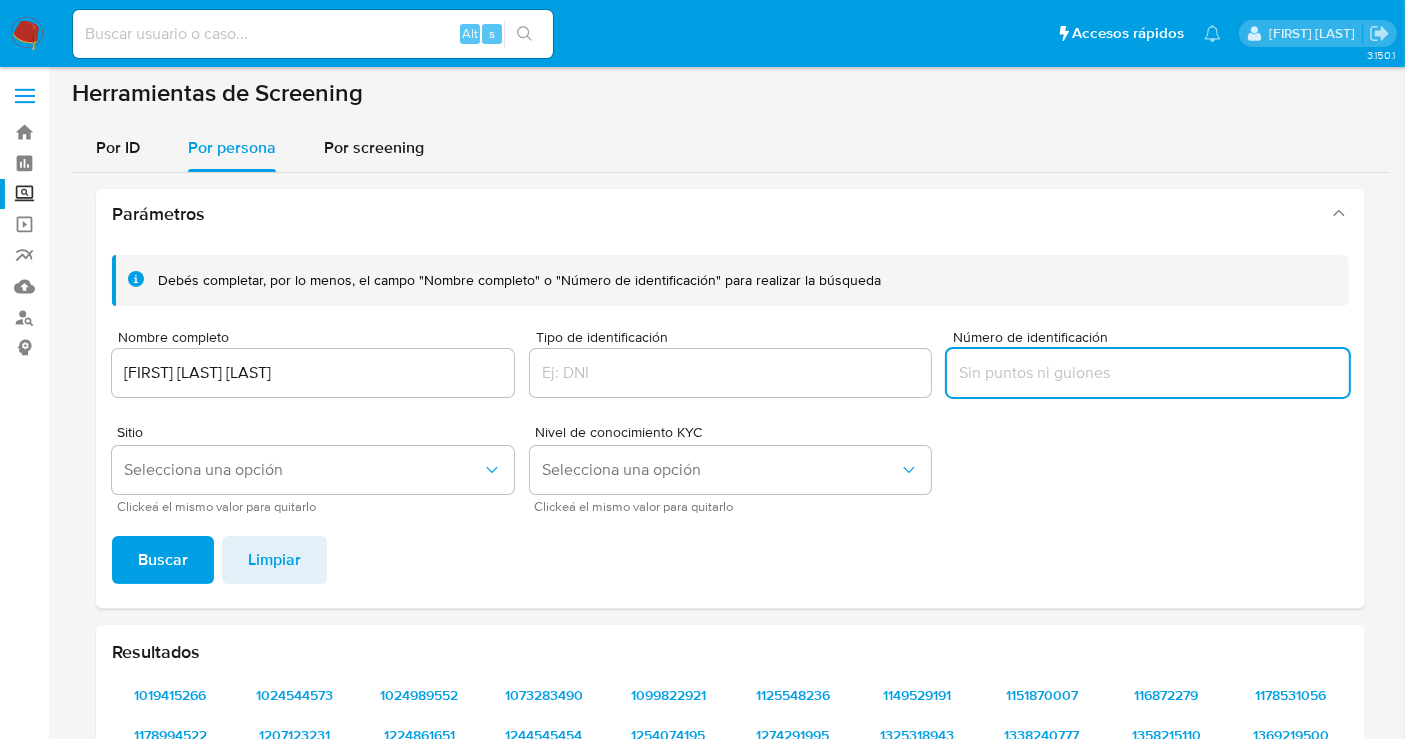 click at bounding box center [1148, 373] 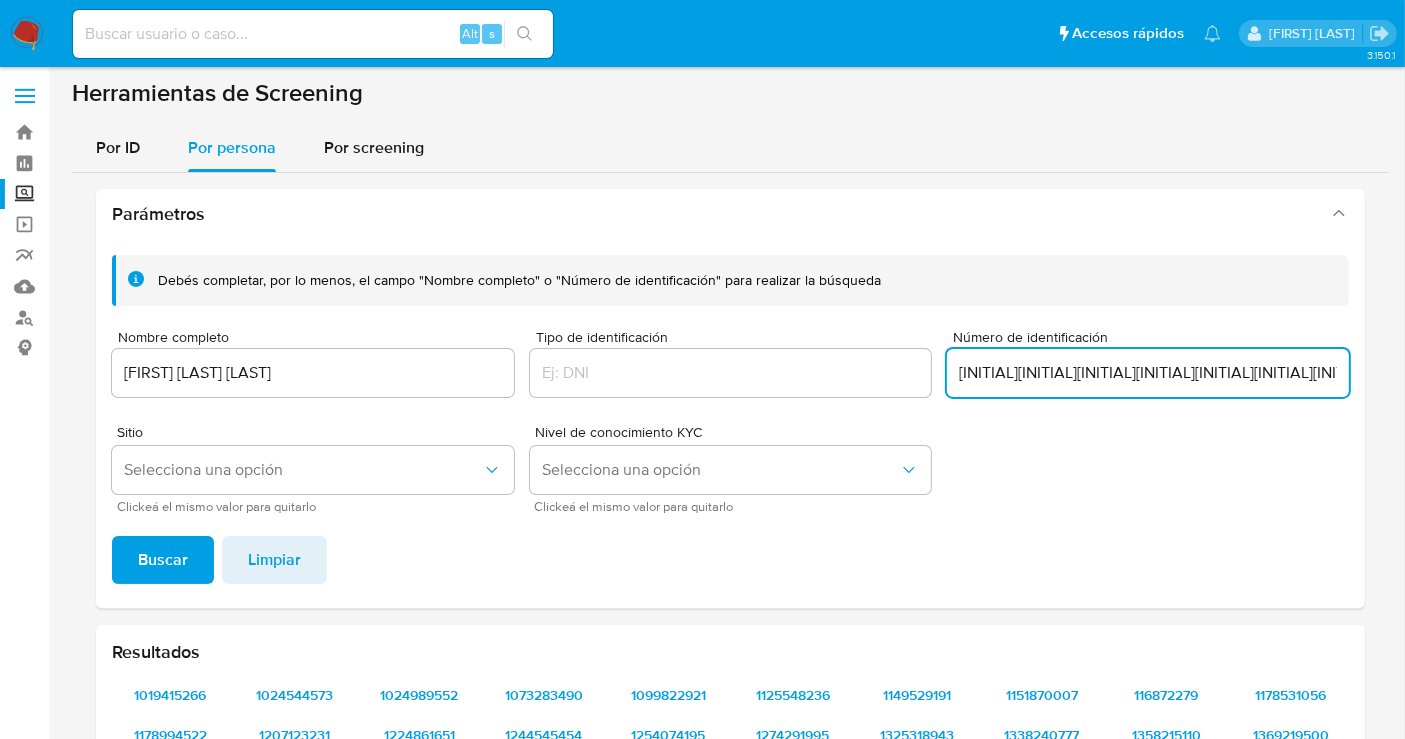 type on "HELR830908RS8" 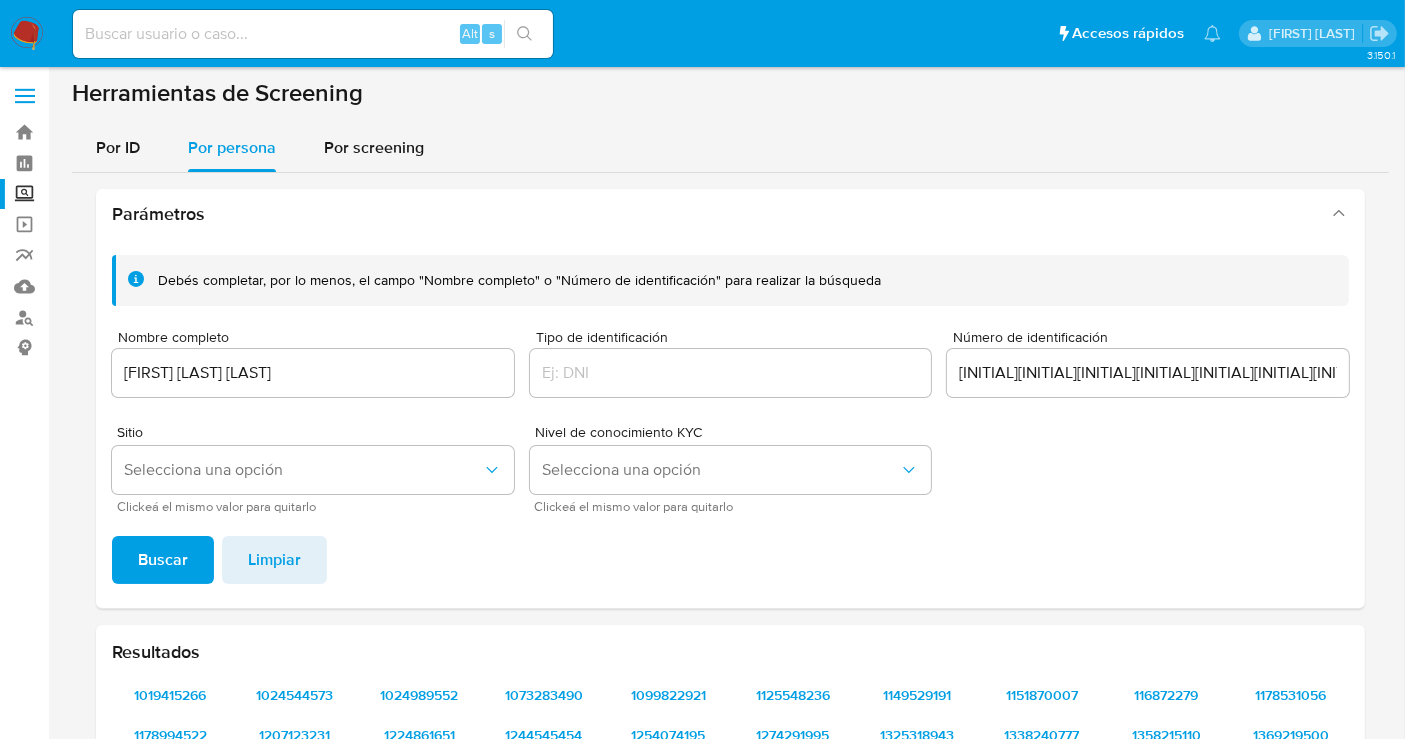 click on "Buscar" at bounding box center (163, 560) 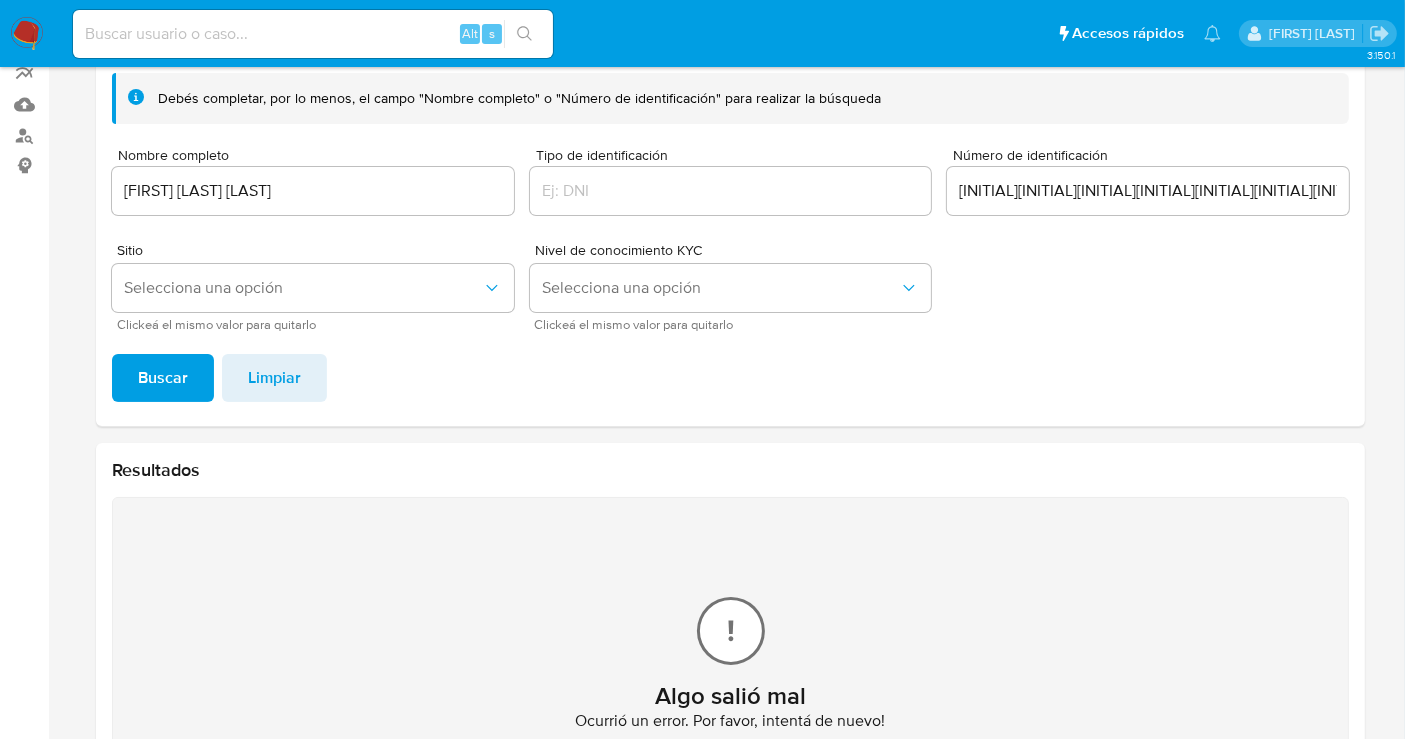 scroll, scrollTop: 114, scrollLeft: 0, axis: vertical 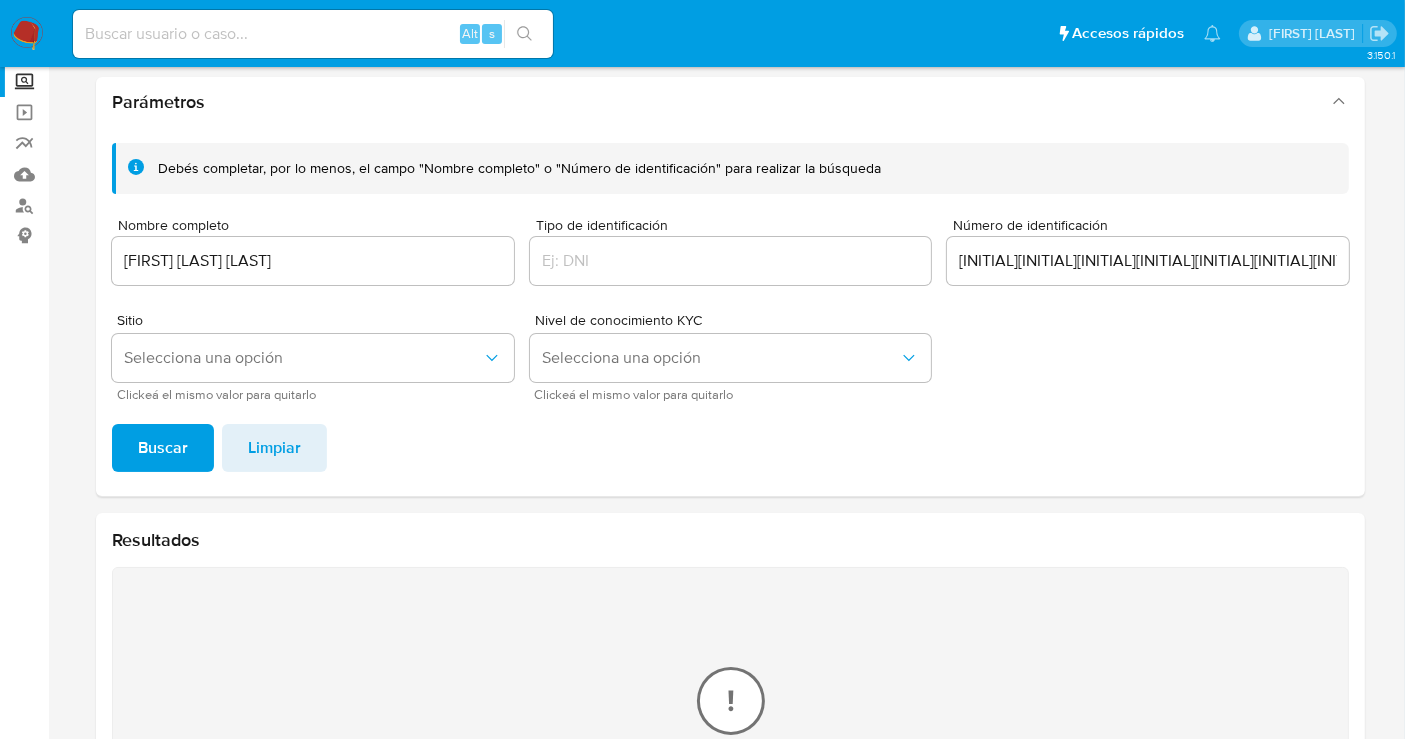 click on "Buscar" at bounding box center (163, 448) 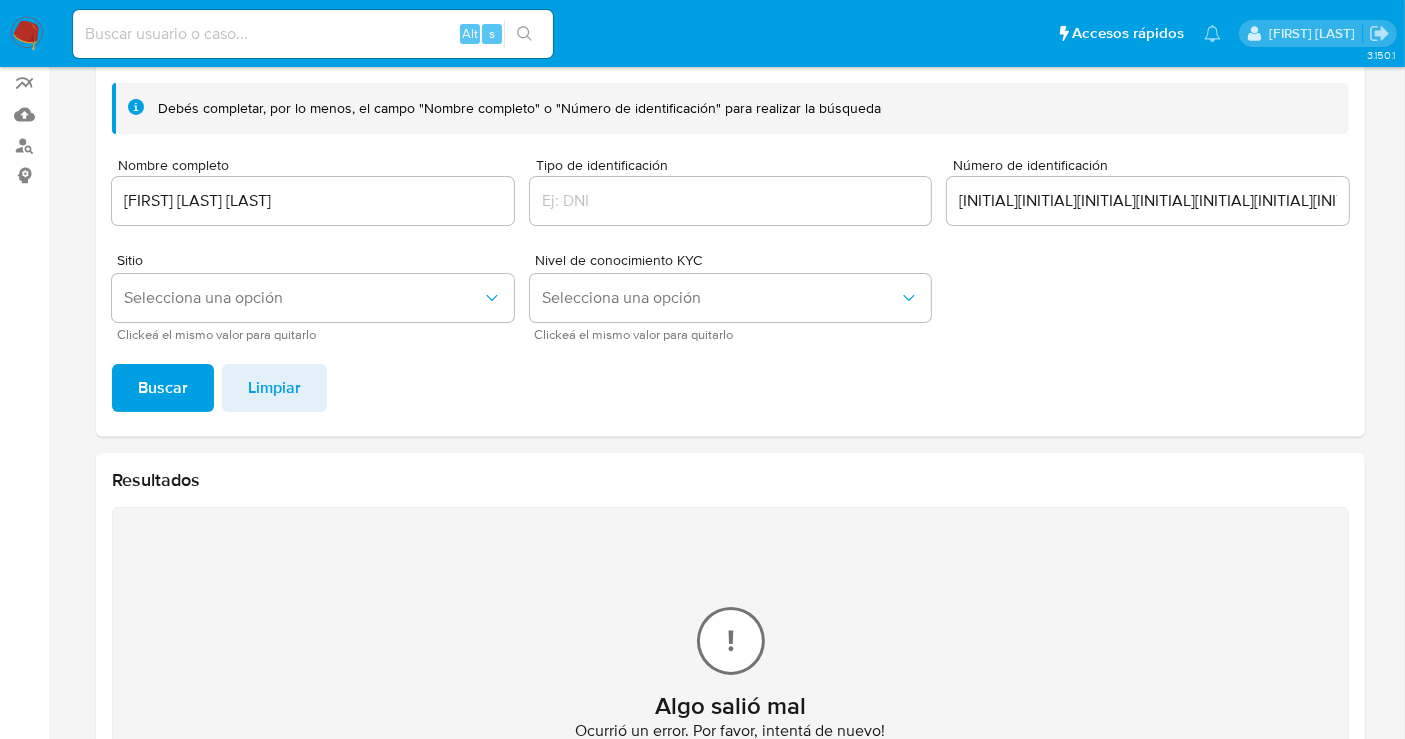 scroll, scrollTop: 114, scrollLeft: 0, axis: vertical 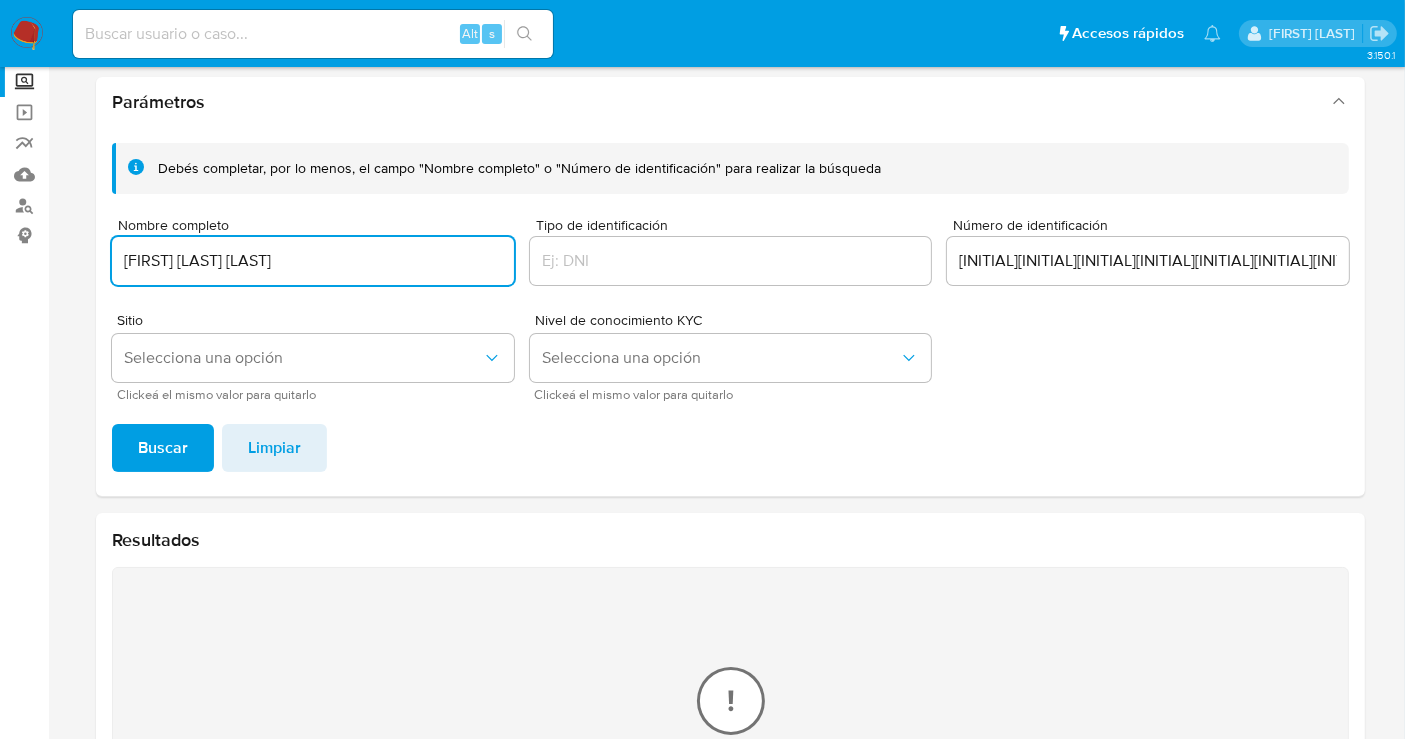 drag, startPoint x: 398, startPoint y: 259, endPoint x: 105, endPoint y: 255, distance: 293.0273 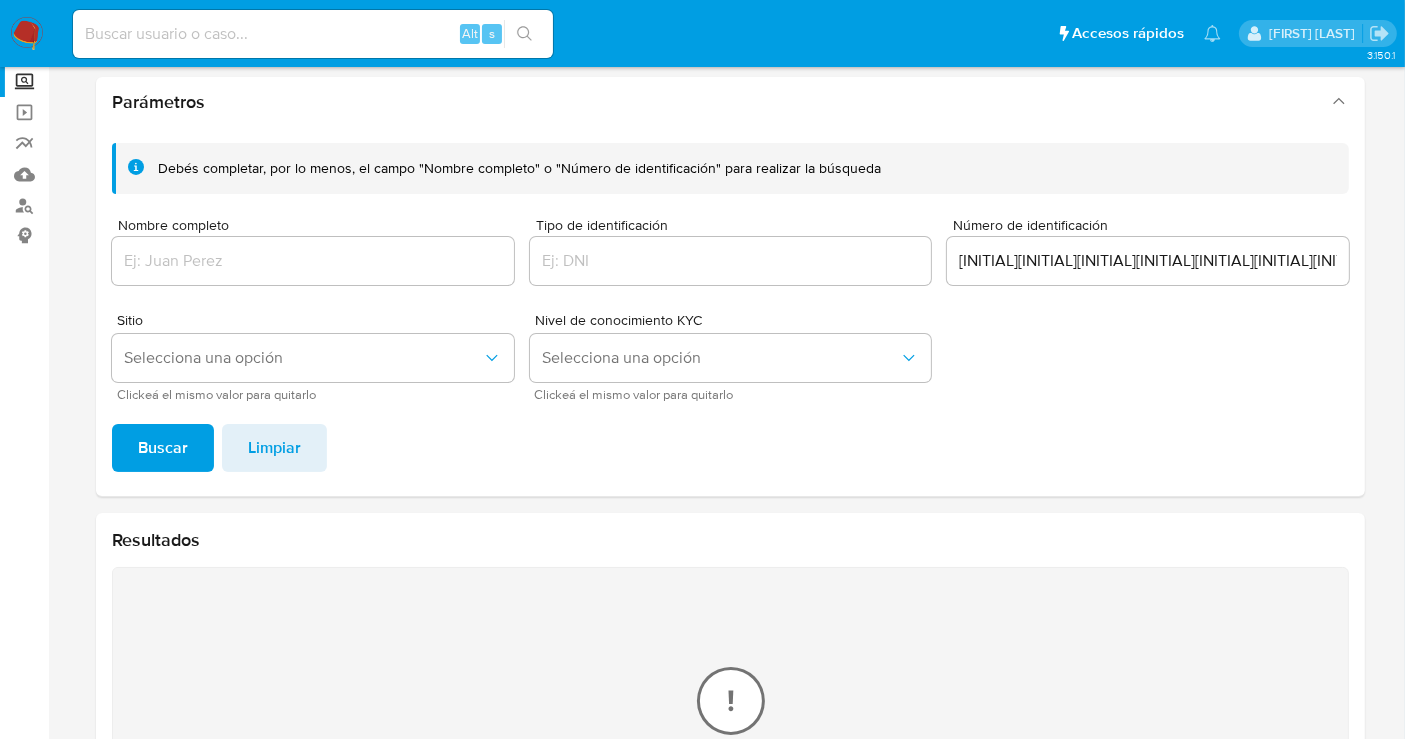 click on "Buscar" at bounding box center [163, 448] 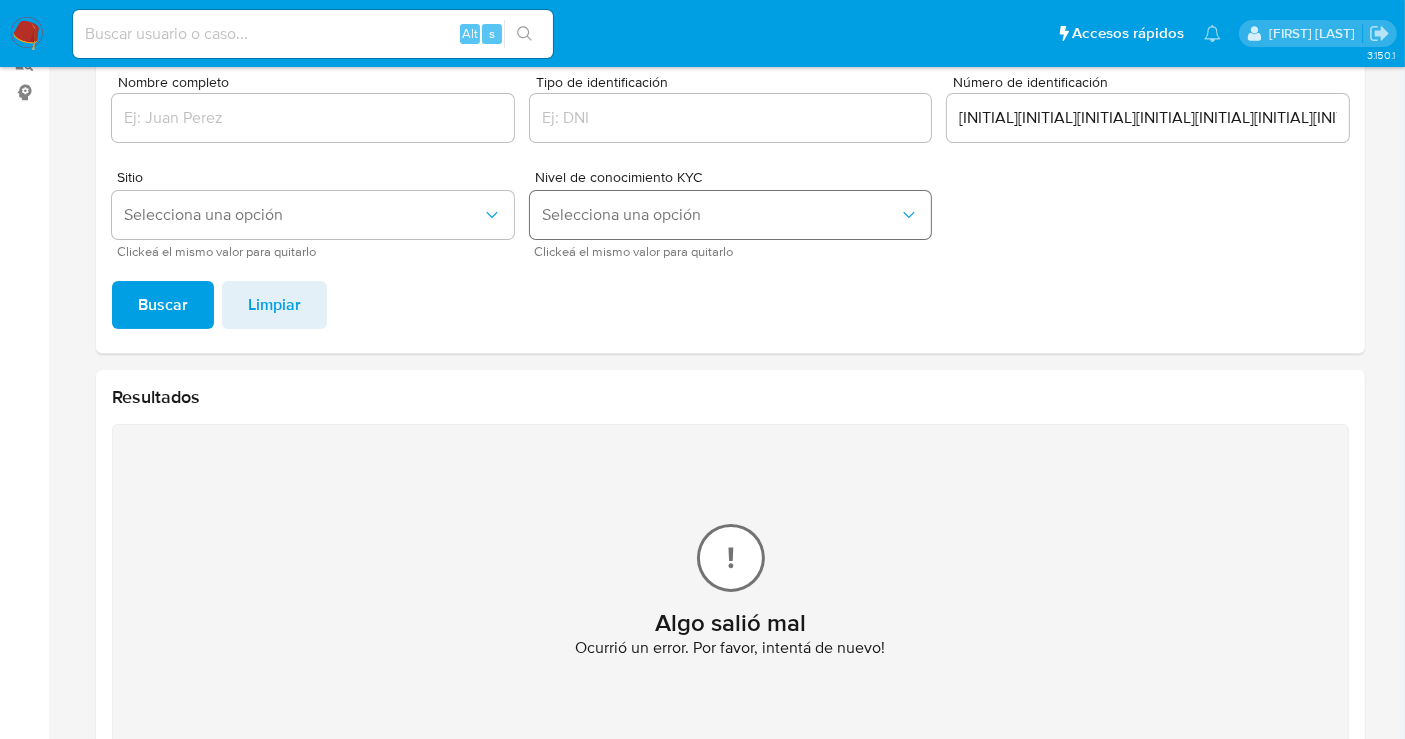scroll, scrollTop: 114, scrollLeft: 0, axis: vertical 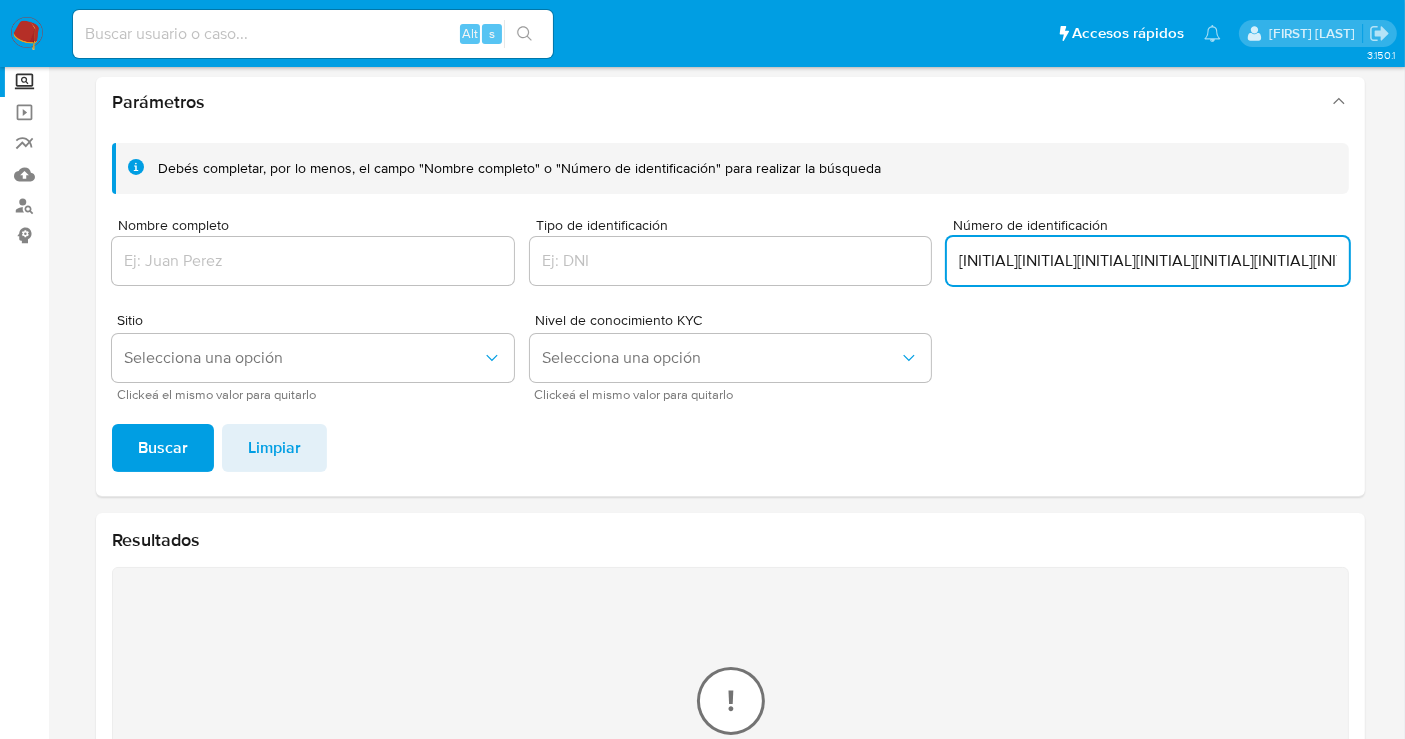 click on "HELR830908RS8" at bounding box center [1148, 261] 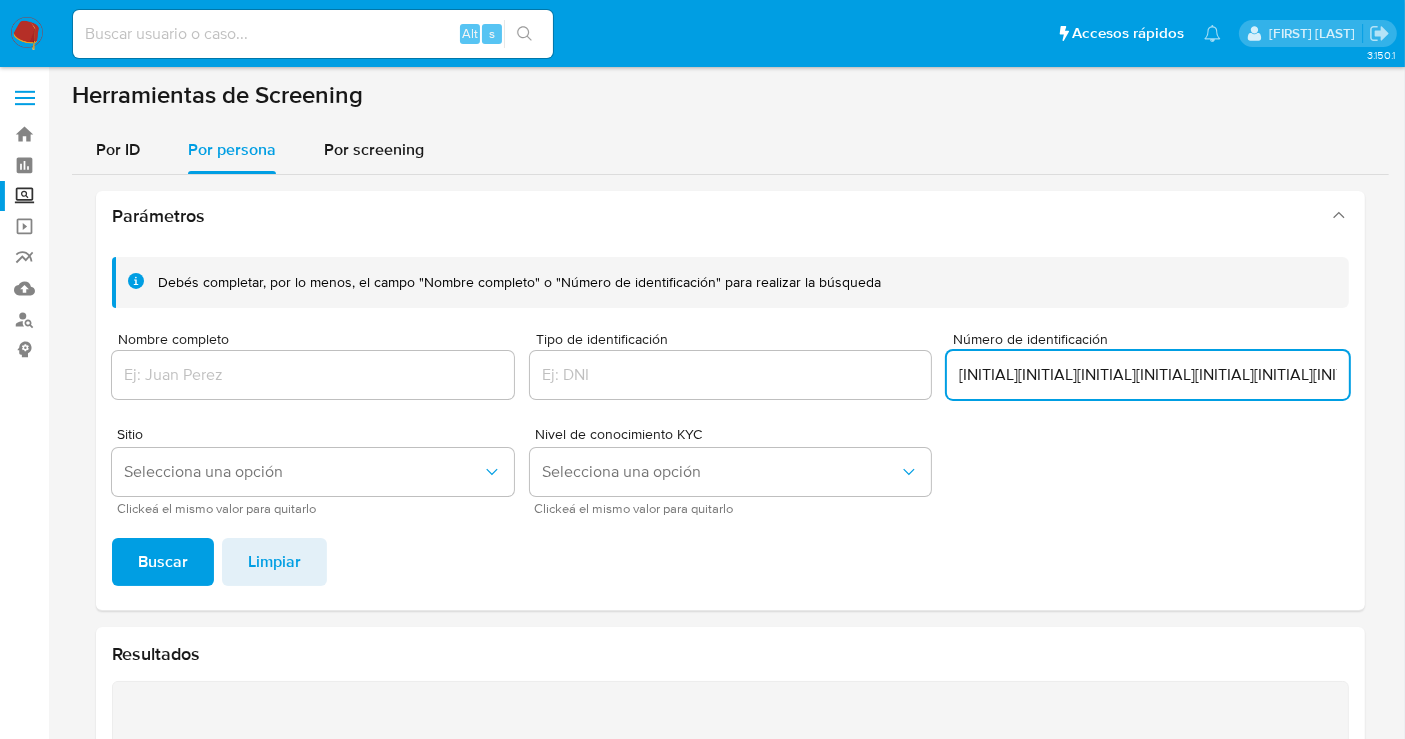 scroll, scrollTop: 0, scrollLeft: 0, axis: both 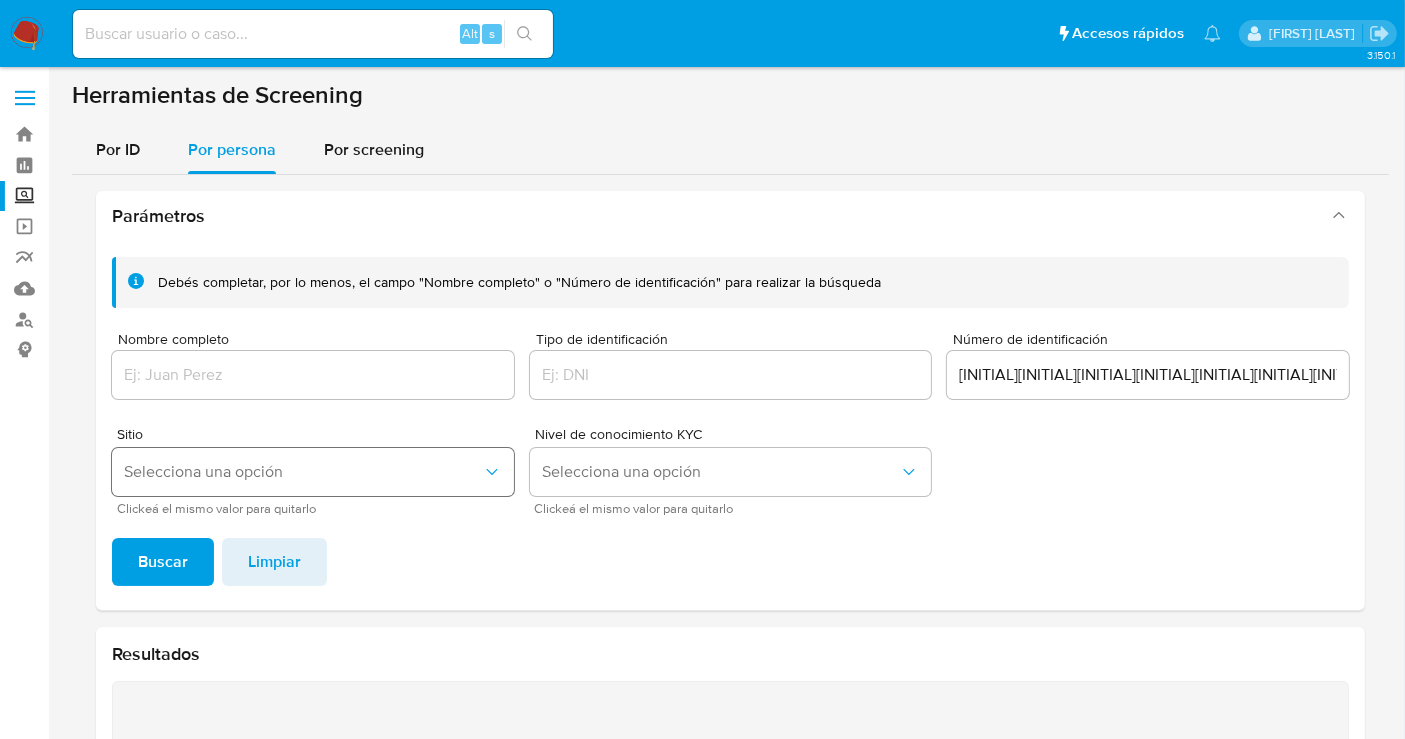 click on "Selecciona una opción" at bounding box center [303, 472] 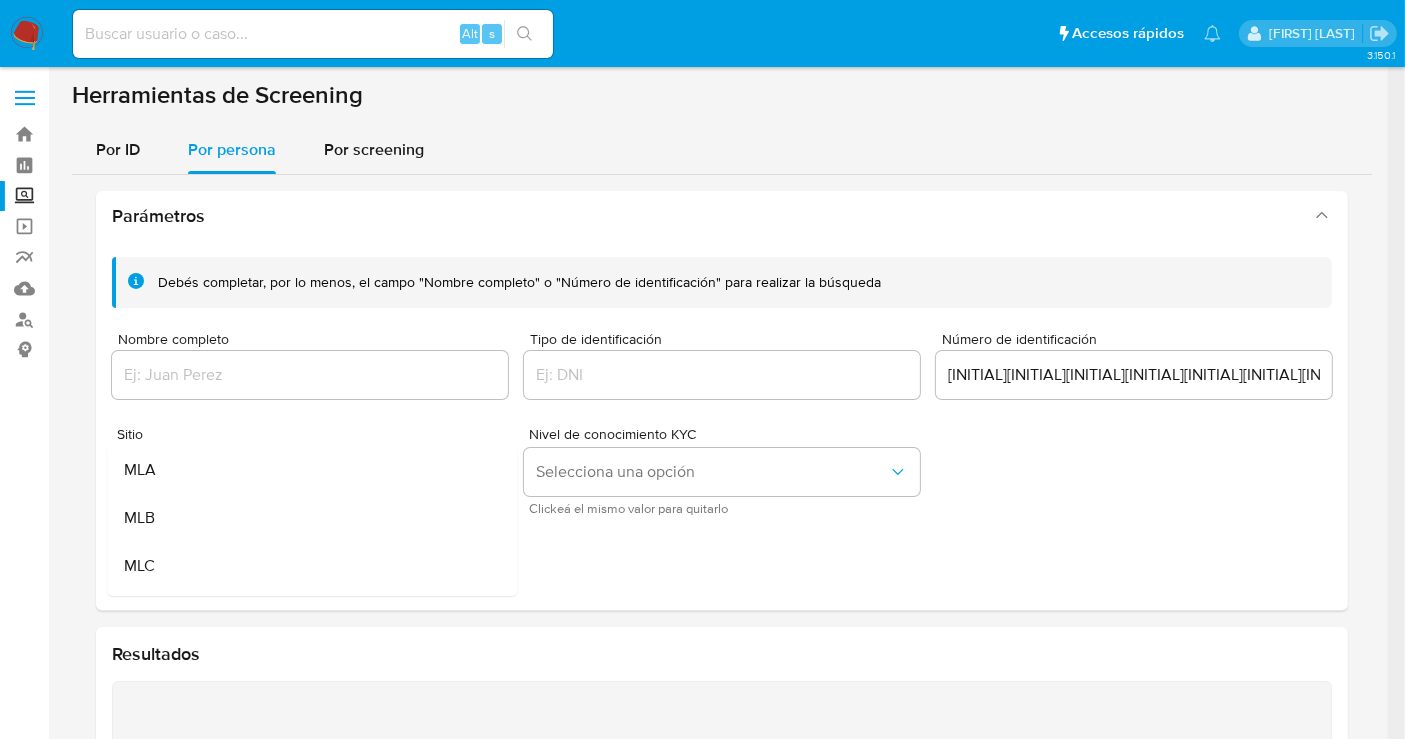 click on "Buscar Limpiar" at bounding box center [722, 562] 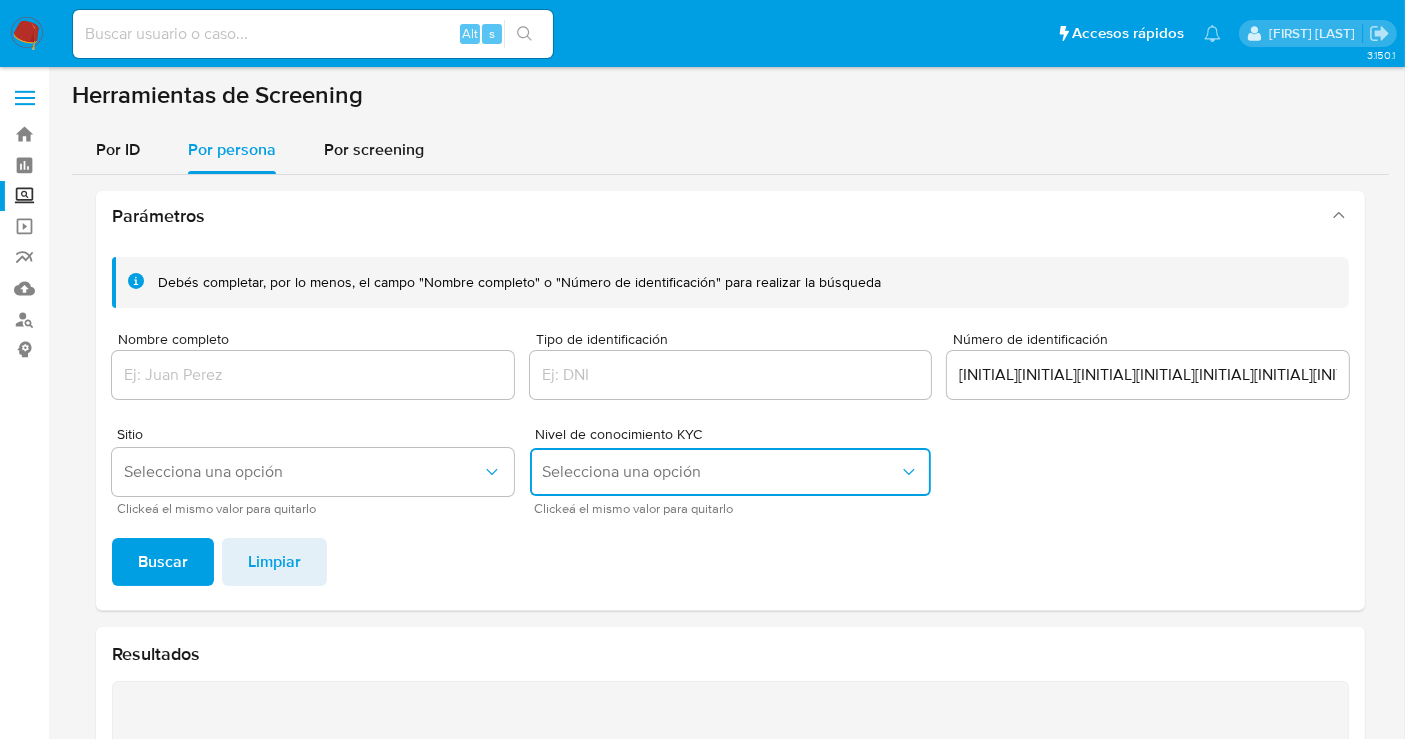 click on "Selecciona una opción" at bounding box center (731, 472) 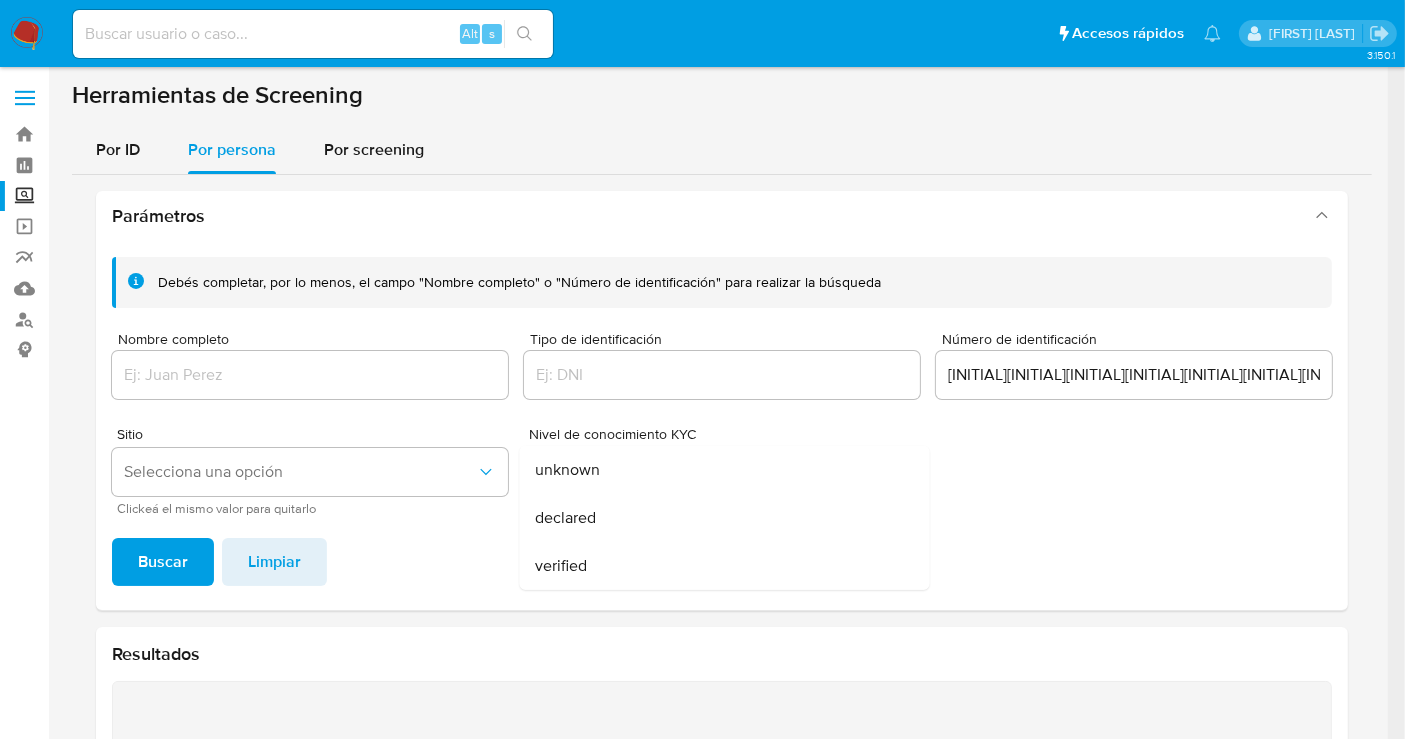 drag, startPoint x: 1116, startPoint y: 526, endPoint x: 1085, endPoint y: 518, distance: 32.01562 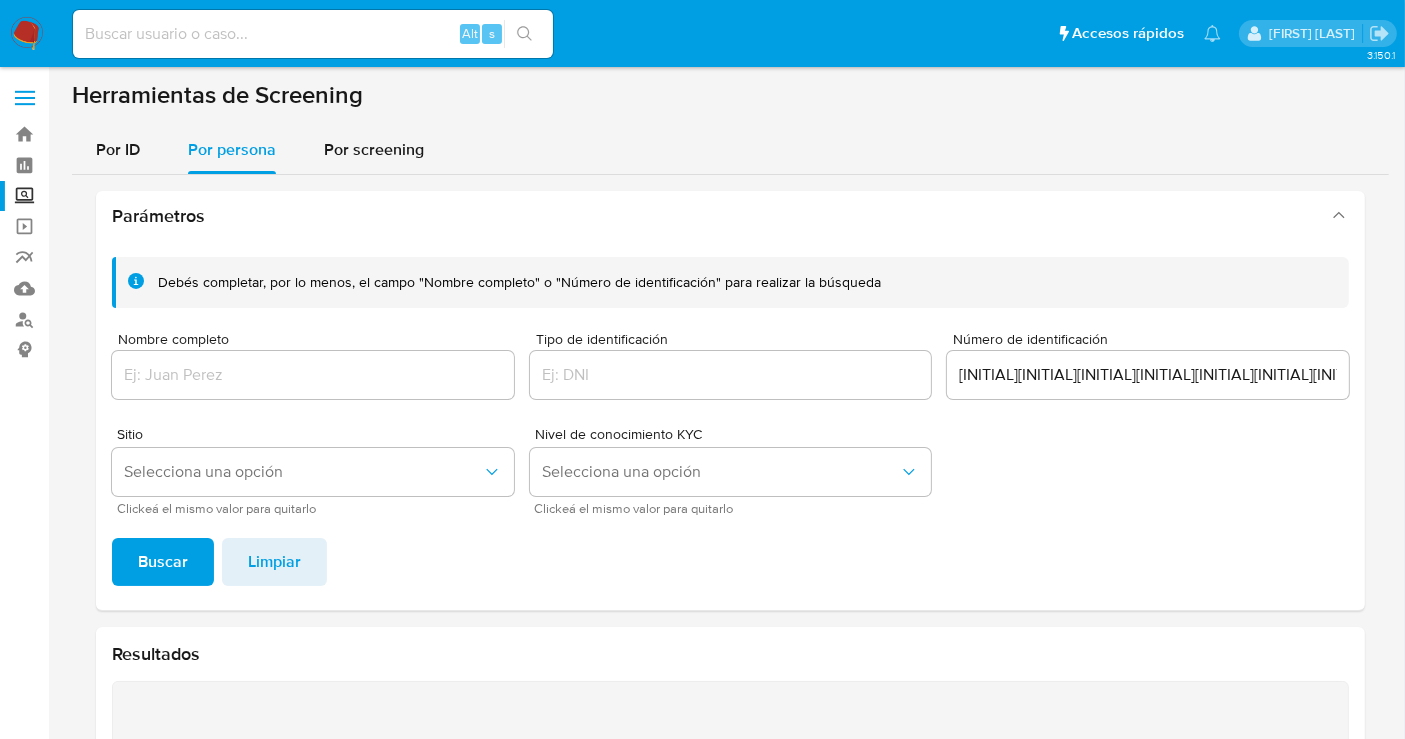 click on "Buscar" at bounding box center [163, 562] 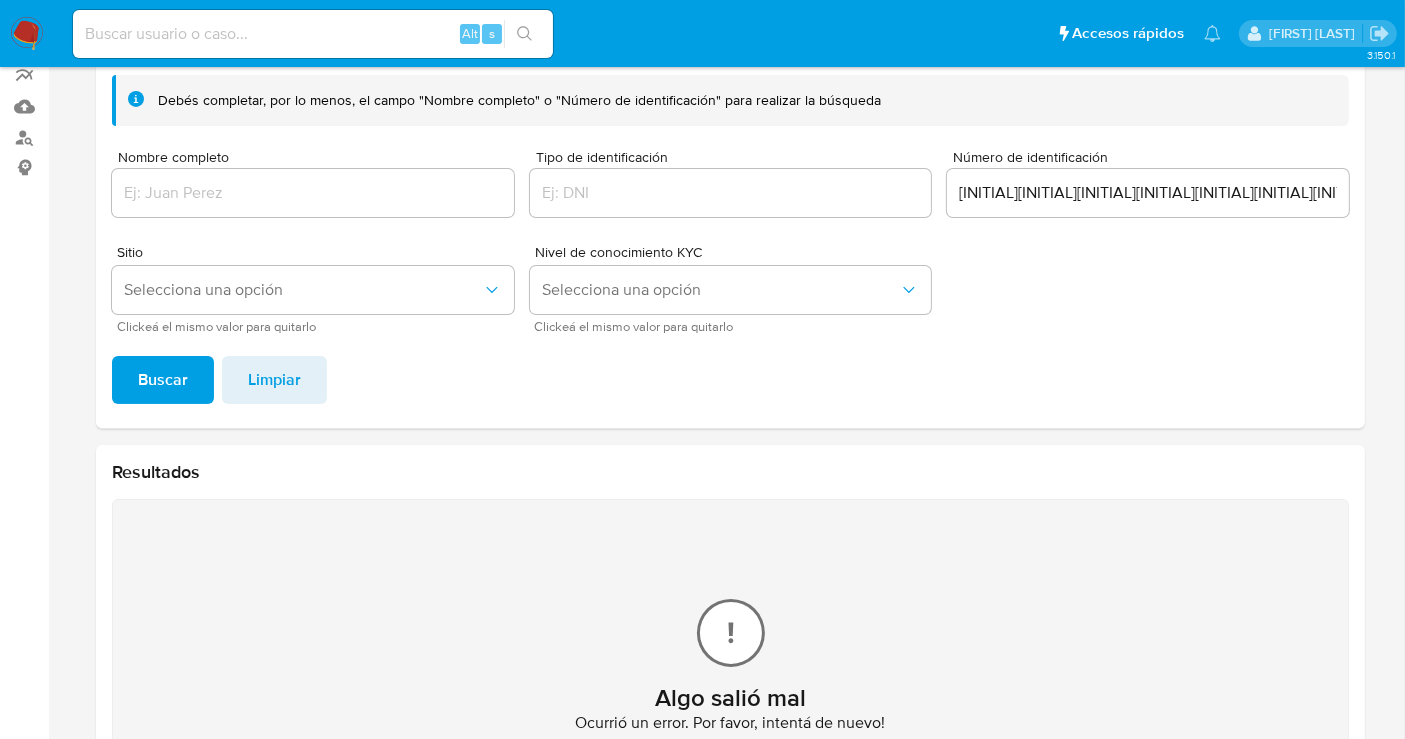 scroll, scrollTop: 114, scrollLeft: 0, axis: vertical 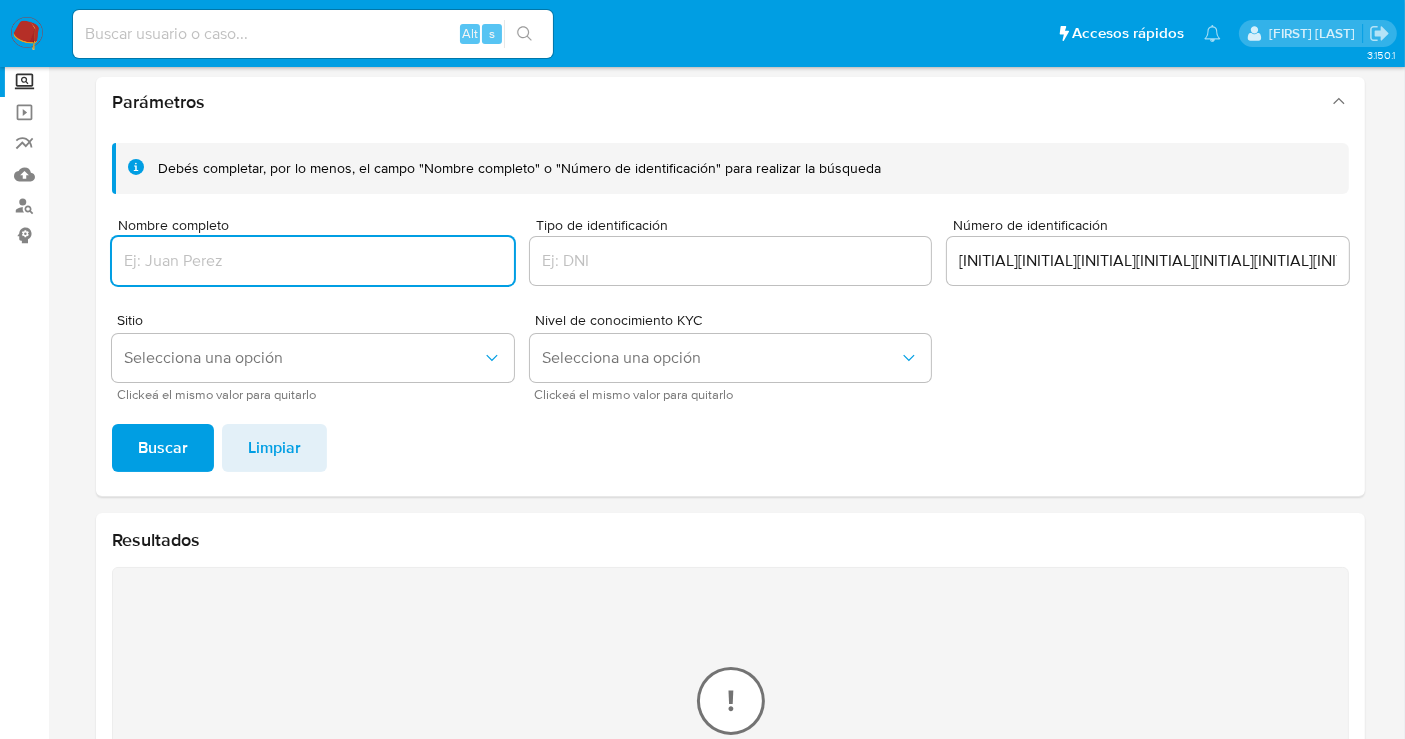 click at bounding box center [313, 261] 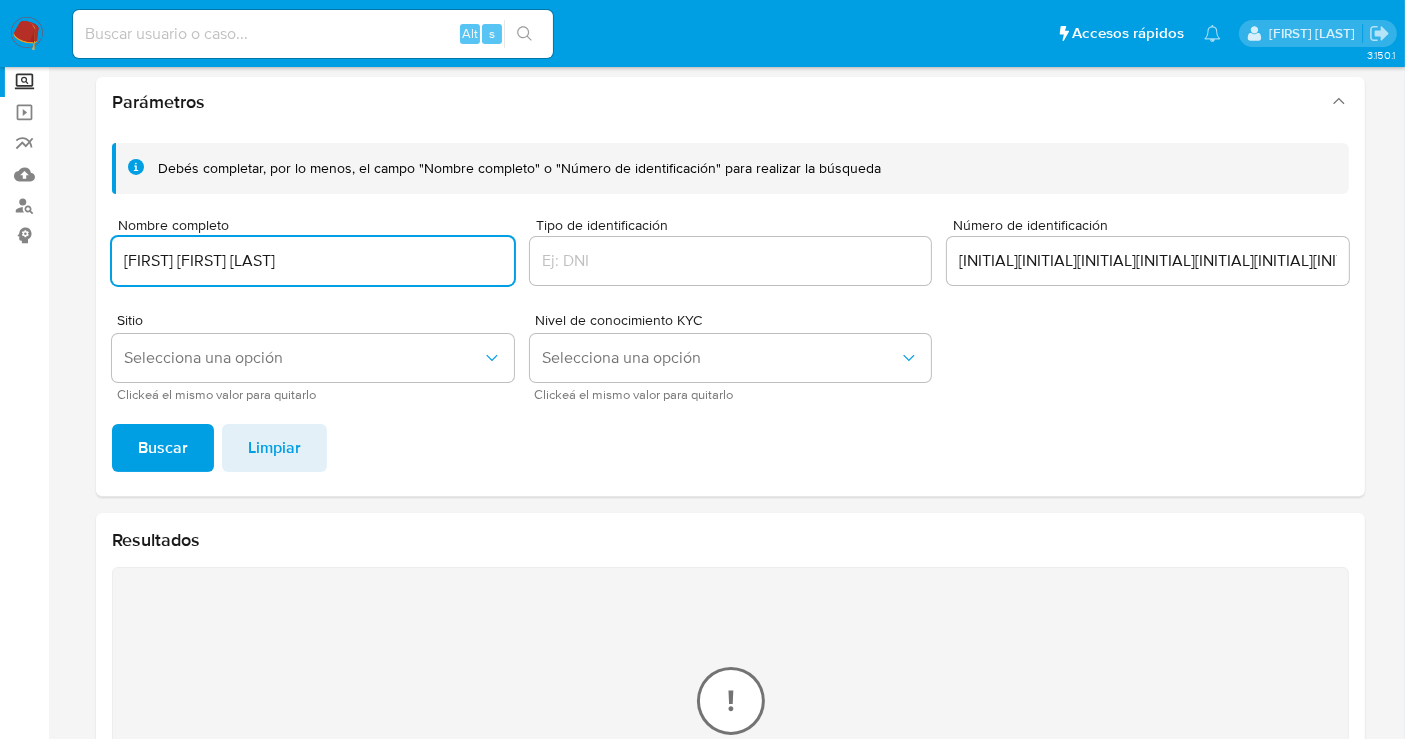 type on "GABRIEL ADALBERTO AVILA" 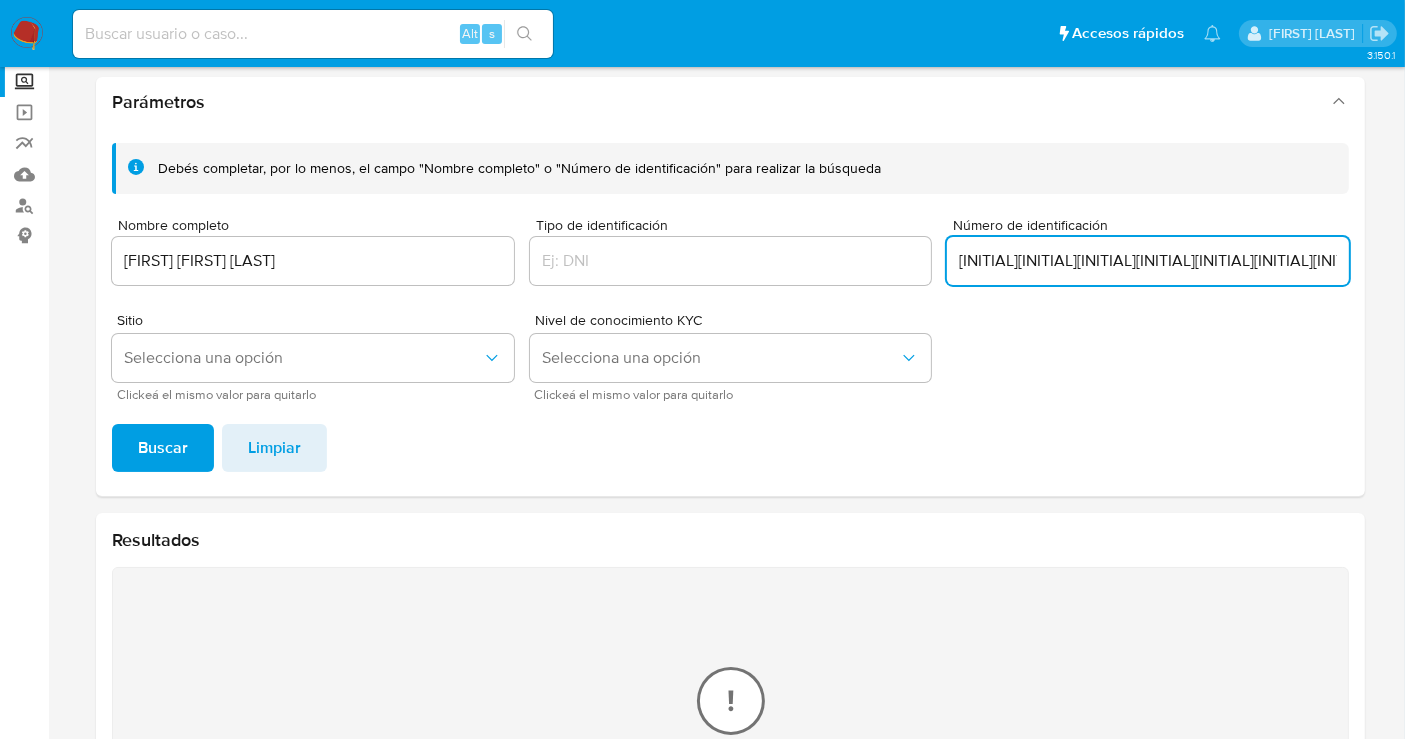 click on "HELR830908RS8" at bounding box center [1148, 261] 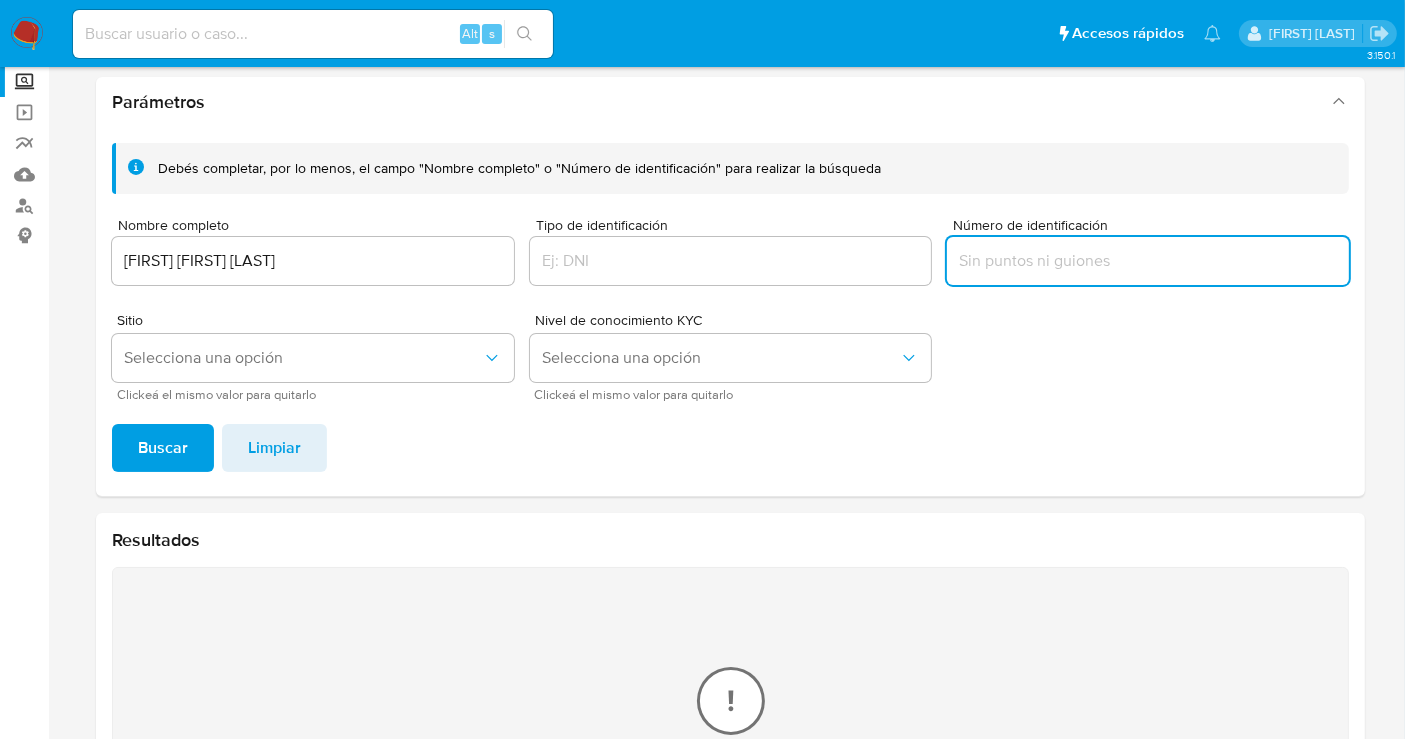 type 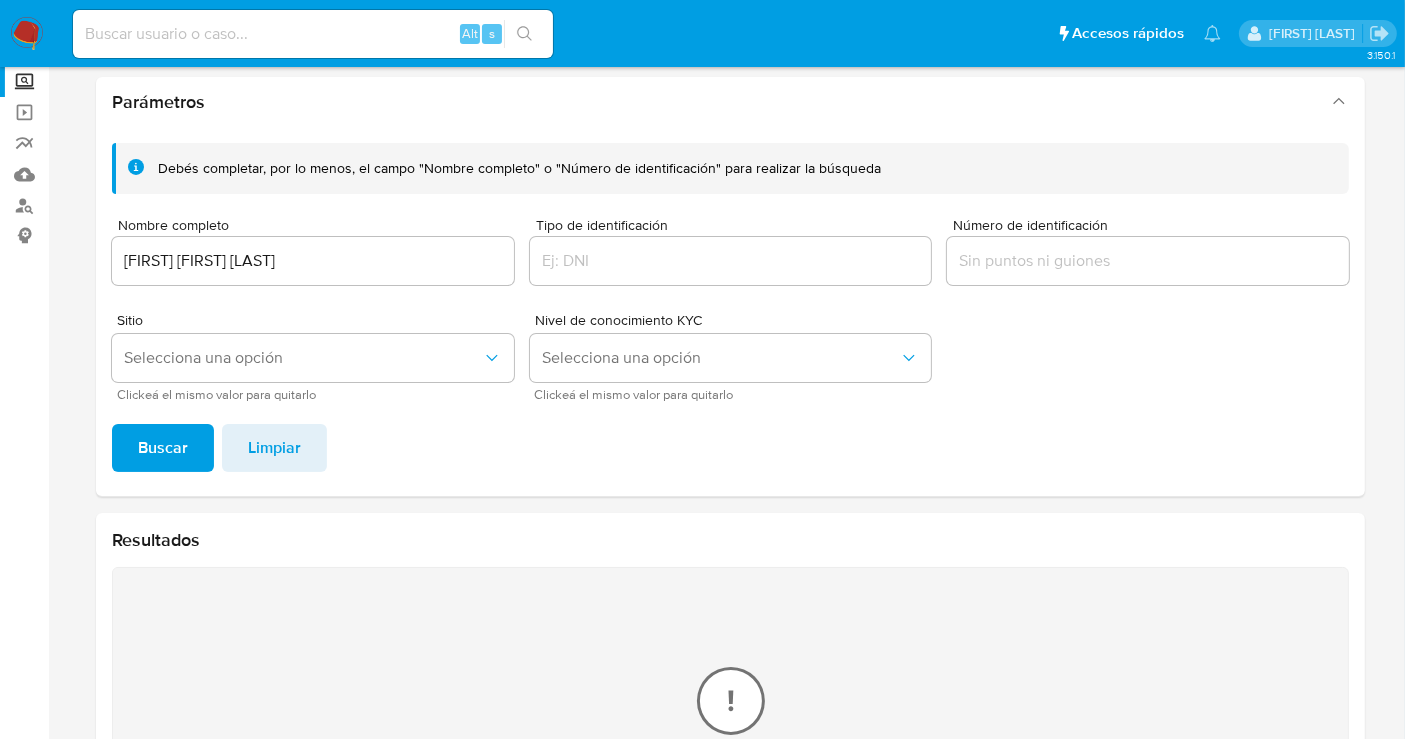 click on "Buscar" at bounding box center [163, 448] 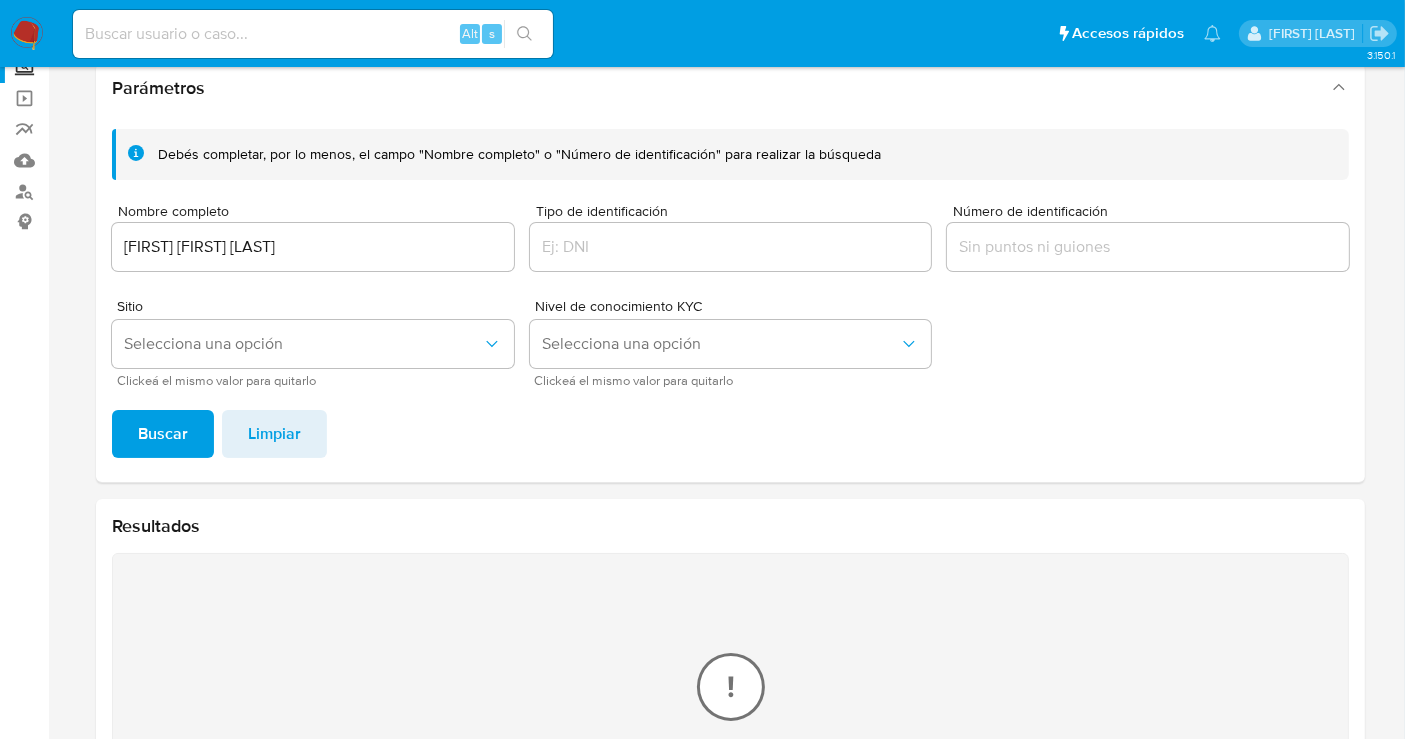 scroll, scrollTop: 114, scrollLeft: 0, axis: vertical 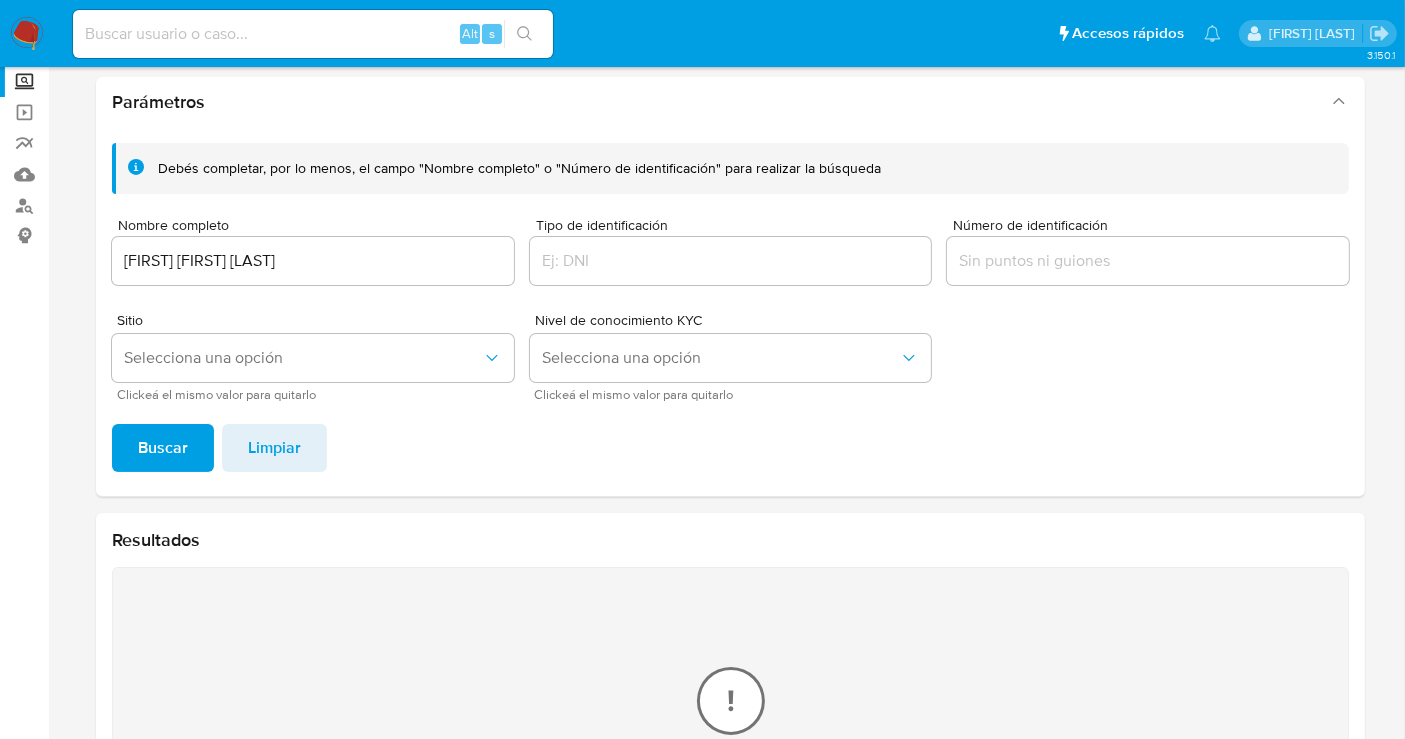 click on "Buscar" at bounding box center (163, 448) 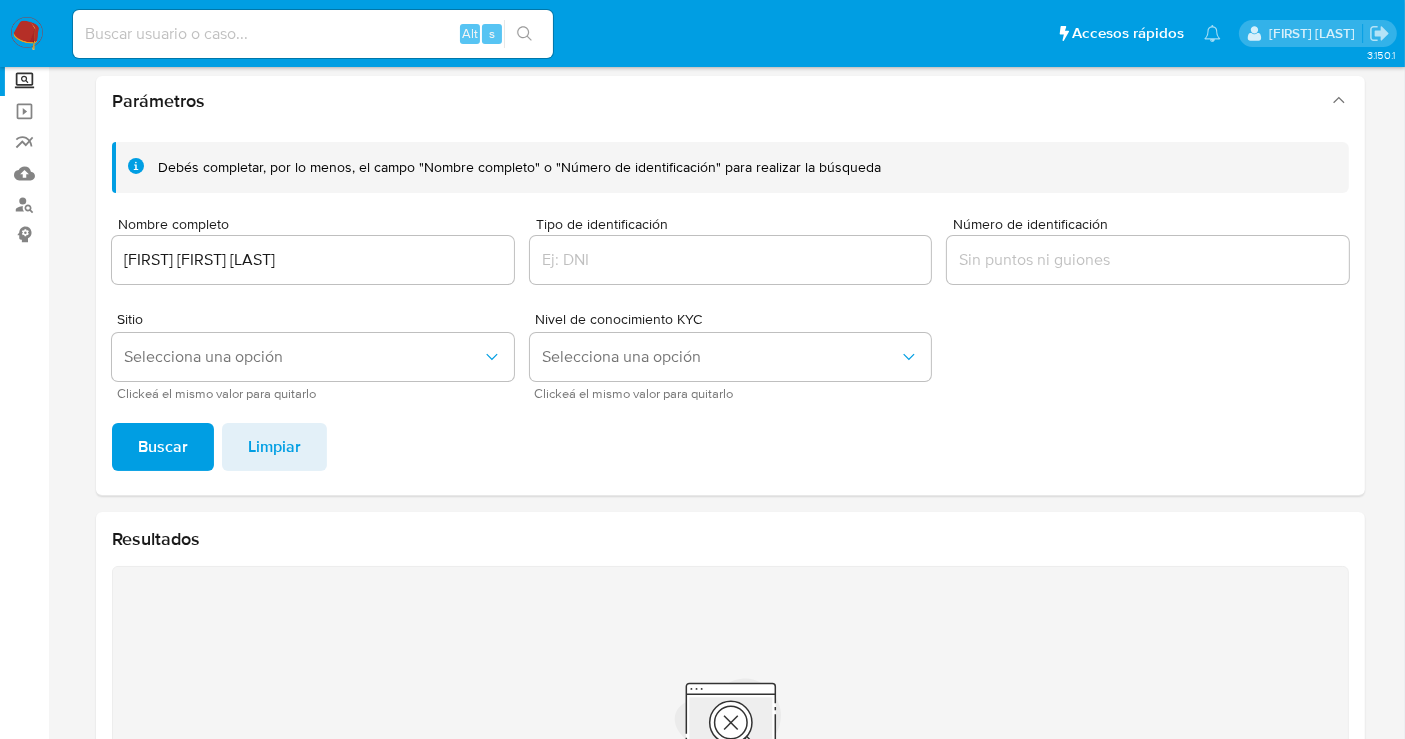 scroll, scrollTop: 114, scrollLeft: 0, axis: vertical 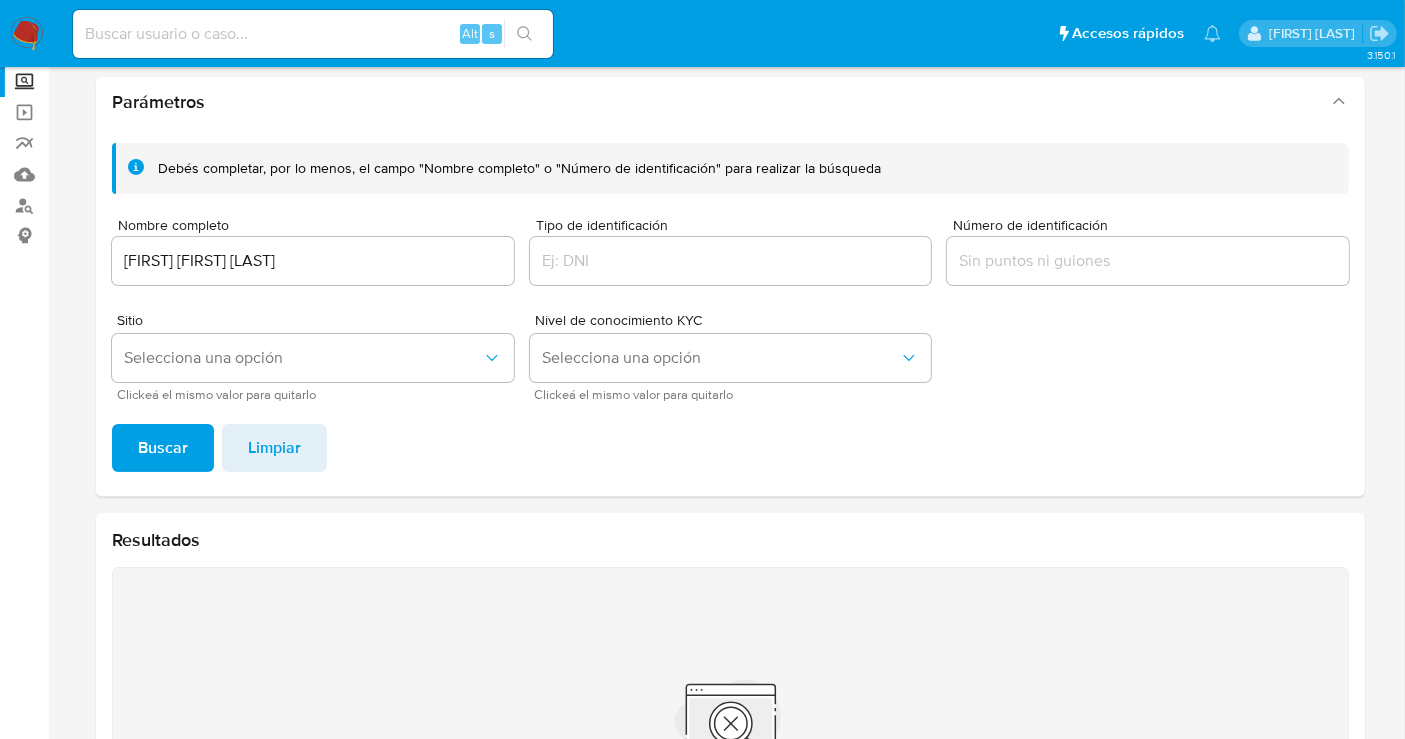 click on "GABRIEL ADALBERTO AVILA" at bounding box center [313, 261] 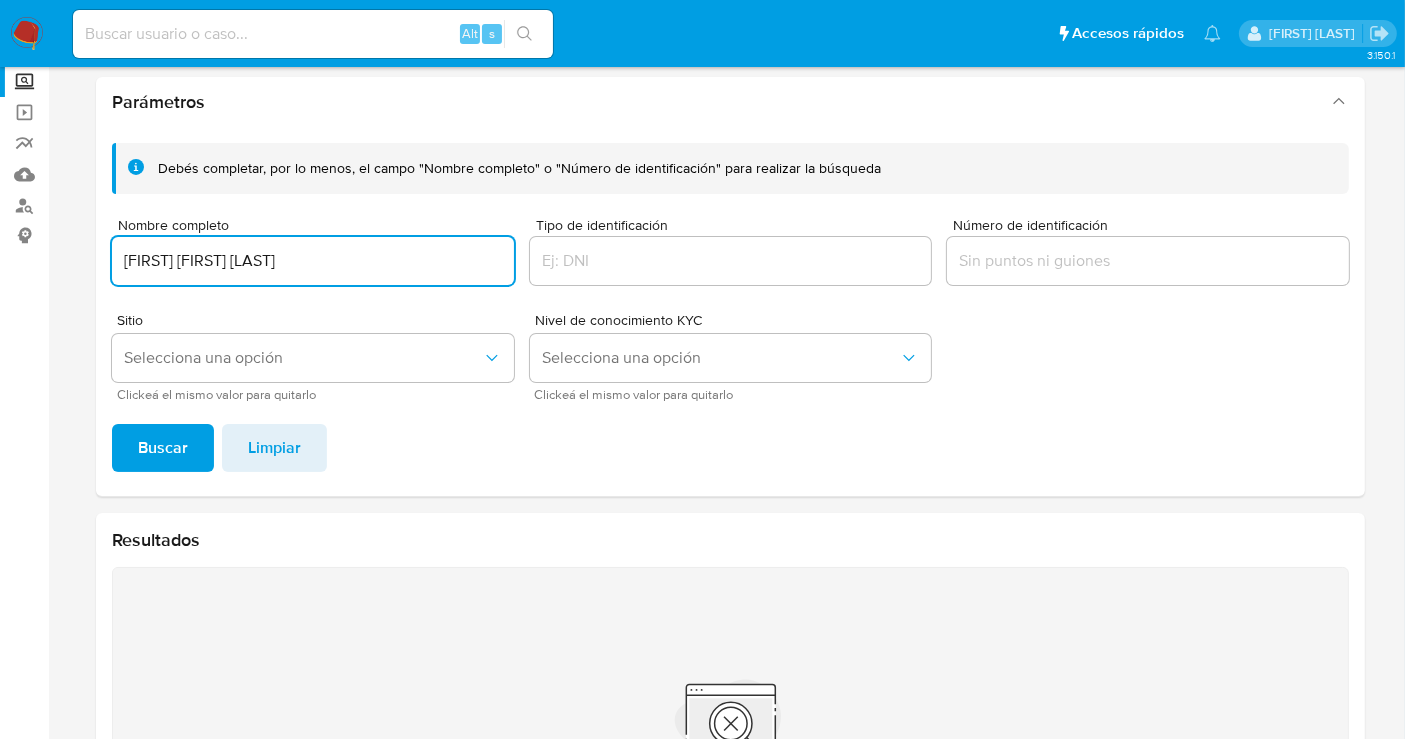 click on "GABRIEL ADALBERTO AVILA" at bounding box center (313, 261) 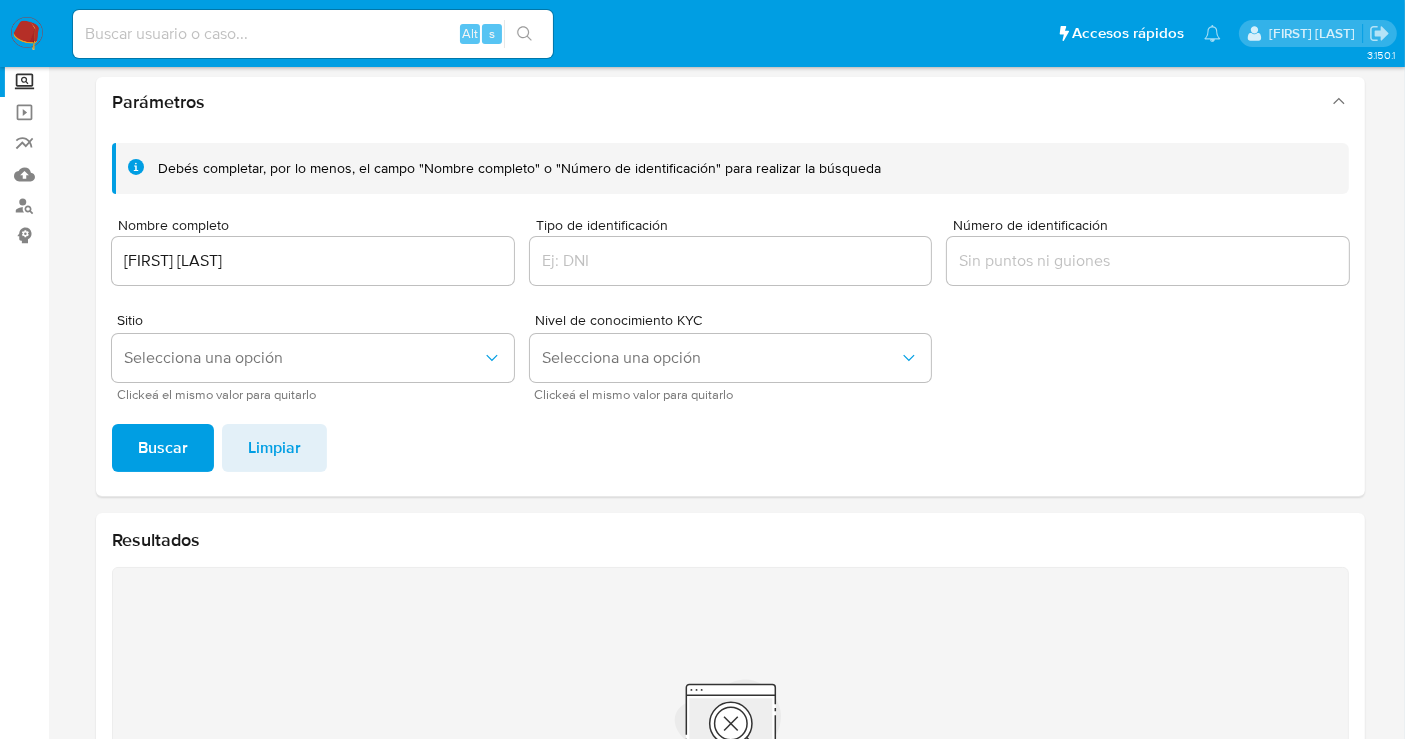 click on "Buscar" at bounding box center [163, 448] 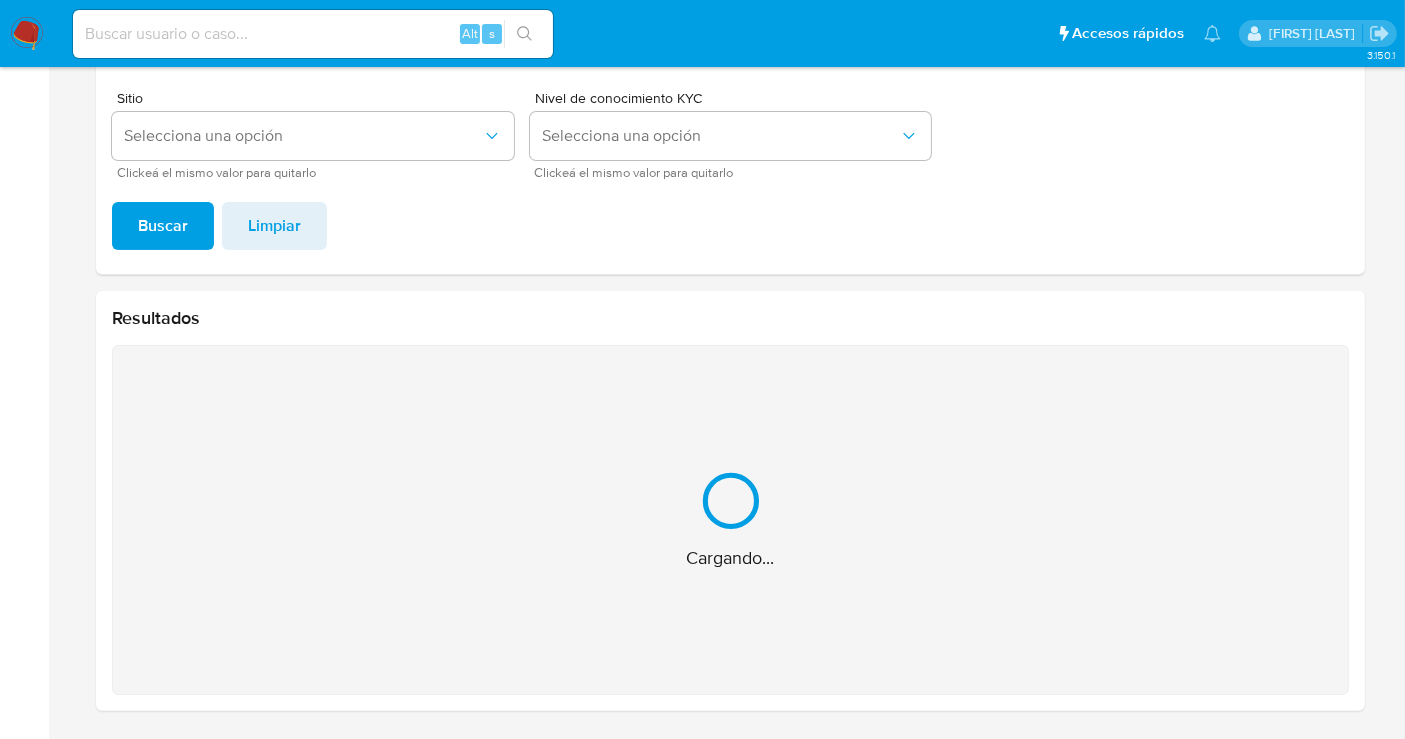 scroll, scrollTop: 57, scrollLeft: 0, axis: vertical 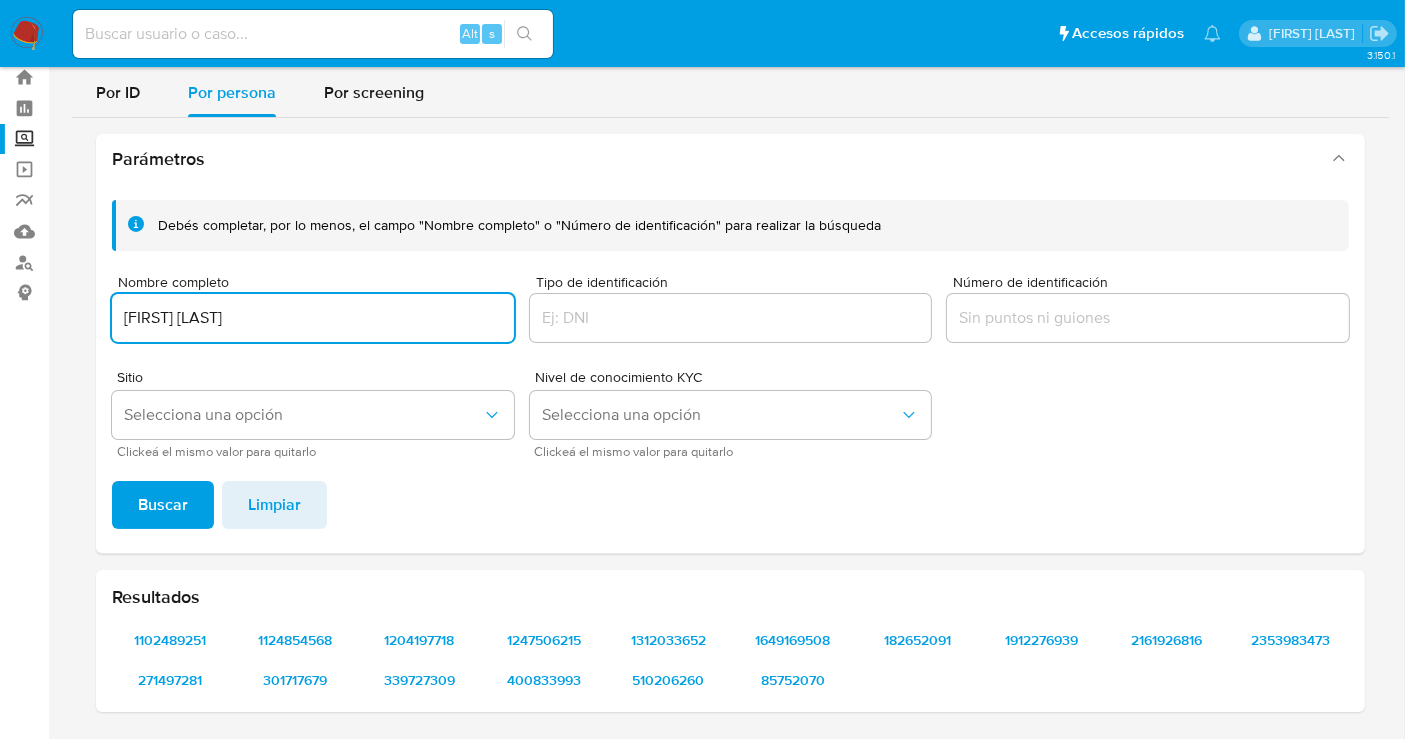 click on "ADALBERTO AVILA" at bounding box center [313, 318] 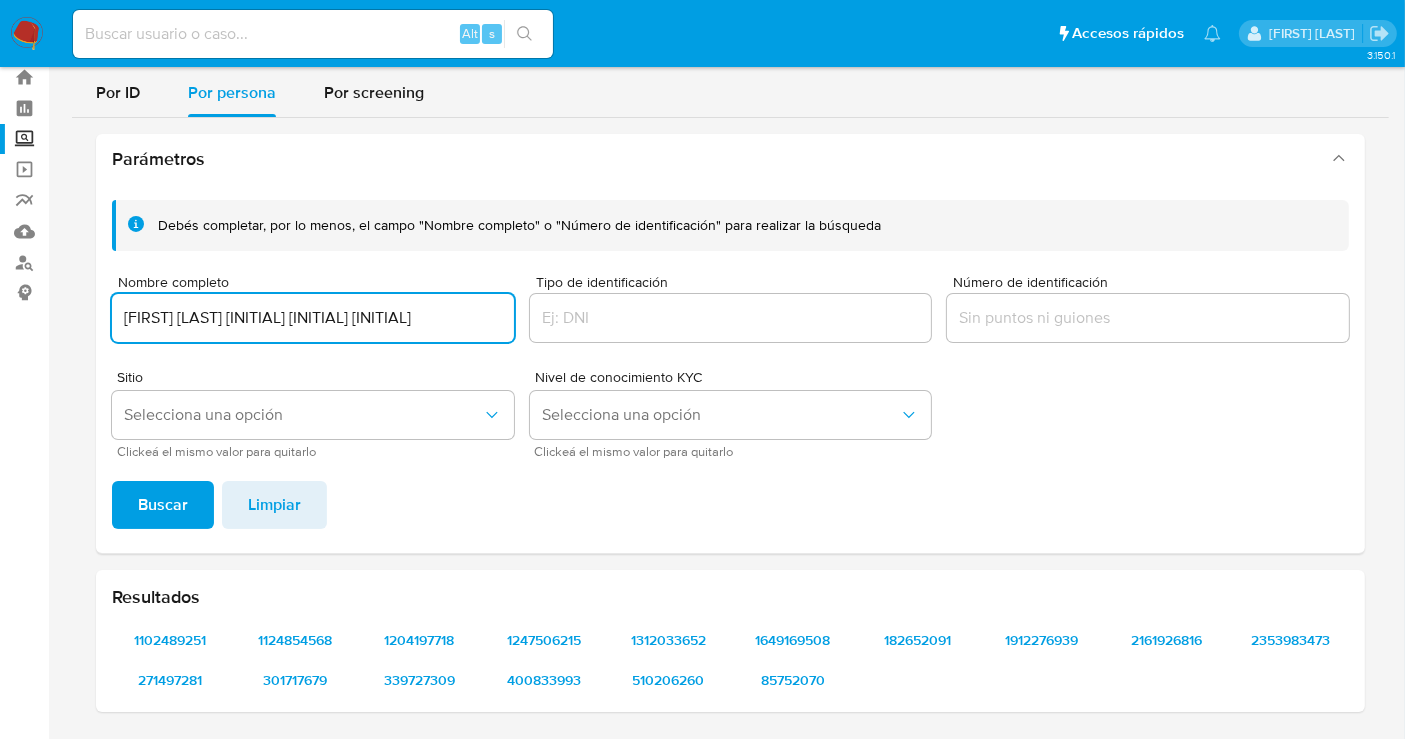 type on "ADALBERTO AVILA GABRIEL" 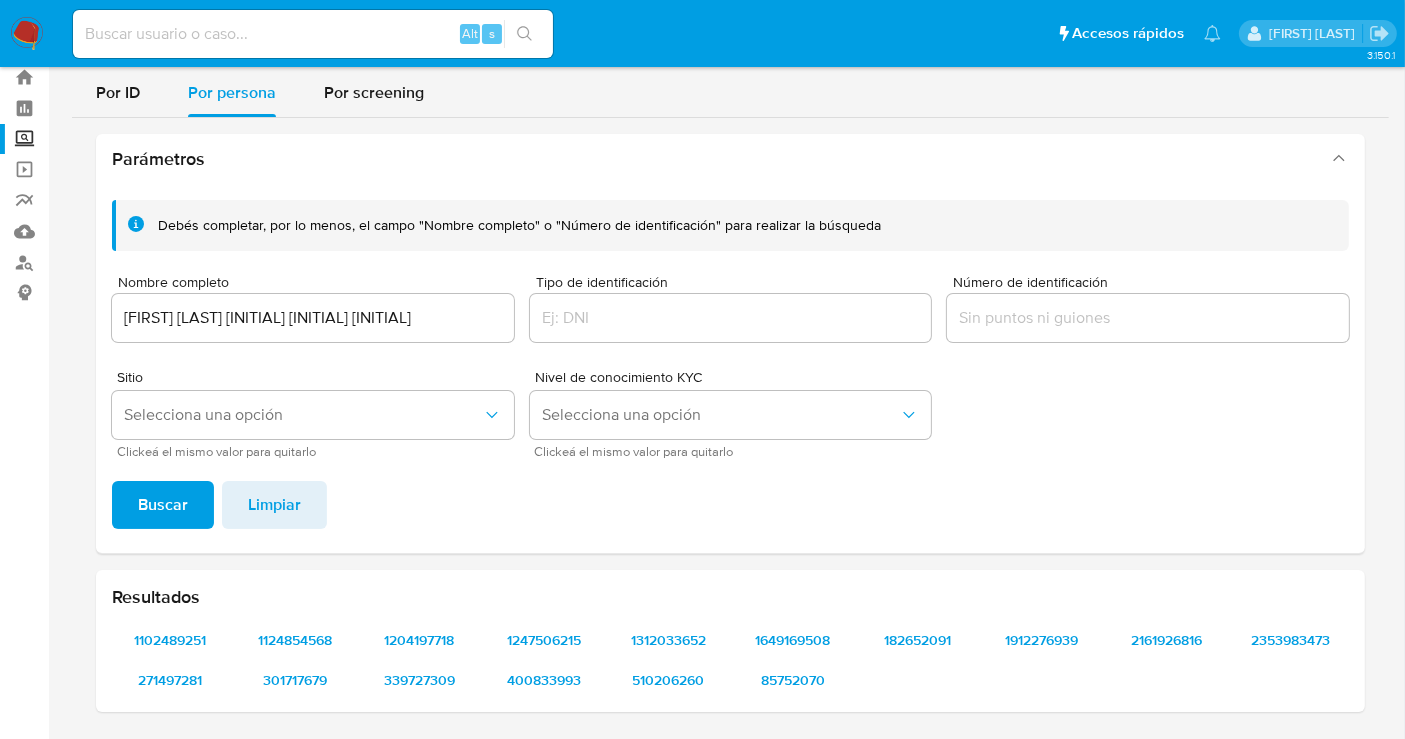 click on "Buscar" at bounding box center [163, 505] 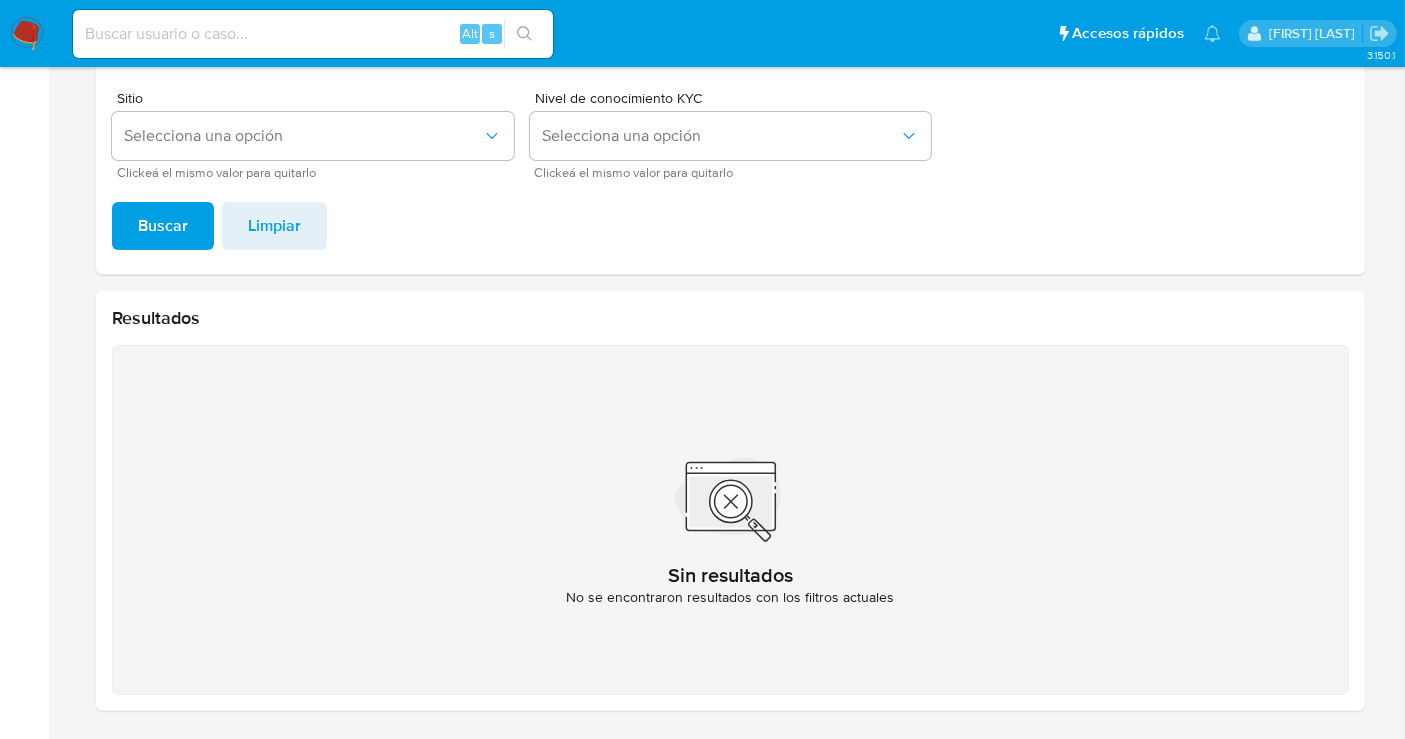 scroll, scrollTop: 0, scrollLeft: 0, axis: both 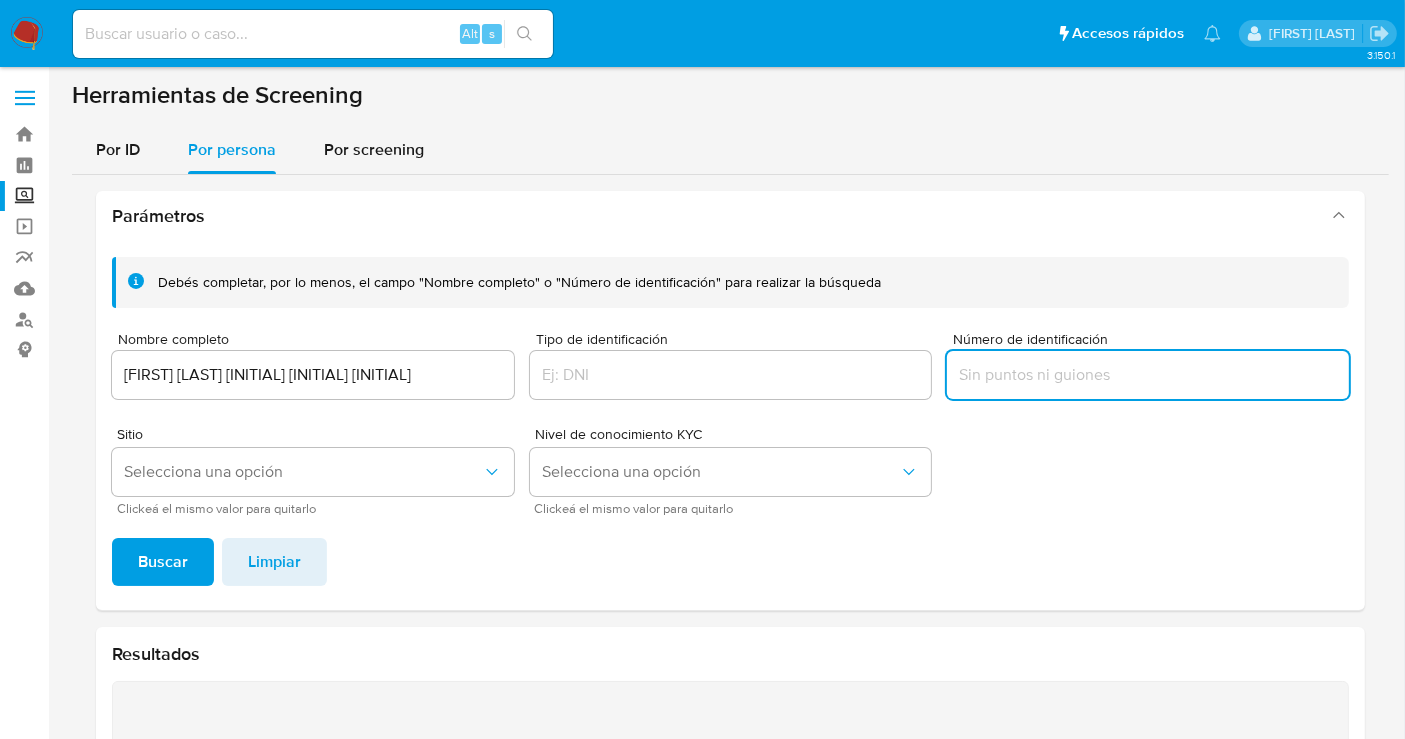 click at bounding box center [1148, 375] 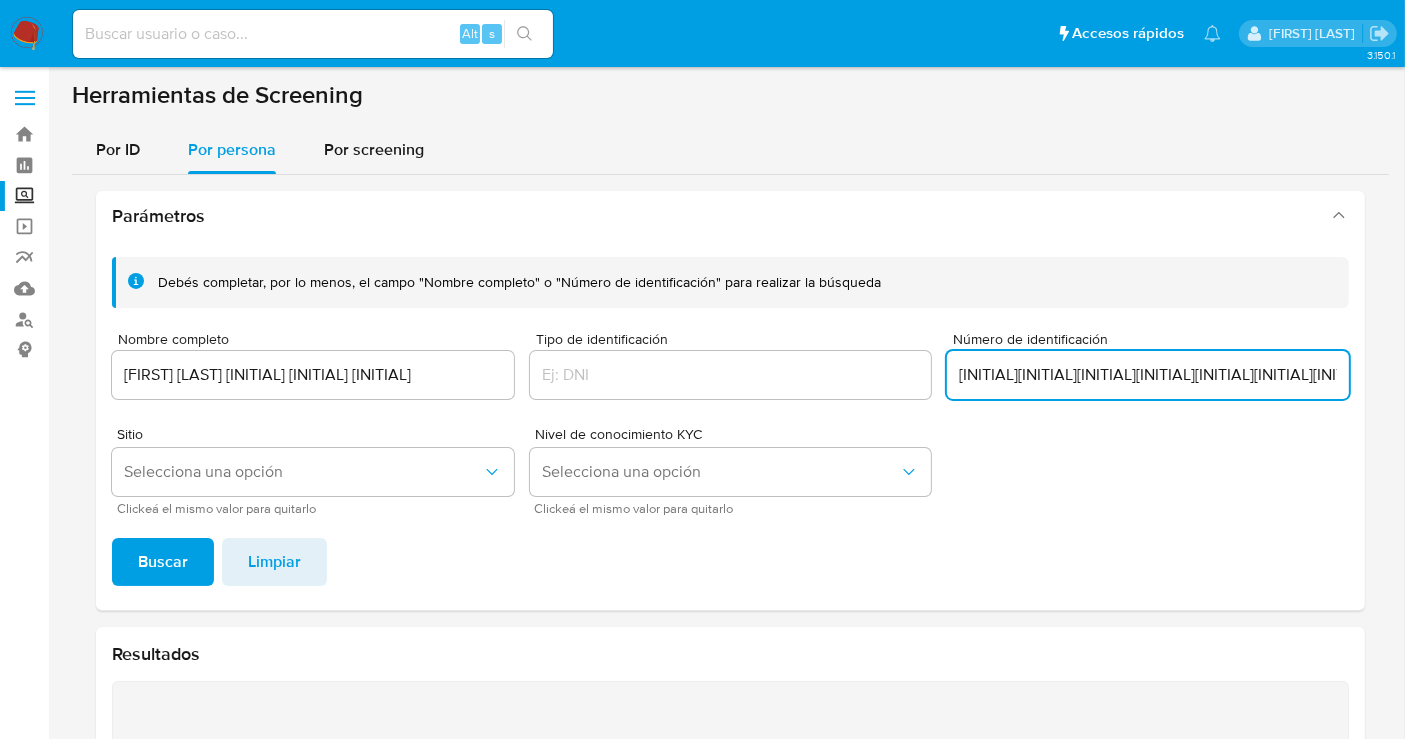 type on "HELR830908RS8" 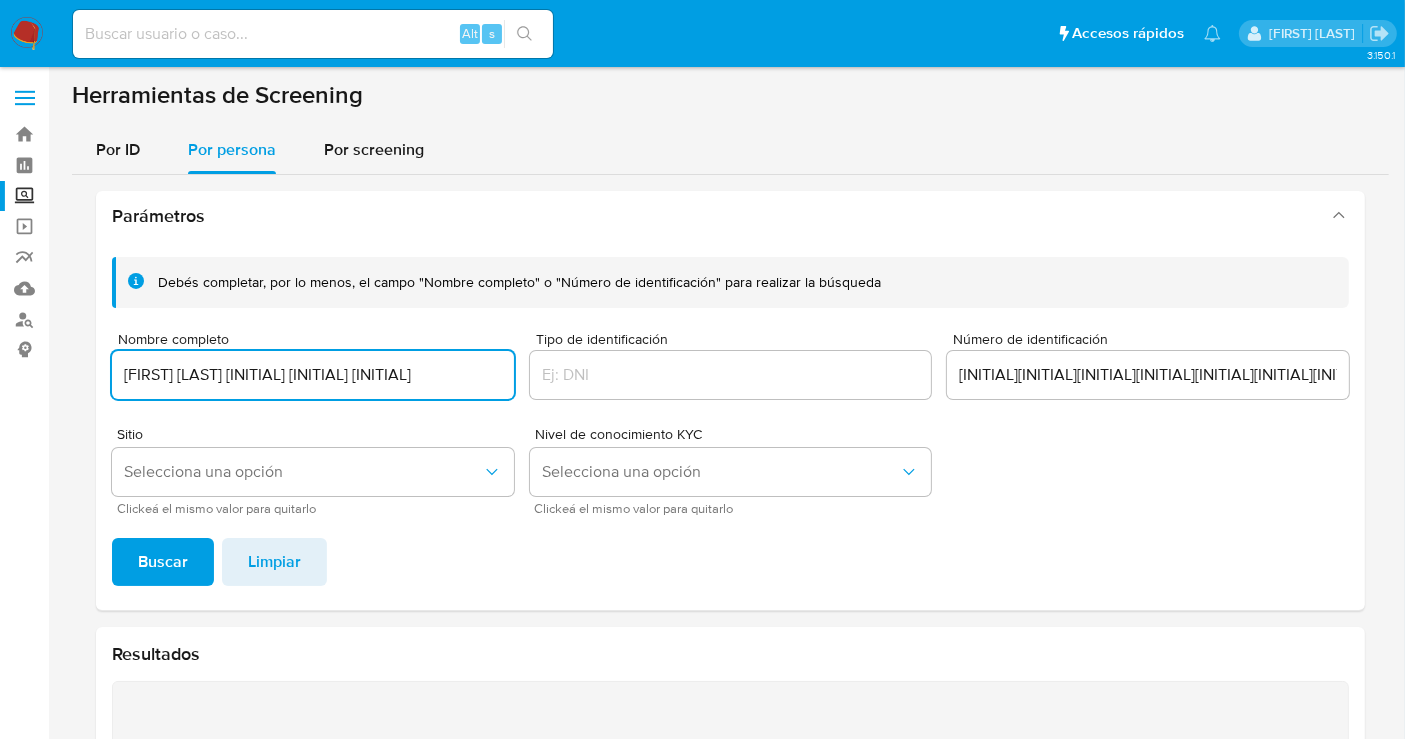 drag, startPoint x: 386, startPoint y: 387, endPoint x: 28, endPoint y: 380, distance: 358.06842 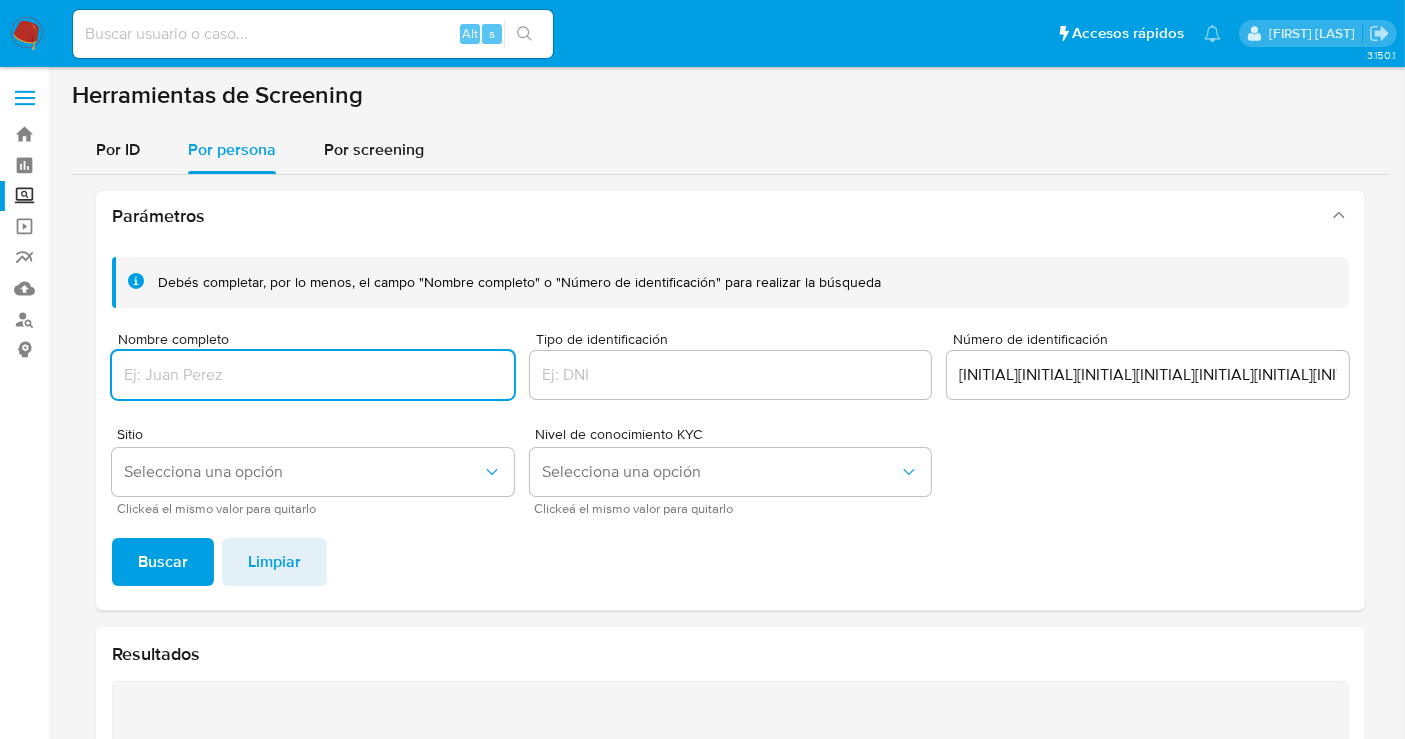type 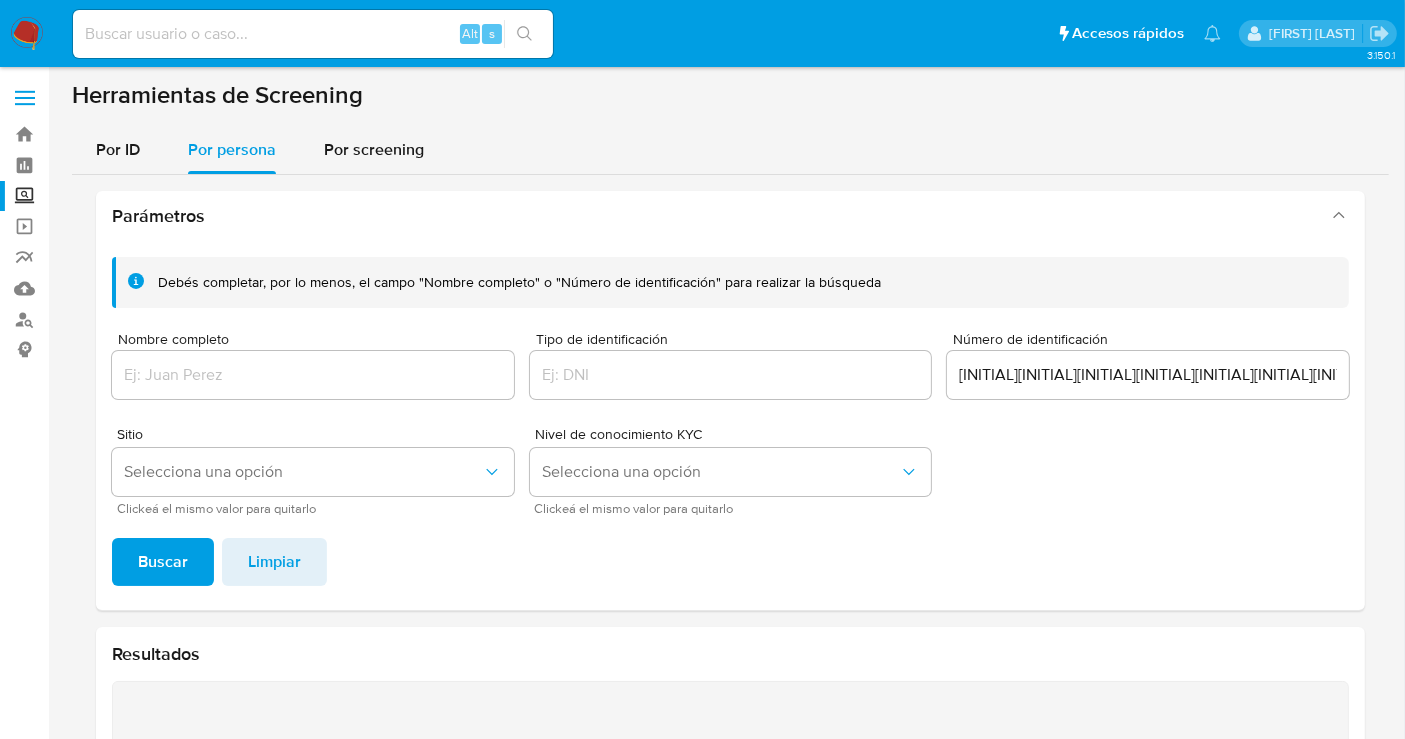 click on "Buscar" at bounding box center [163, 562] 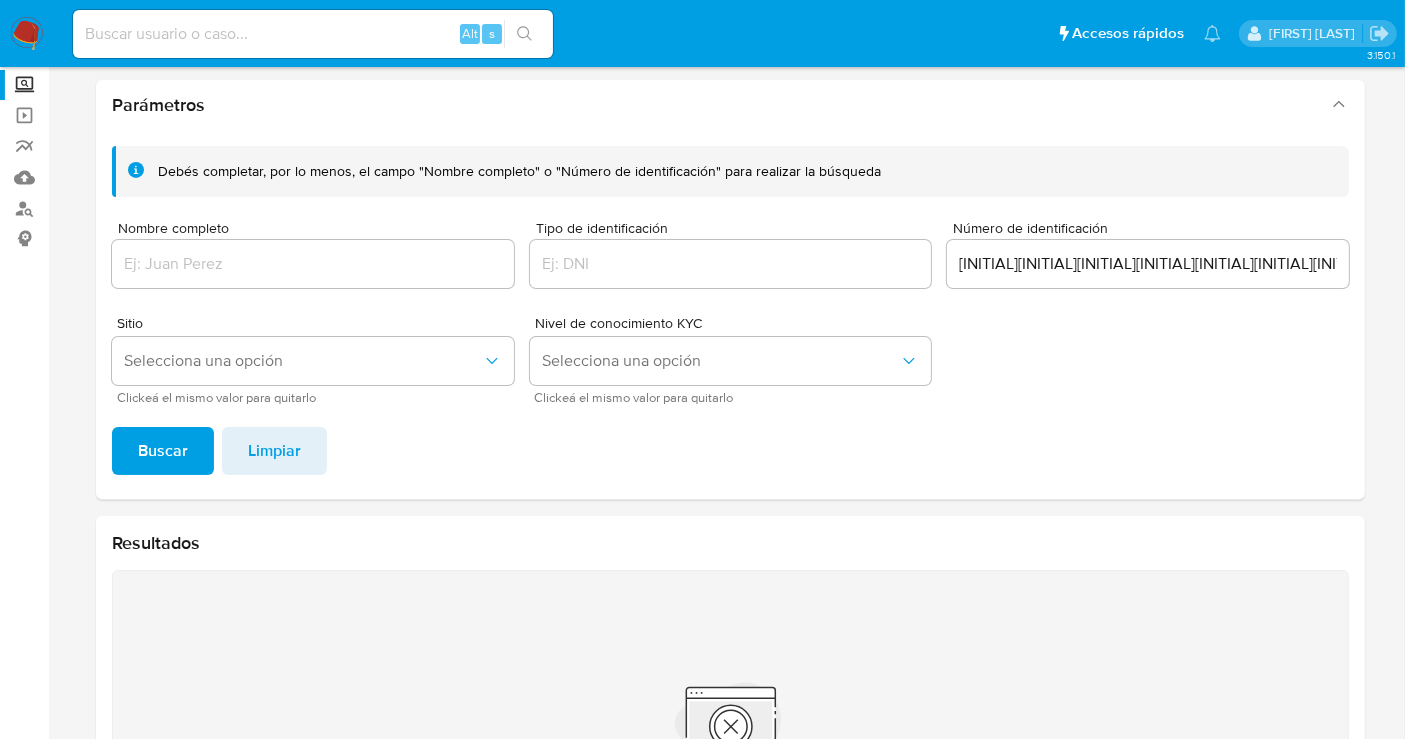 scroll, scrollTop: 111, scrollLeft: 0, axis: vertical 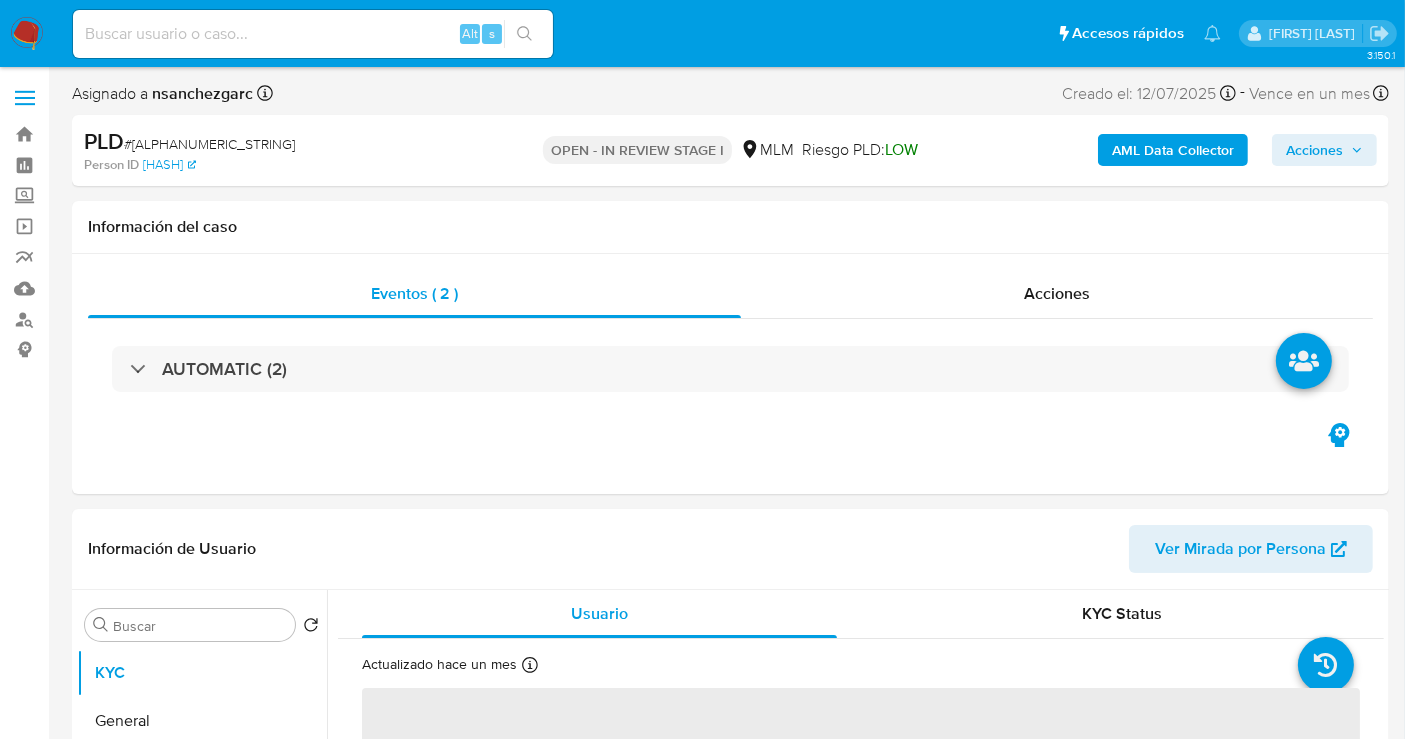 select on "10" 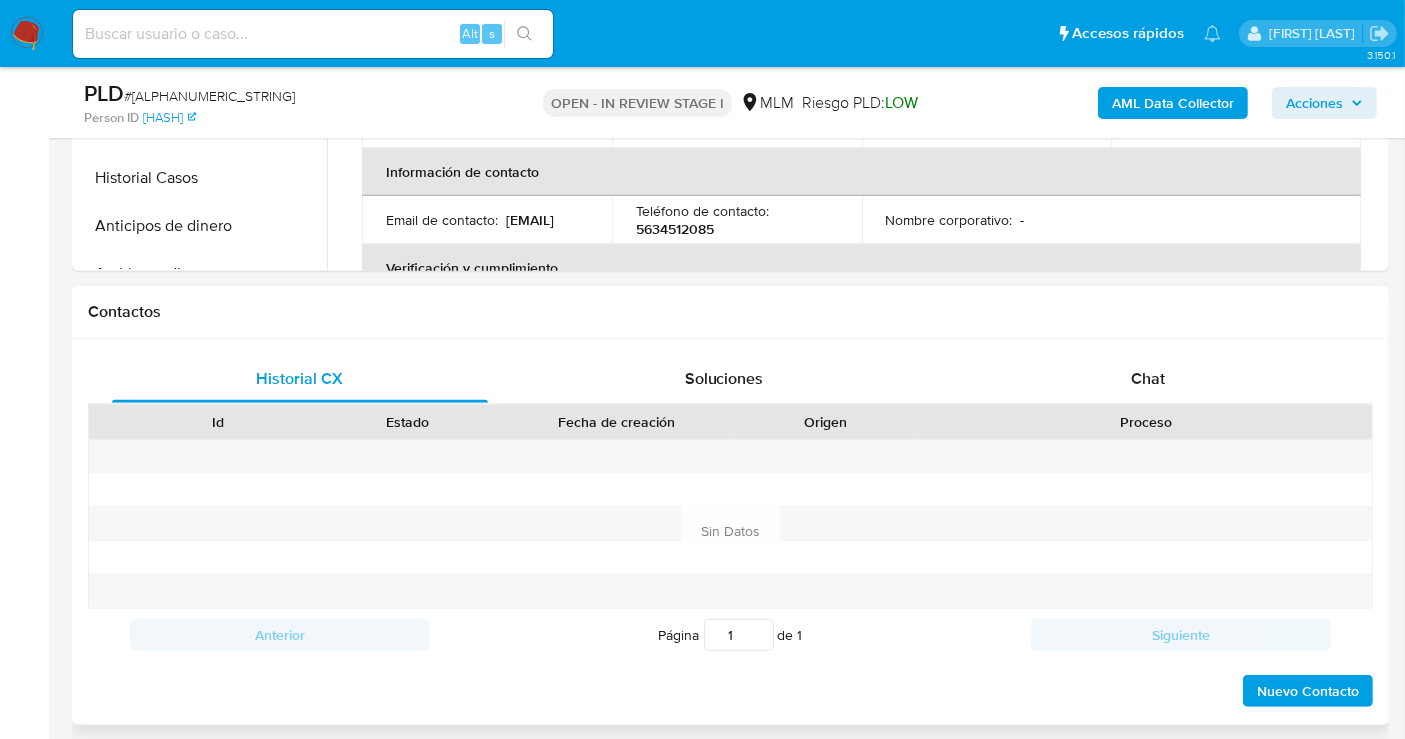 scroll, scrollTop: 777, scrollLeft: 0, axis: vertical 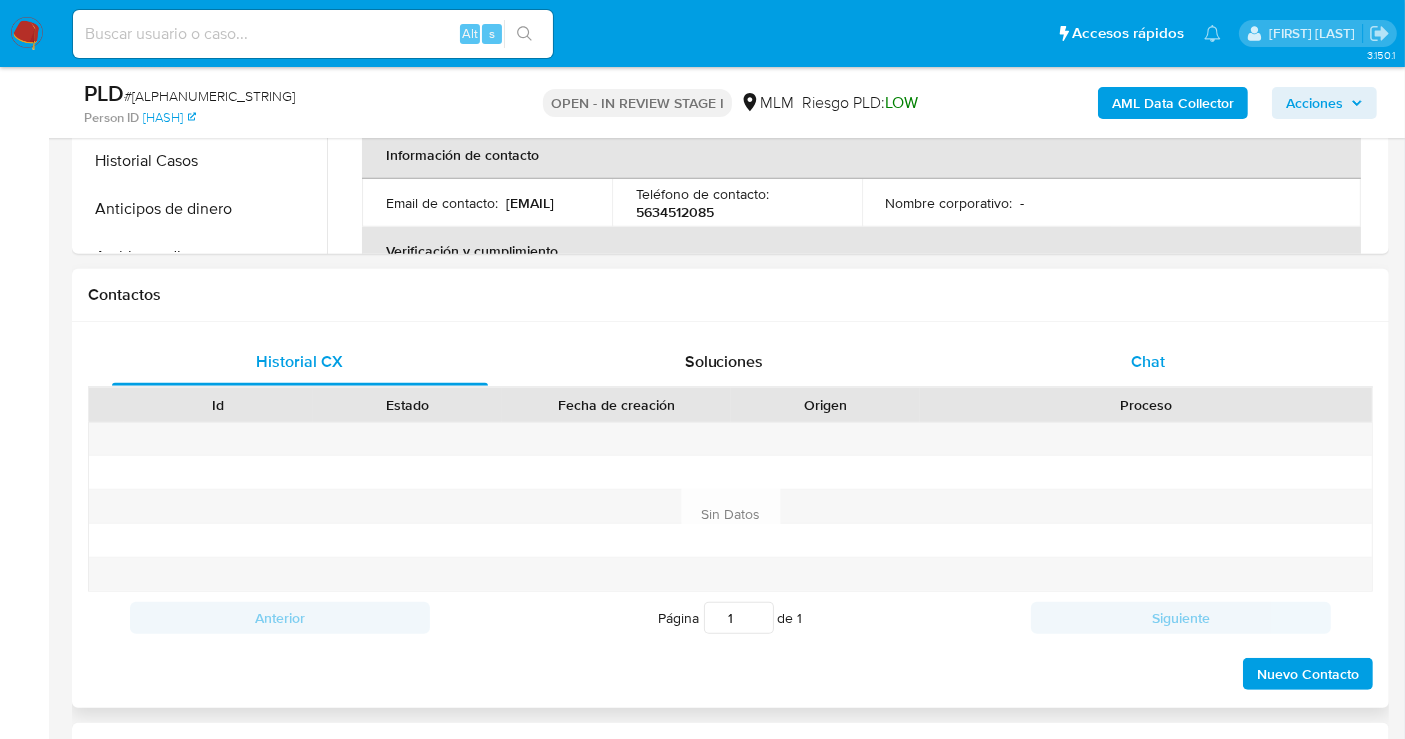 click on "Chat" at bounding box center (1148, 362) 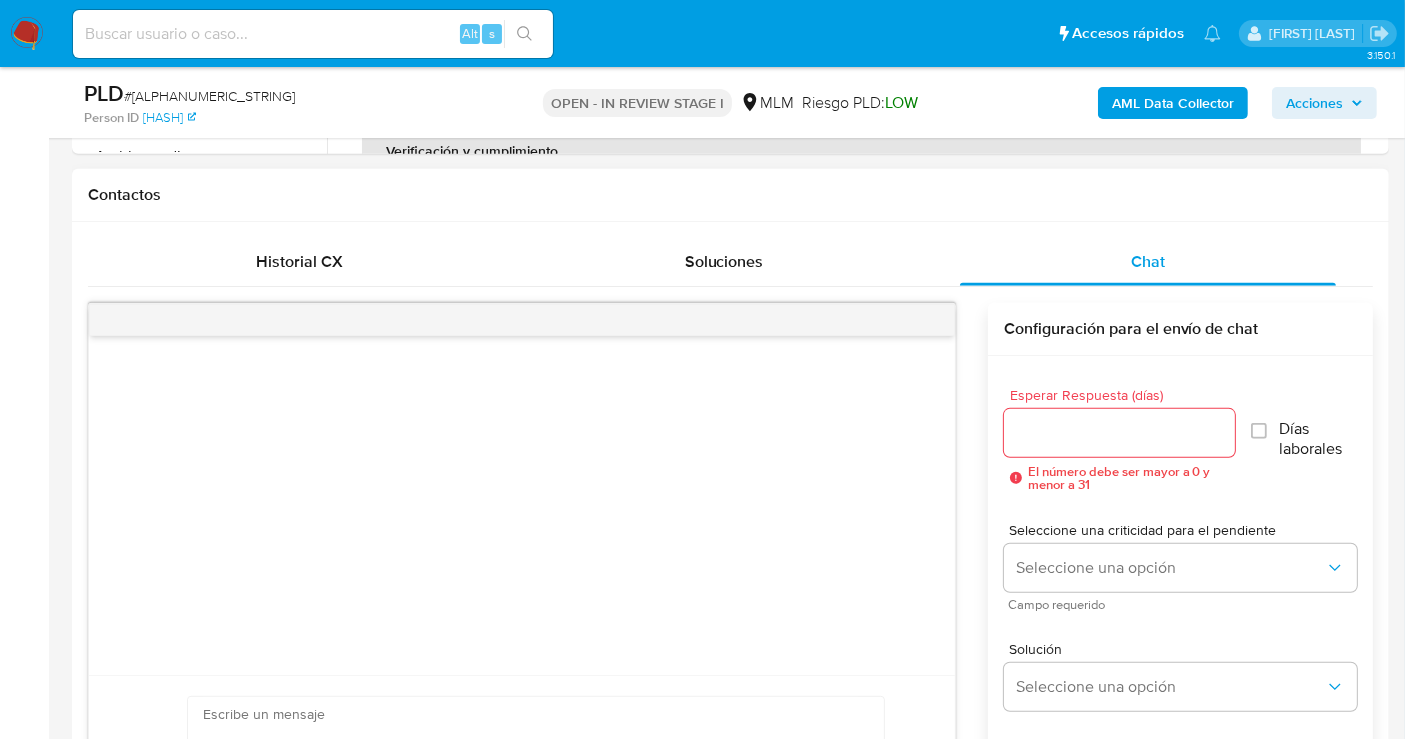 scroll, scrollTop: 1000, scrollLeft: 0, axis: vertical 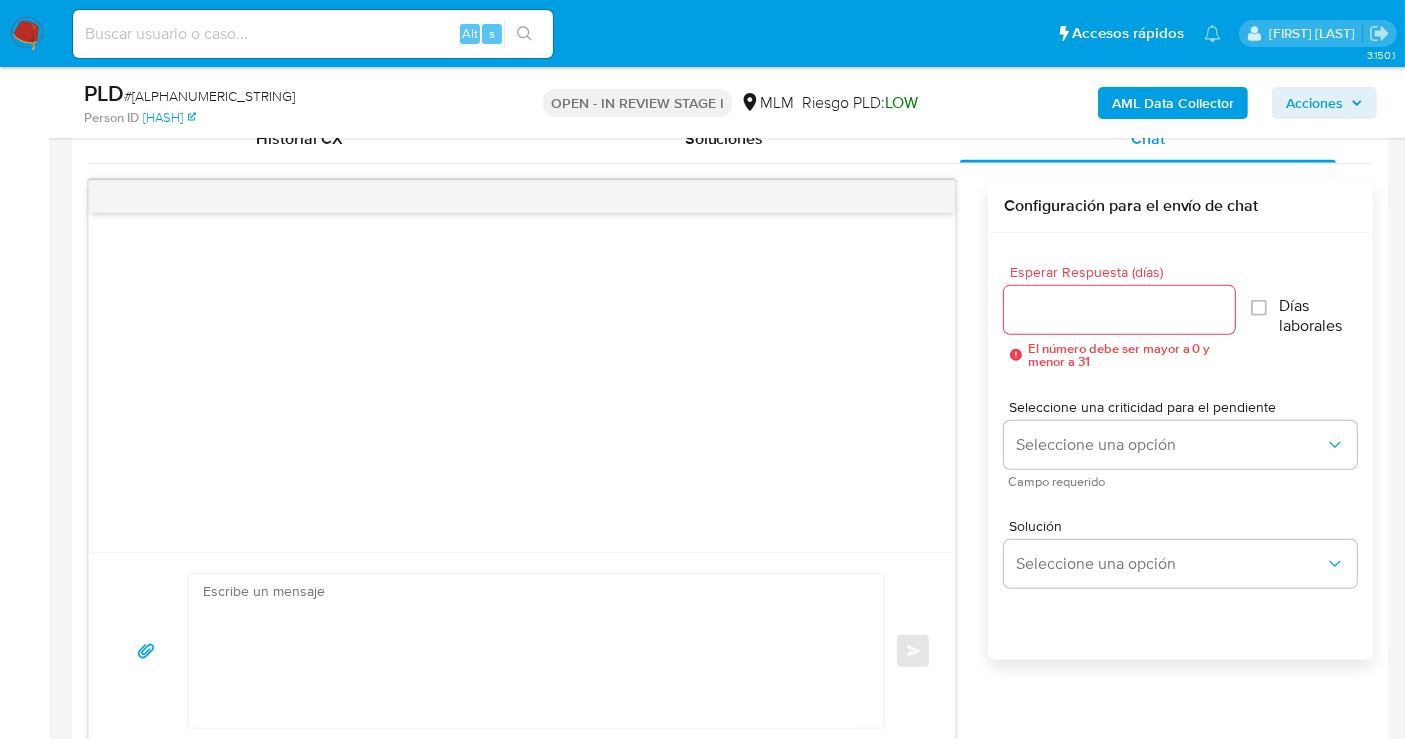 click at bounding box center (1119, 310) 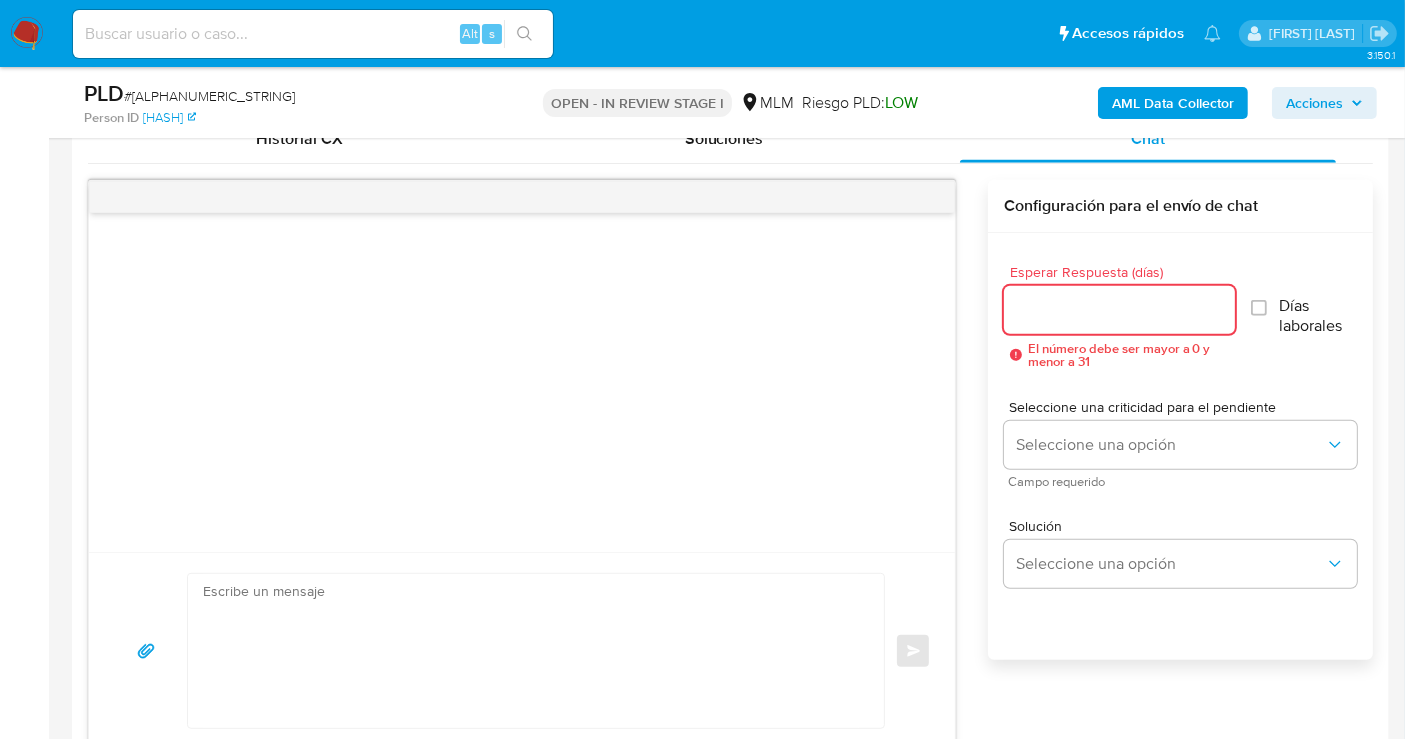 click on "Esperar Respuesta (días)" at bounding box center [1119, 310] 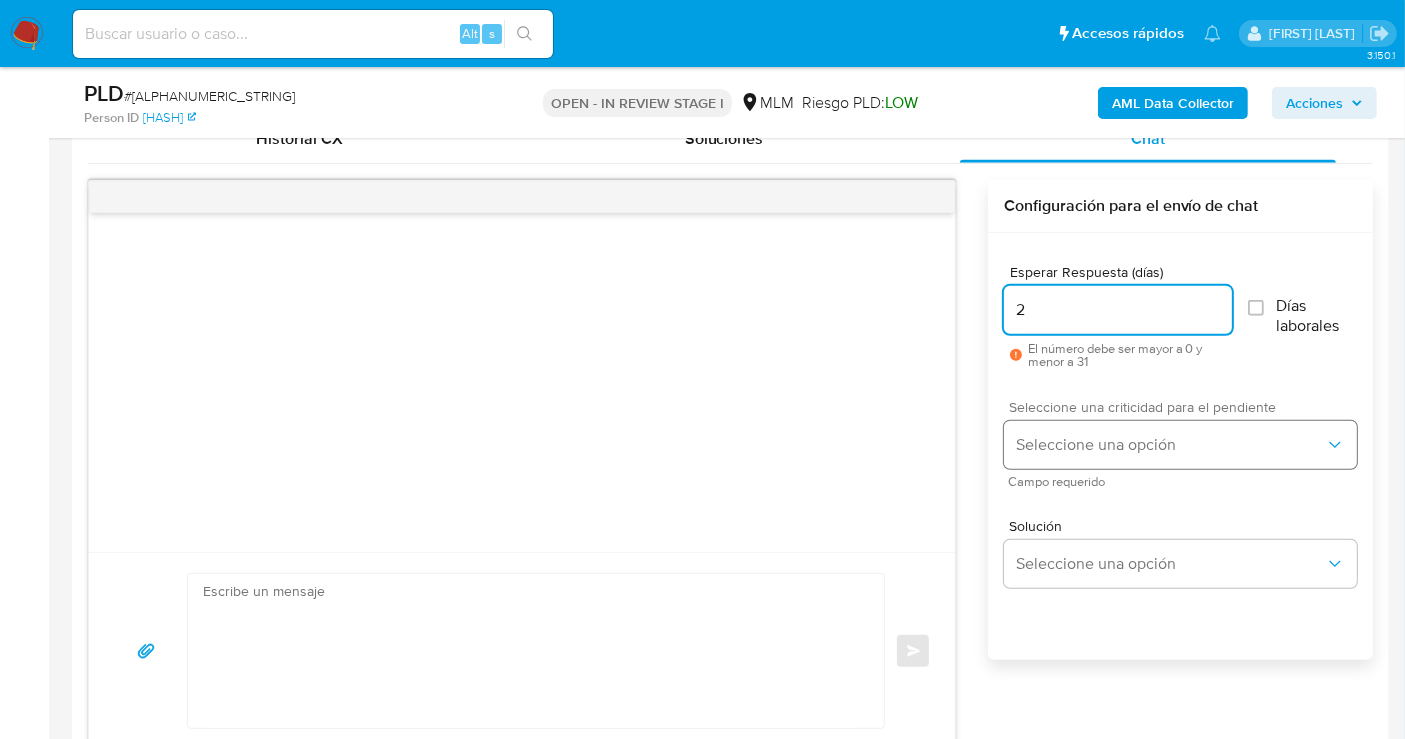 type on "2" 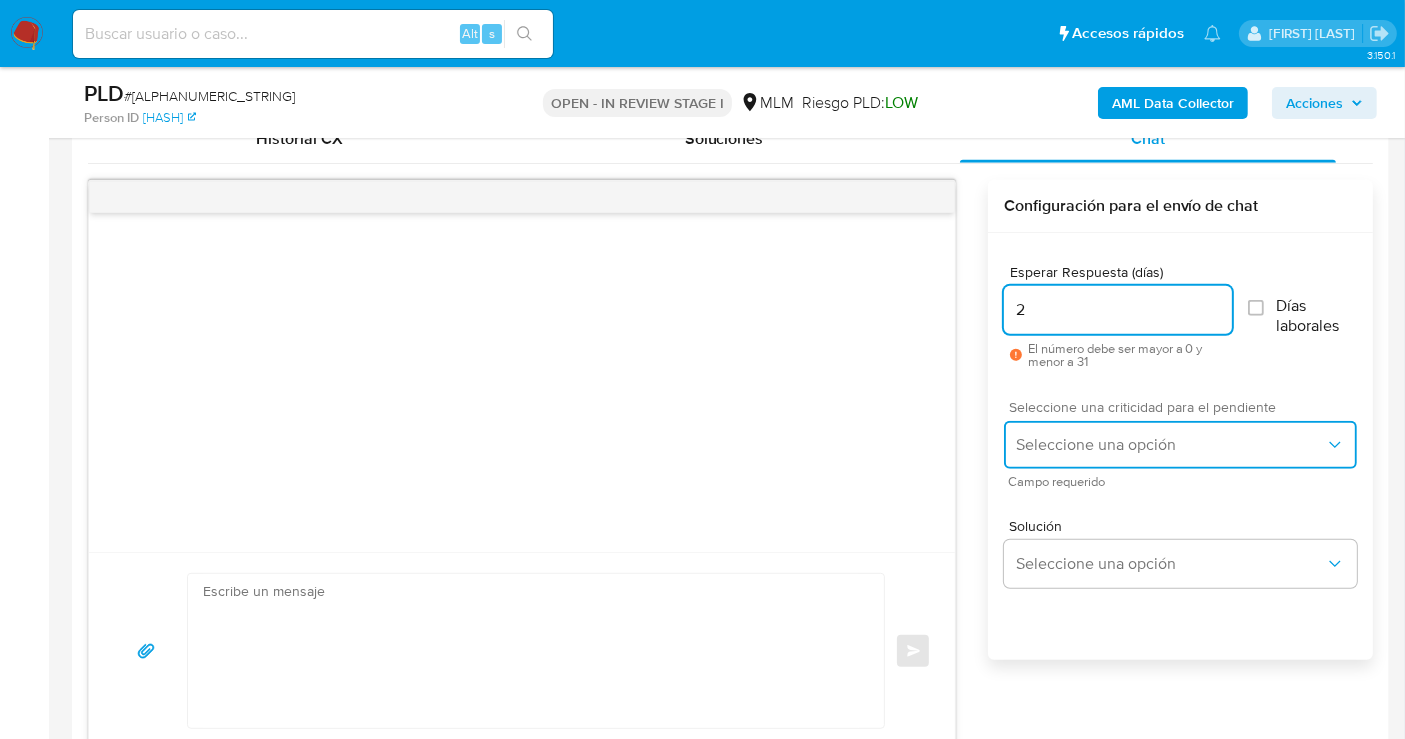 click on "Seleccione una opción" at bounding box center [1170, 445] 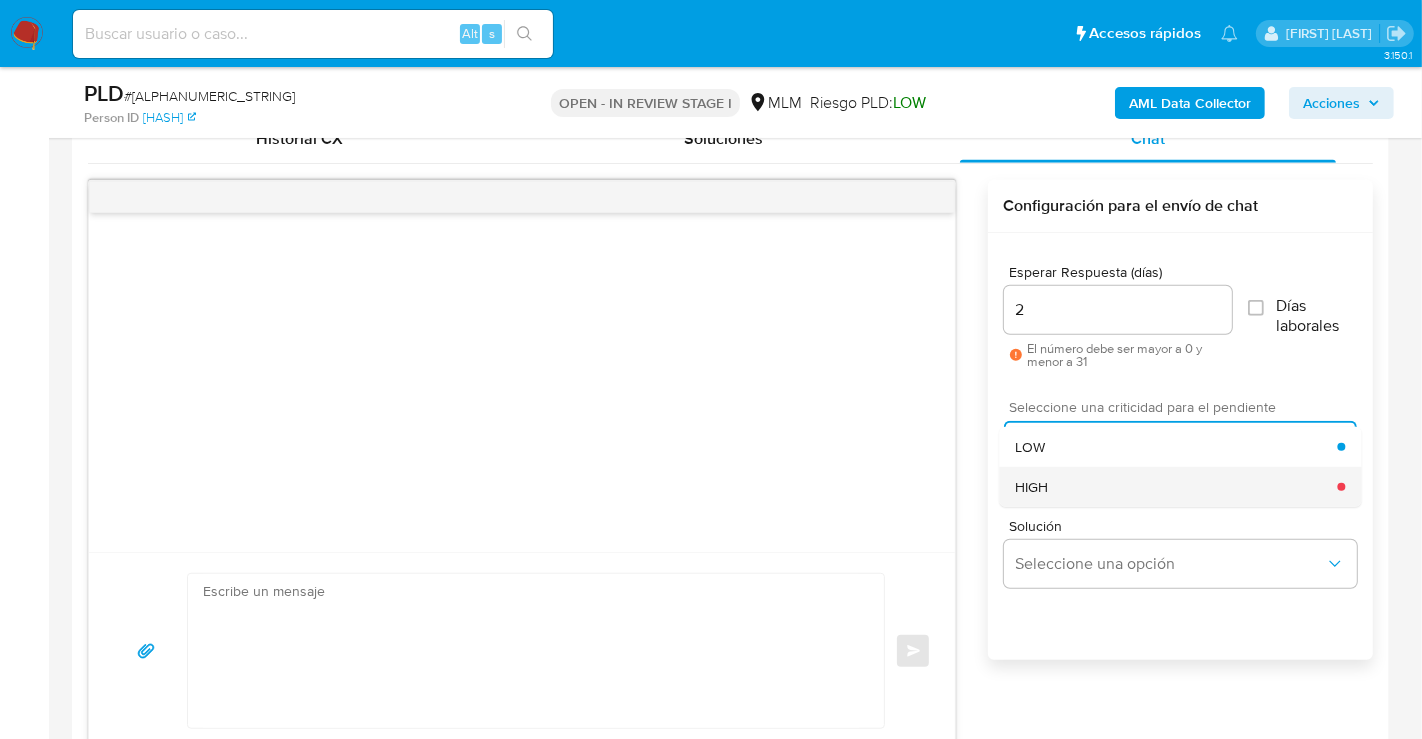 click on "HIGH" at bounding box center (1031, 487) 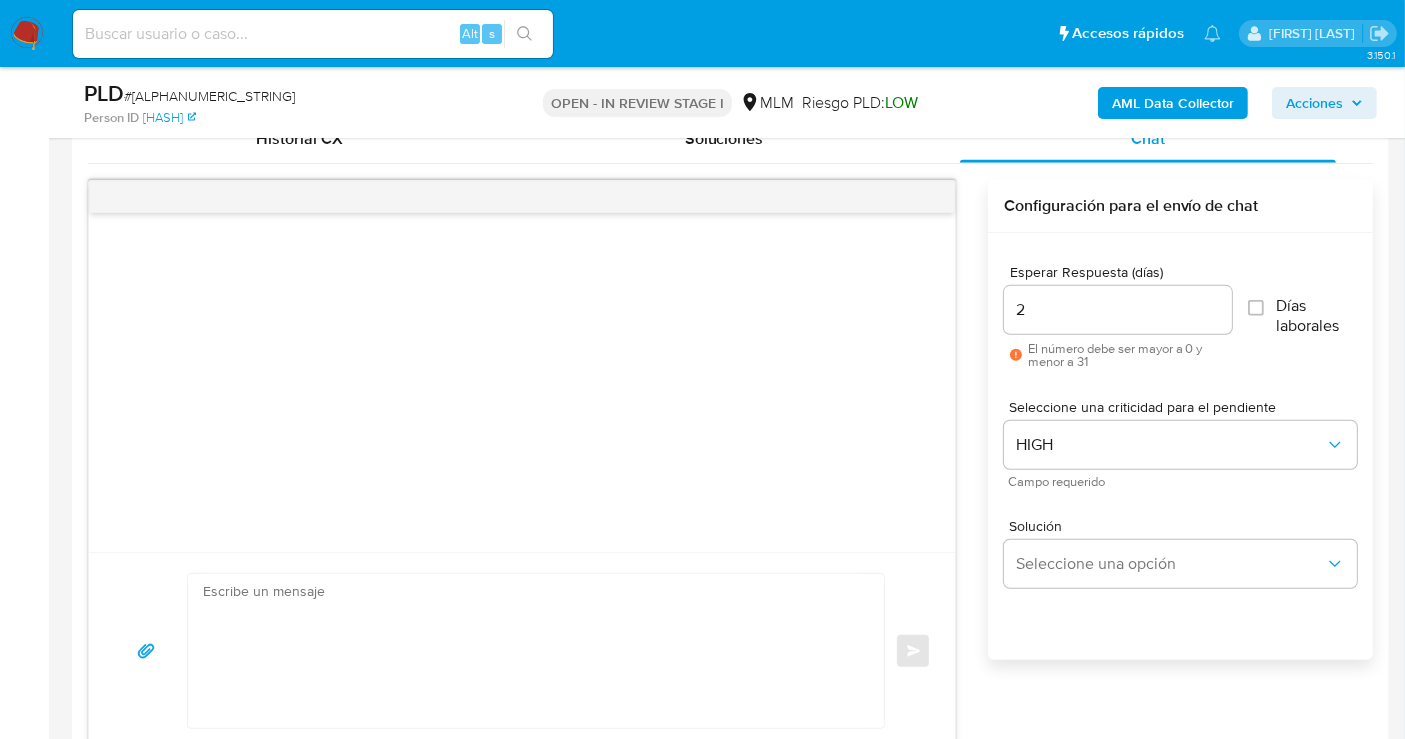 click on "Solución Seleccione una opción" at bounding box center [1180, 557] 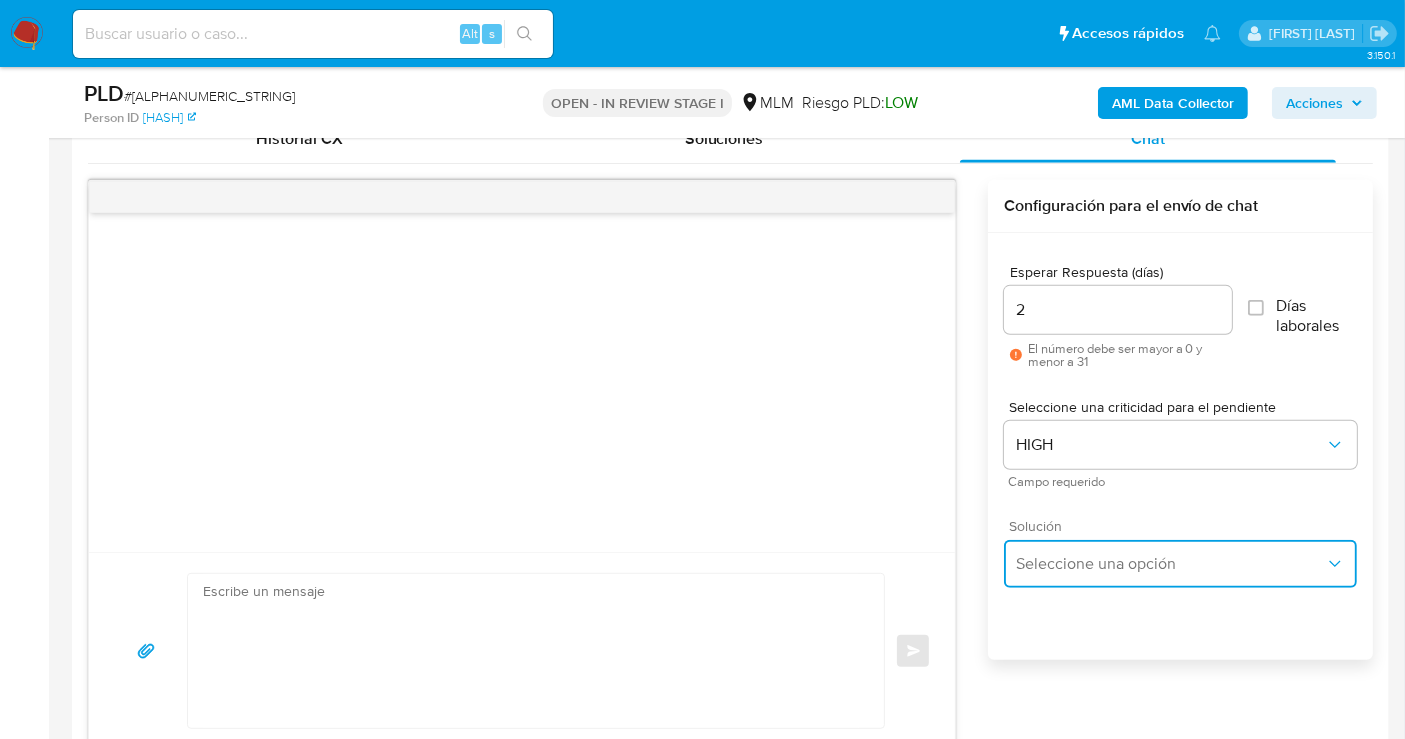 click on "Seleccione una opción" at bounding box center [1180, 564] 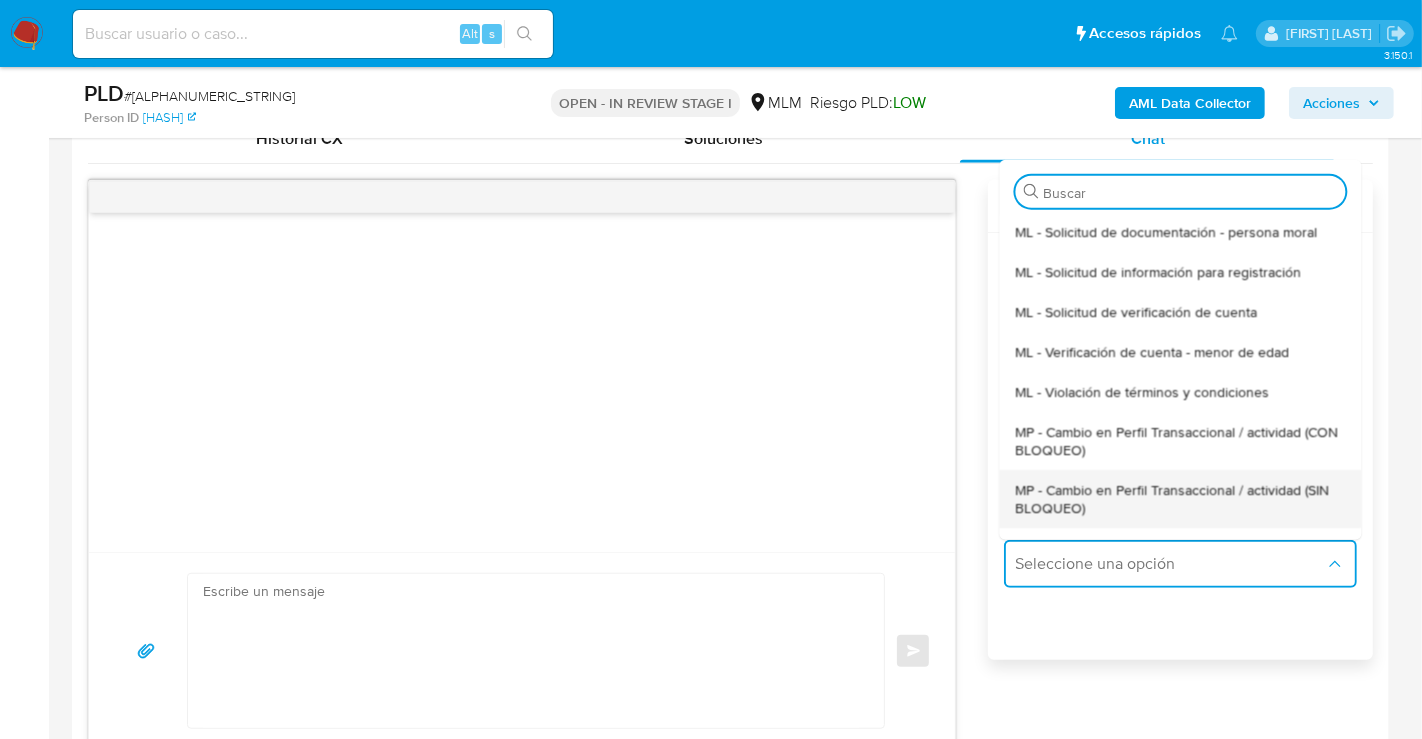 click on "MP - Cambio en Perfil Transaccional / actividad (SIN BLOQUEO)" at bounding box center [1180, 498] 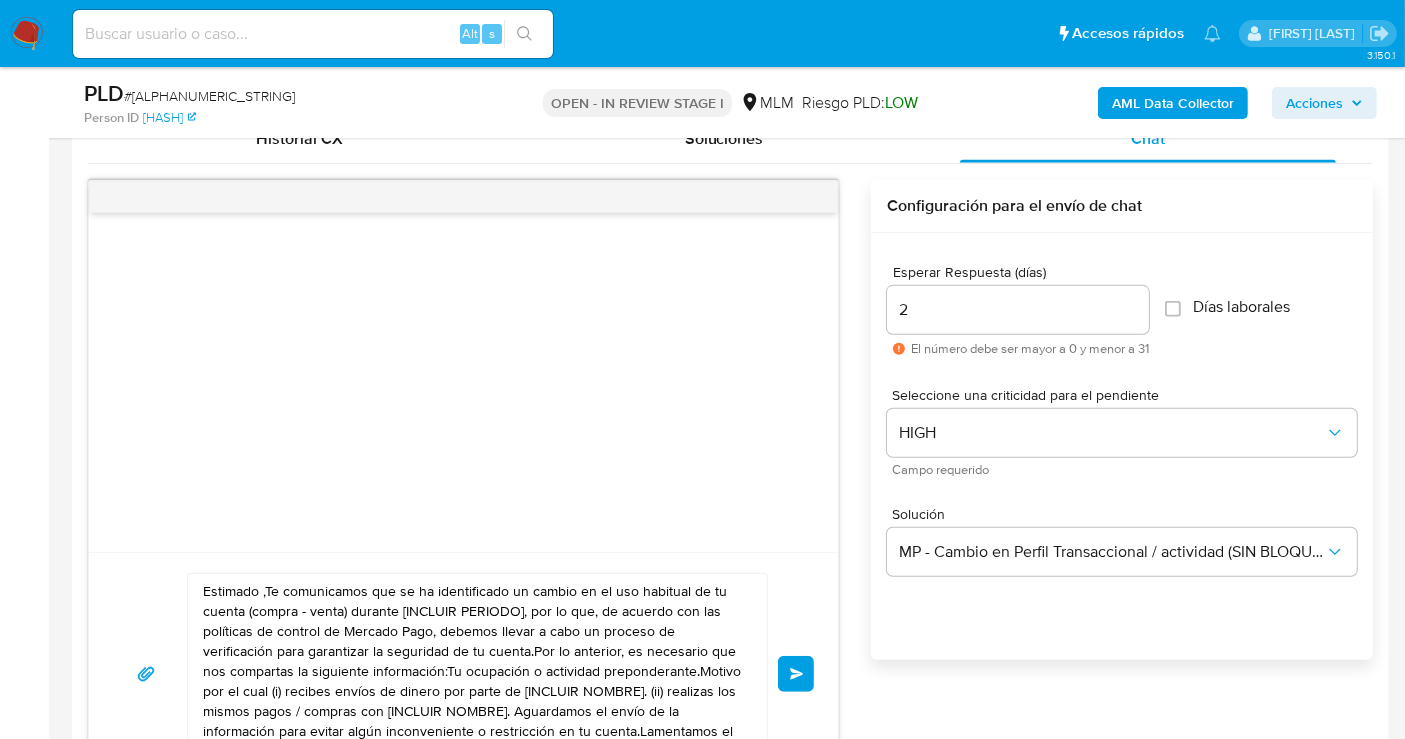 click on "Estimado ,Te comunicamos que se ha identificado un cambio en el uso habitual de tu cuenta (compra - venta) durante [INCLUIR PERIODO], por lo que, de acuerdo con las políticas de control de Mercado Pago, debemos llevar a cabo un proceso de verificación para garantizar la seguridad de tu cuenta.Por lo anterior, es necesario que nos compartas la siguiente información:Tu ocupación o actividad preponderante.Motivo por el cual (i) recibes envíos de dinero por parte de [INCLUIR NOMBRE]. (ii) realizas los mismos pagos / compras con [INCLUIR NOMBRE]. Aguardamos el envío de la información para evitar algún inconveniente o restricción en tu cuenta.Lamentamos el malestar que esta situación te pudiera ocasionar, pero es una medida necesaria para mantener el sitio seguro y confiable.Atentamente,Mercado Pago" at bounding box center (472, 674) 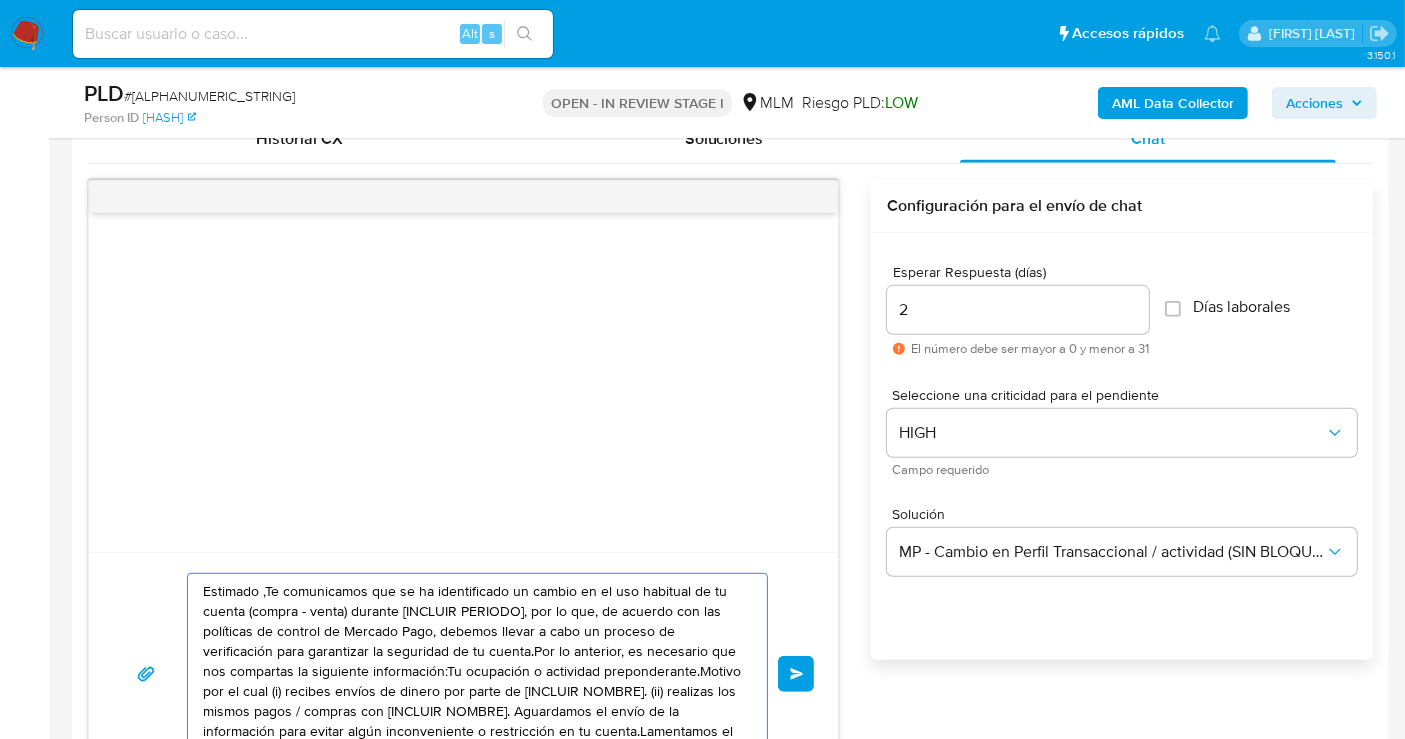 click on "Estimado ,Te comunicamos que se ha identificado un cambio en el uso habitual de tu cuenta (compra - venta) durante [INCLUIR PERIODO], por lo que, de acuerdo con las políticas de control de Mercado Pago, debemos llevar a cabo un proceso de verificación para garantizar la seguridad de tu cuenta.Por lo anterior, es necesario que nos compartas la siguiente información:Tu ocupación o actividad preponderante.Motivo por el cual (i) recibes envíos de dinero por parte de [INCLUIR NOMBRE]. (ii) realizas los mismos pagos / compras con [INCLUIR NOMBRE]. Aguardamos el envío de la información para evitar algún inconveniente o restricción en tu cuenta.Lamentamos el malestar que esta situación te pudiera ocasionar, pero es una medida necesaria para mantener el sitio seguro y confiable.Atentamente,Mercado Pago" at bounding box center [472, 674] 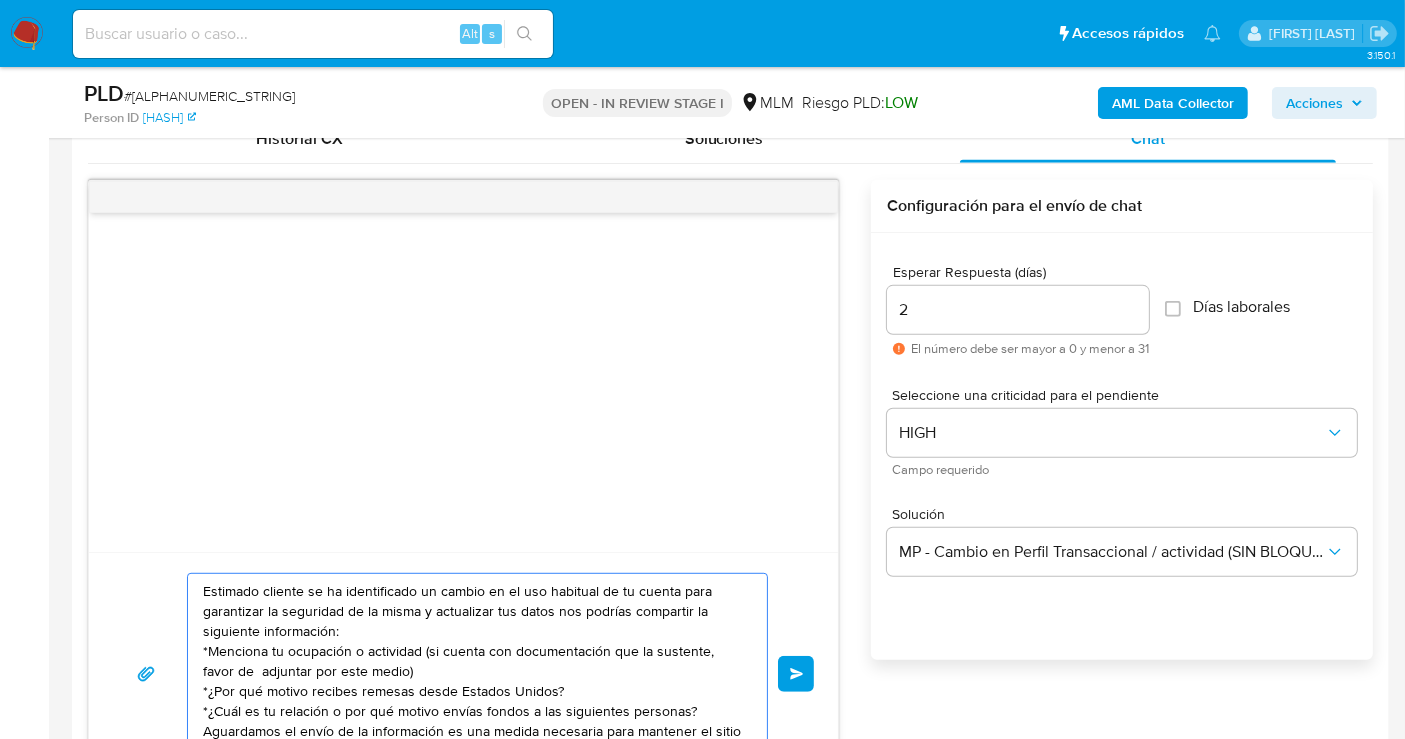 scroll, scrollTop: 1032, scrollLeft: 0, axis: vertical 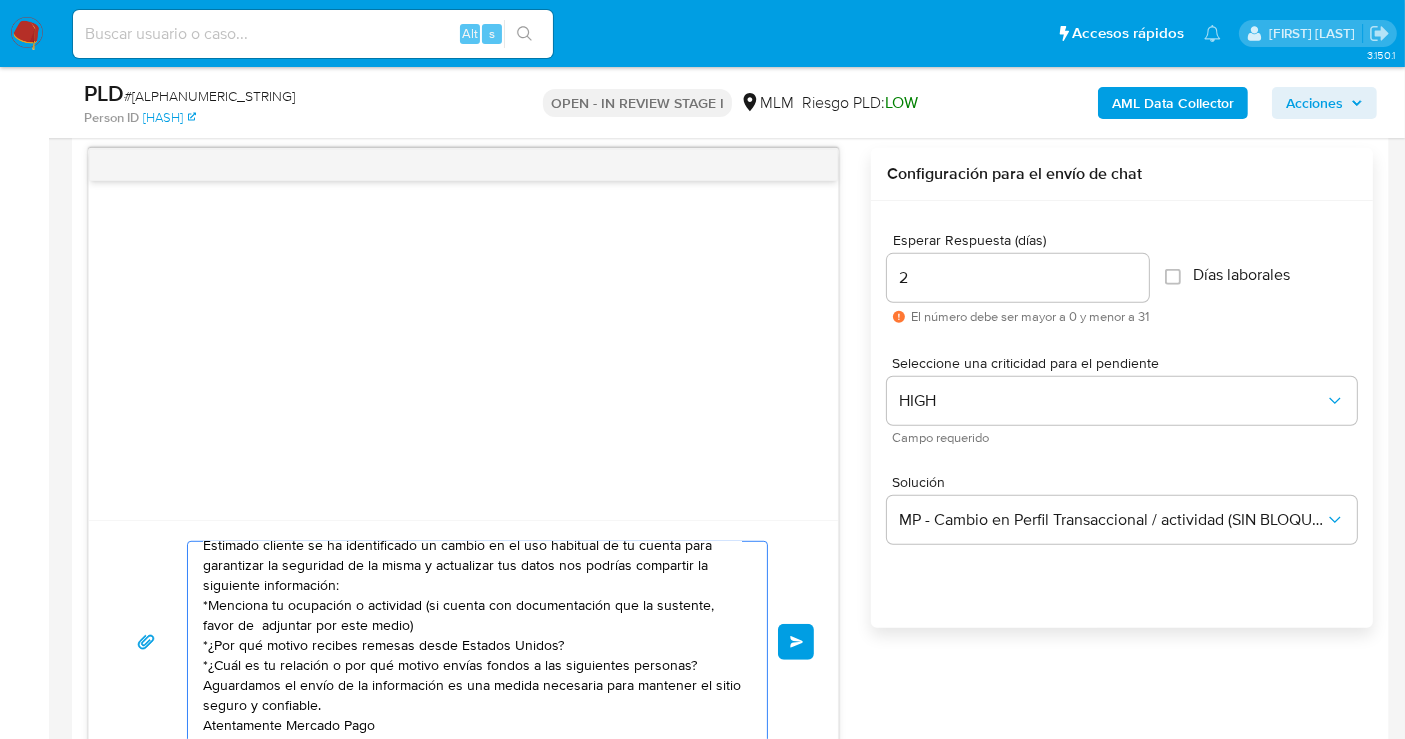 drag, startPoint x: 523, startPoint y: 602, endPoint x: 703, endPoint y: 602, distance: 180 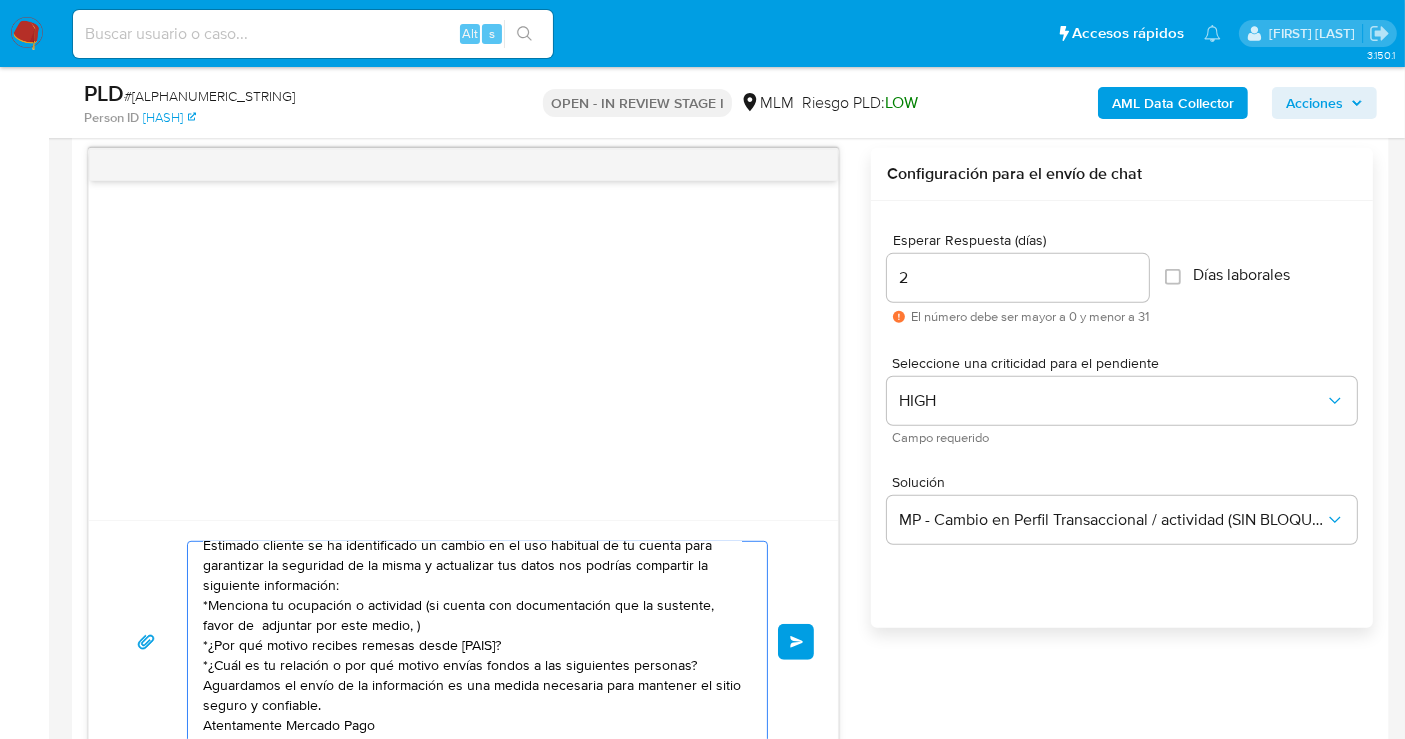 paste on "documentación que la sustente" 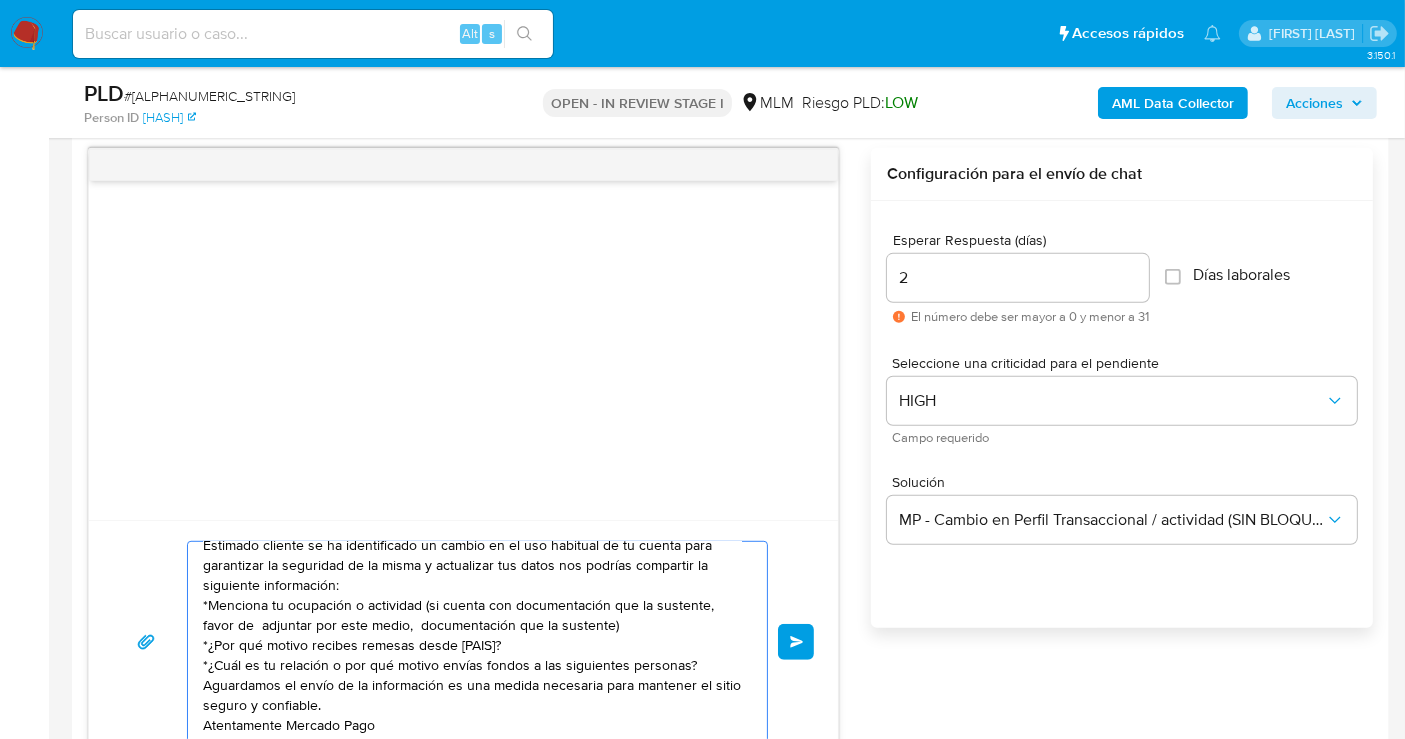 click on "Estimado cliente se ha identificado un cambio en el uso habitual de tu cuenta para garantizar la seguridad de la misma y actualizar tus datos nos podrías compartir la siguiente información:
*Menciona tu ocupación o actividad (si cuenta con documentación que la sustente, favor de  adjuntar por este medio,  documentación que la sustente)
*¿Por qué motivo recibes remesas desde Estados Unidos?
*¿Cuál es tu relación o por qué motivo envías fondos a las siguientes personas?
Aguardamos el envío de la información es una medida necesaria para mantener el sitio seguro y confiable.
Atentamente Mercado Pago" at bounding box center [472, 642] 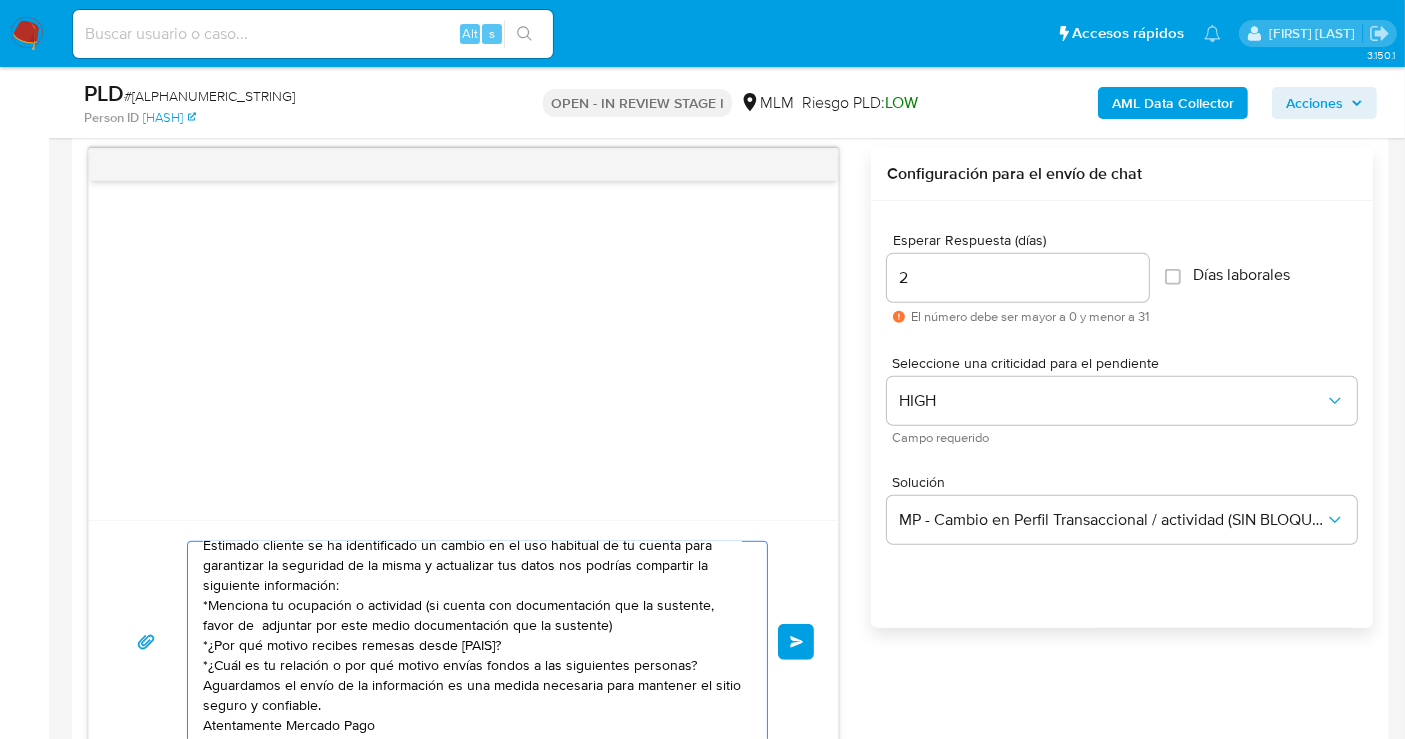 drag, startPoint x: 429, startPoint y: 612, endPoint x: 697, endPoint y: 616, distance: 268.02985 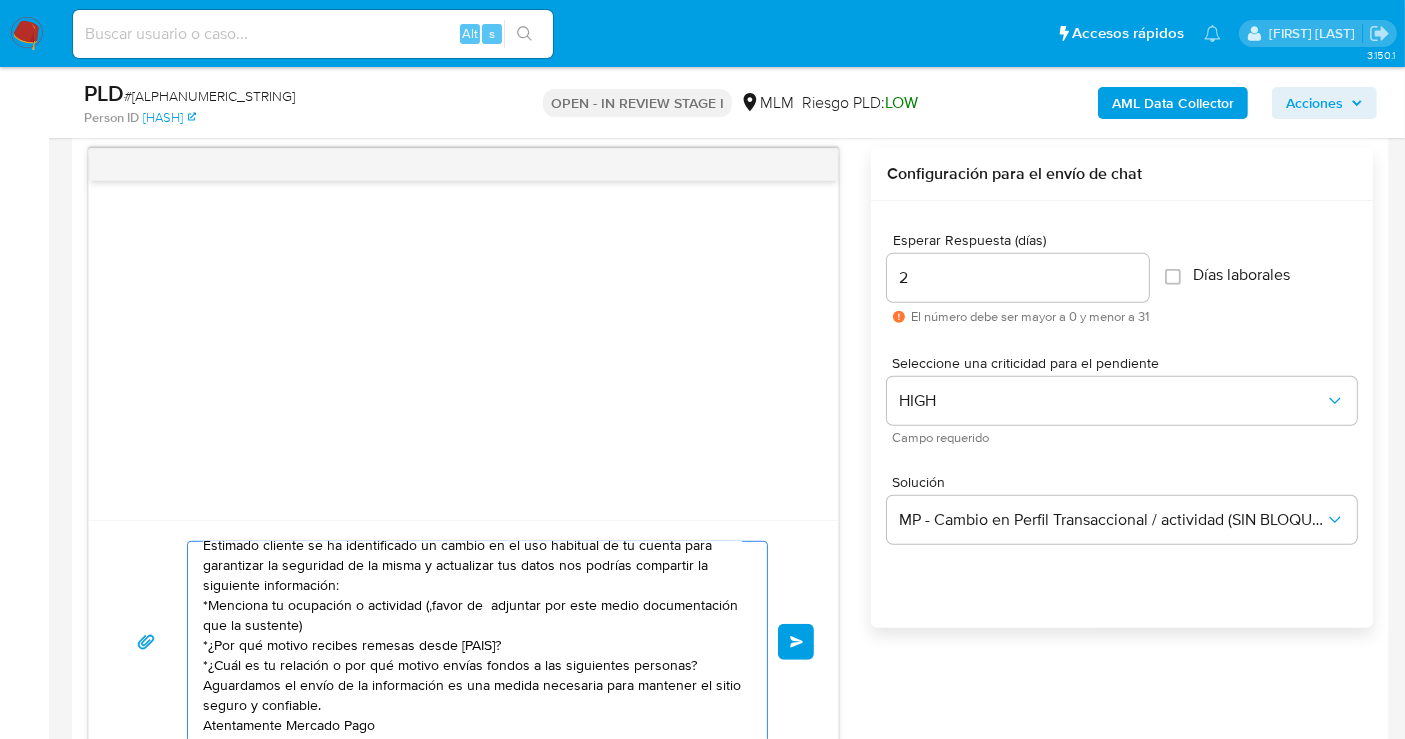 click on "Estimado cliente se ha identificado un cambio en el uso habitual de tu cuenta para garantizar la seguridad de la misma y actualizar tus datos nos podrías compartir la siguiente información:
*Menciona tu ocupación o actividad (,favor de  adjuntar por este medio documentación que la sustente)
*¿Por qué motivo recibes remesas desde Estados Unidos?
*¿Cuál es tu relación o por qué motivo envías fondos a las siguientes personas?
Aguardamos el envío de la información es una medida necesaria para mantener el sitio seguro y confiable.
Atentamente Mercado Pago" at bounding box center [472, 642] 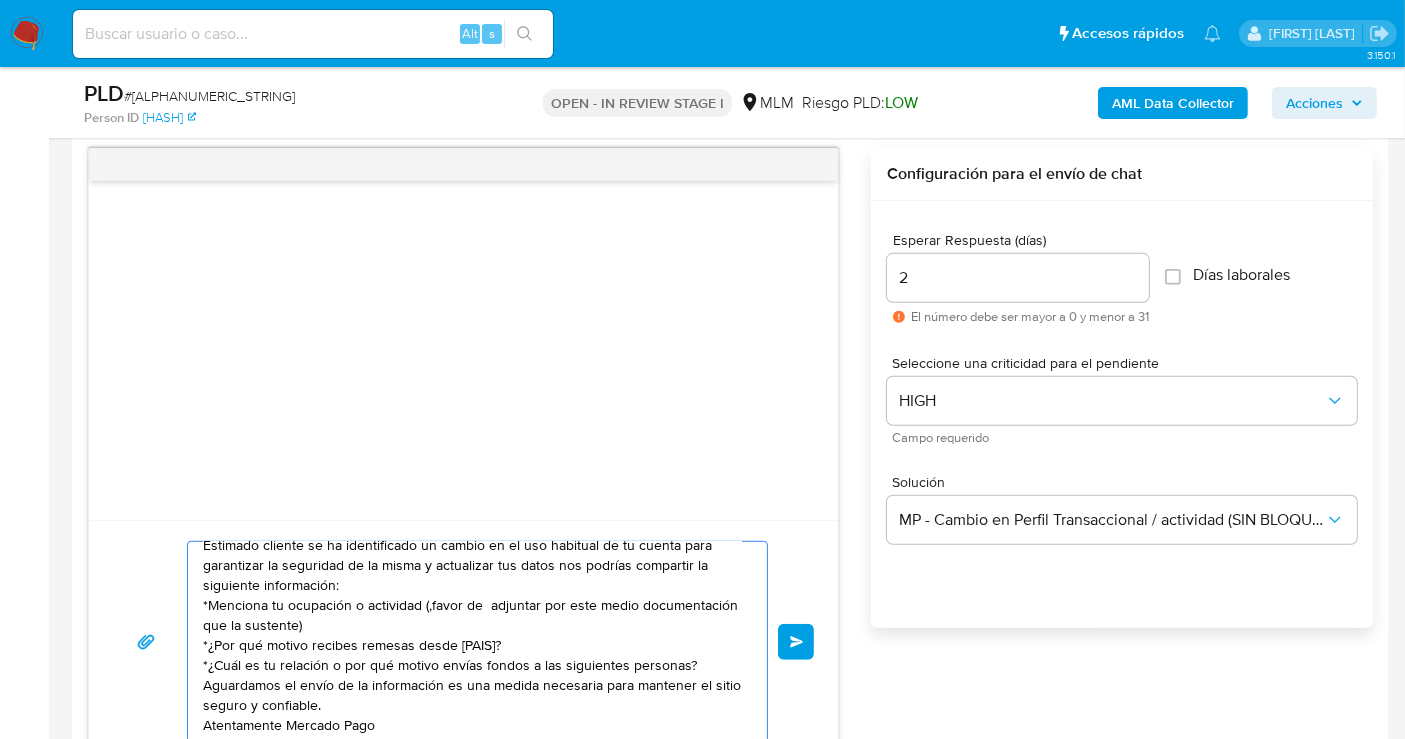 click on "Estimado cliente se ha identificado un cambio en el uso habitual de tu cuenta para garantizar la seguridad de la misma y actualizar tus datos nos podrías compartir la siguiente información:
*Menciona tu ocupación o actividad (,favor de  adjuntar por este medio documentación que la sustente)
*¿Por qué motivo recibes remesas desde Estados Unidos?
*¿Cuál es tu relación o por qué motivo envías fondos a las siguientes personas?
Aguardamos el envío de la información es una medida necesaria para mantener el sitio seguro y confiable.
Atentamente Mercado Pago" at bounding box center [472, 642] 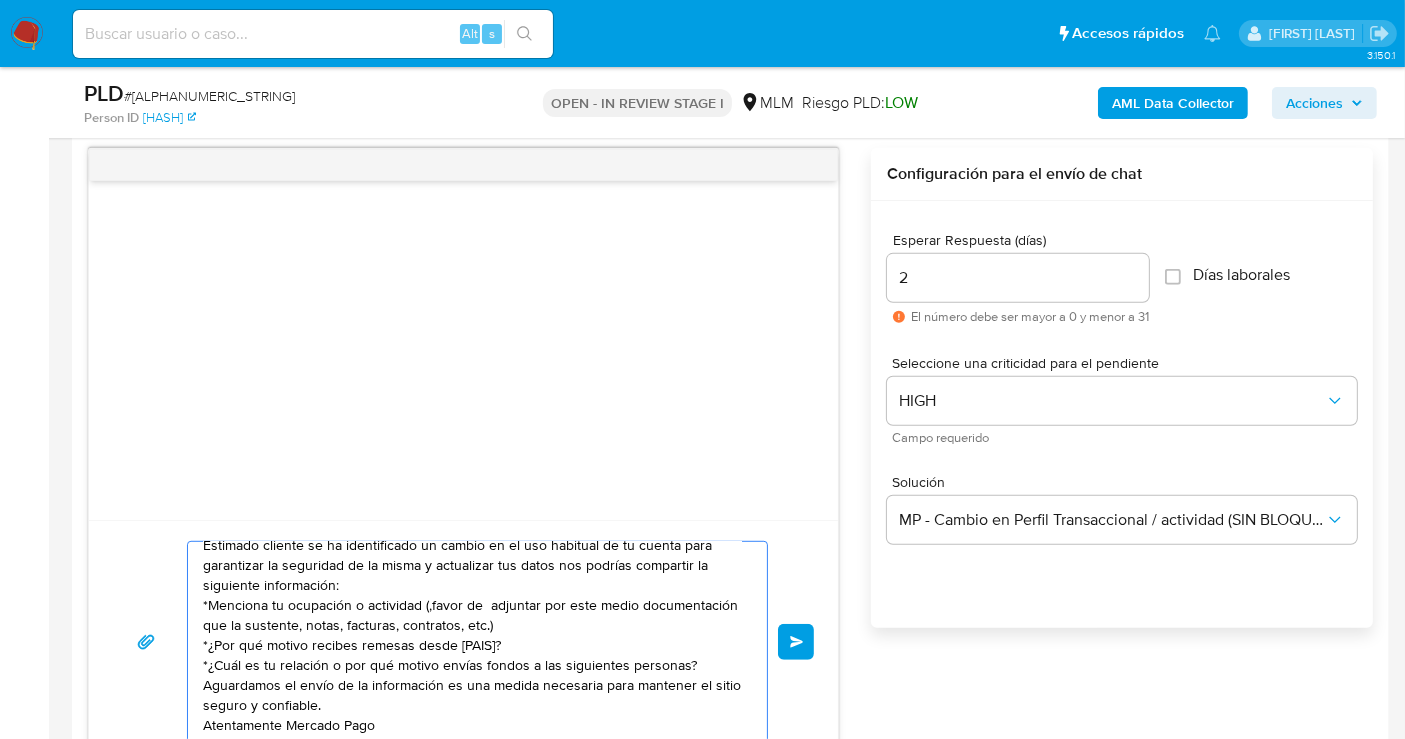 click on "Estimado cliente se ha identificado un cambio en el uso habitual de tu cuenta para garantizar la seguridad de la misma y actualizar tus datos nos podrías compartir la siguiente información:
*Menciona tu ocupación o actividad (,favor de  adjuntar por este medio documentación que la sustente, notas, facturas, contratos, etc.)
*¿Por qué motivo recibes remesas desde Estados Unidos?
*¿Cuál es tu relación o por qué motivo envías fondos a las siguientes personas?
Aguardamos el envío de la información es una medida necesaria para mantener el sitio seguro y confiable.
Atentamente Mercado Pago" at bounding box center [472, 642] 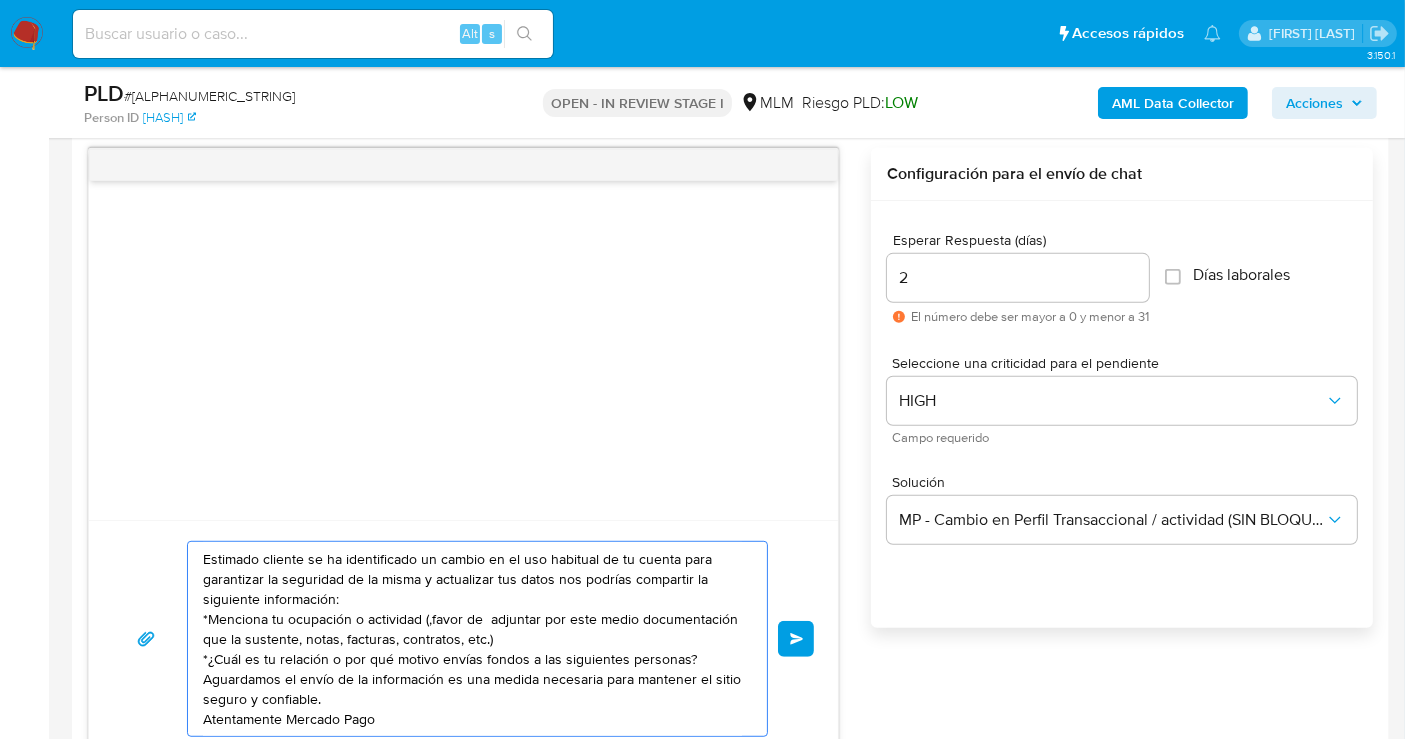 scroll, scrollTop: 0, scrollLeft: 0, axis: both 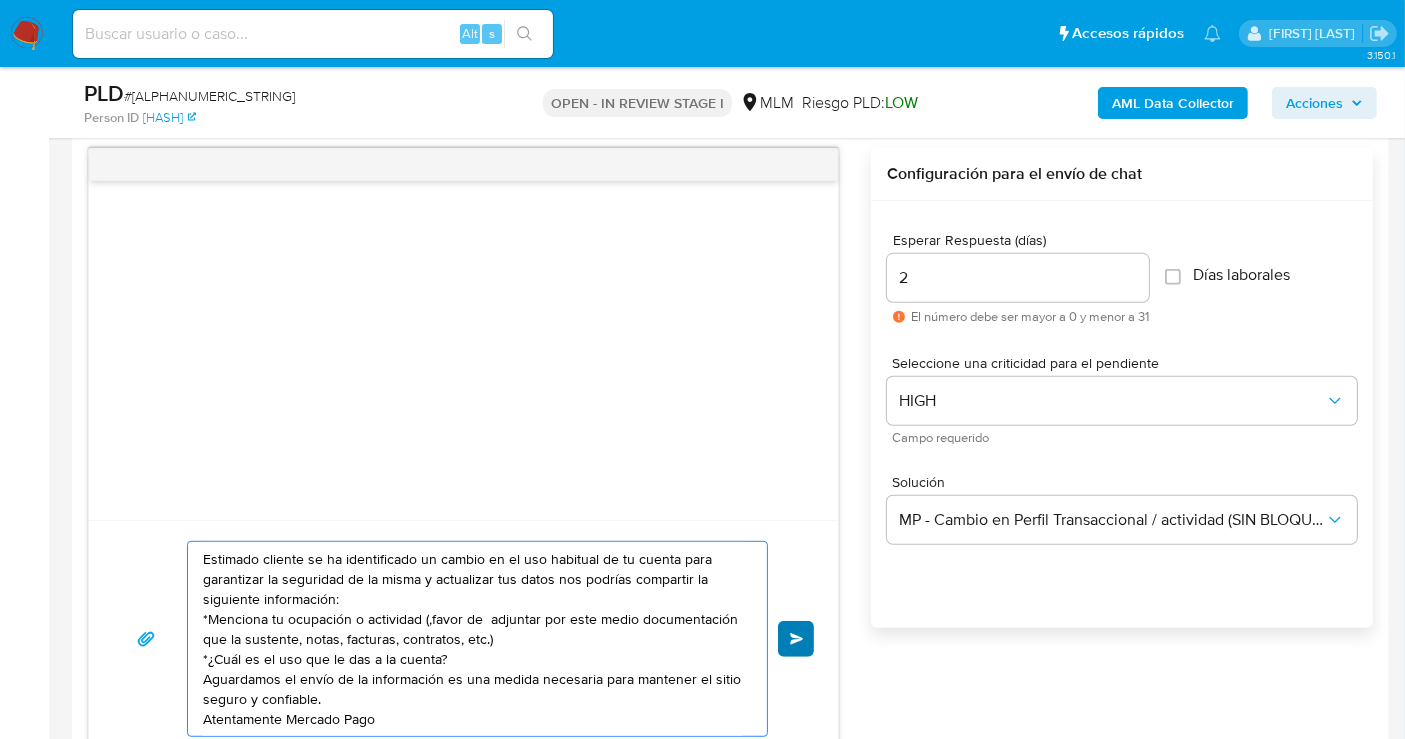 type on "Estimado cliente se ha identificado un cambio en el uso habitual de tu cuenta para garantizar la seguridad de la misma y actualizar tus datos nos podrías compartir la siguiente información:
*Menciona tu ocupación o actividad (,favor de  adjuntar por este medio documentación que la sustente, notas, facturas, contratos, etc.)
*¿Cuál es el uso que le das a la cuenta?
Aguardamos el envío de la información es una medida necesaria para mantener el sitio seguro y confiable.
Atentamente Mercado Pago" 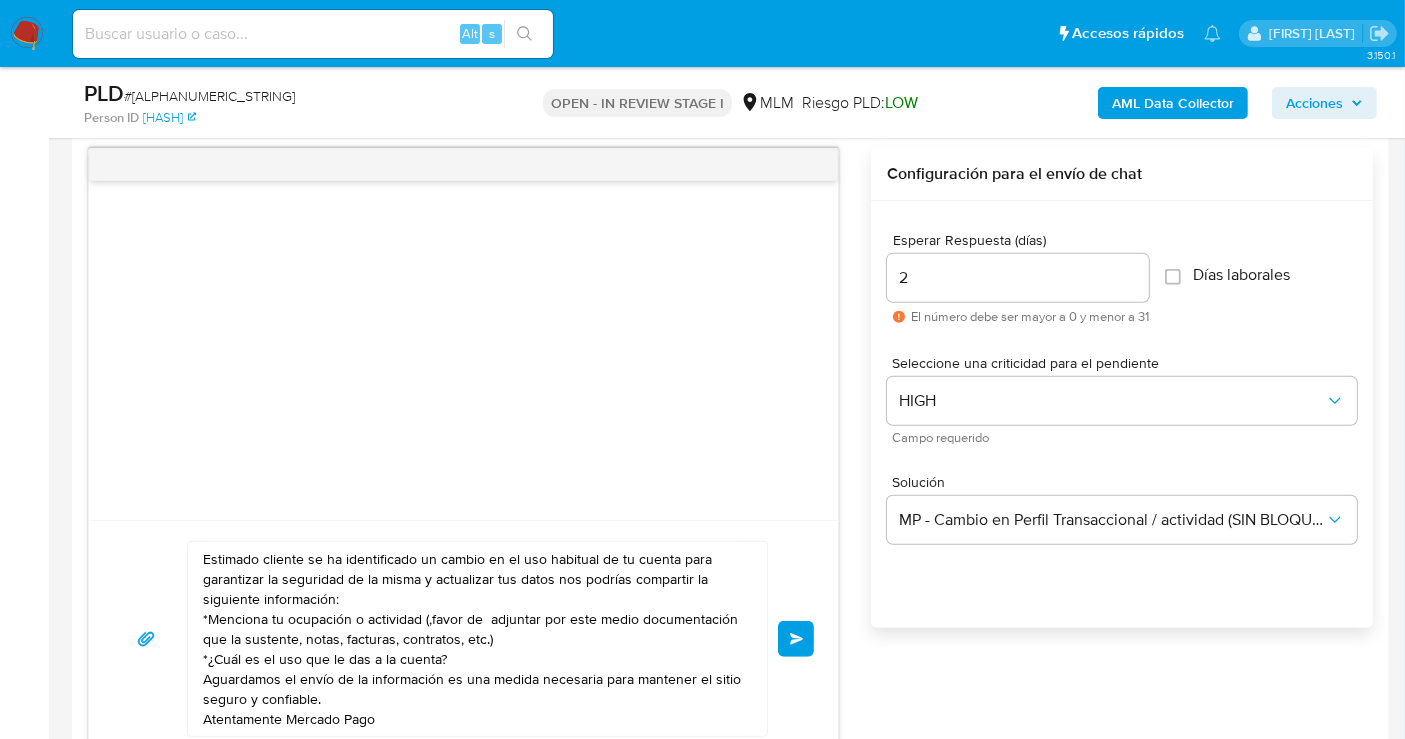 click on "Enviar" at bounding box center [796, 639] 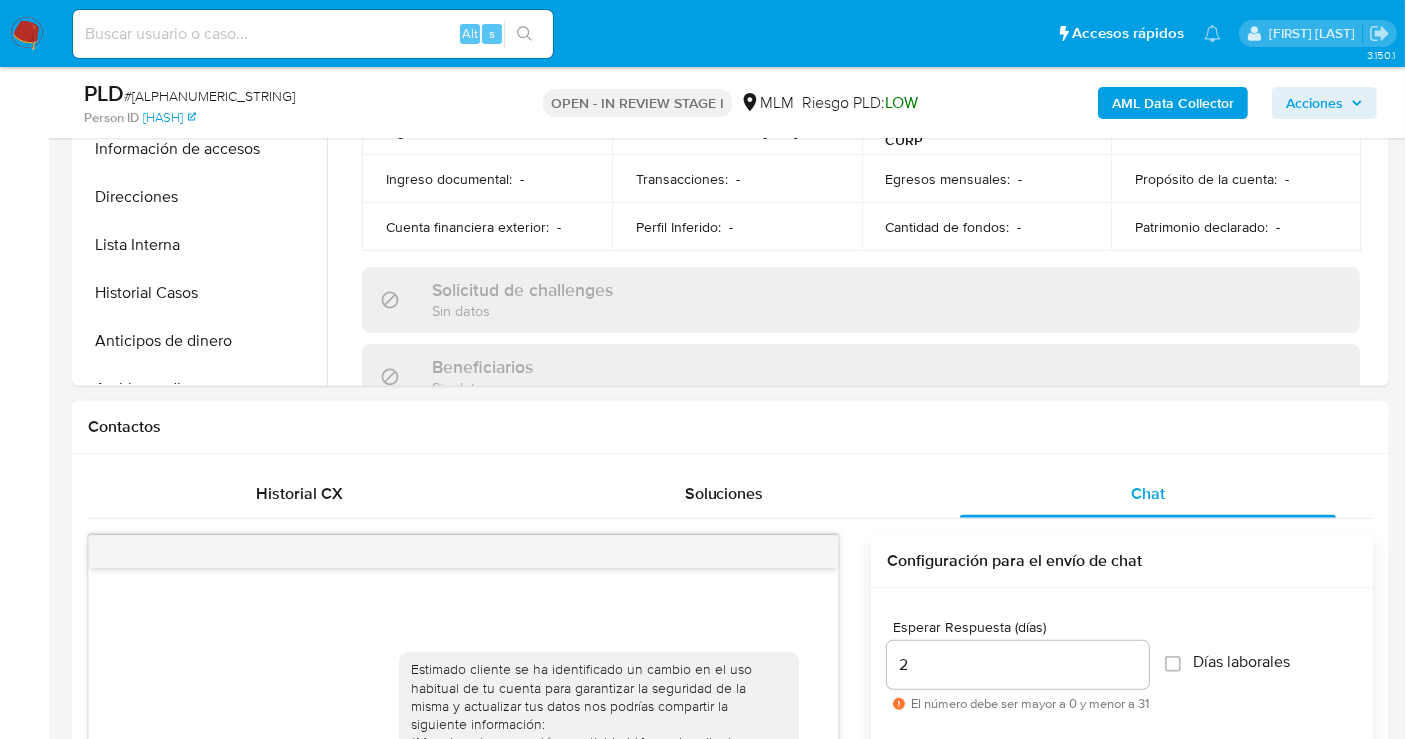 scroll, scrollTop: 588, scrollLeft: 0, axis: vertical 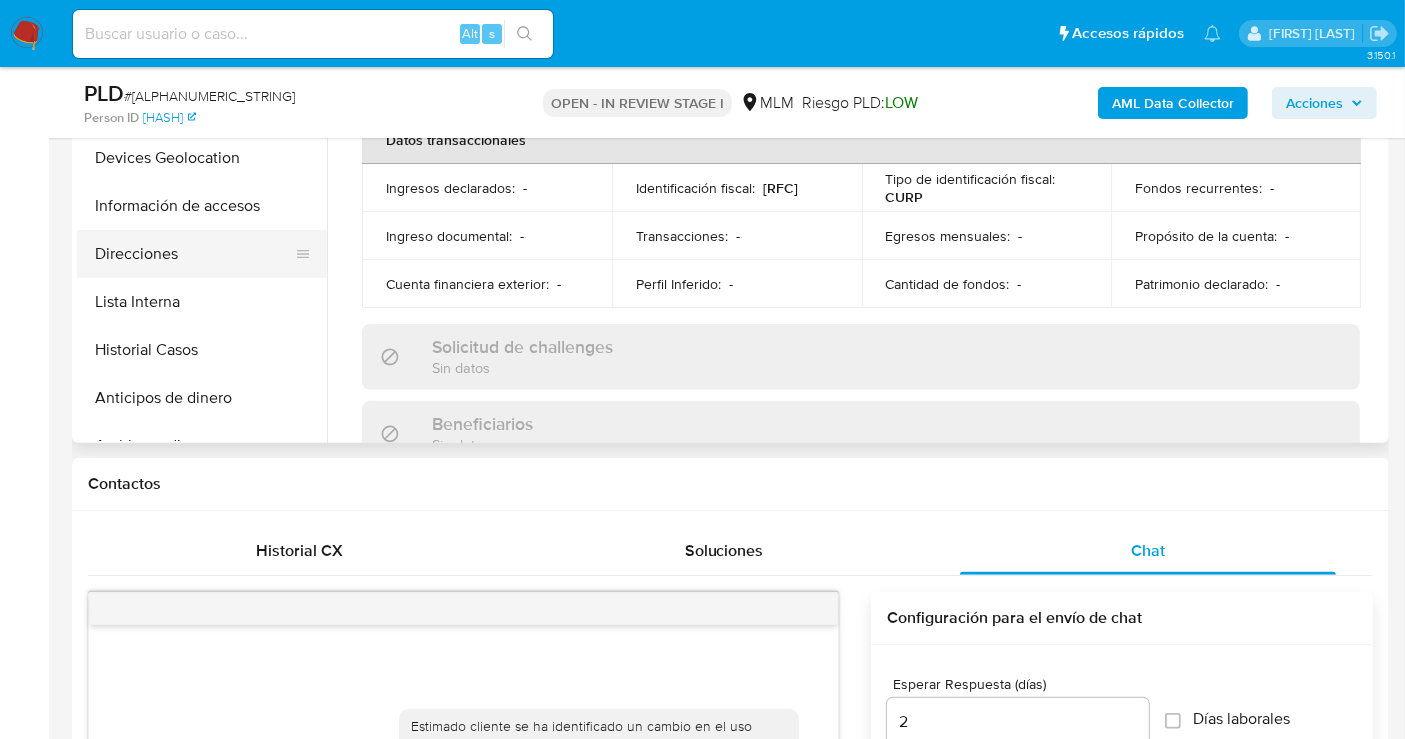 click on "Direcciones" at bounding box center [194, 254] 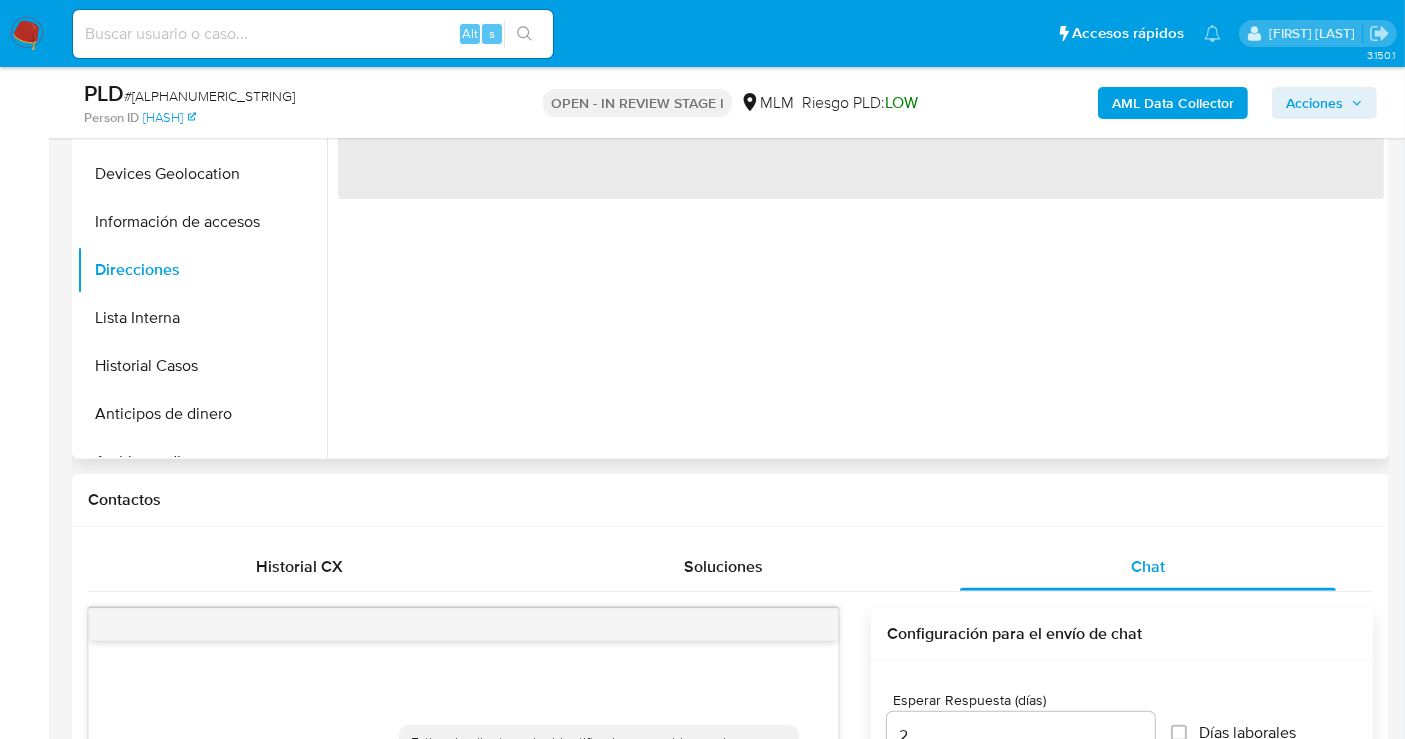 scroll, scrollTop: 494, scrollLeft: 0, axis: vertical 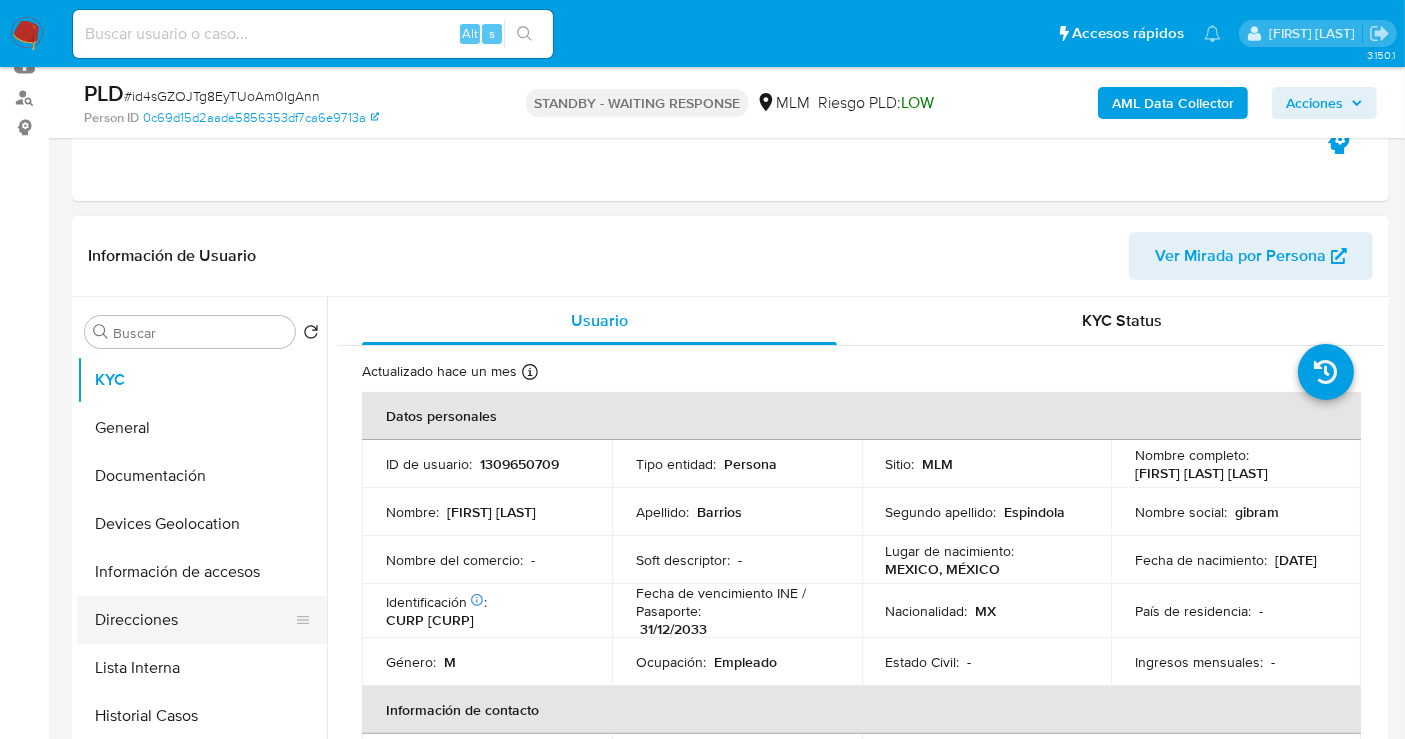 select on "10" 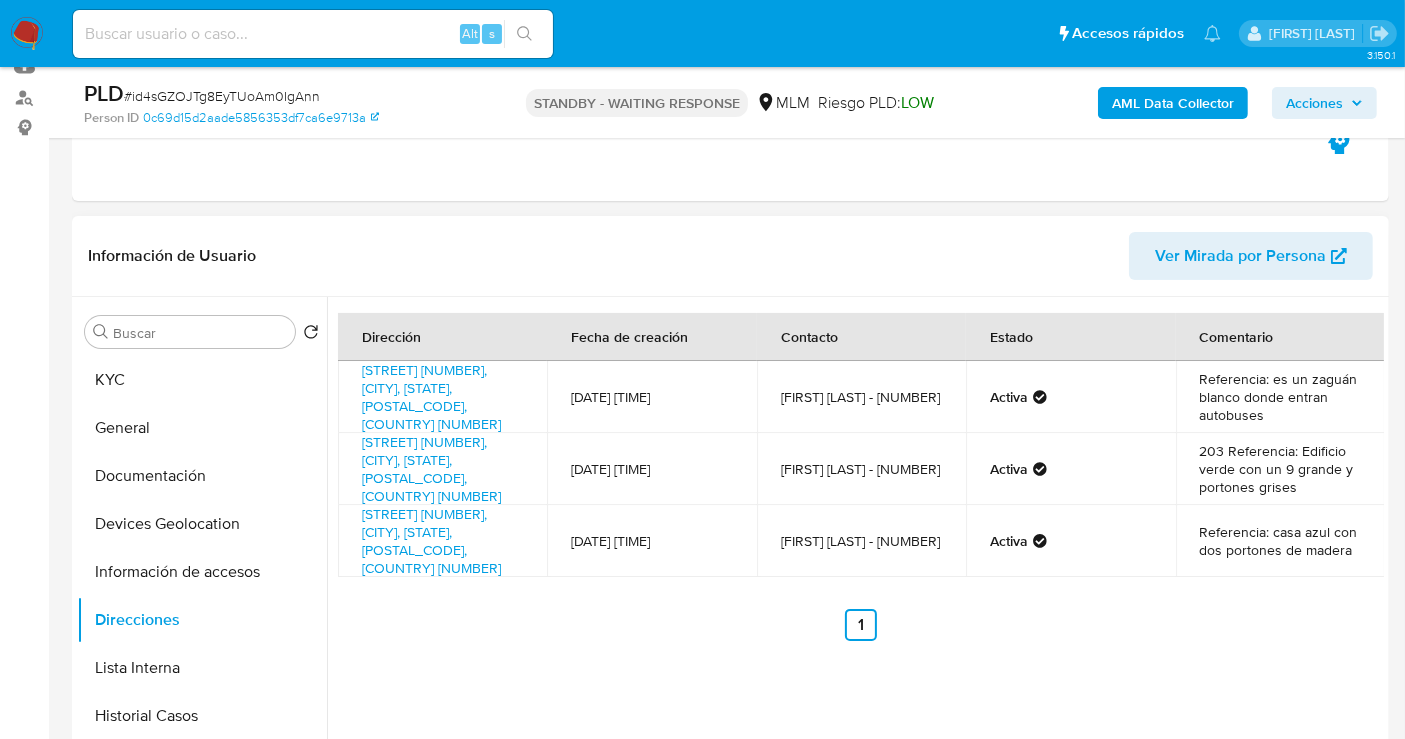 click on "Gibram Ricardo Barrios - 5634512085" at bounding box center [861, 397] 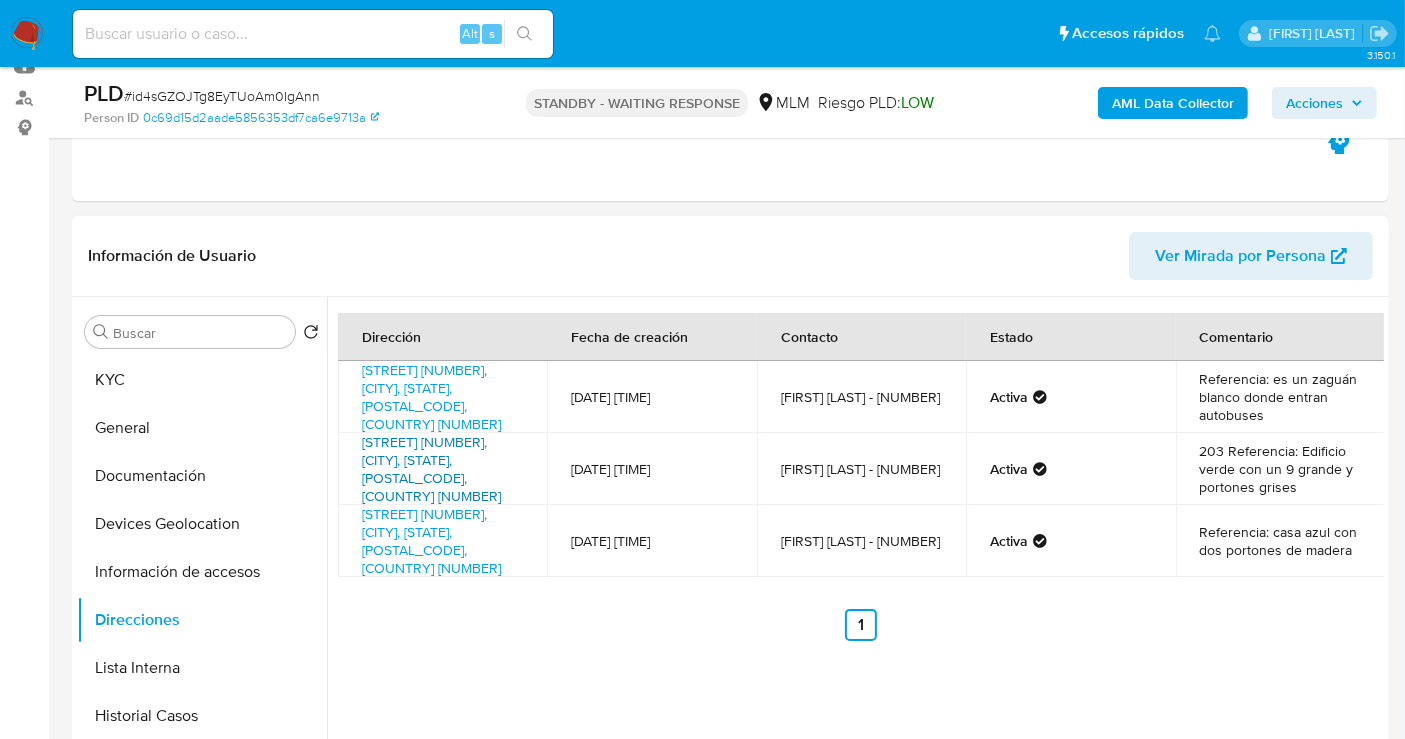 click on "Nicolás San Juan 9, Benito Juárez, Distrito Federal, 03000, Mexico 9" at bounding box center (431, 469) 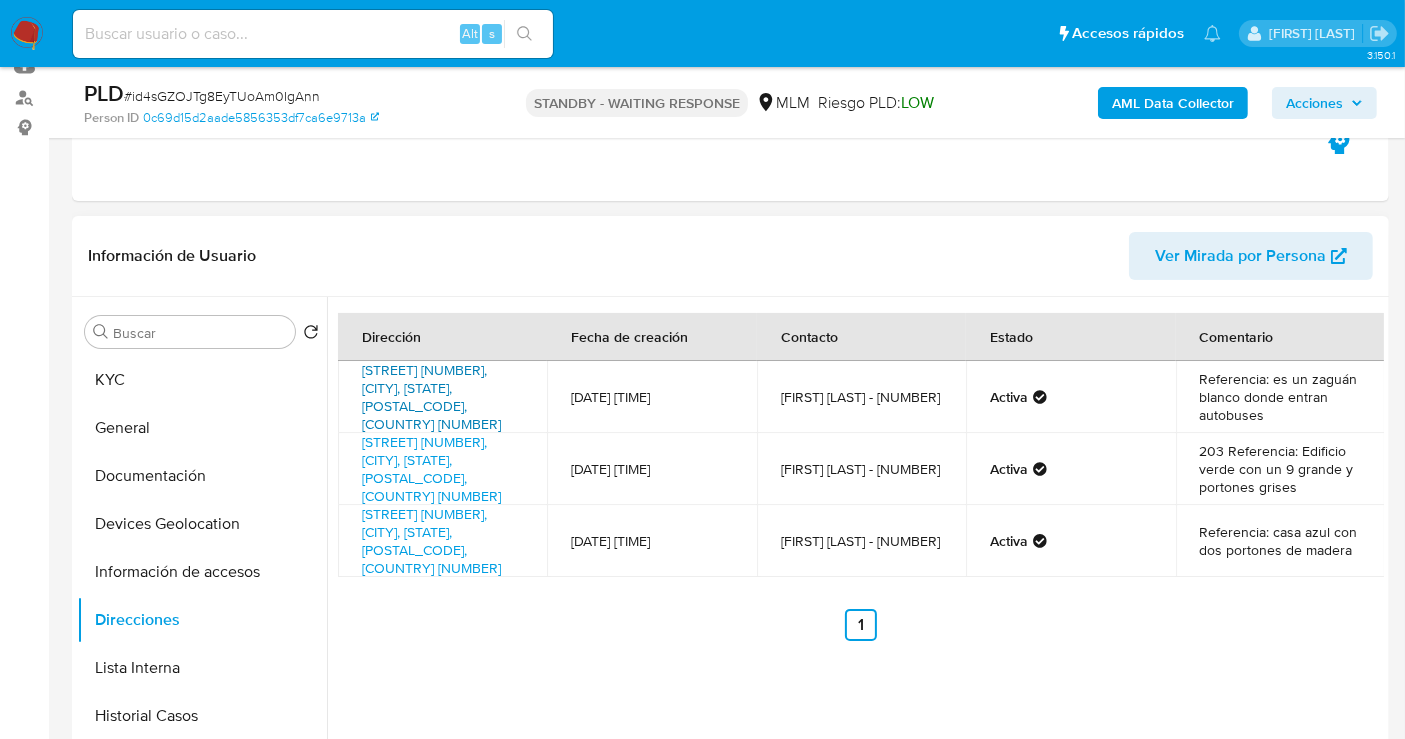 click on "Calle José María Pino Suárez 62, Alvaro Obregón, Distrito Federal, 01150, Mexico 62" at bounding box center [431, 397] 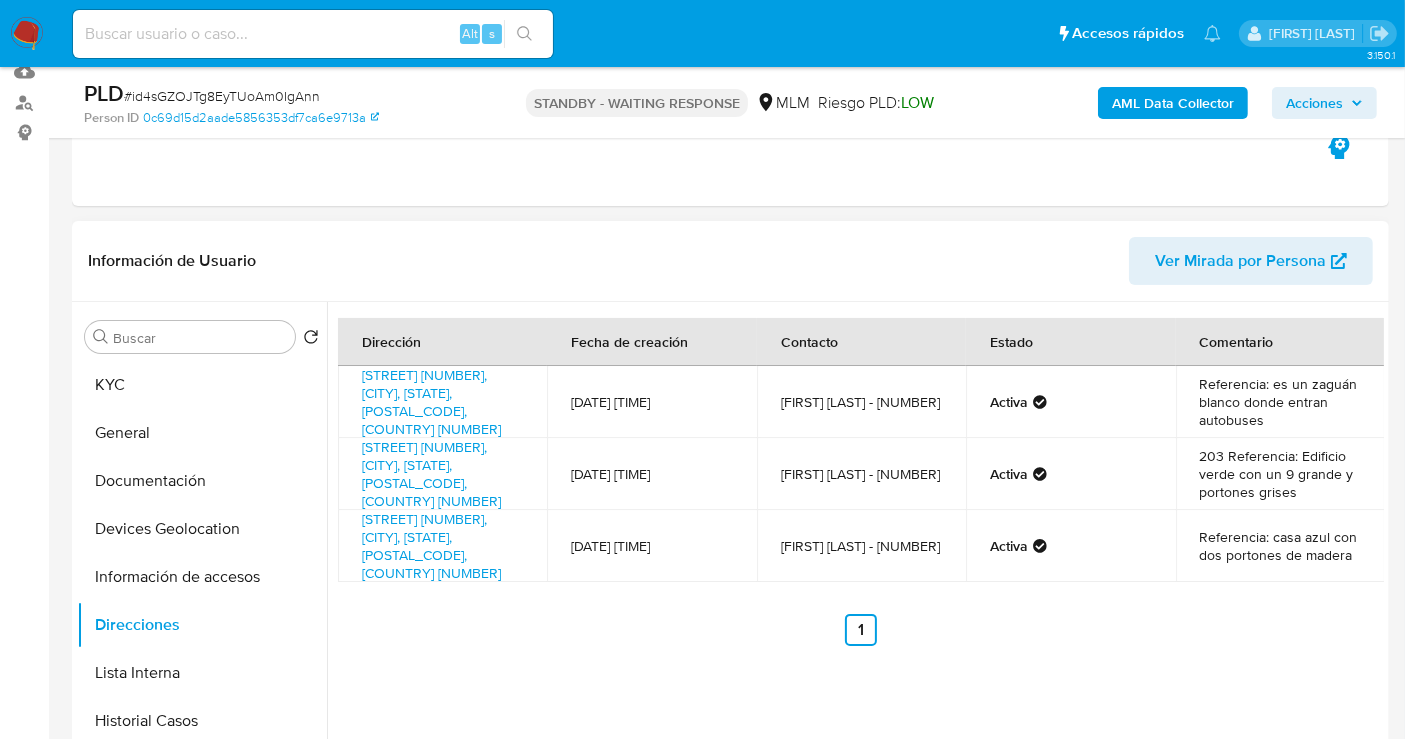 scroll, scrollTop: 333, scrollLeft: 0, axis: vertical 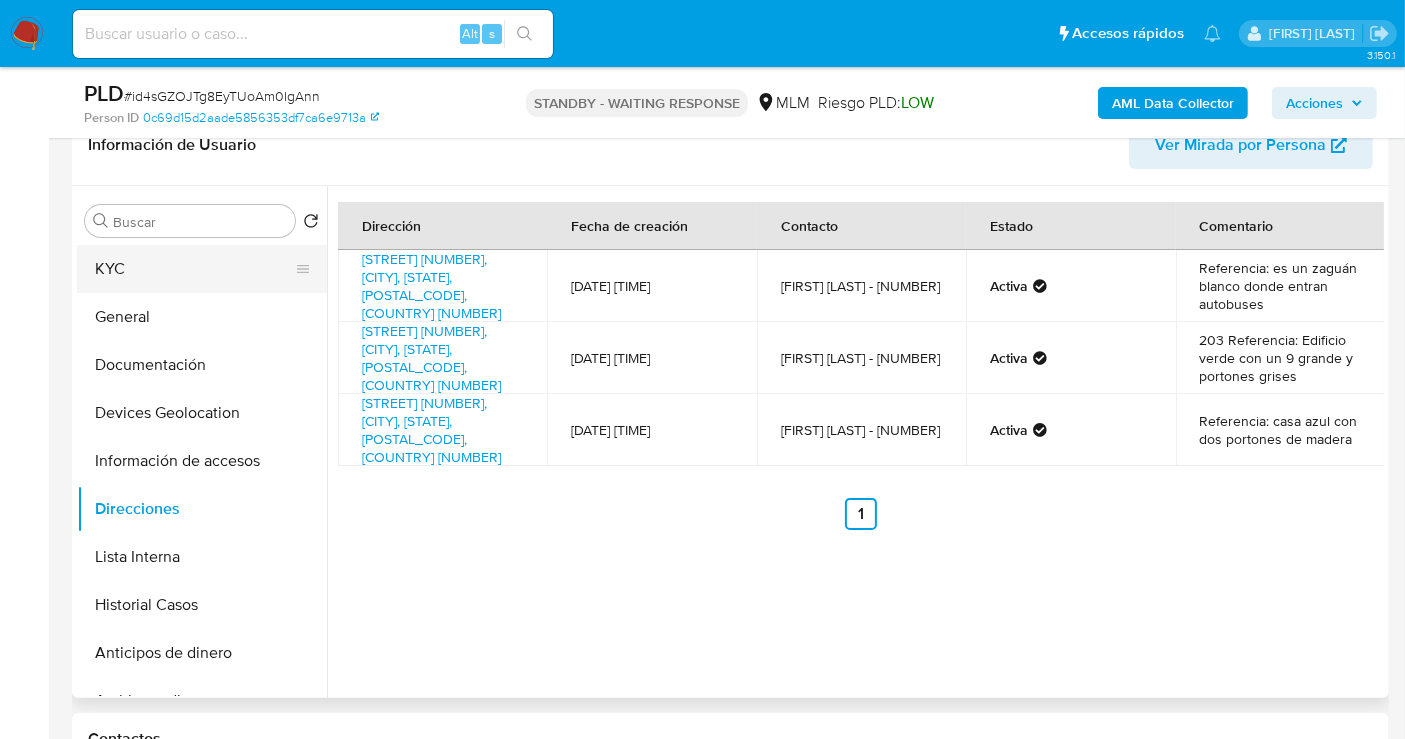 click on "KYC" at bounding box center [194, 269] 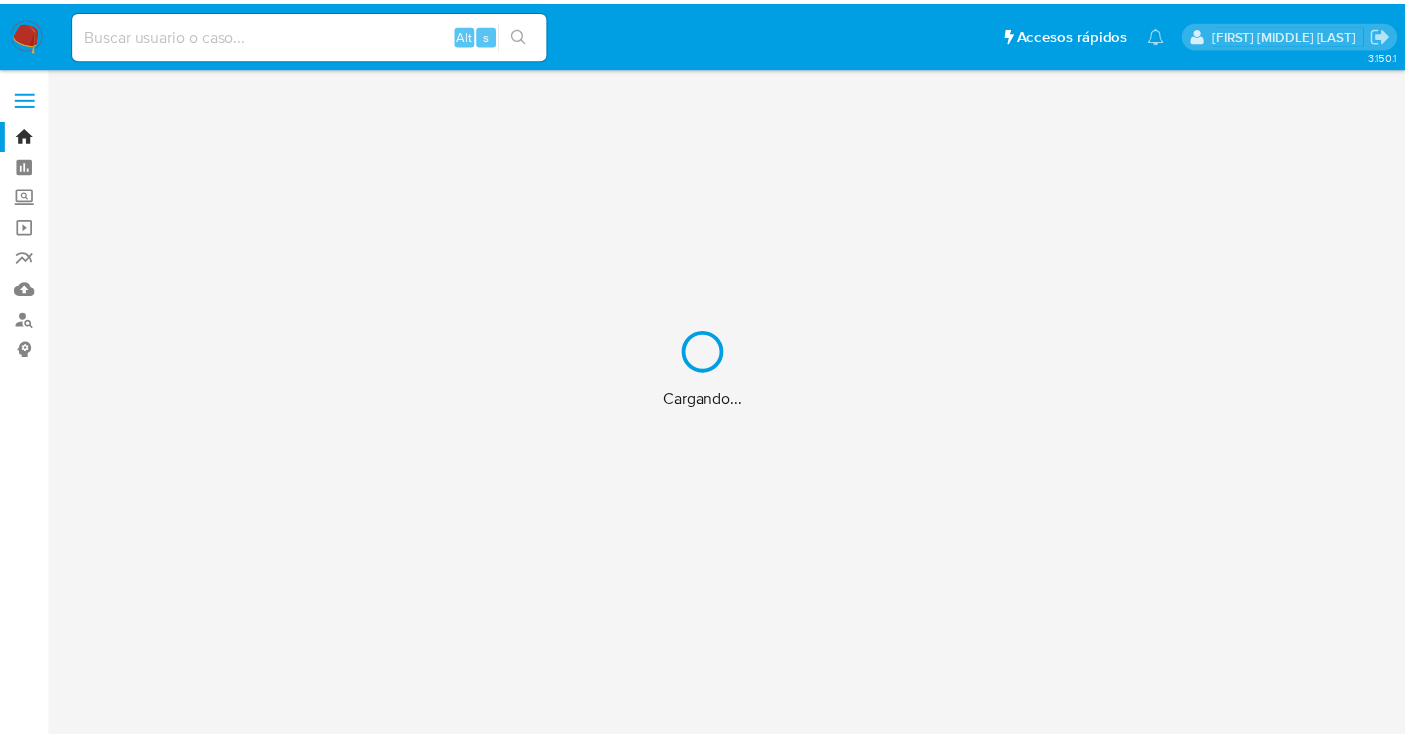 scroll, scrollTop: 0, scrollLeft: 0, axis: both 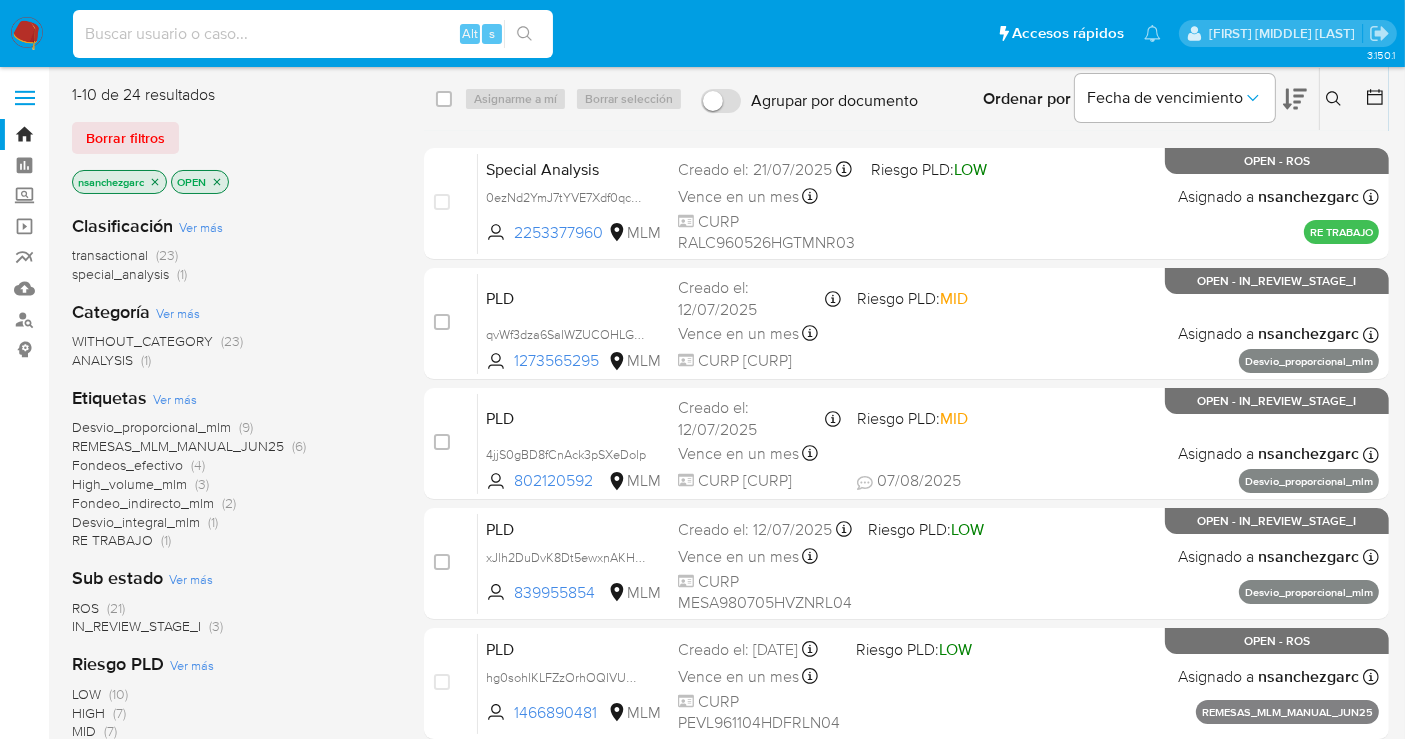 click at bounding box center [313, 34] 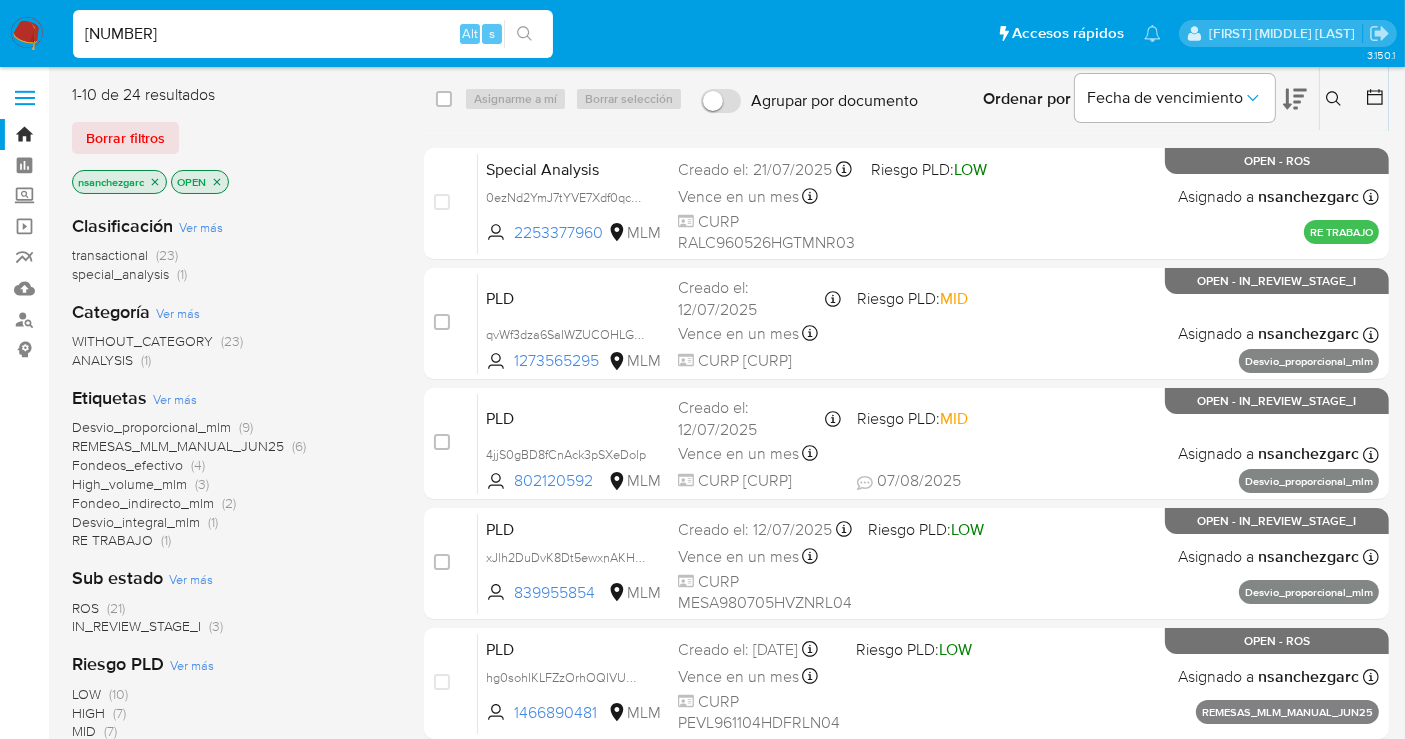 type on "[NUMBER]" 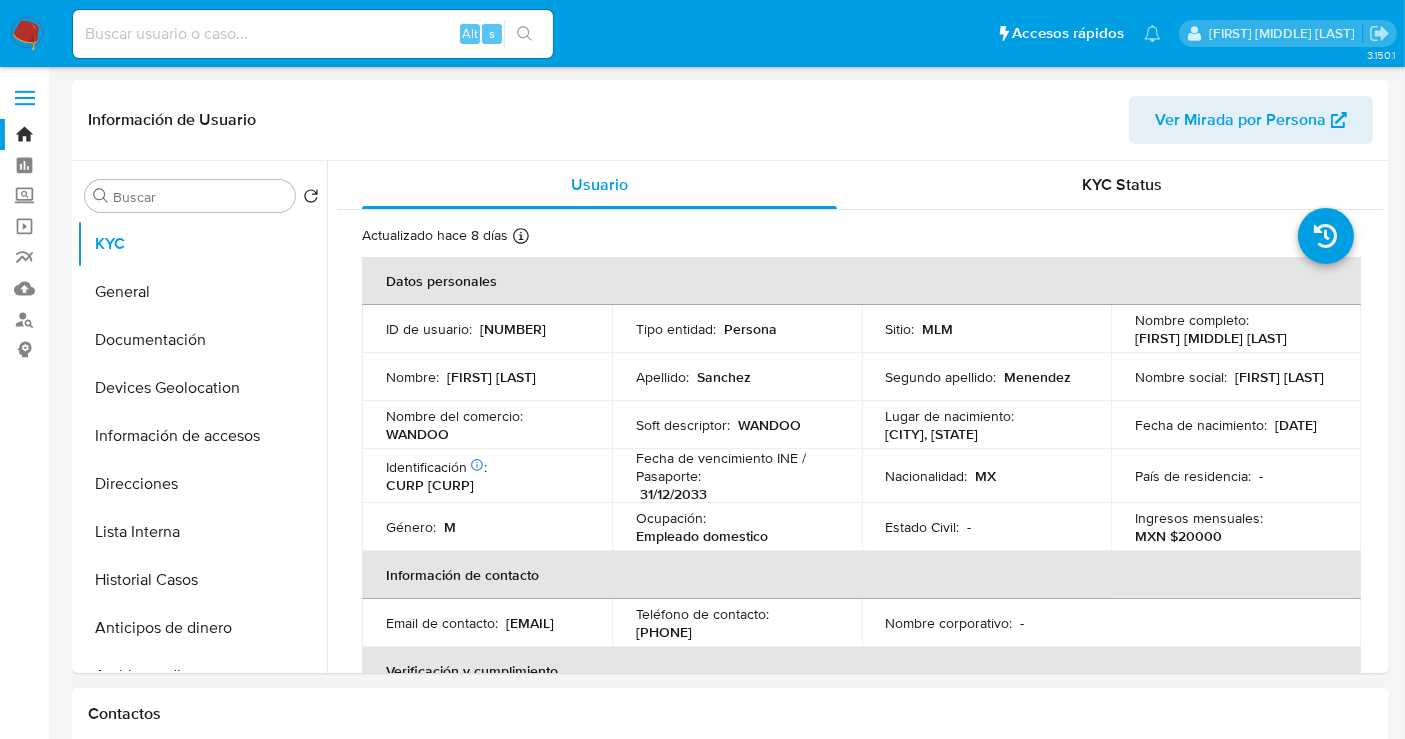 select on "10" 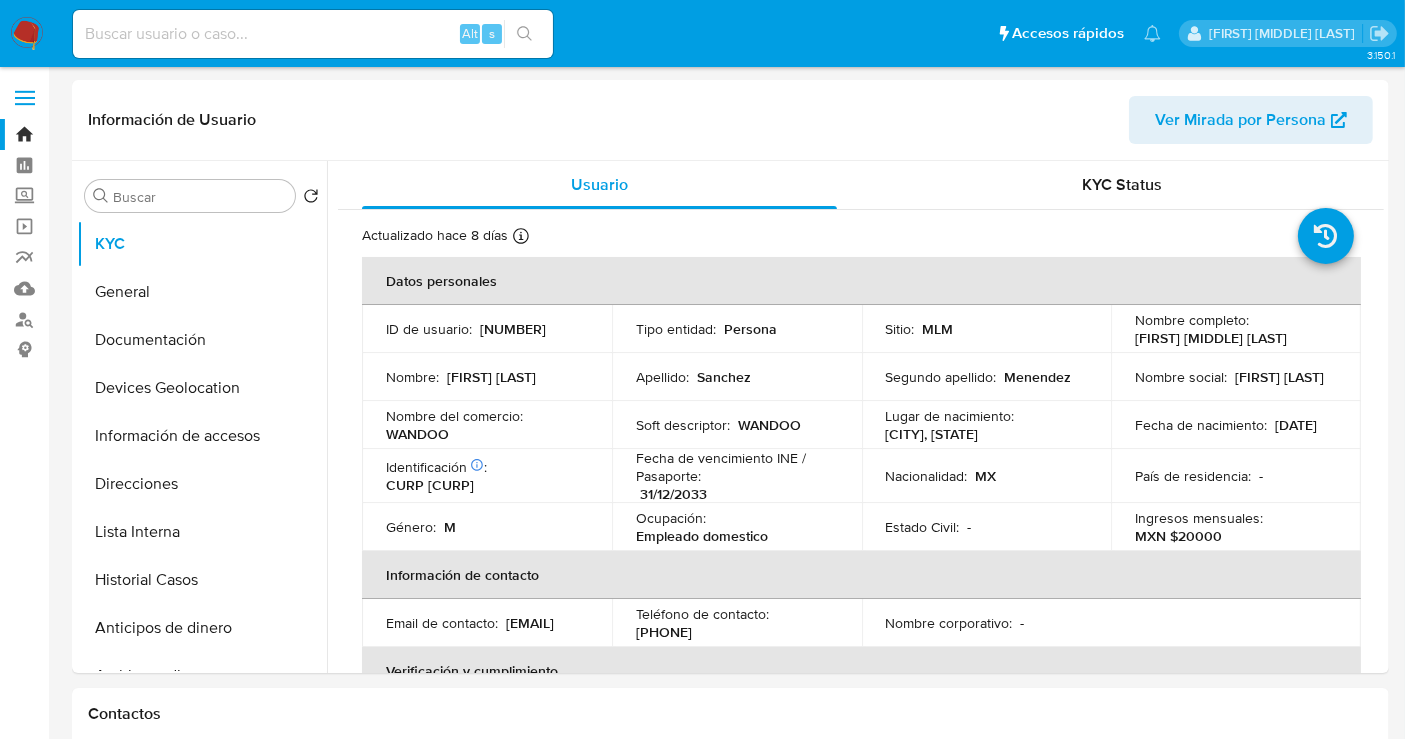 click on "Pausado Ver notificaciones Alt s Accesos rápidos   Presiona las siguientes teclas para acceder a algunas de las funciones Buscar caso o usuario Alt s Volver al home Alt h Agregar un archivo adjunto Alt a [FIRST] [MIDDLE] [LAST]" at bounding box center [702, 33] 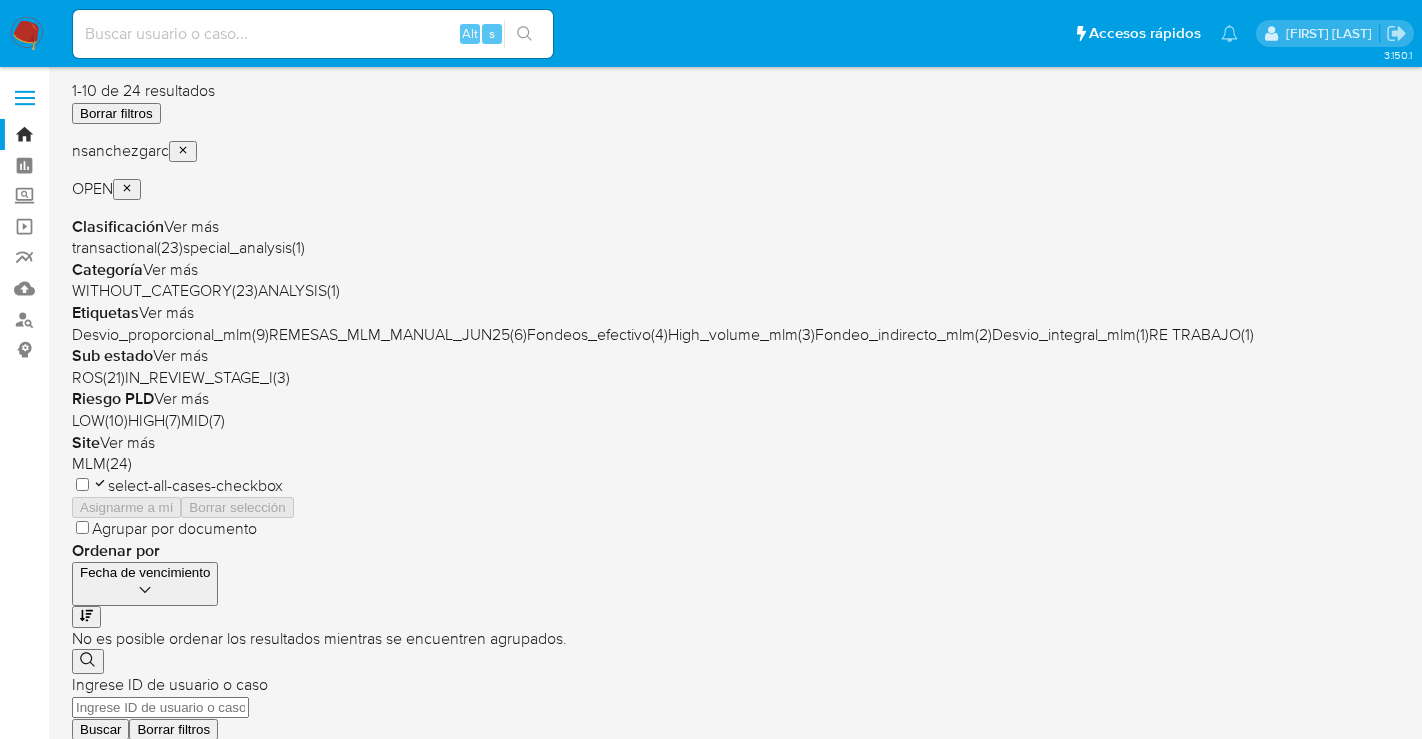 scroll, scrollTop: 0, scrollLeft: 0, axis: both 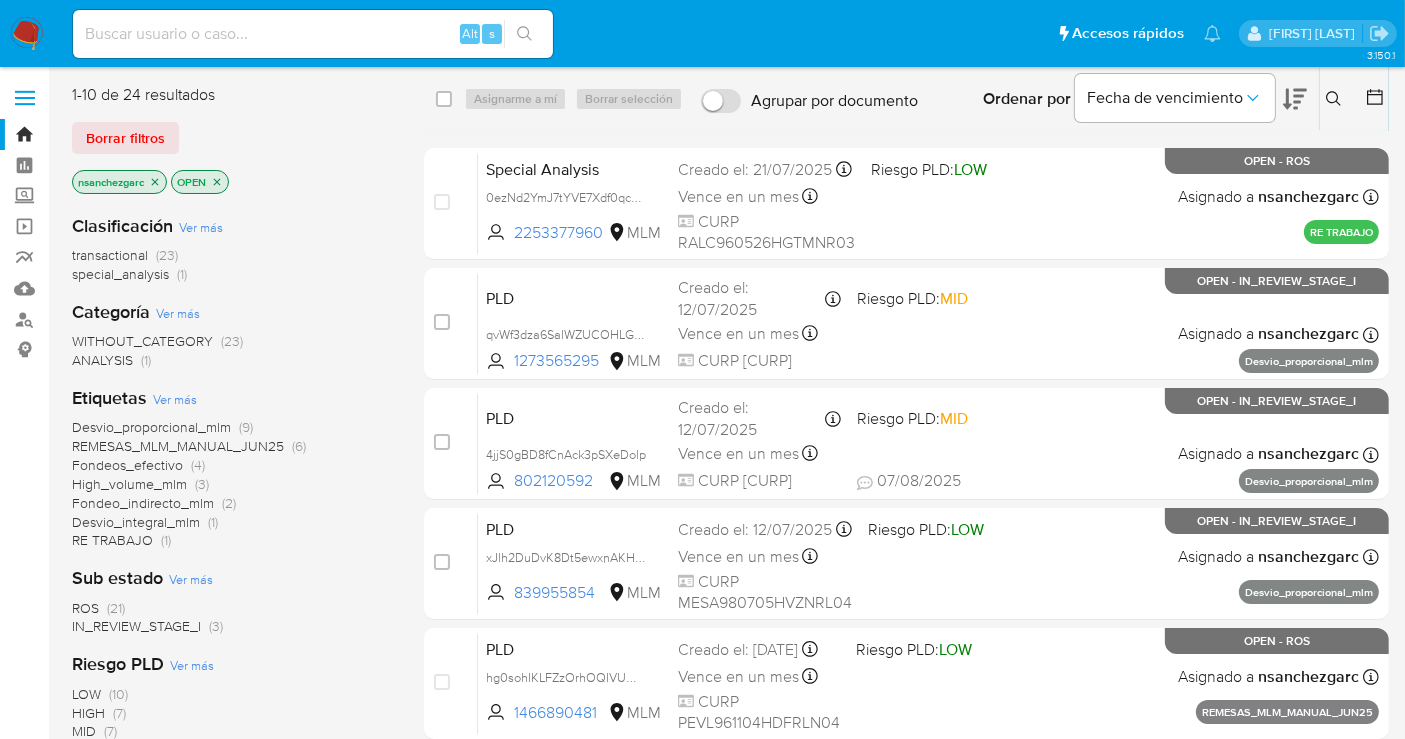 click 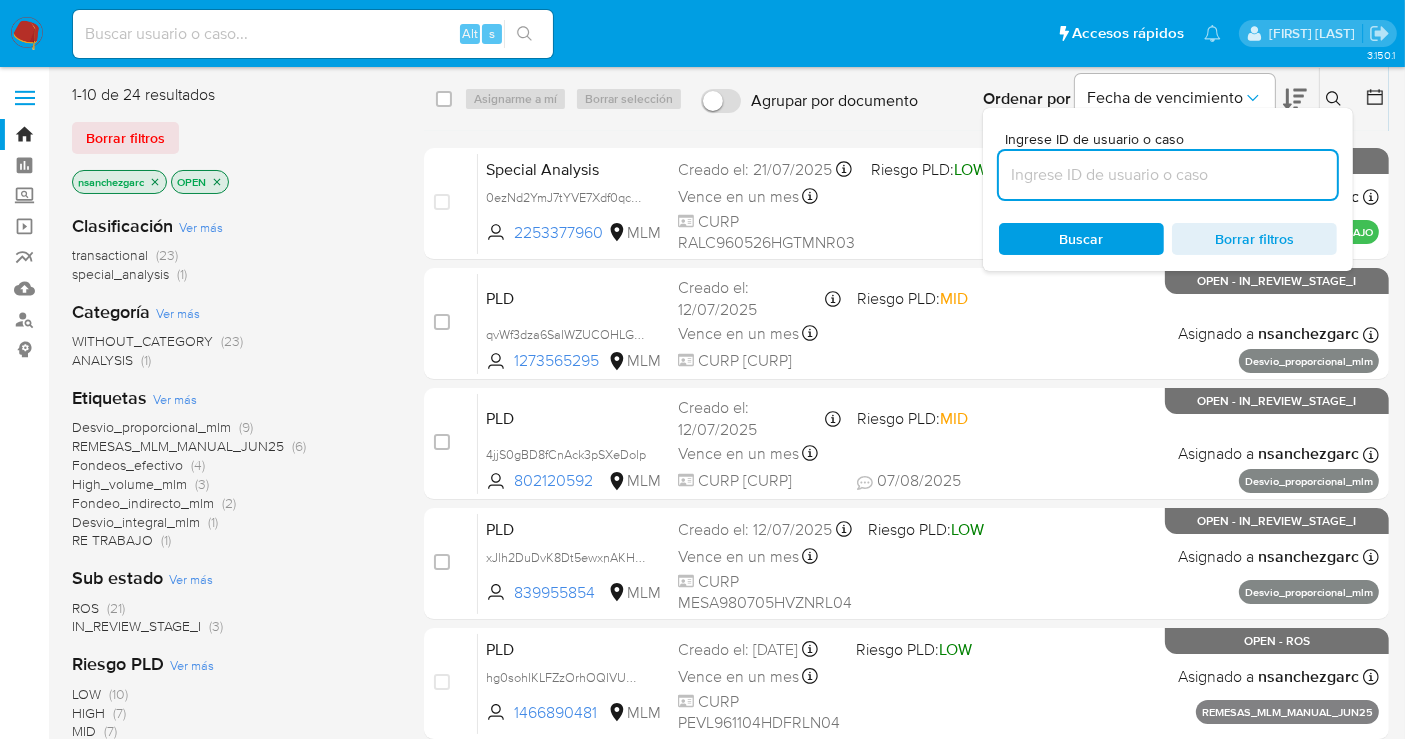 click at bounding box center [1168, 175] 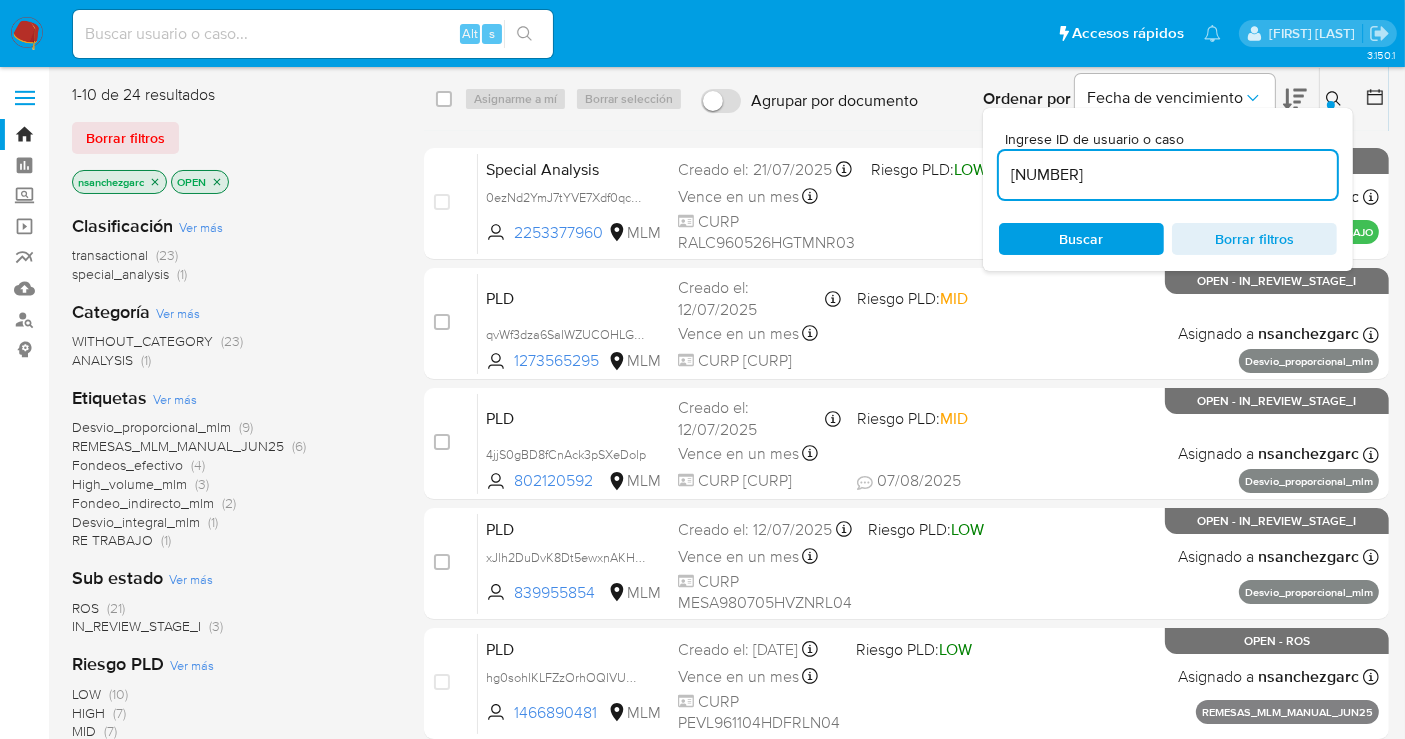 type on "[NUMBER]" 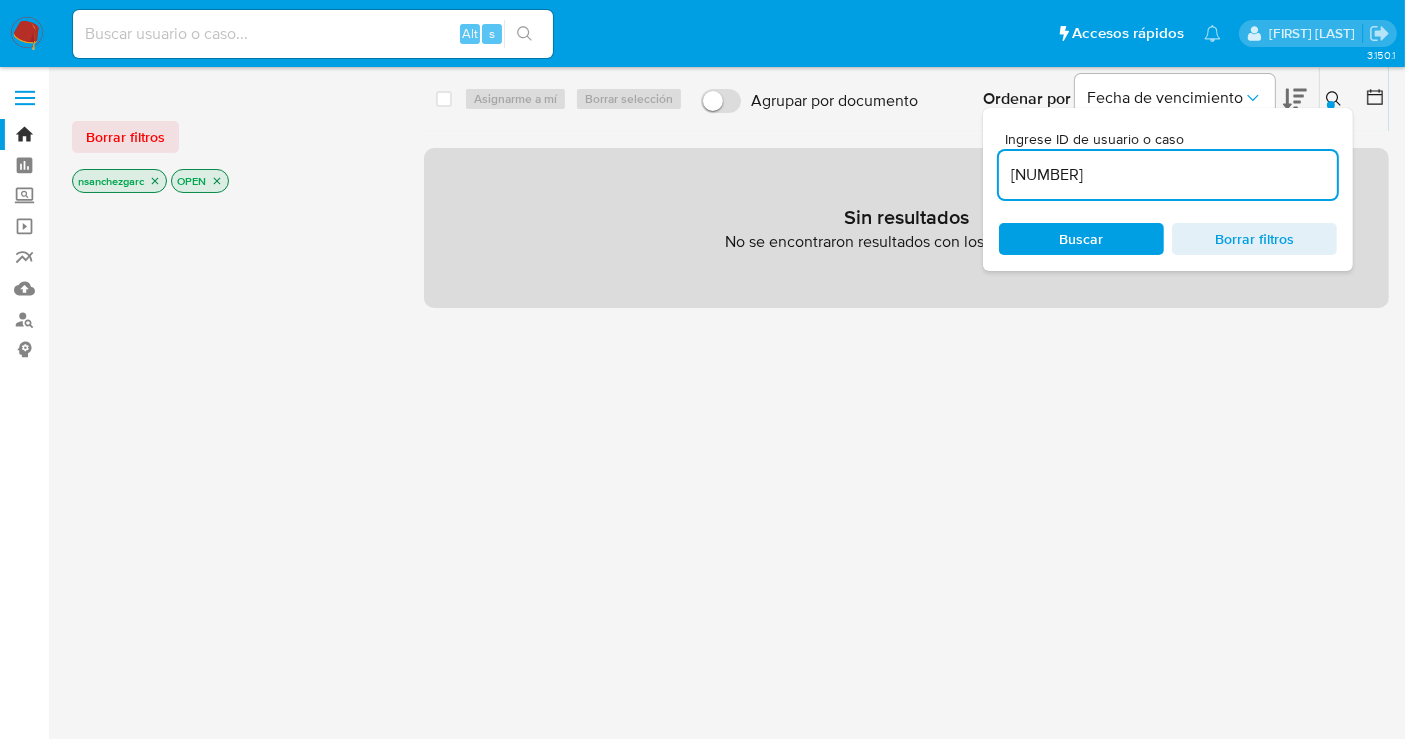 click 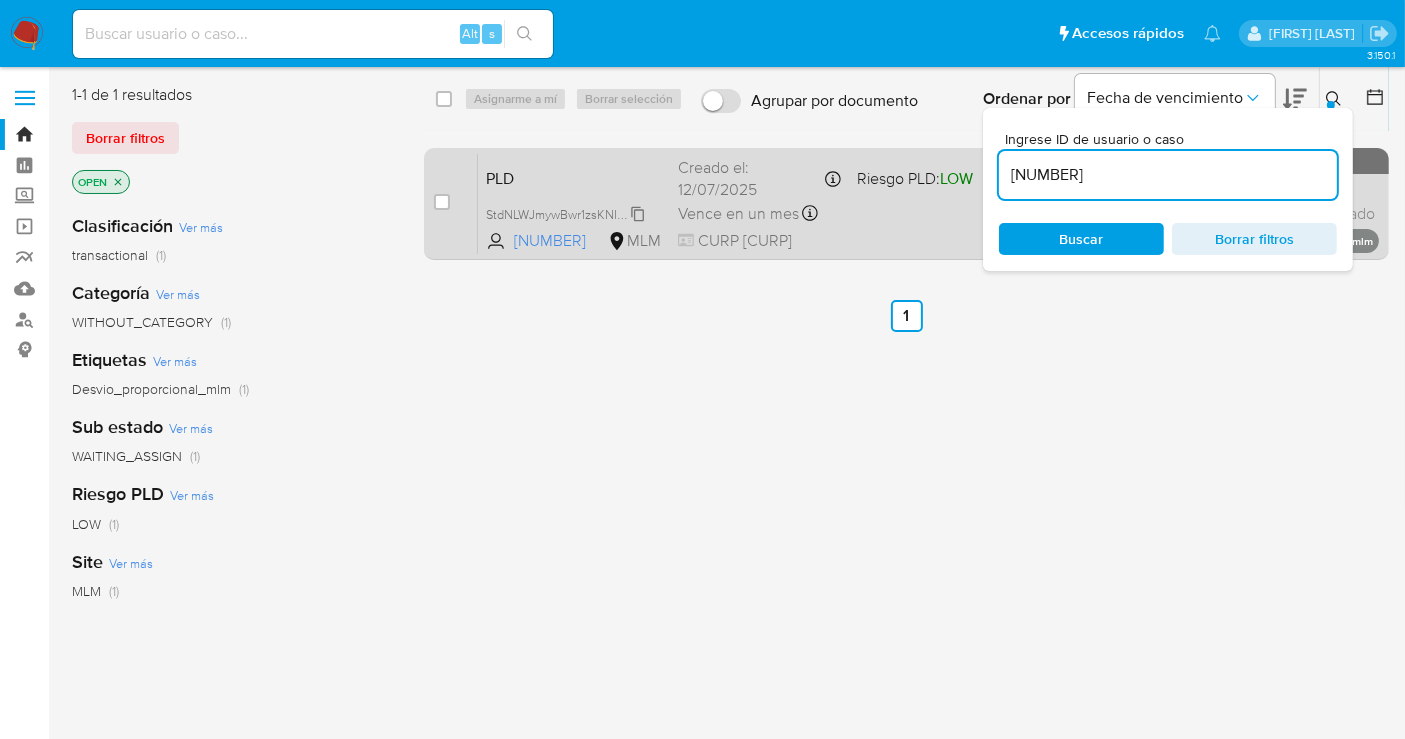 click on "StdNLWJmywBwr1zsKNIyPpSh" at bounding box center (568, 213) 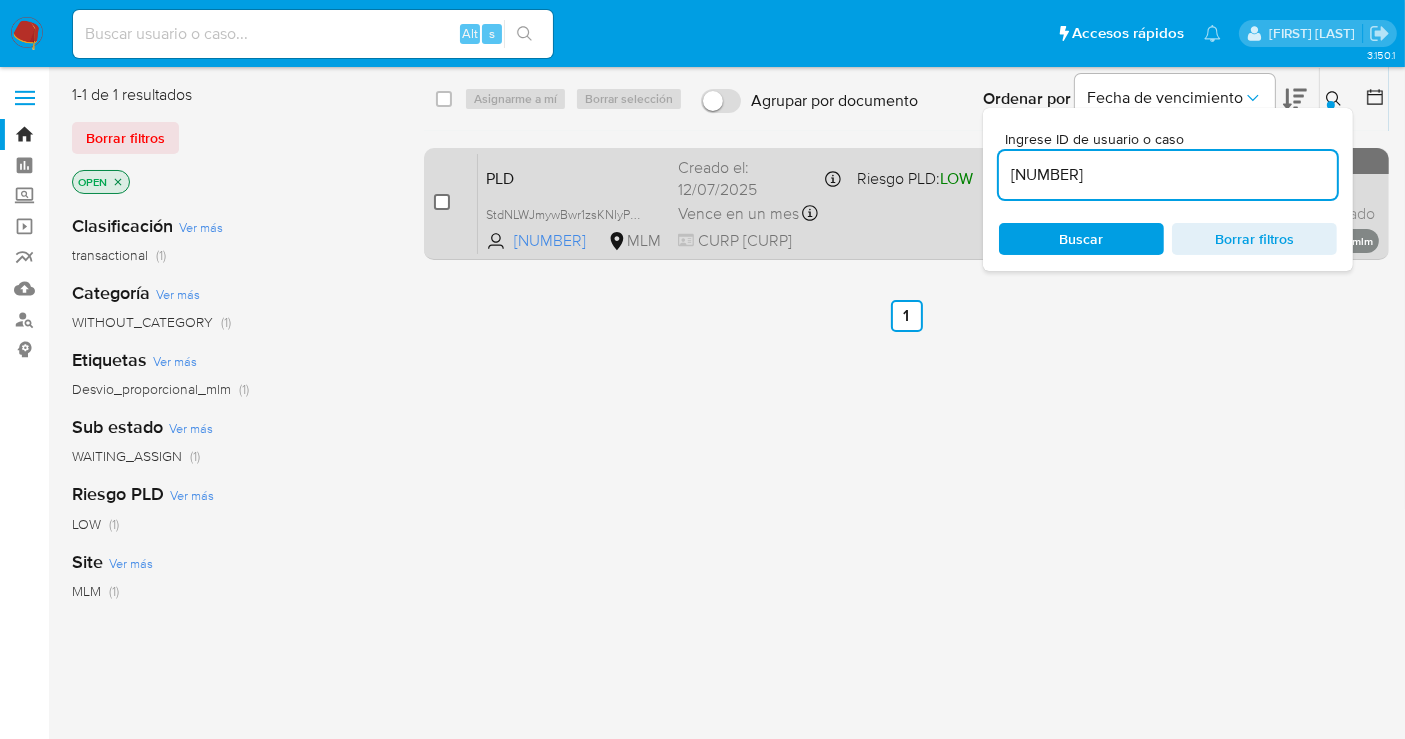 click at bounding box center [442, 202] 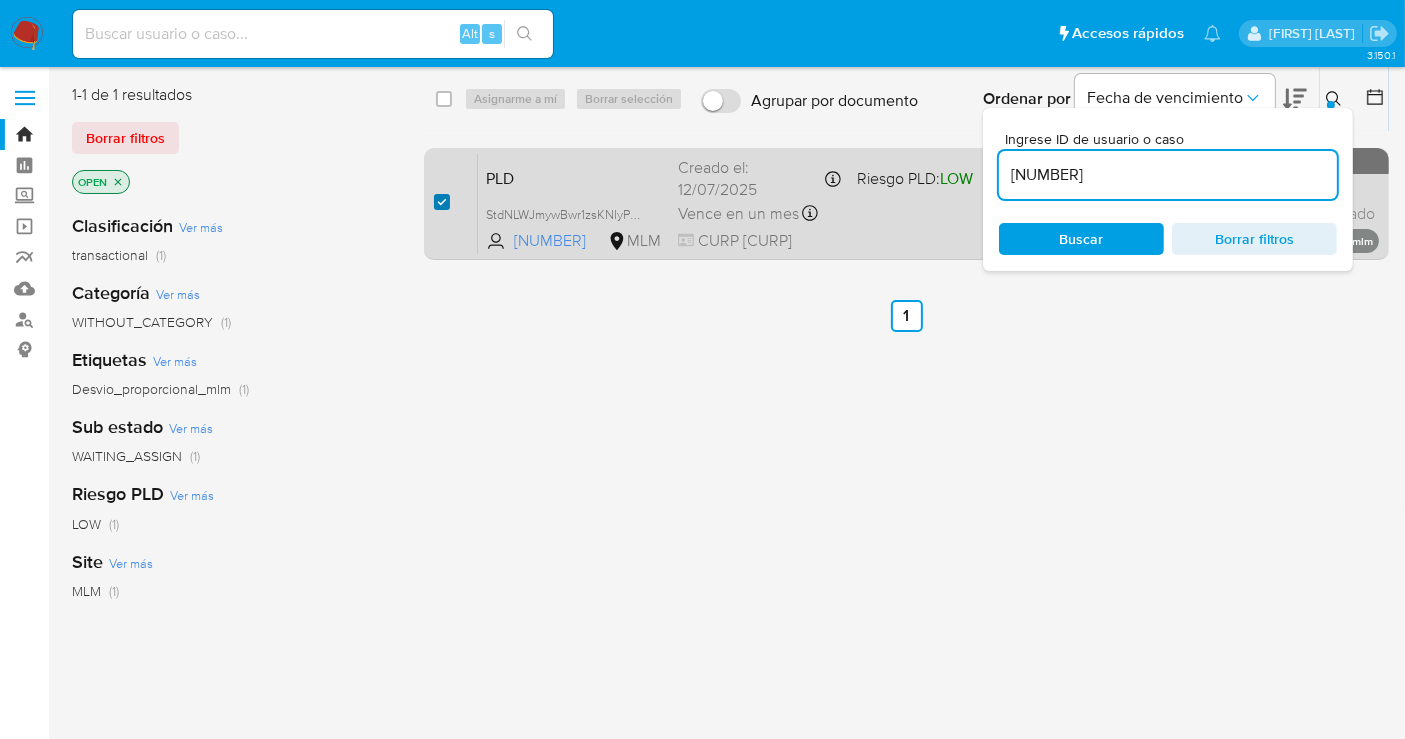 checkbox on "true" 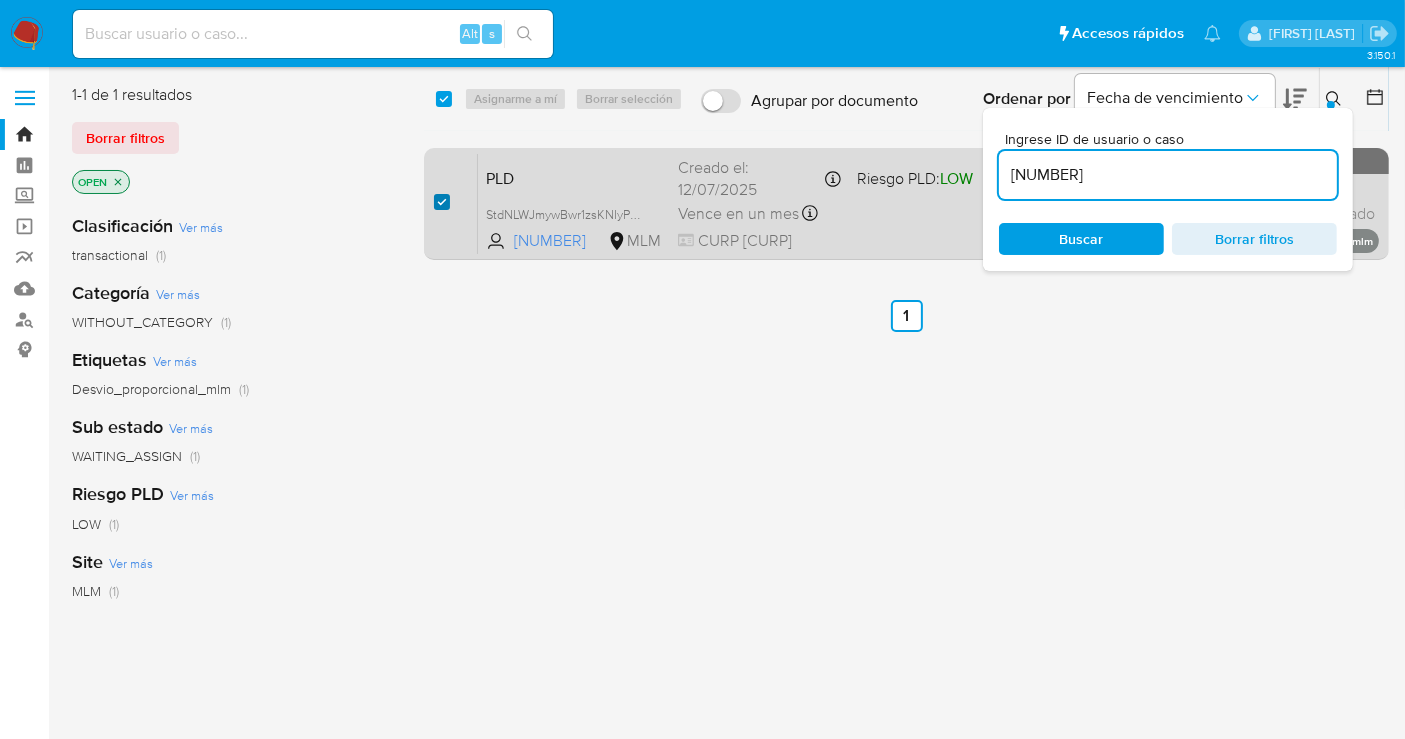 checkbox on "true" 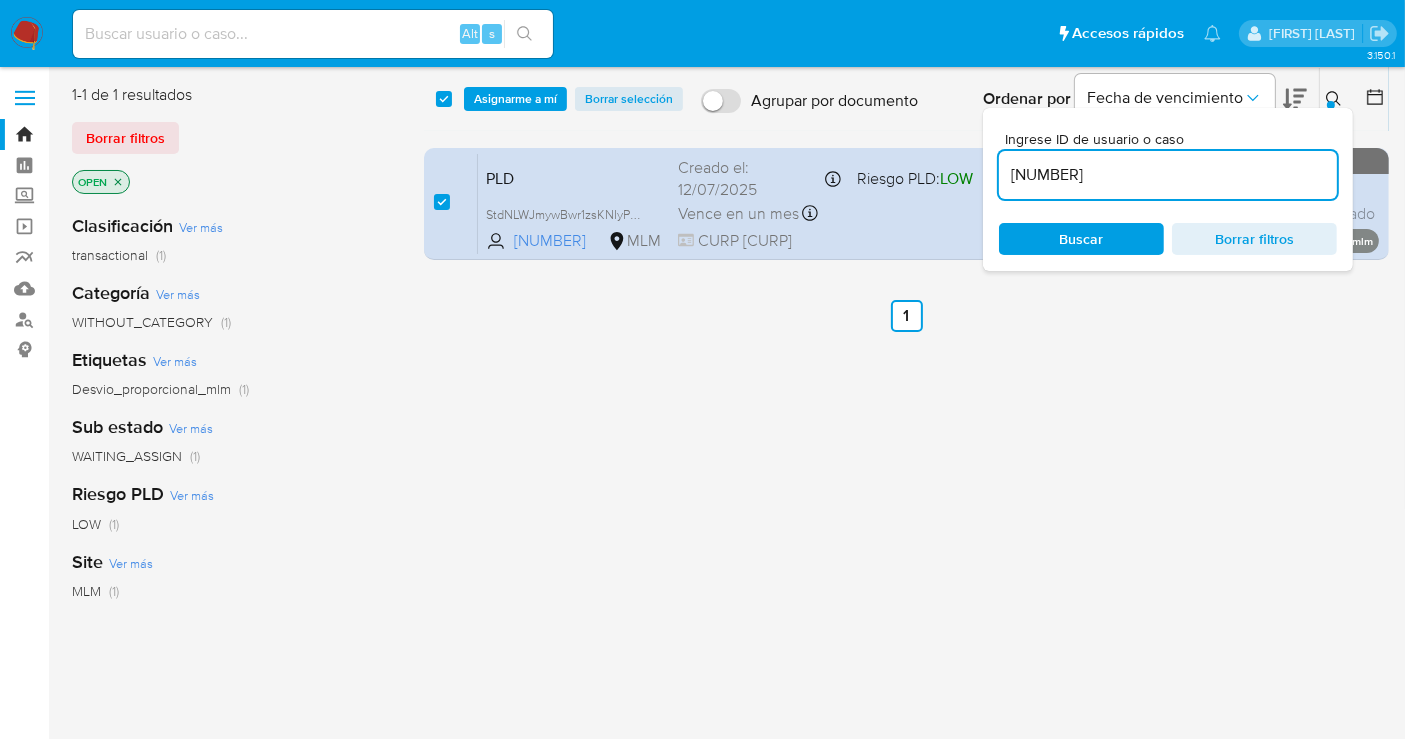 click 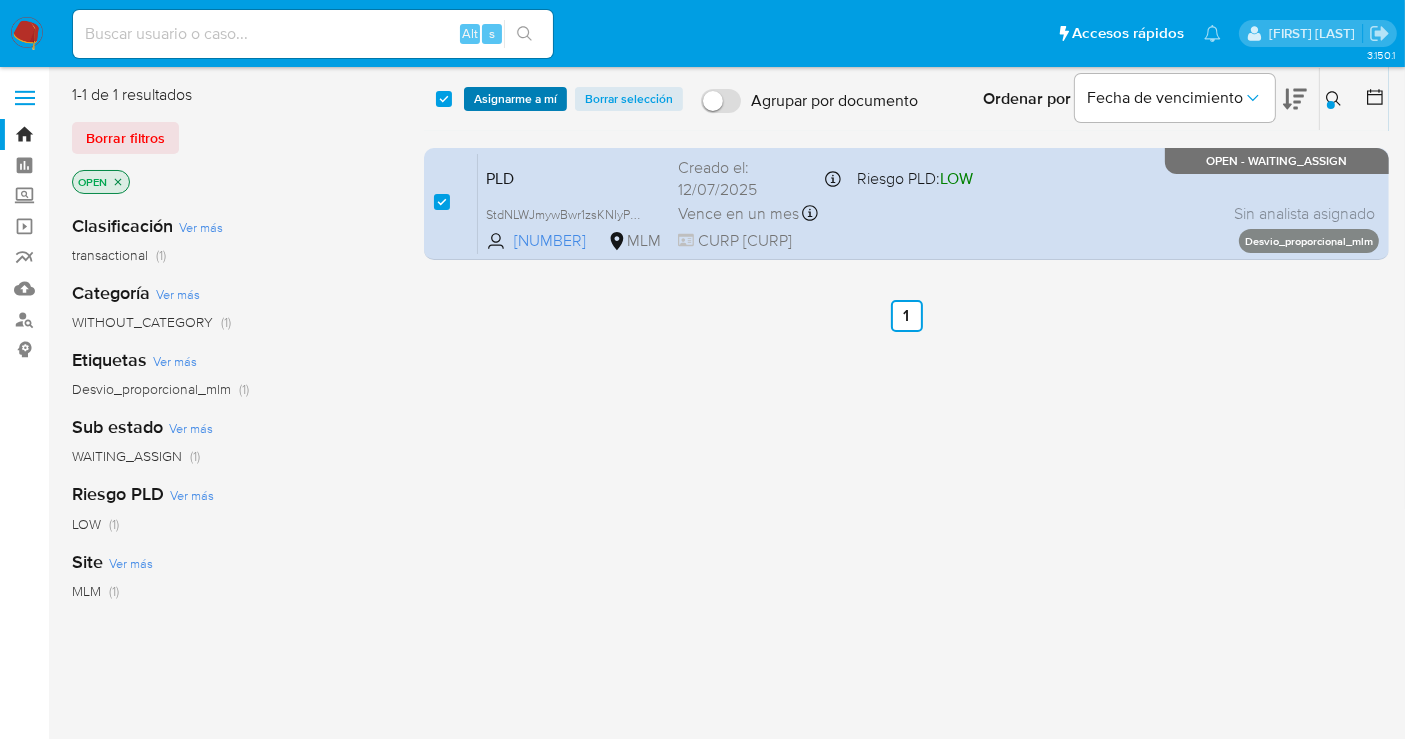 click on "Asignarme a mí" at bounding box center [515, 99] 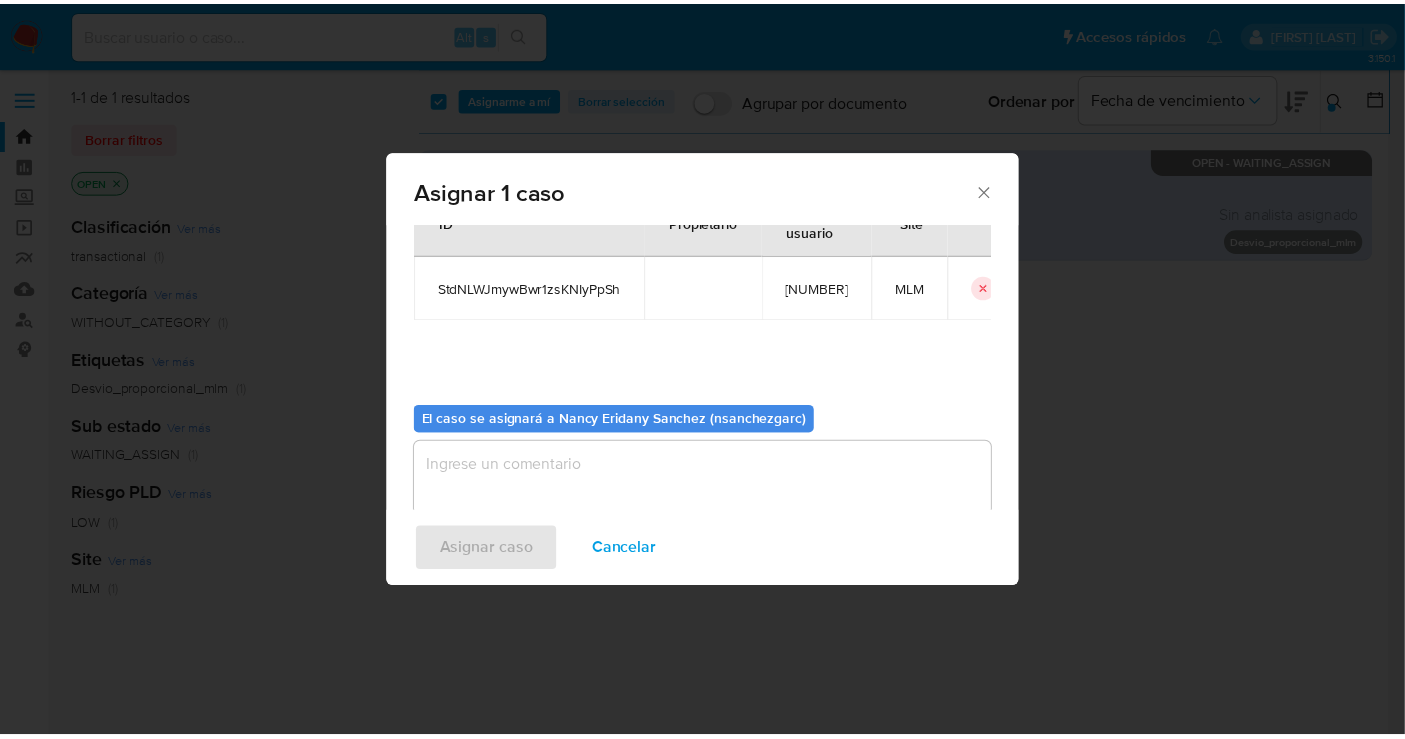 scroll, scrollTop: 102, scrollLeft: 0, axis: vertical 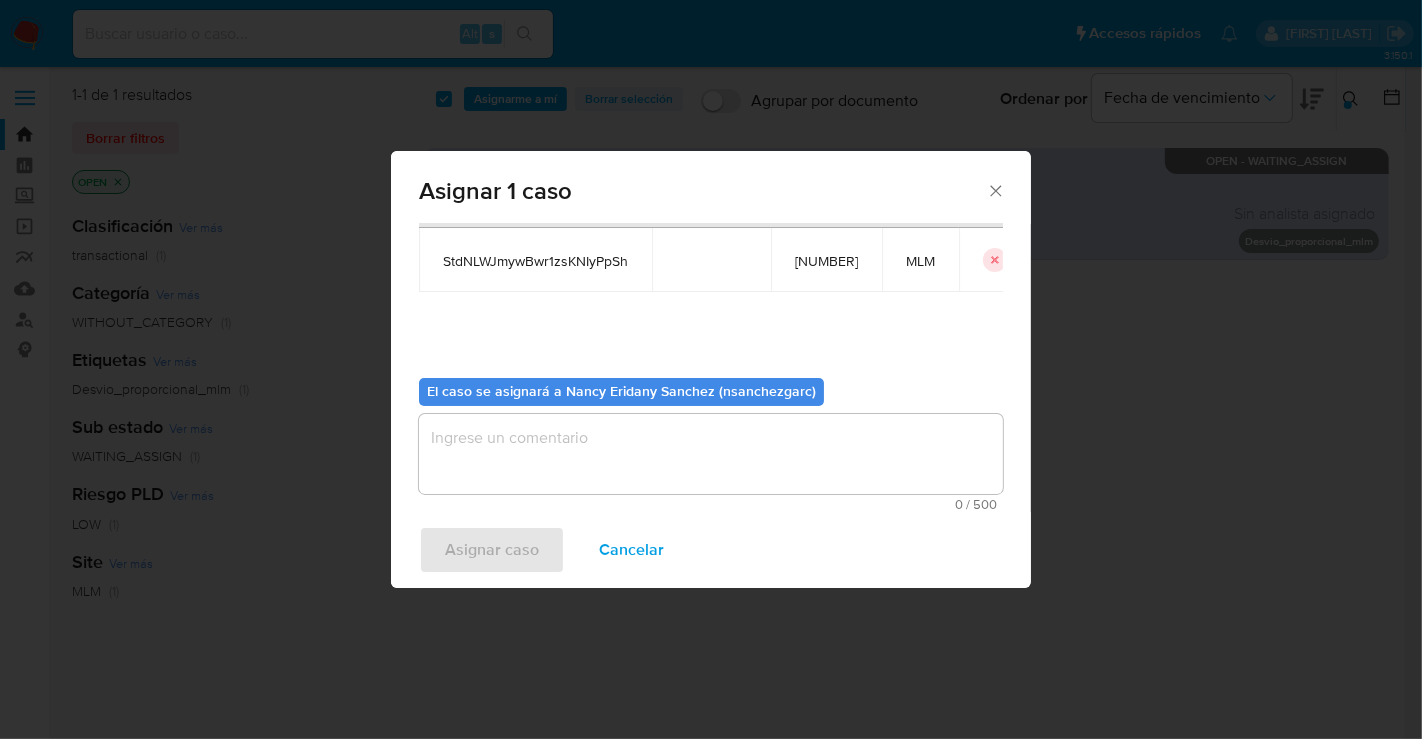 click at bounding box center (711, 454) 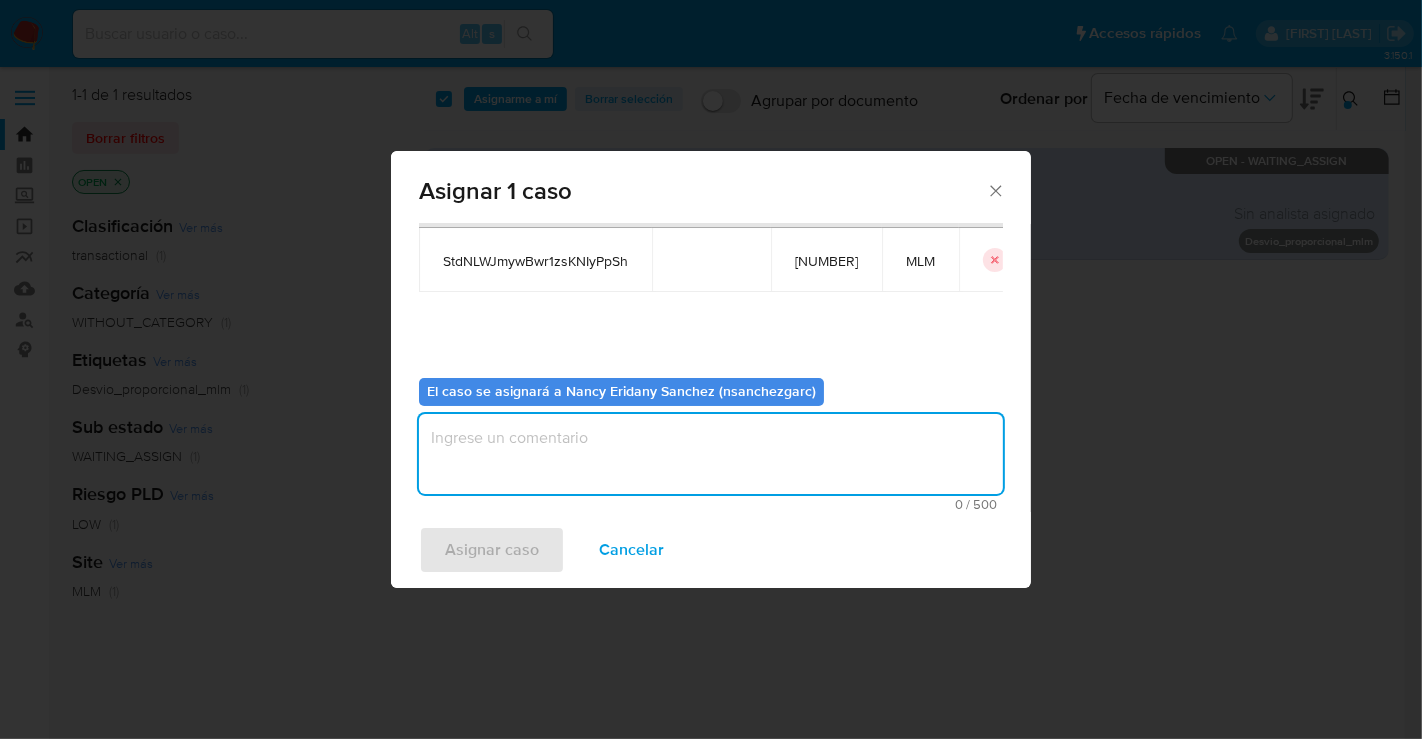 type on "N" 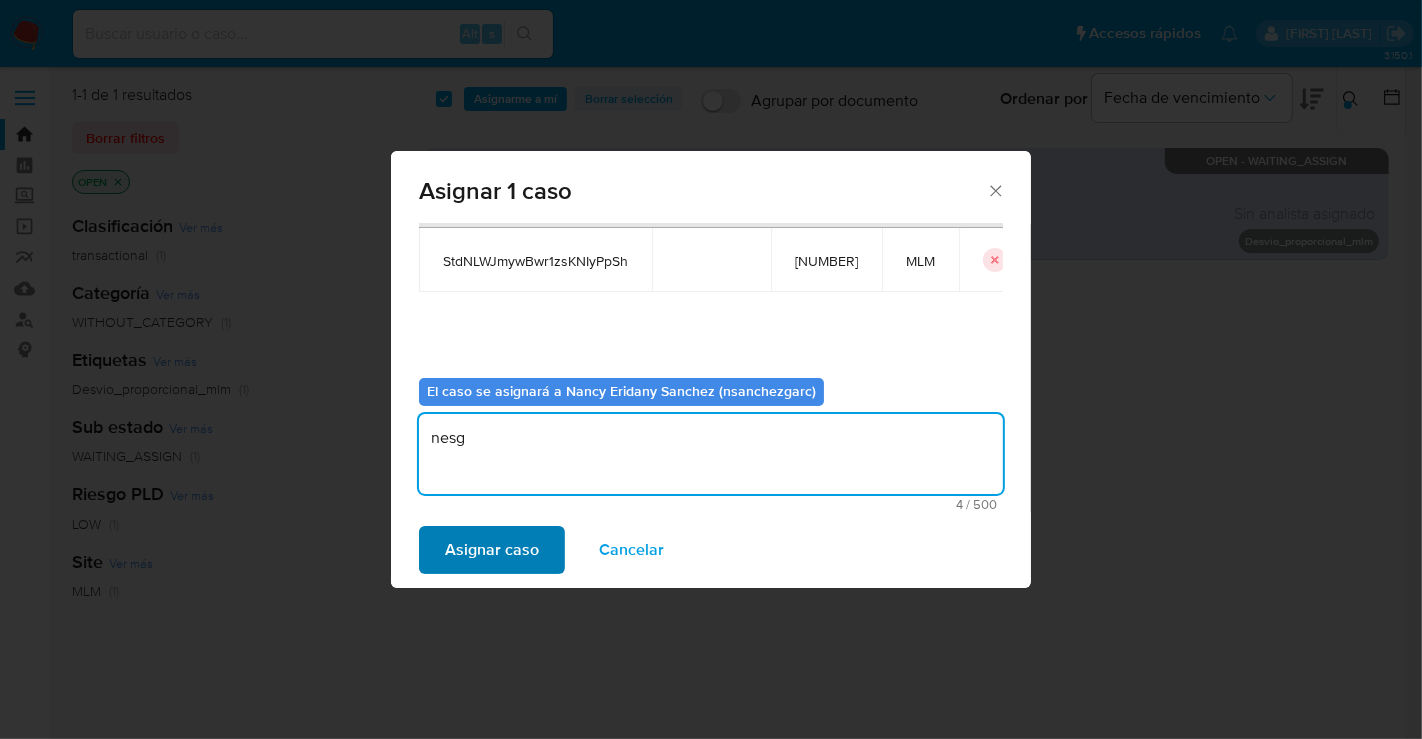 type on "nesg" 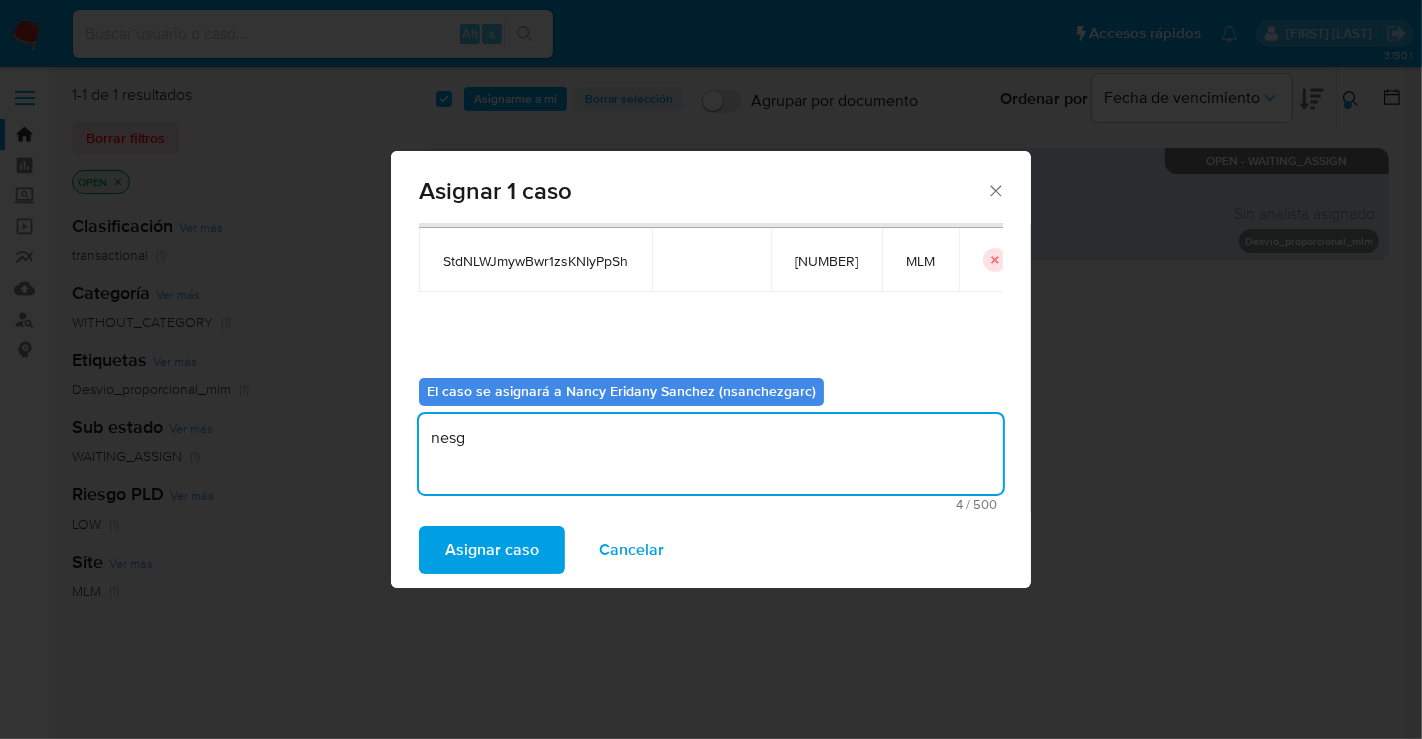 click on "Asignar caso" at bounding box center [492, 550] 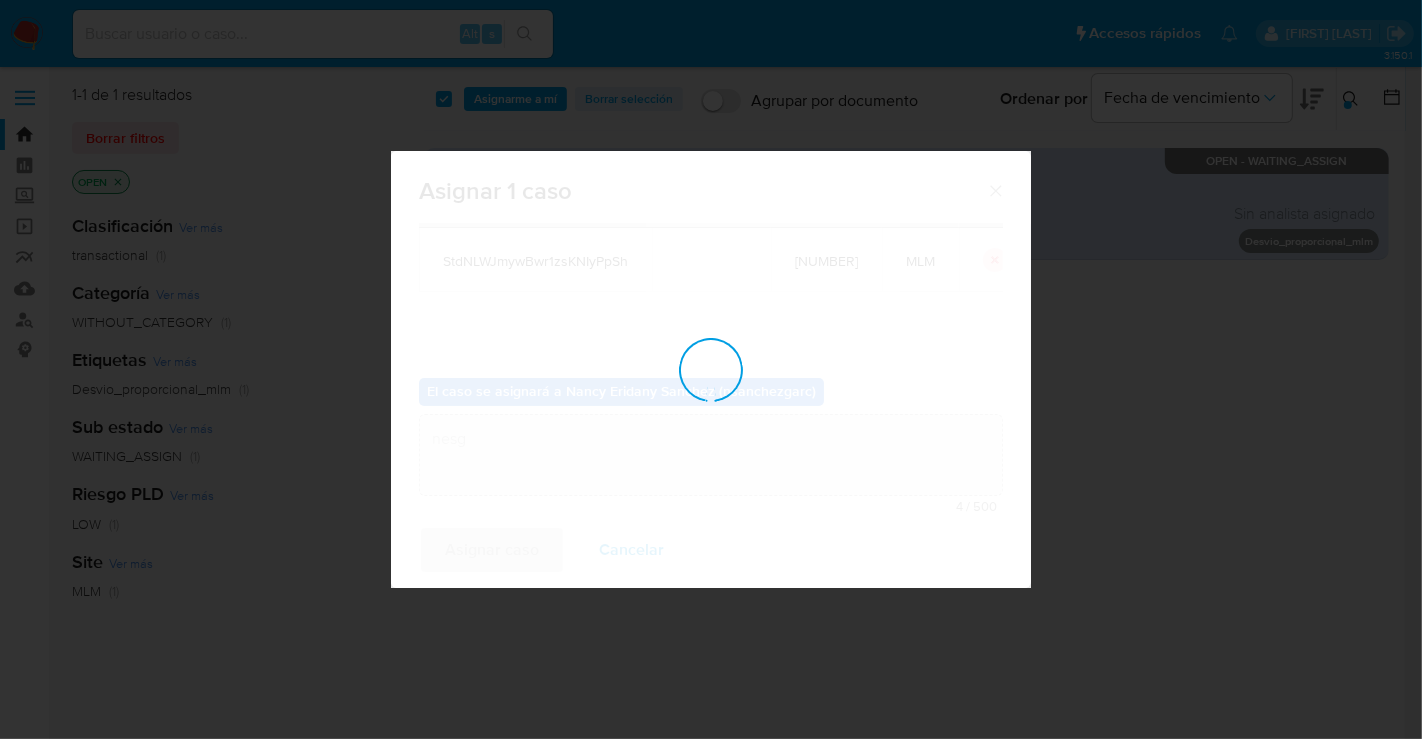 type 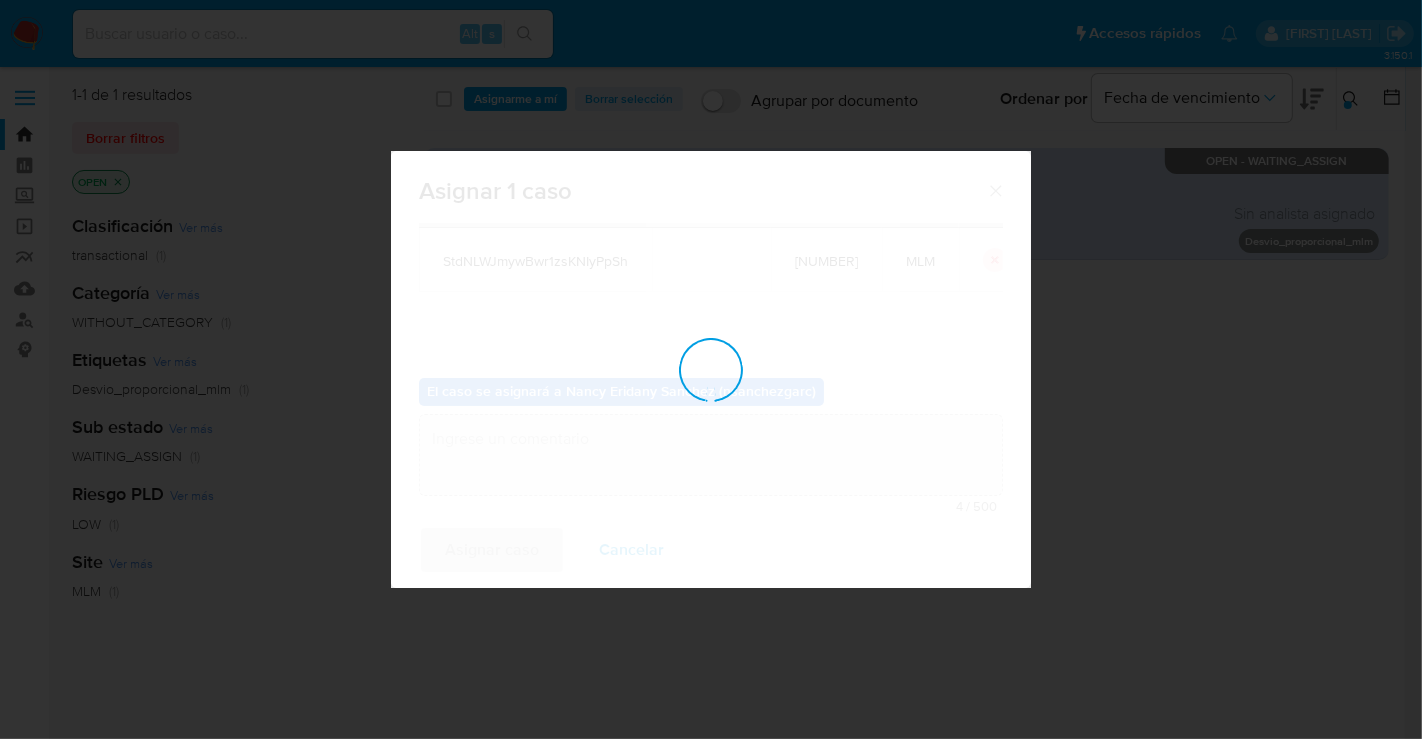 checkbox on "false" 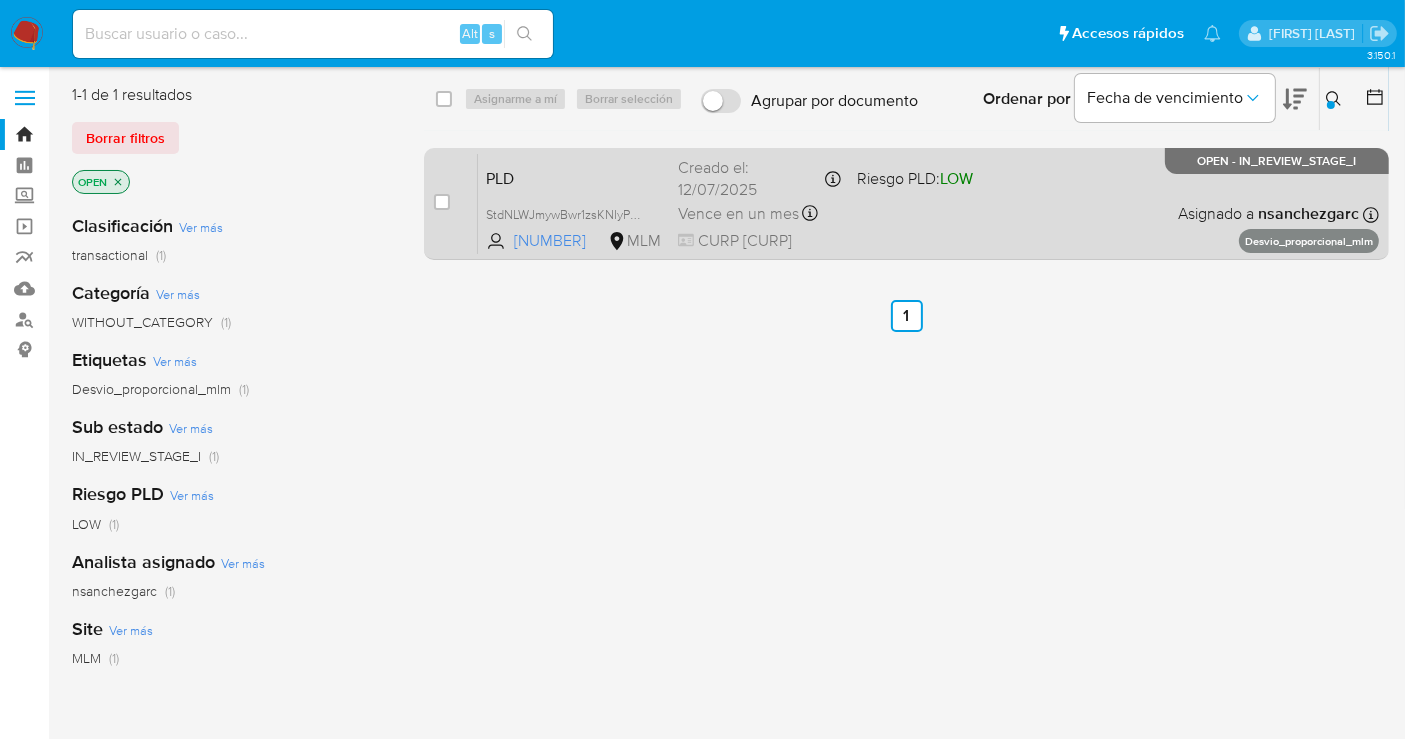 click on "PLD StdNLWJmywBwr1zsKNIyPpSh 1322122579 MLM Riesgo PLD:  LOW Creado el: 12/07/2025   Creado el: 12/07/2025 02:07:11 Vence en un mes   Vence el 10/09/2025 02:07:11 CURP   SAMJ041005HCSNNNA2 Asignado a   nsanchezgarc   Asignado el: 07/08/2025 18:14:59 Desvio_proporcional_mlm OPEN - IN_REVIEW_STAGE_I" at bounding box center (928, 203) 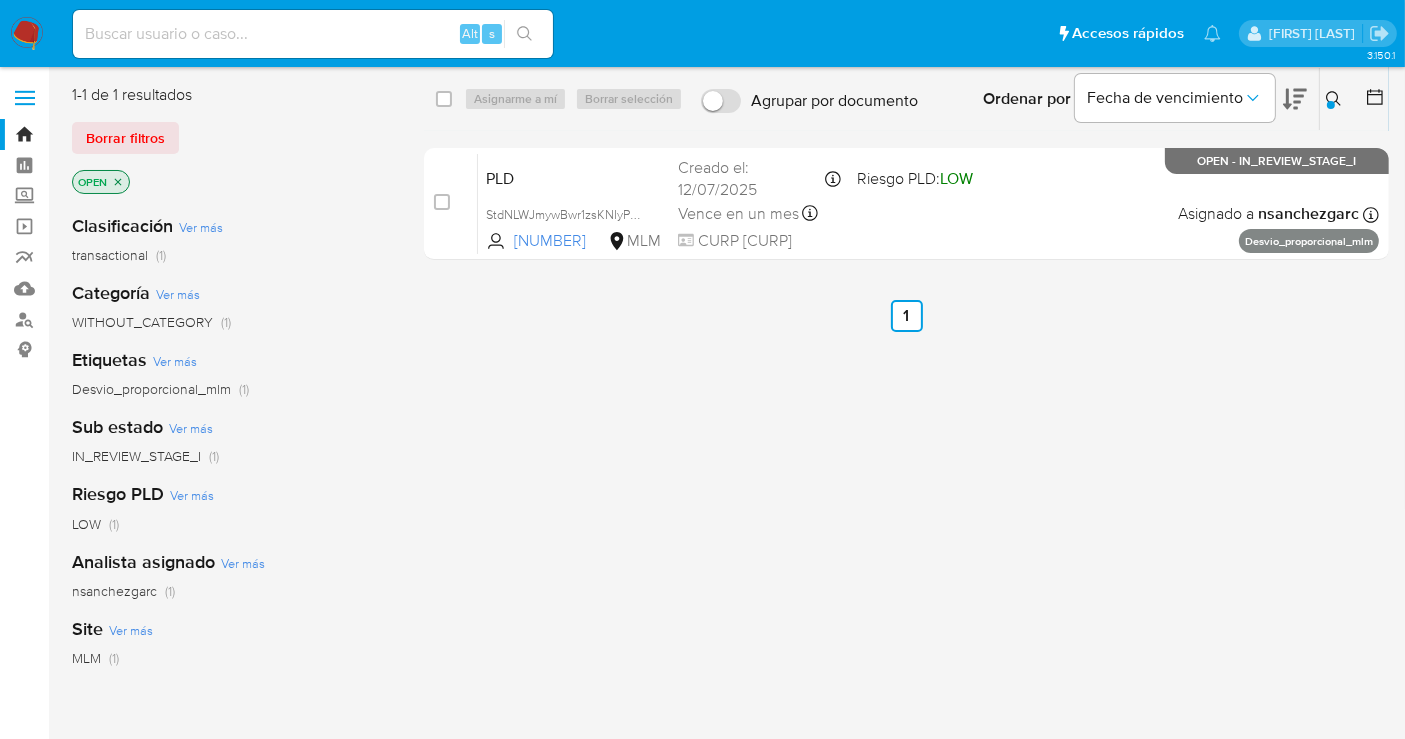 click at bounding box center (27, 34) 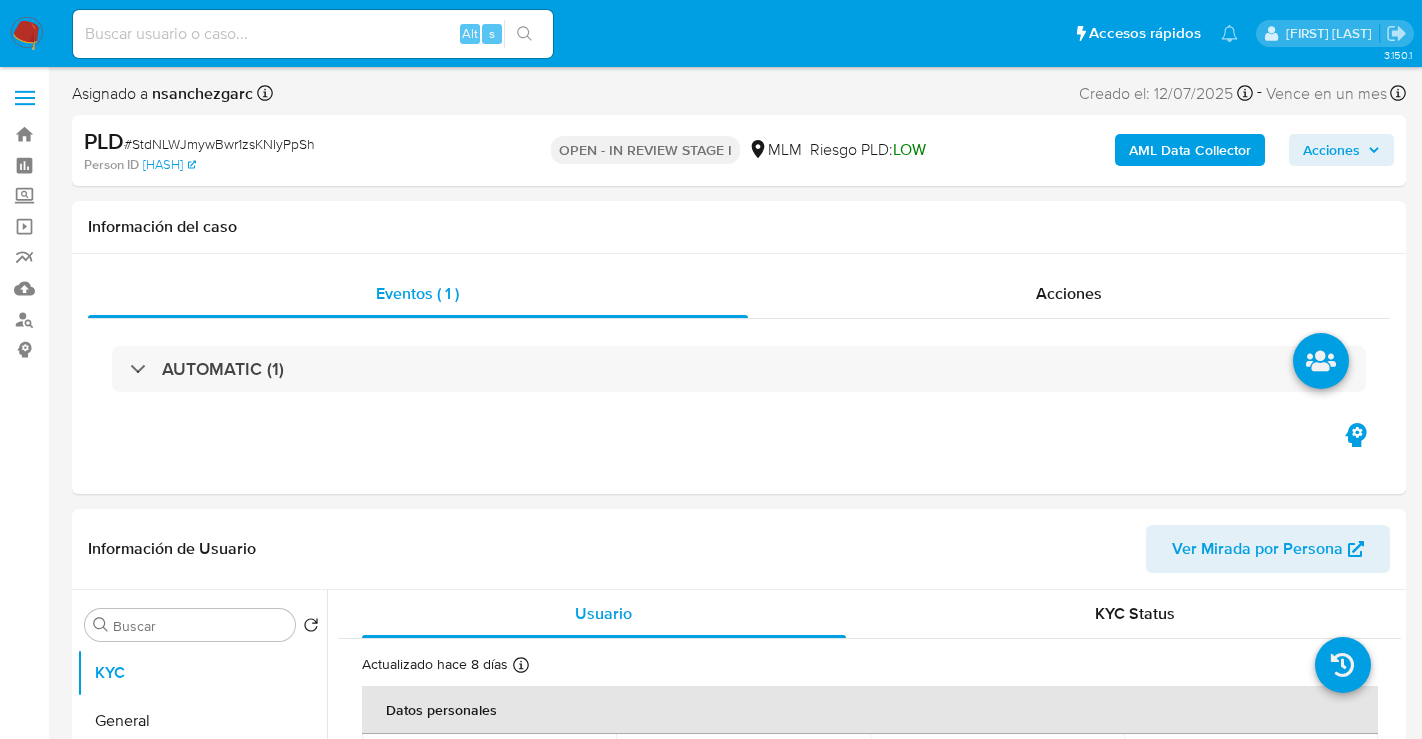 select on "10" 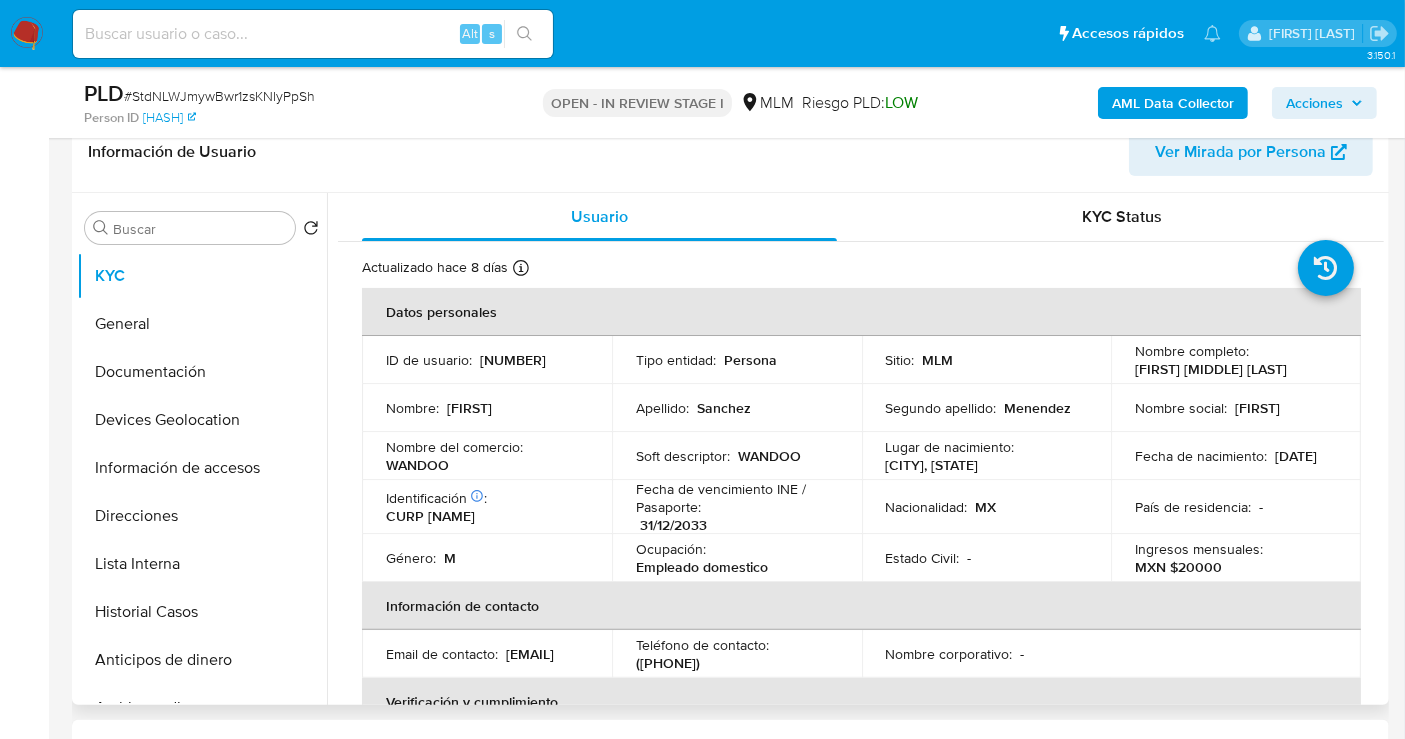 scroll, scrollTop: 333, scrollLeft: 0, axis: vertical 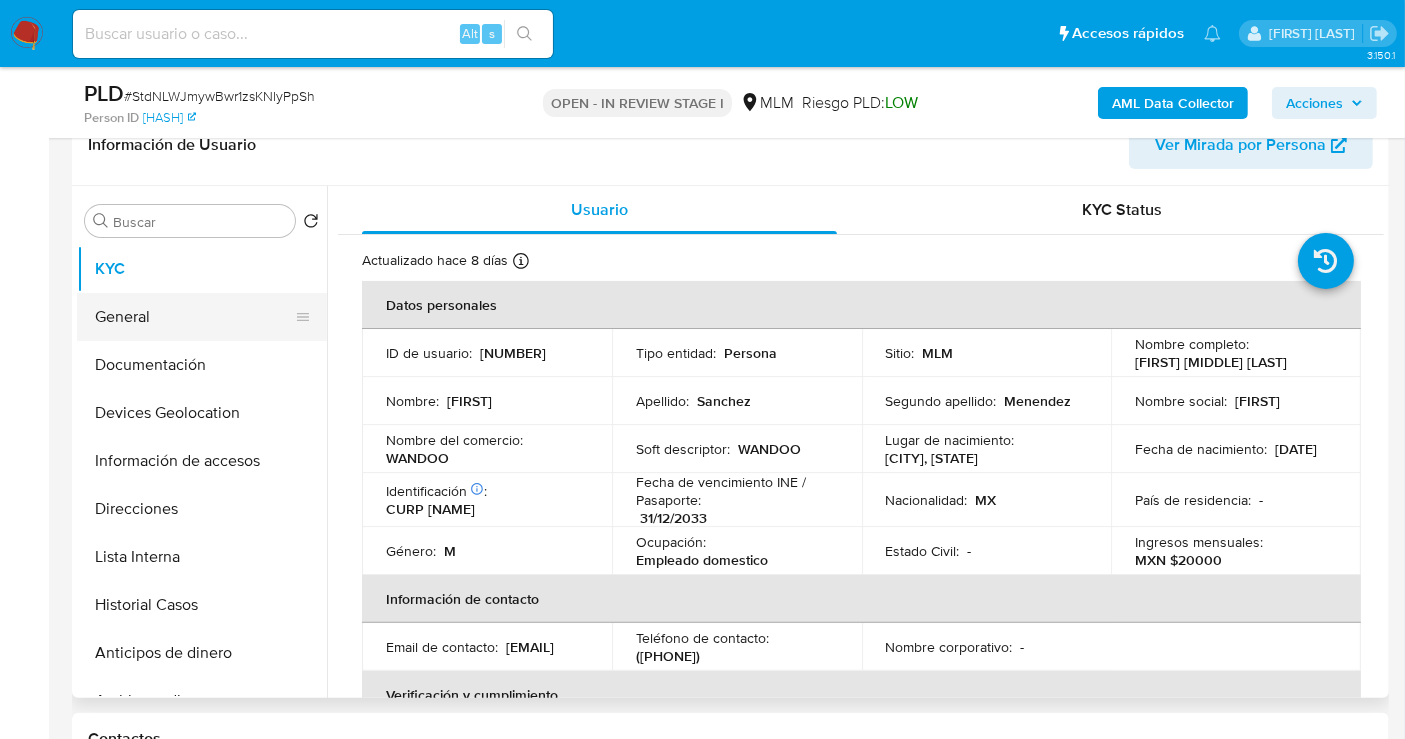 click on "General" at bounding box center (194, 317) 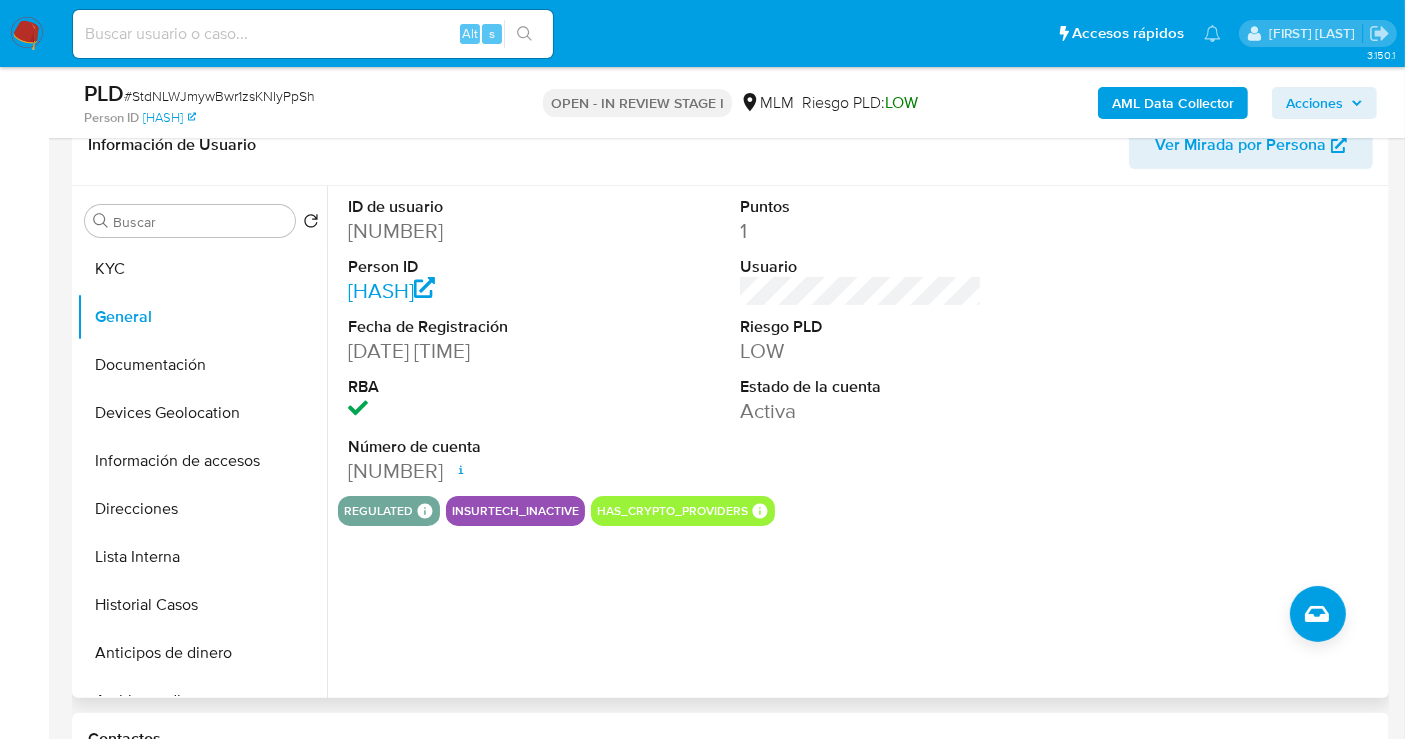 type 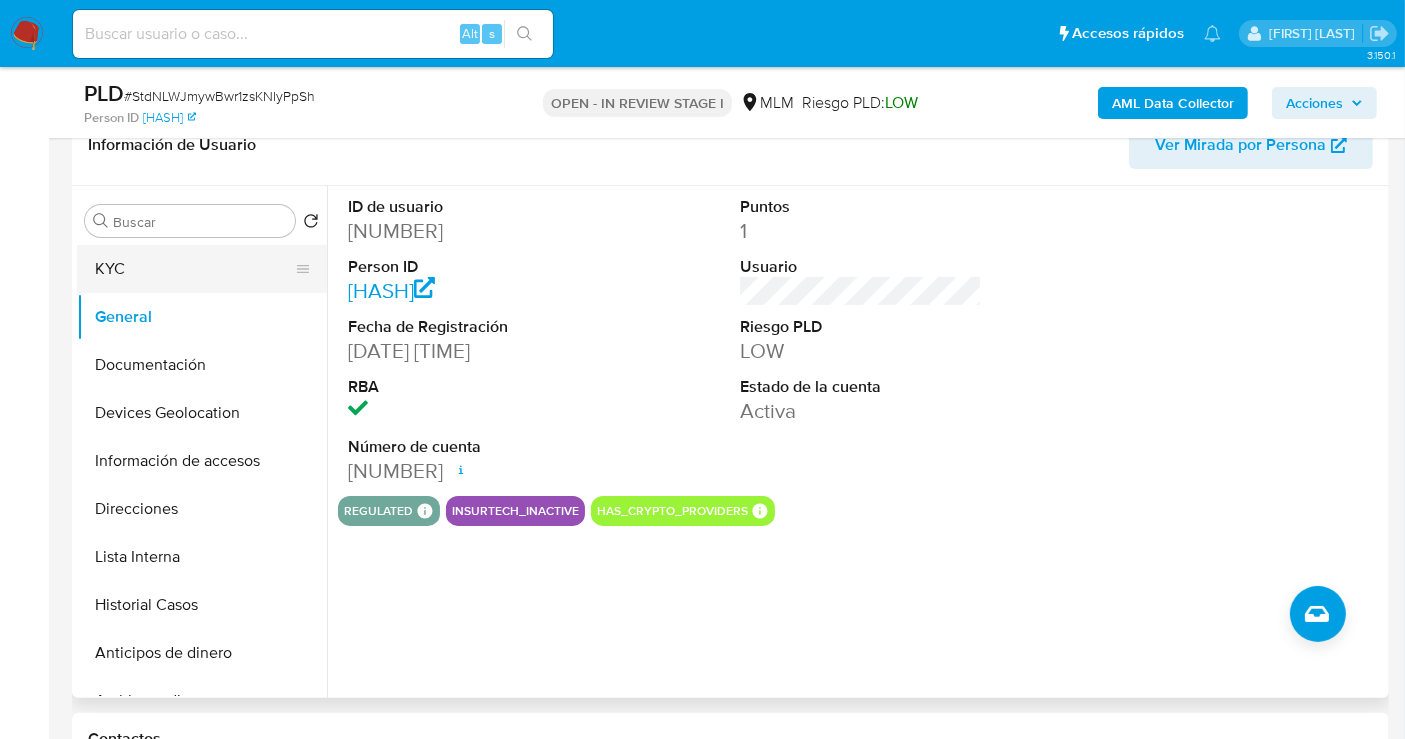 click on "KYC" at bounding box center [194, 269] 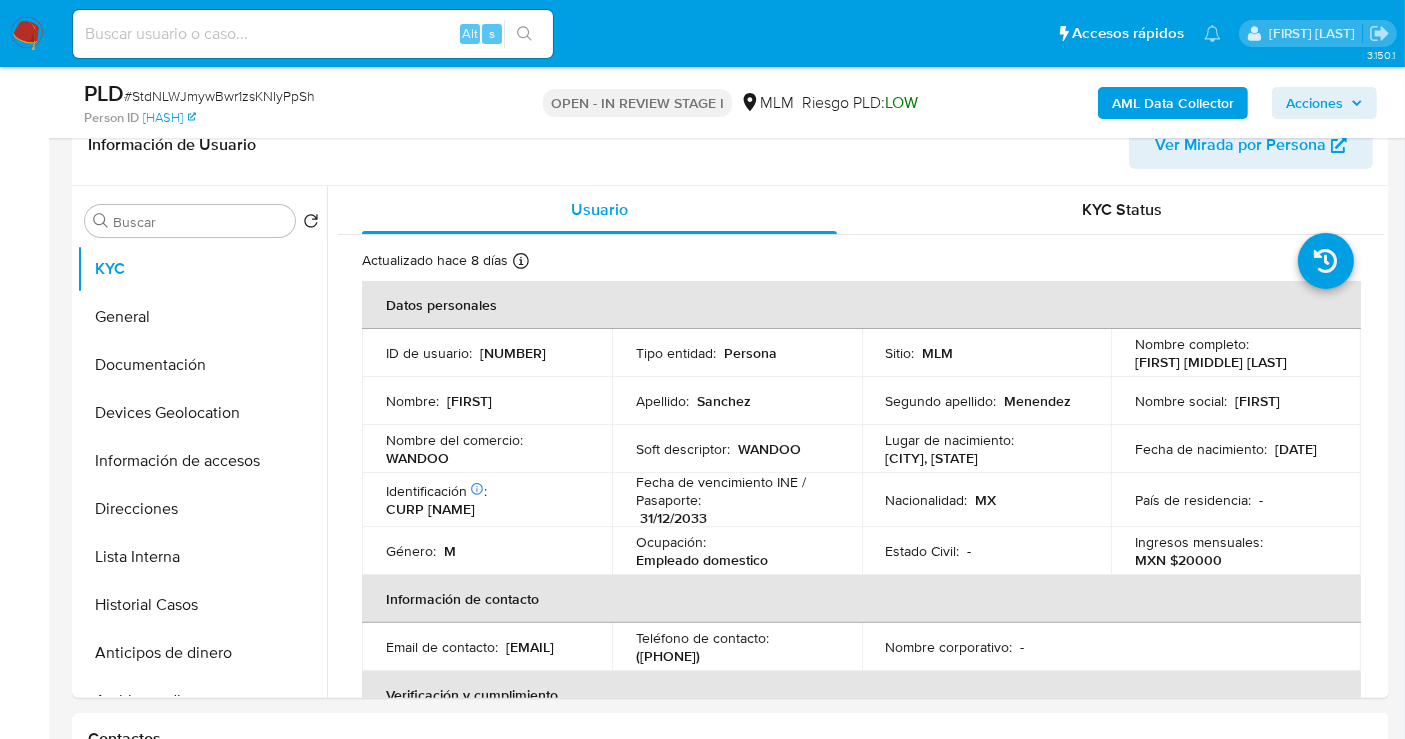 type 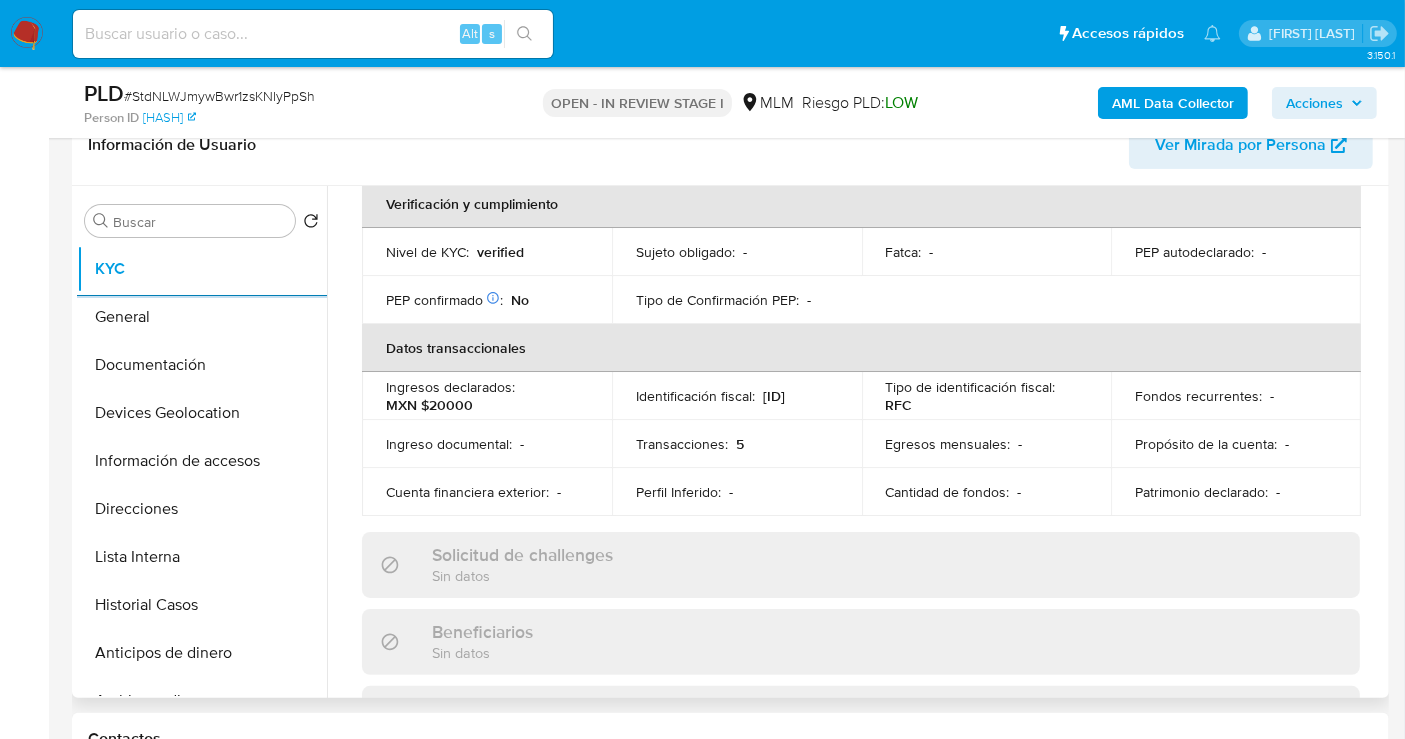 scroll, scrollTop: 444, scrollLeft: 0, axis: vertical 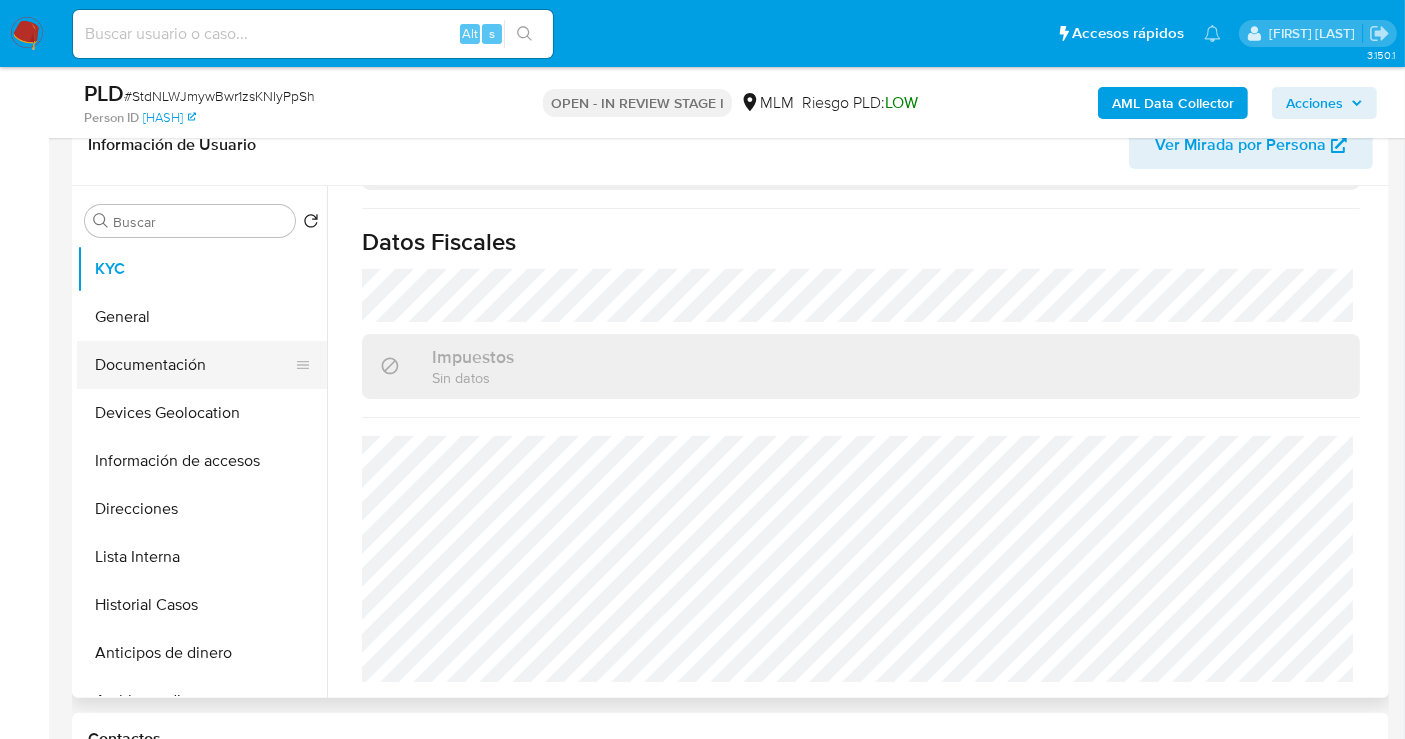 click on "Documentación" at bounding box center (194, 365) 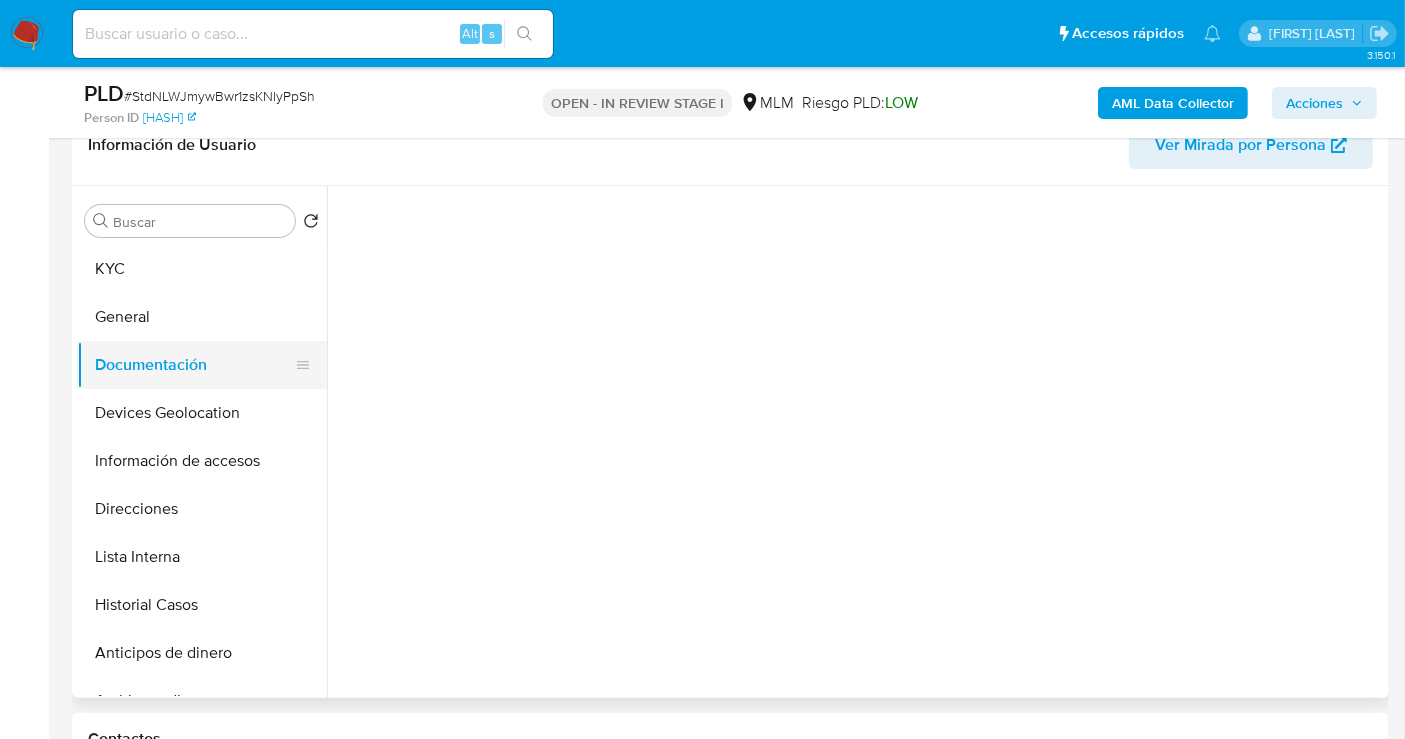 scroll, scrollTop: 0, scrollLeft: 0, axis: both 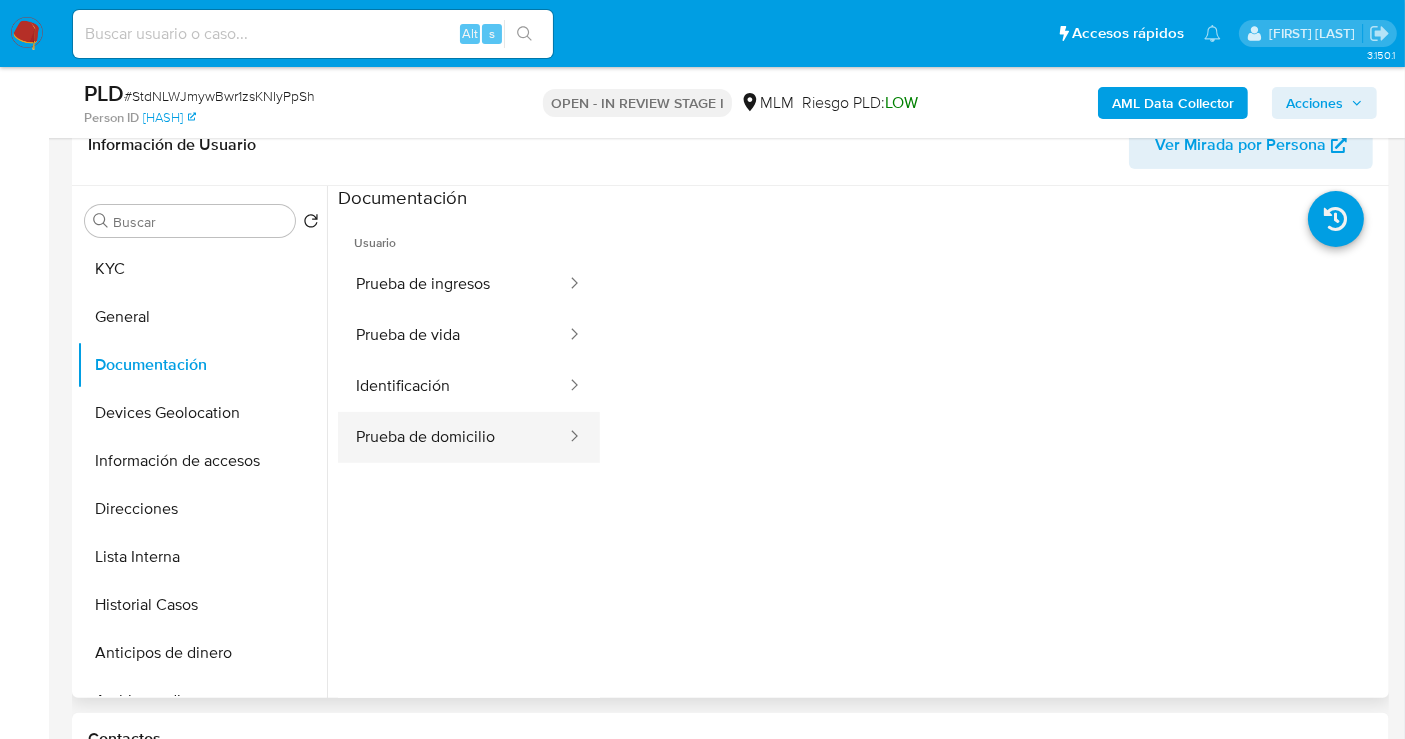 click on "Prueba de domicilio" at bounding box center [453, 437] 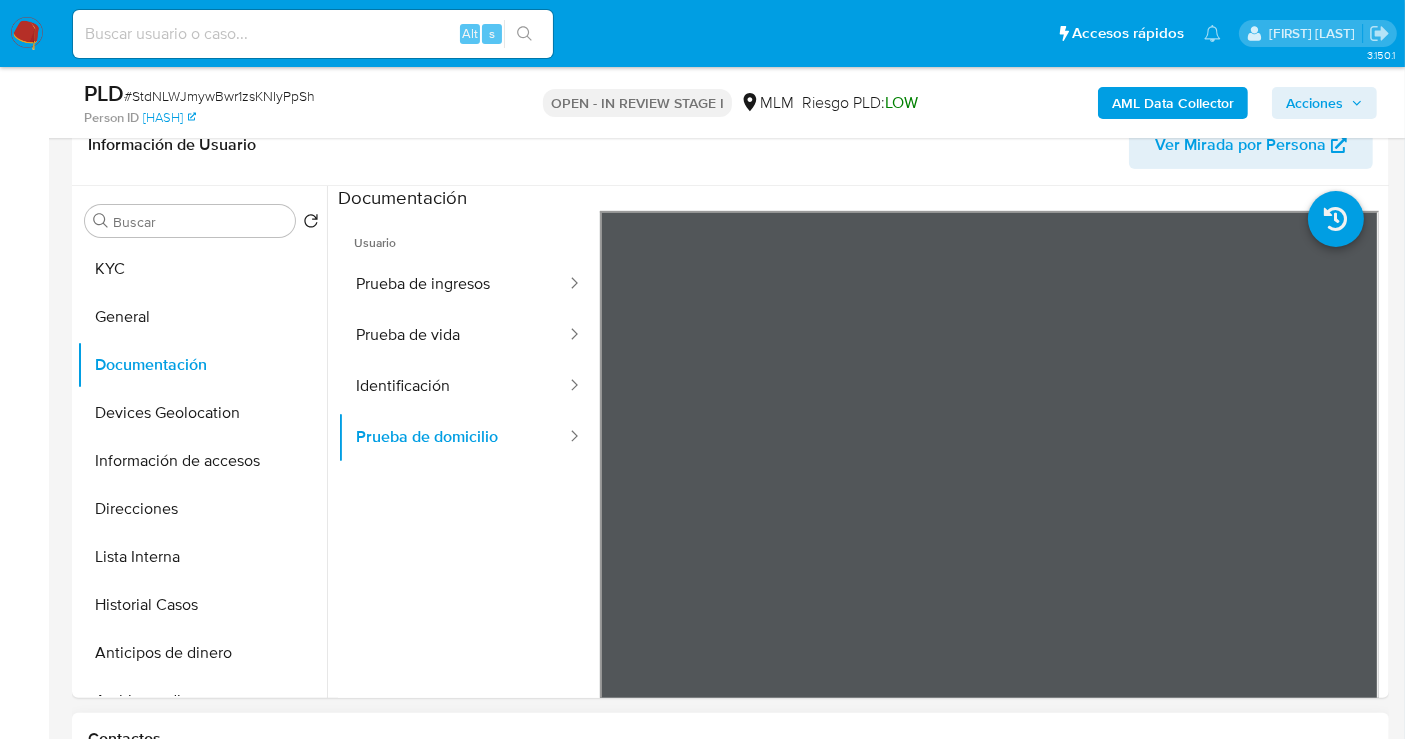 type 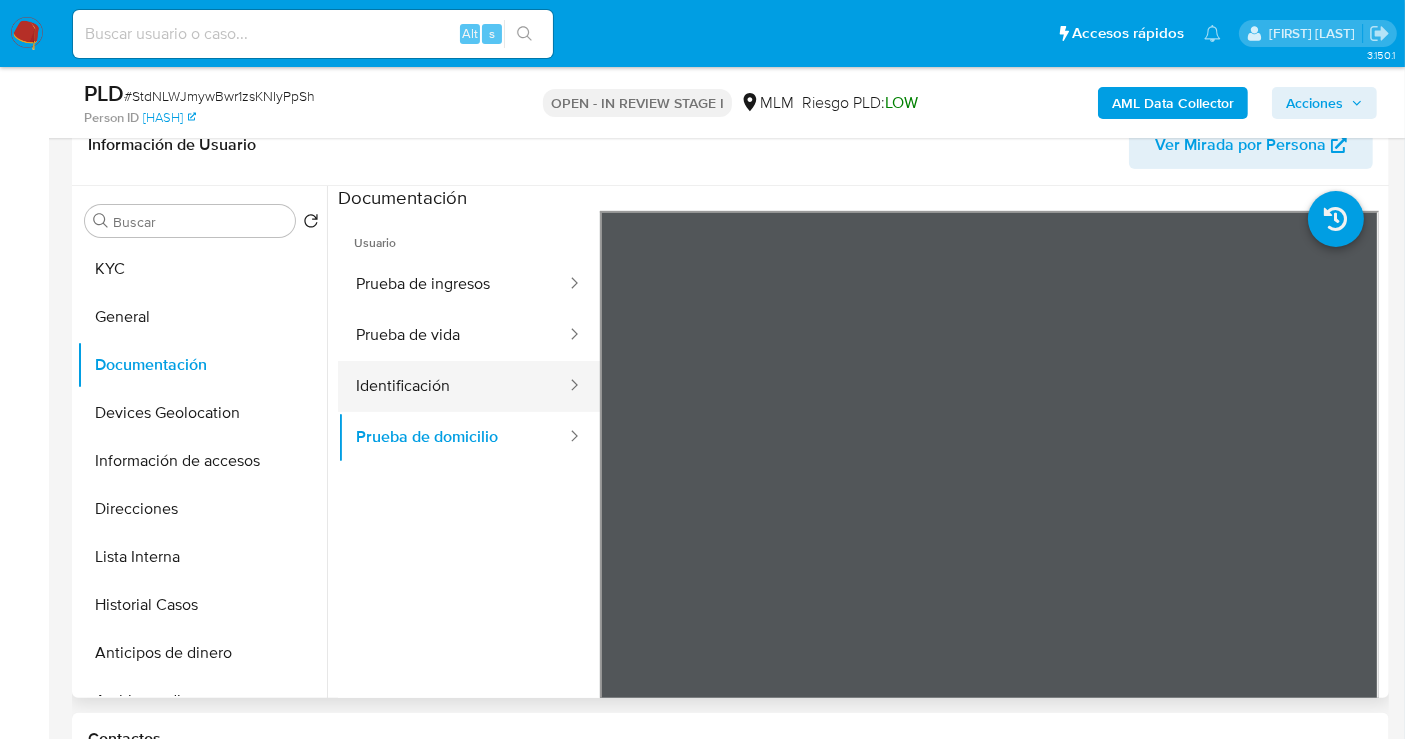 click on "Identificación" at bounding box center (453, 386) 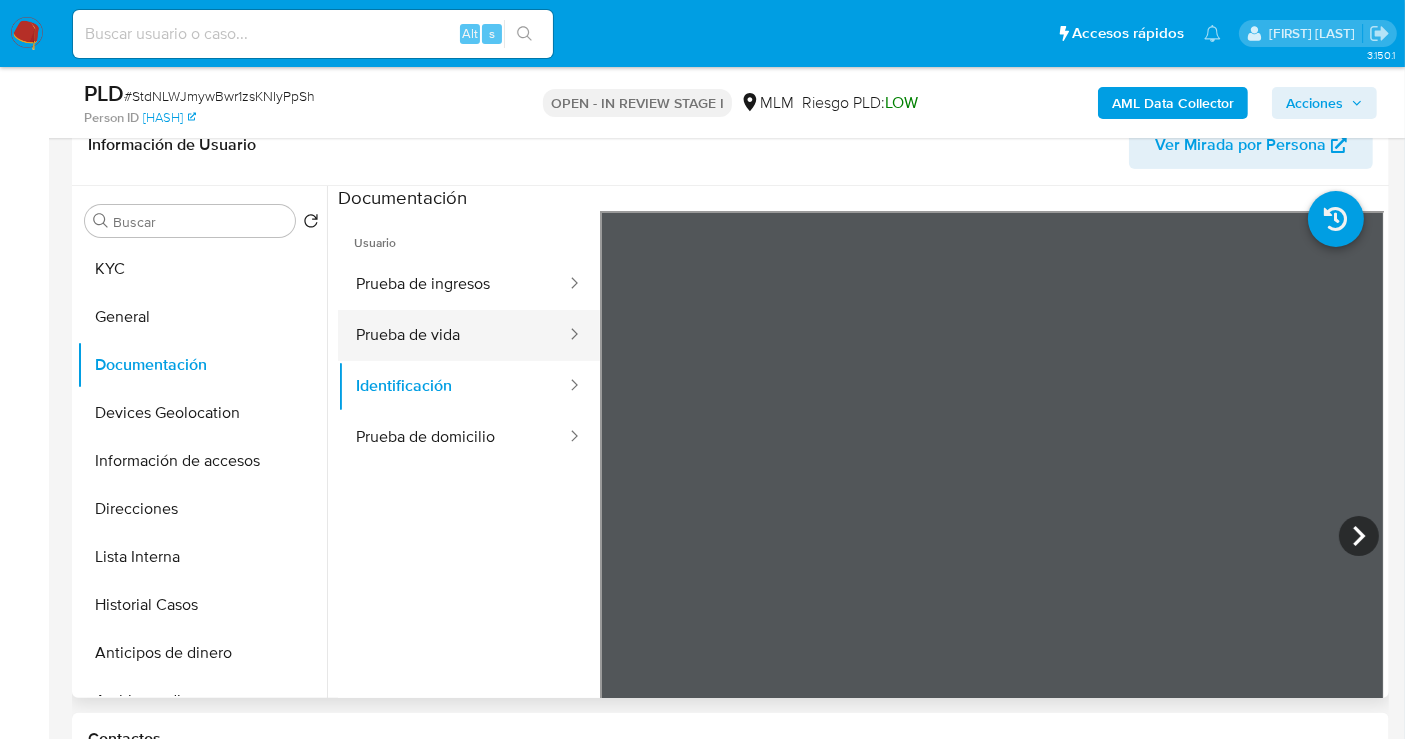 click on "Prueba de vida" at bounding box center (453, 335) 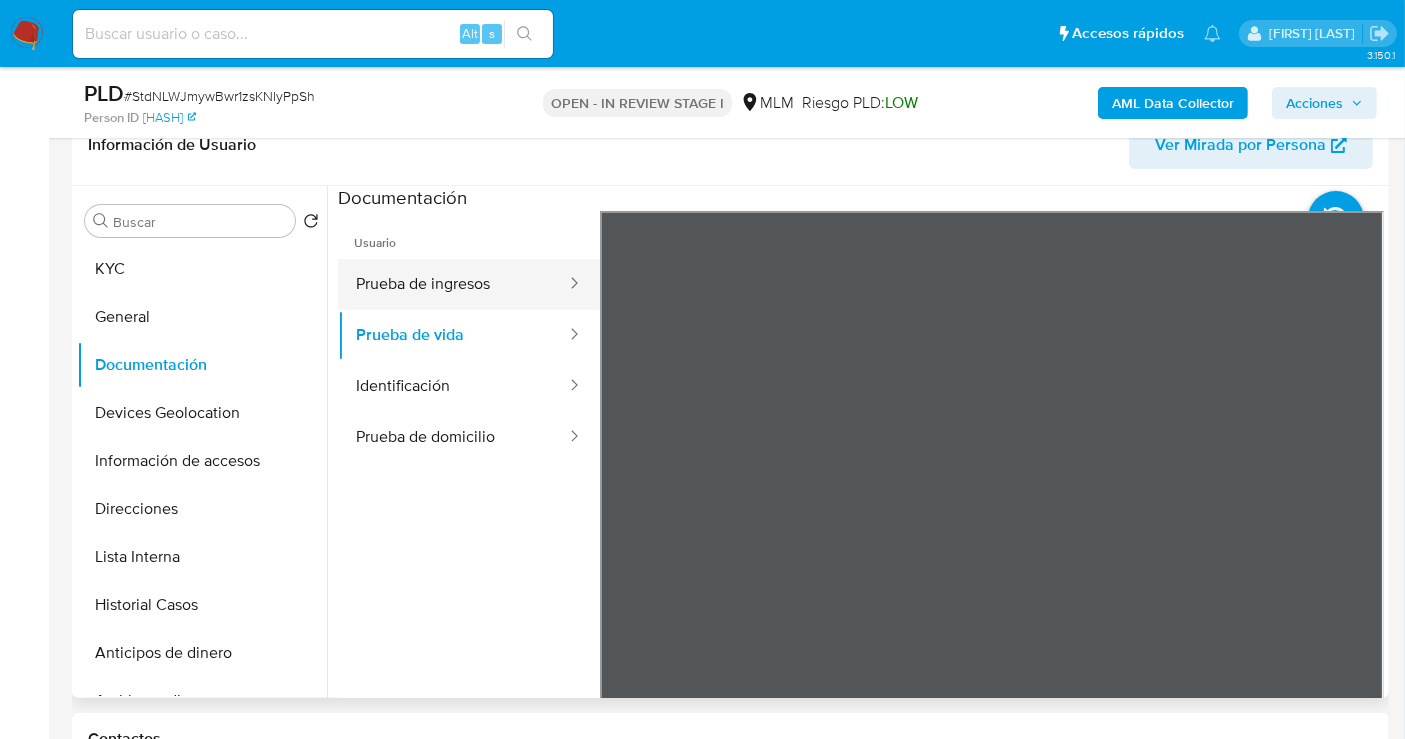 click on "Prueba de ingresos" at bounding box center [453, 284] 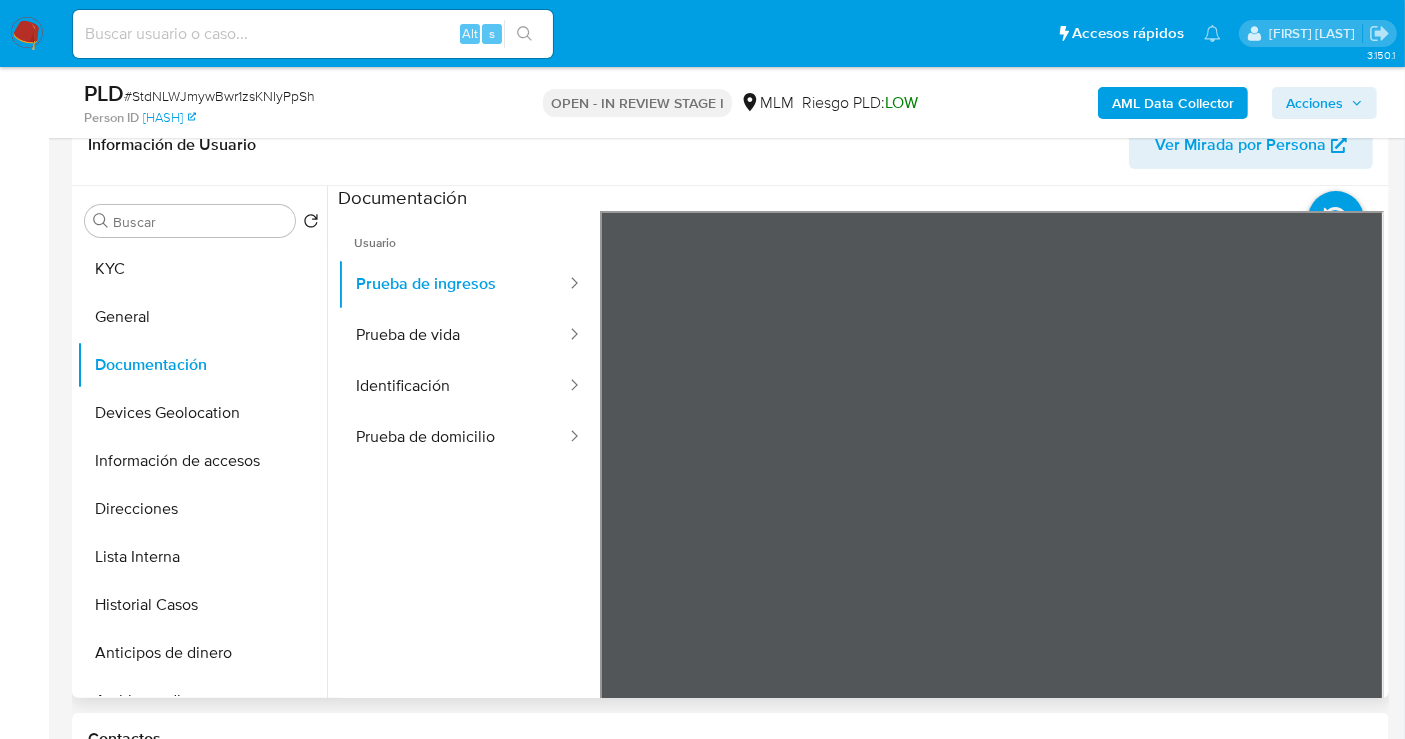 type 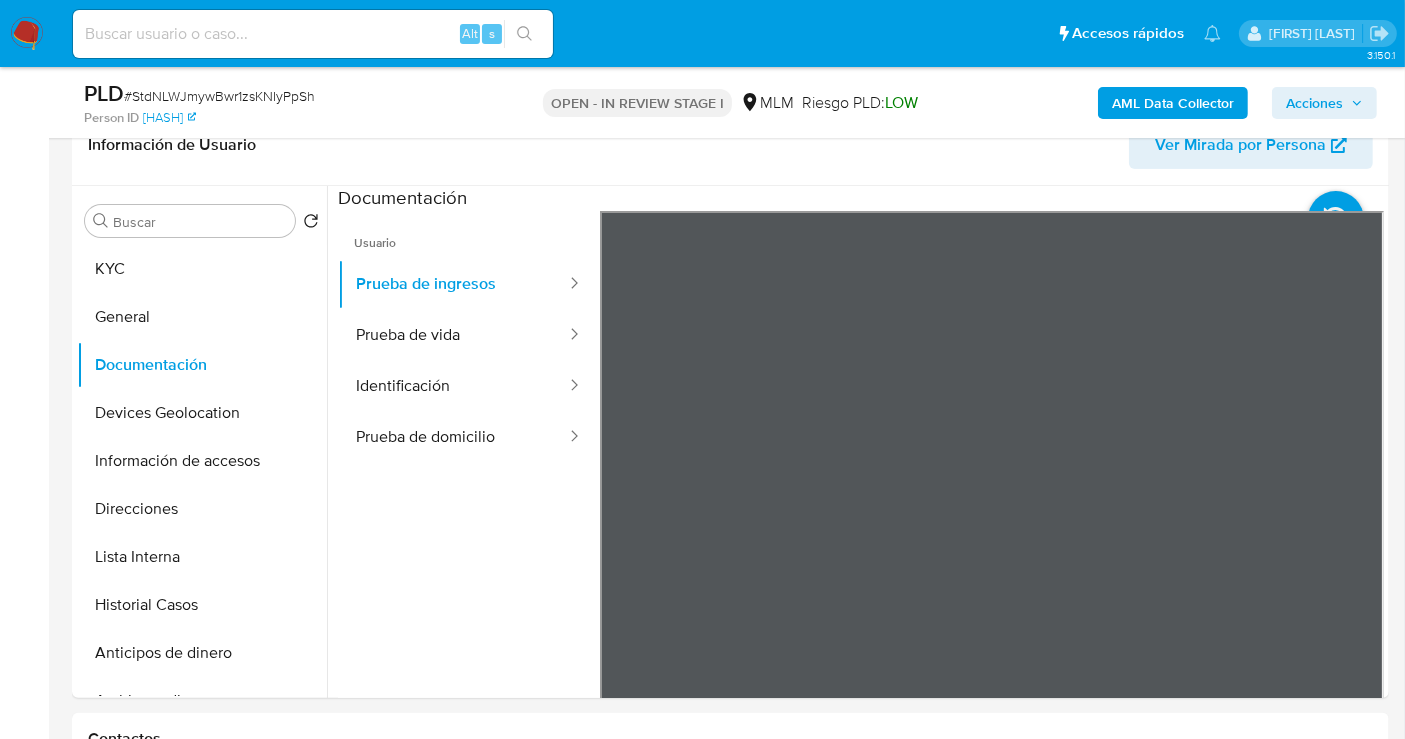 click on "Asignado a [USERNAME] Asignado el: [DATE] [TIME] Creado el: [DATE] Creado el: [DATE] [TIME] - Vence en un mes Vence el [DATE] [TIME] PLD # [ID] Person ID [HASH] OPEN - IN REVIEW STAGE I MLM Riesgo PLD: LOW AML Data Collector Acciones Información del caso Eventos ( 1 ) Acciones AUTOMATIC (1) Información de Usuario Ver Mirada por Persona Buscar Volver al orden por defecto KYC General Documentación Devices Geolocation" at bounding box center [702, 1665] 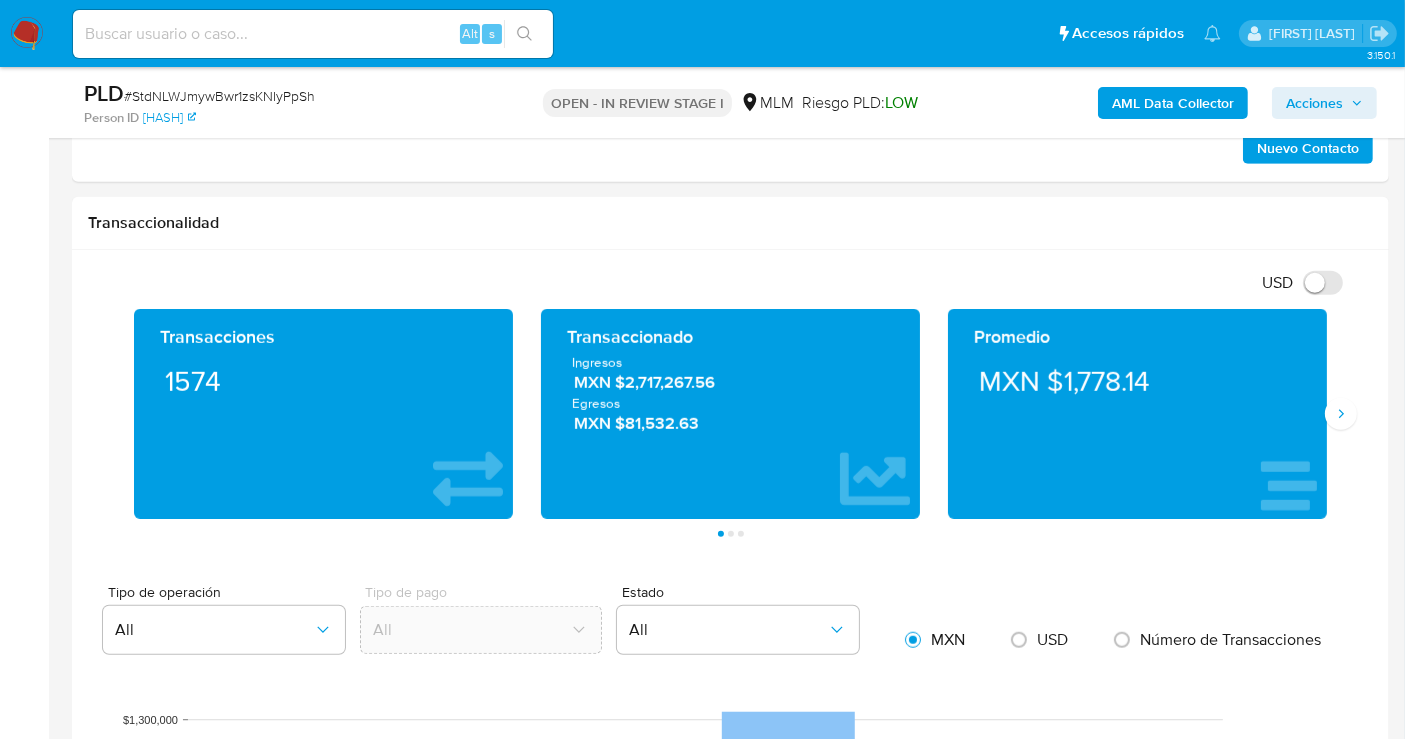 scroll, scrollTop: 1333, scrollLeft: 0, axis: vertical 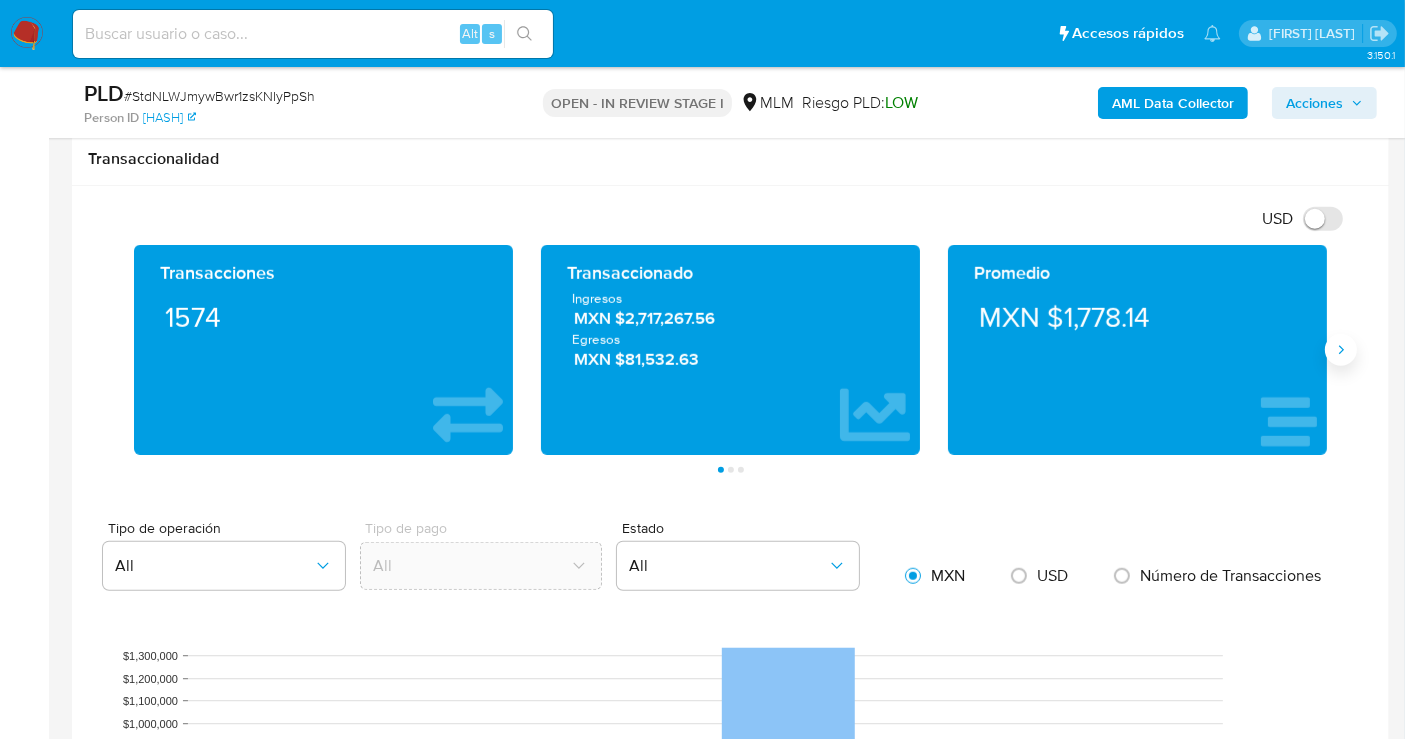 click 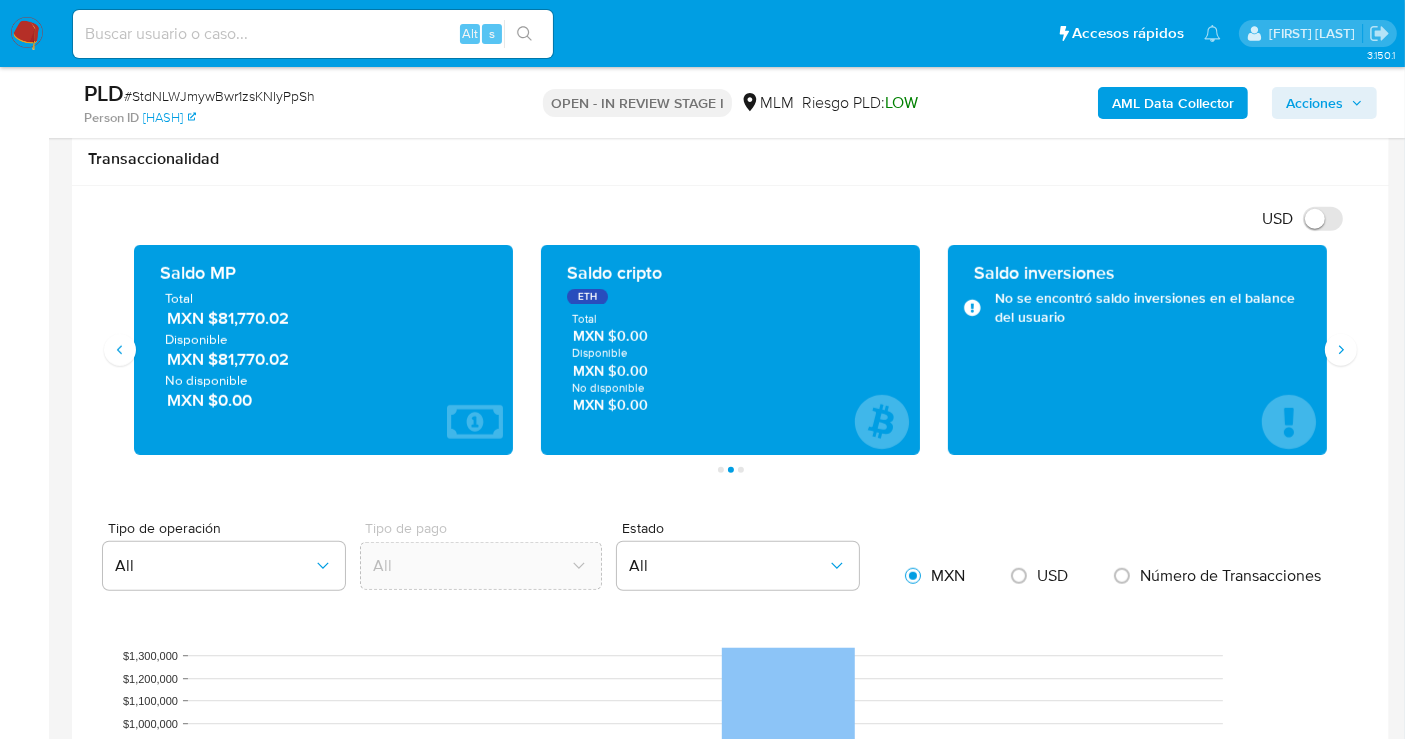 type 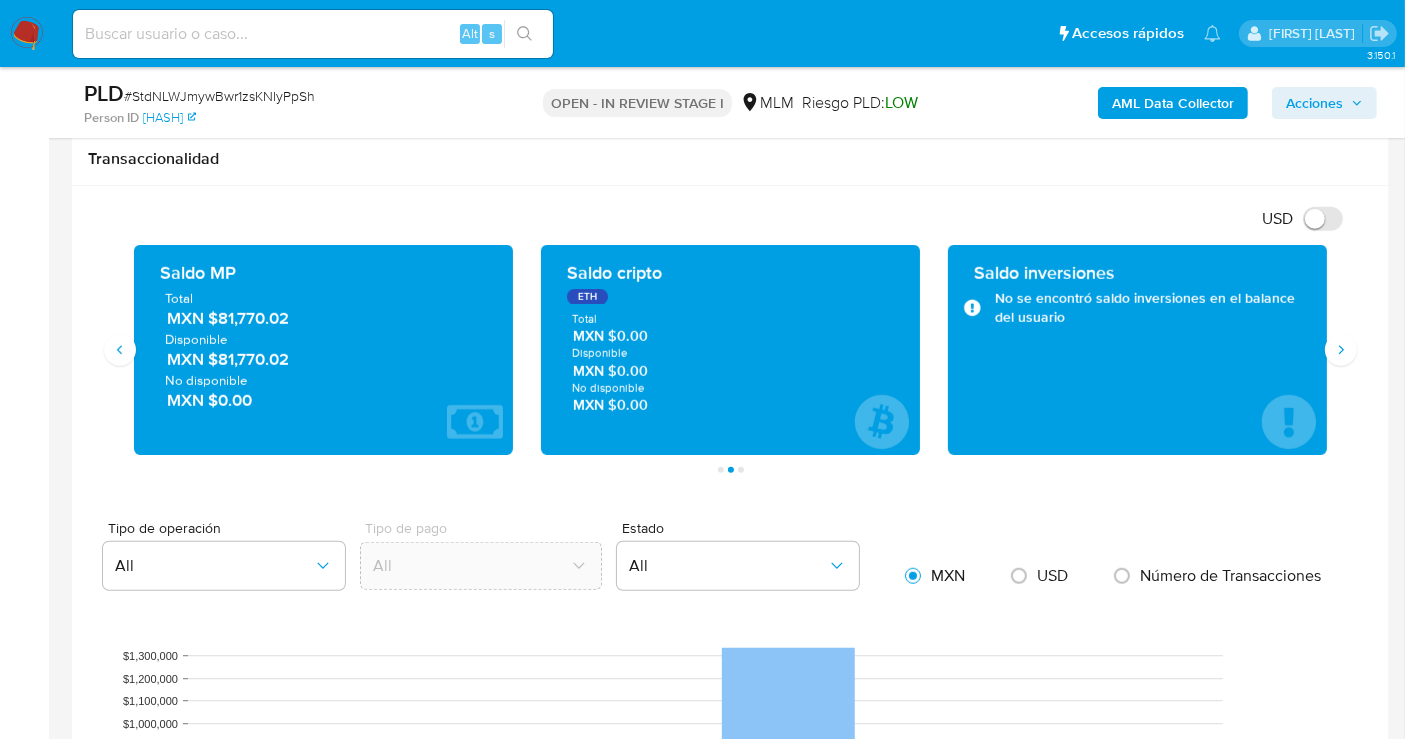 click on "MXN $81,770.02" at bounding box center [324, 318] 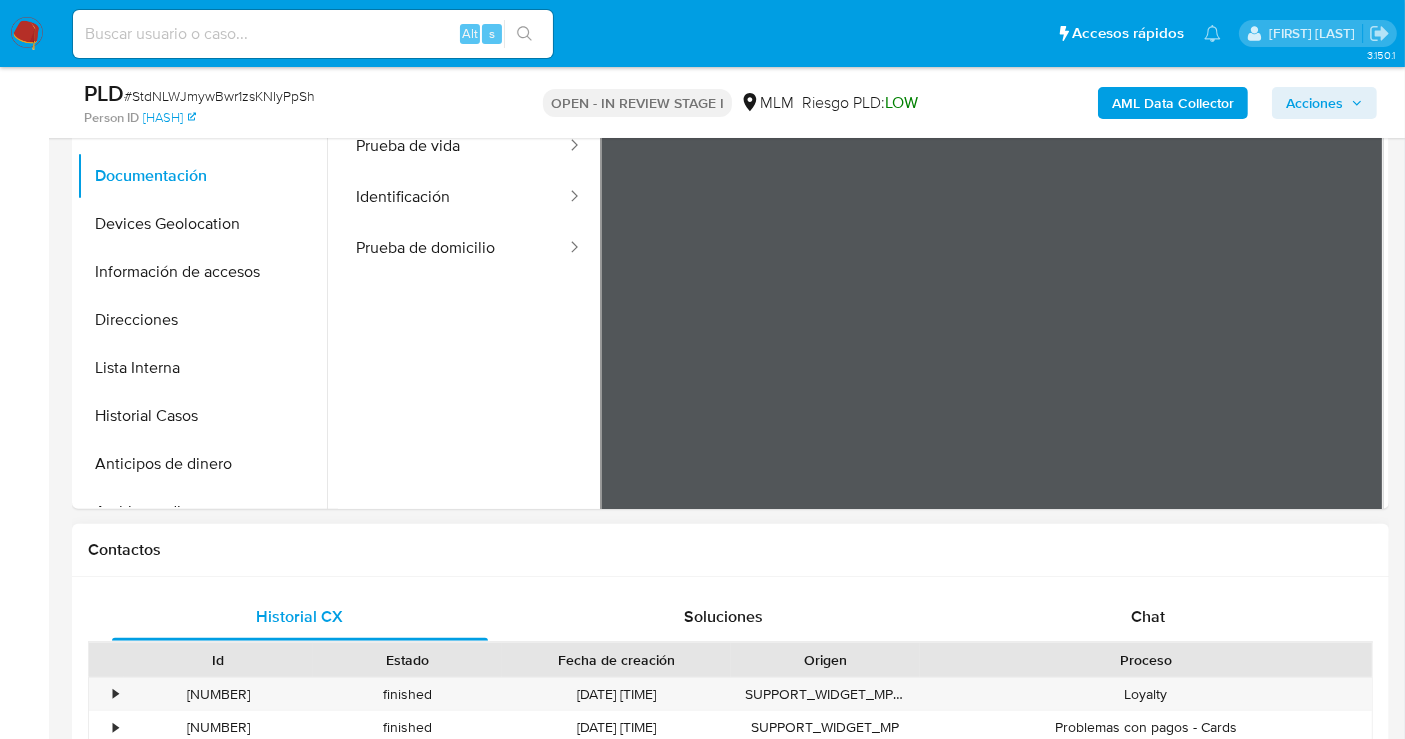 scroll, scrollTop: 444, scrollLeft: 0, axis: vertical 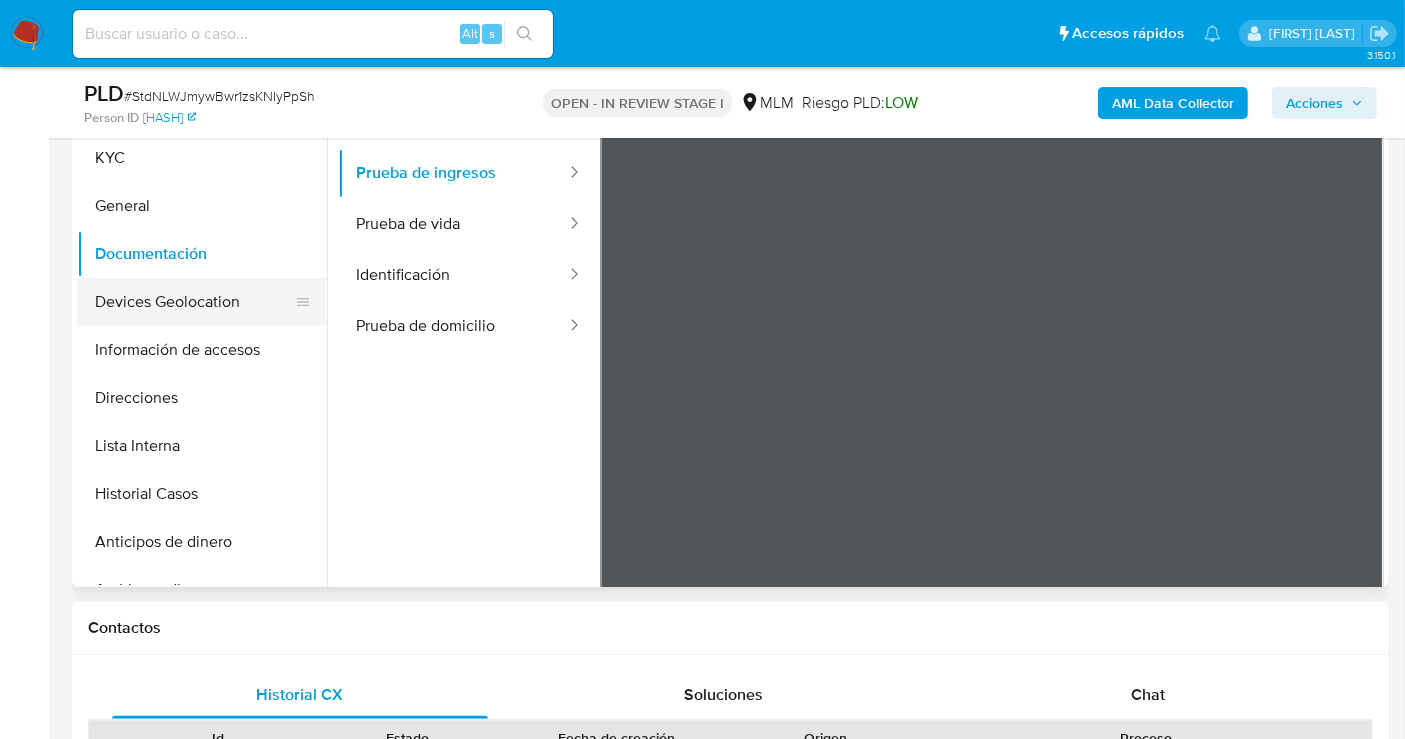 click on "Devices Geolocation" at bounding box center (194, 302) 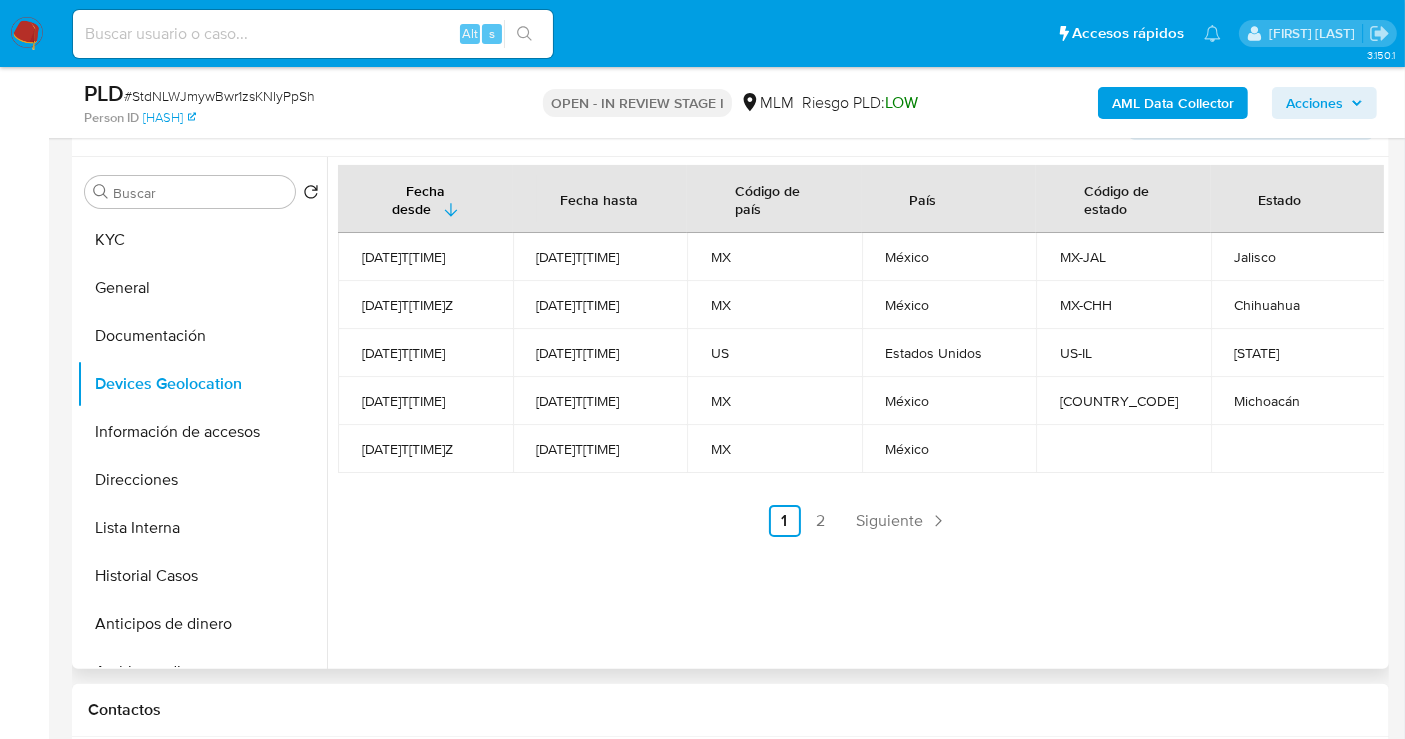 scroll, scrollTop: 333, scrollLeft: 0, axis: vertical 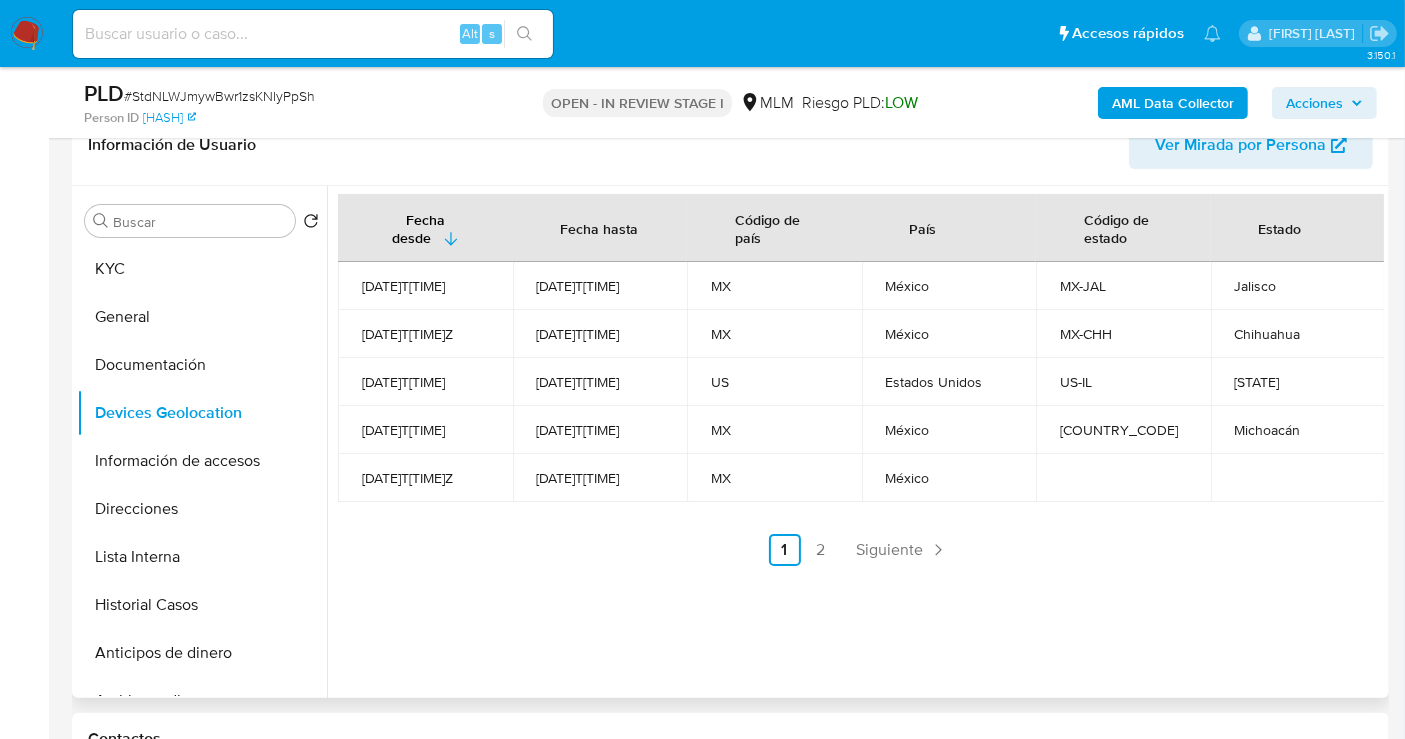 type 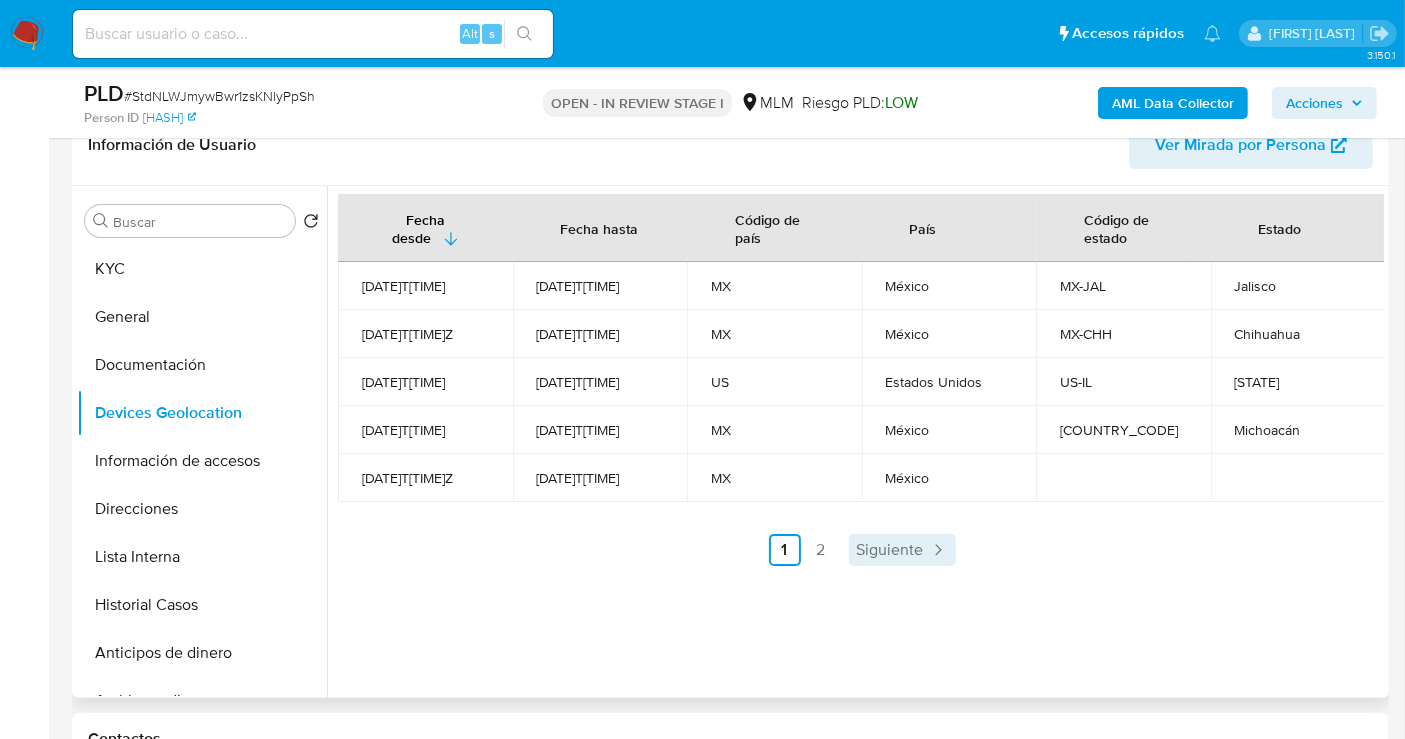 click on "Siguiente" at bounding box center (890, 550) 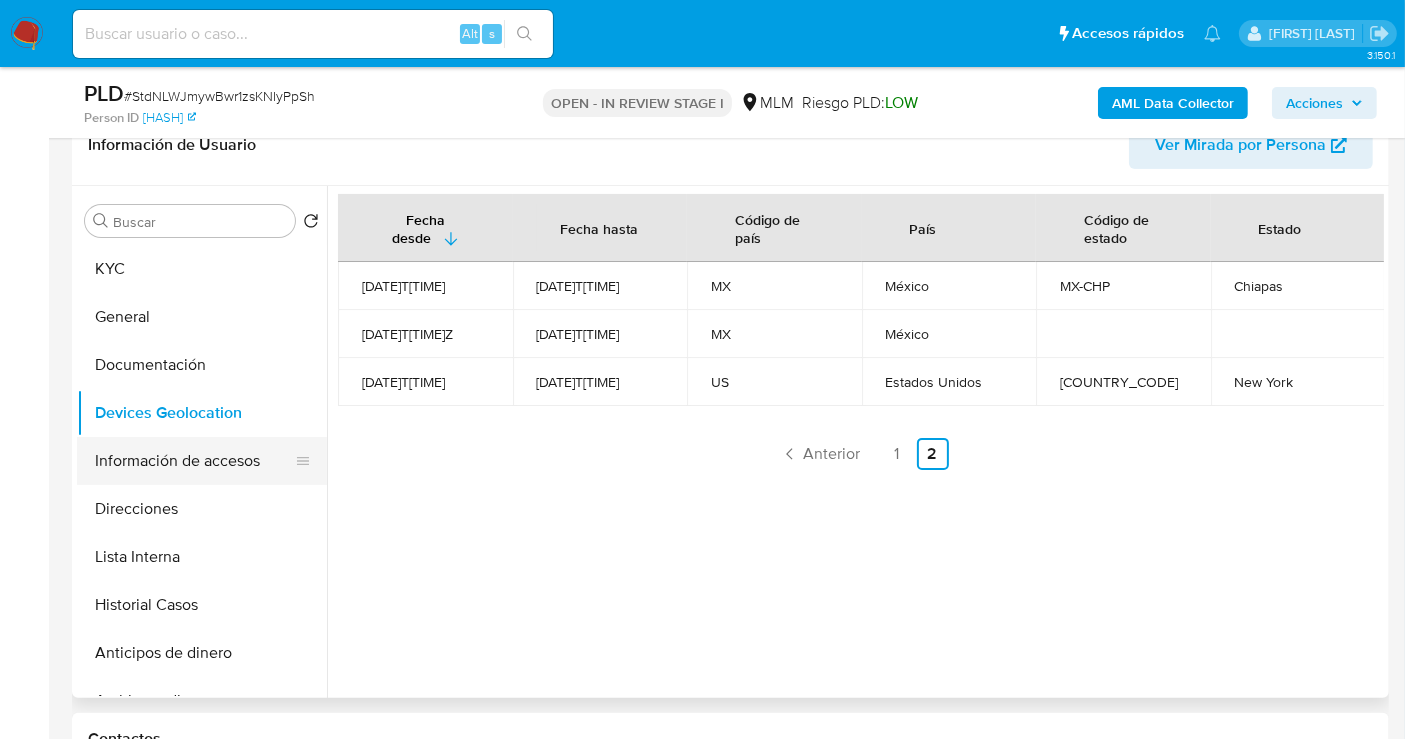 click on "Información de accesos" at bounding box center [194, 461] 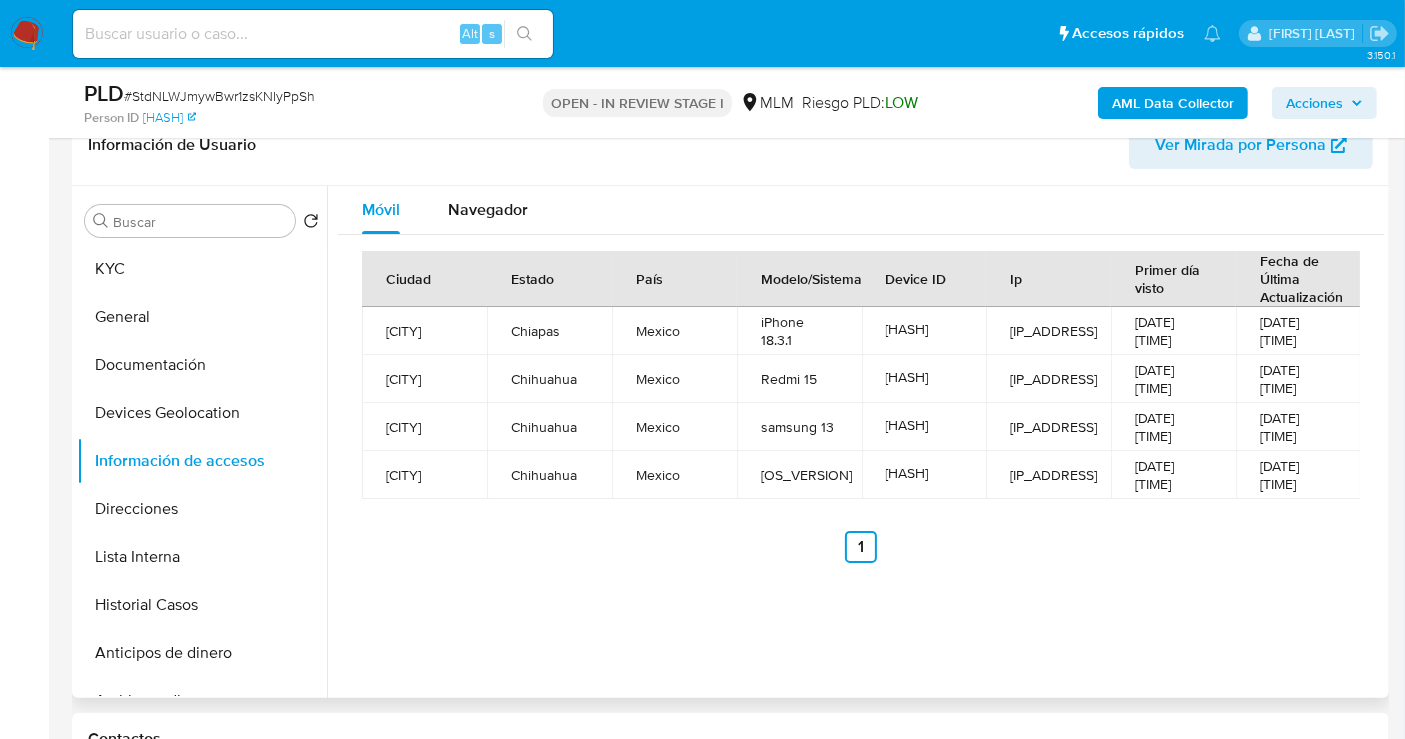 type 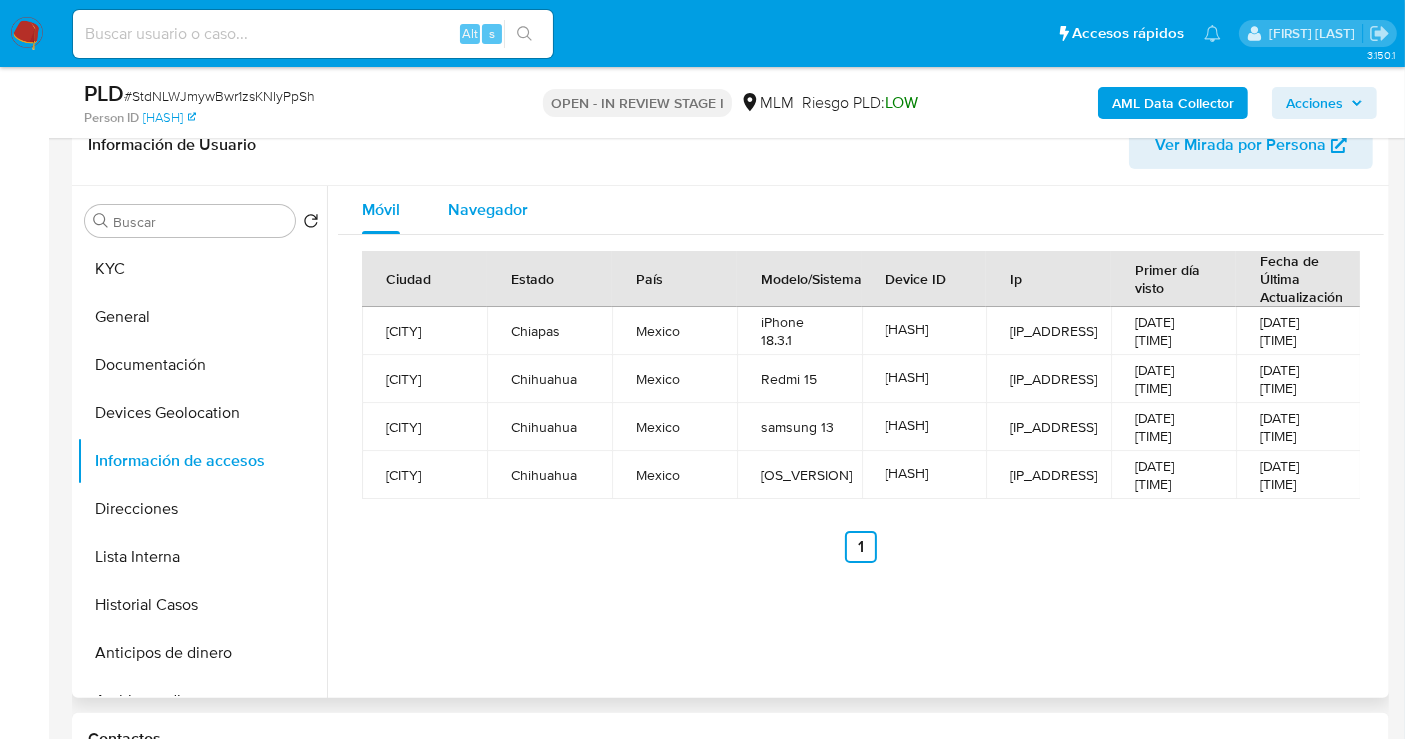 click on "Navegador" at bounding box center [488, 209] 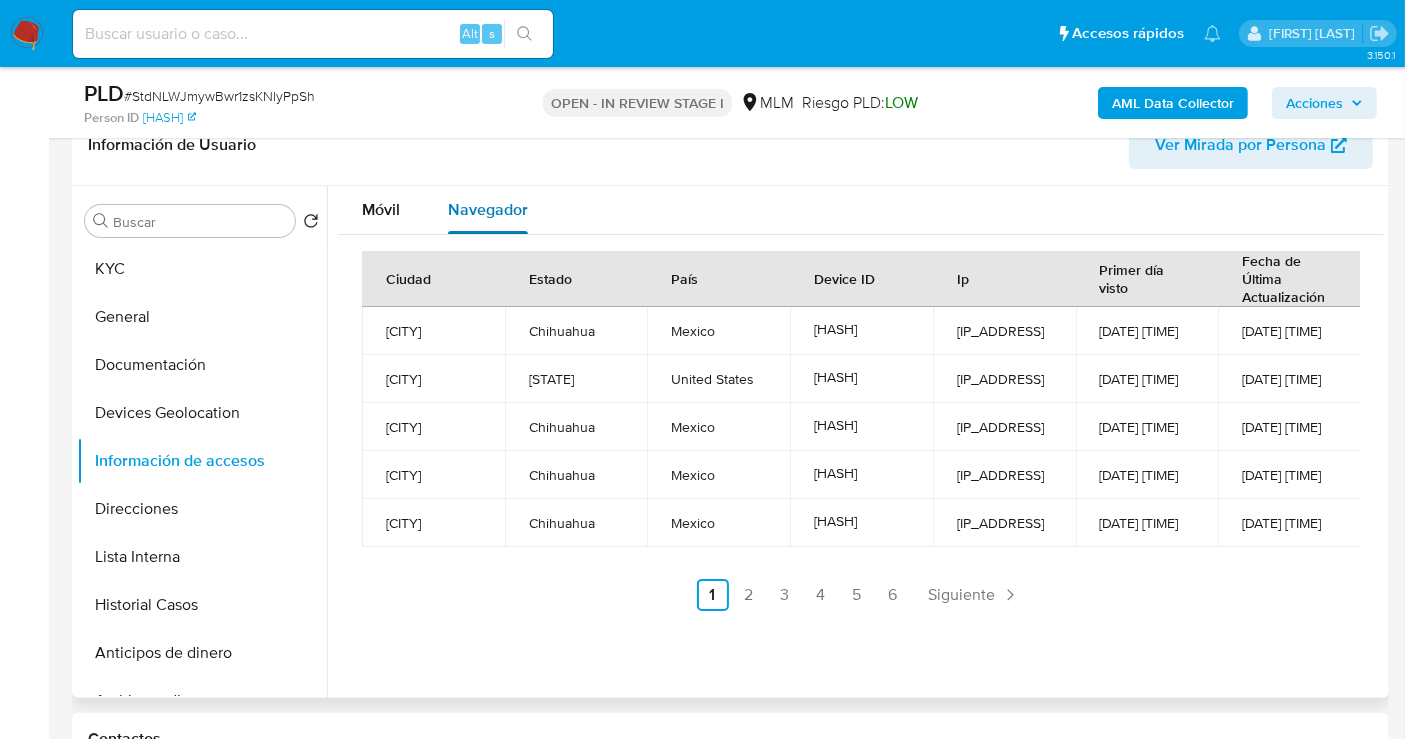 type 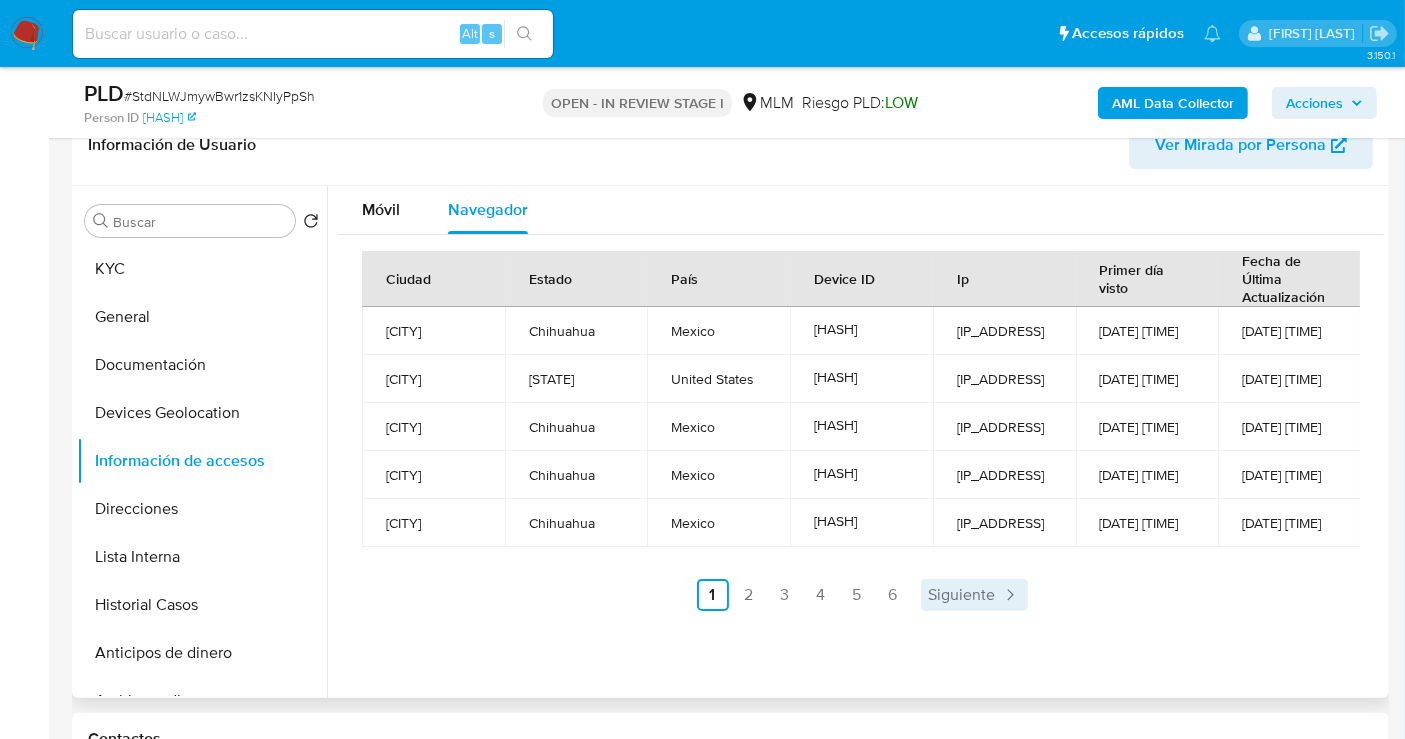 click on "Siguiente" at bounding box center (962, 595) 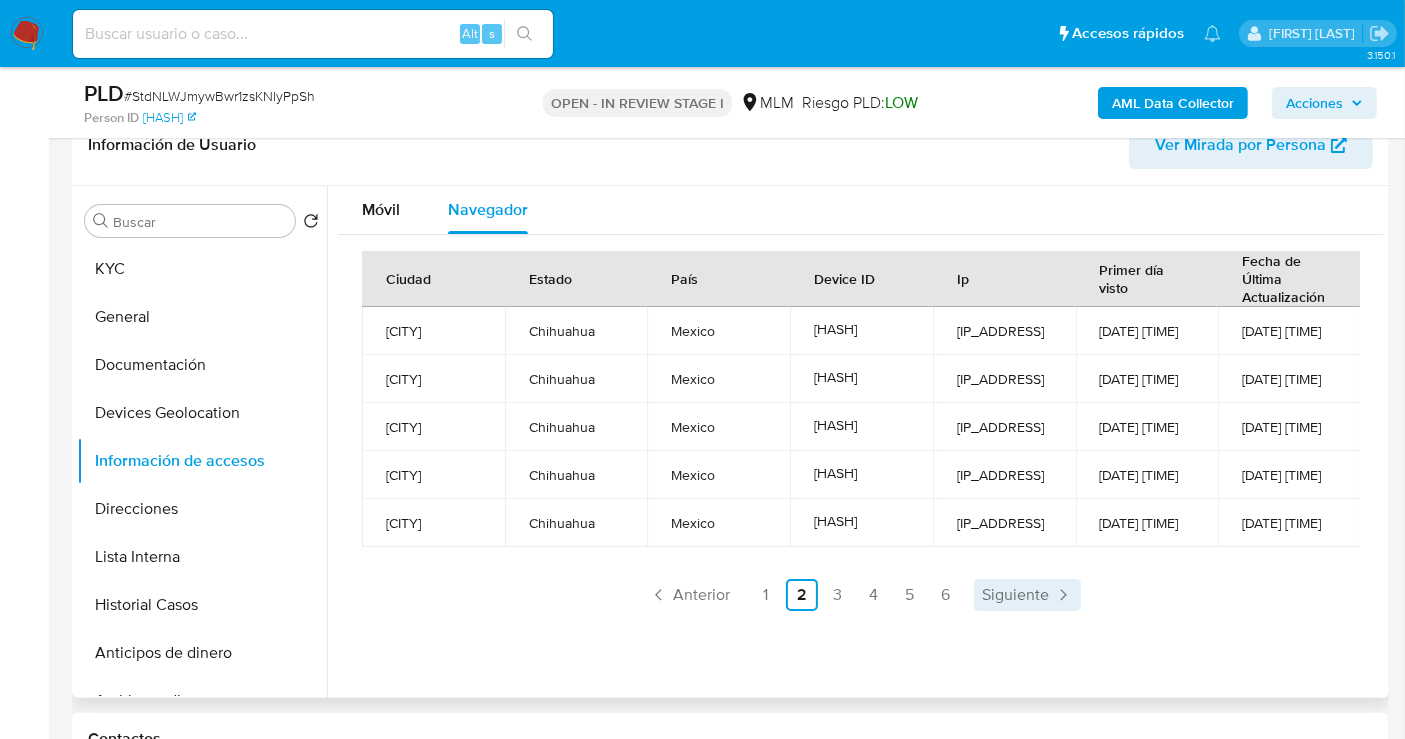 click on "Siguiente" at bounding box center [1015, 595] 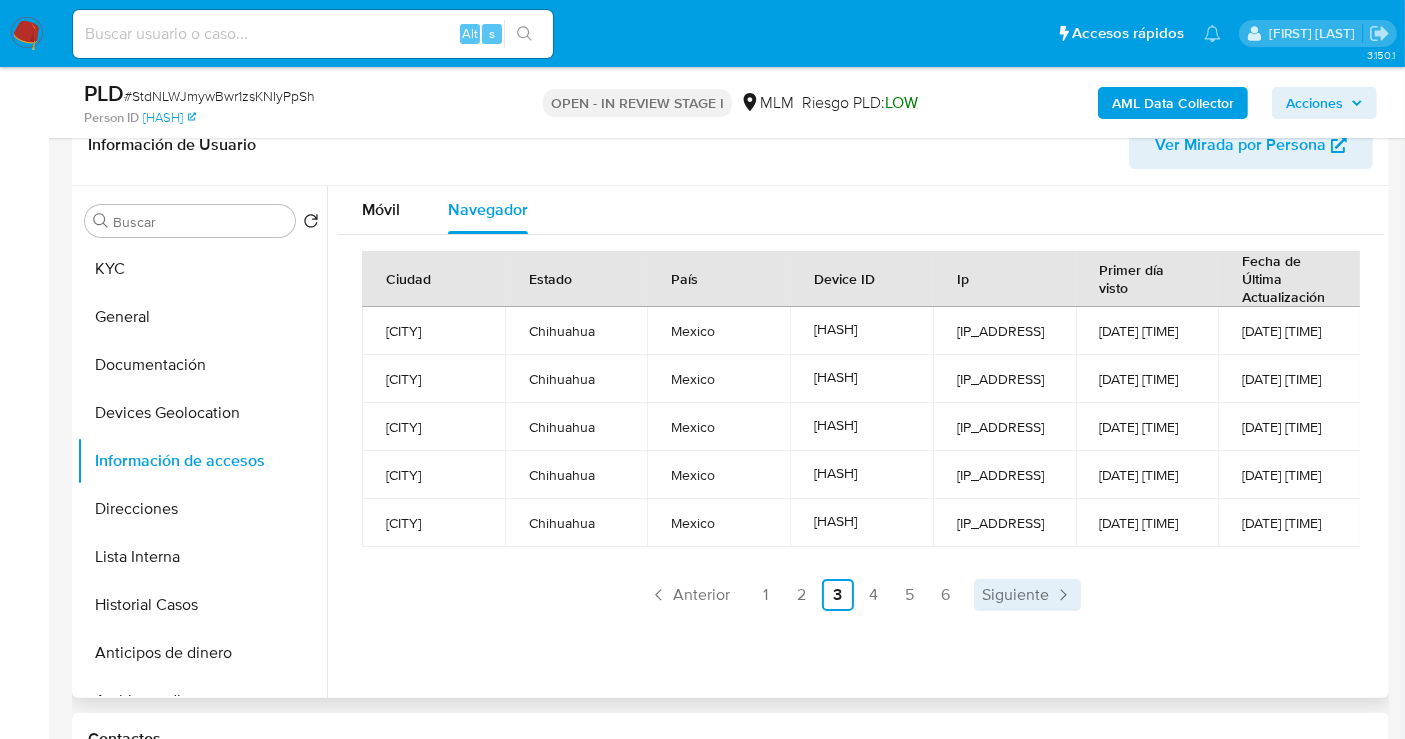 click on "Siguiente" at bounding box center (1015, 595) 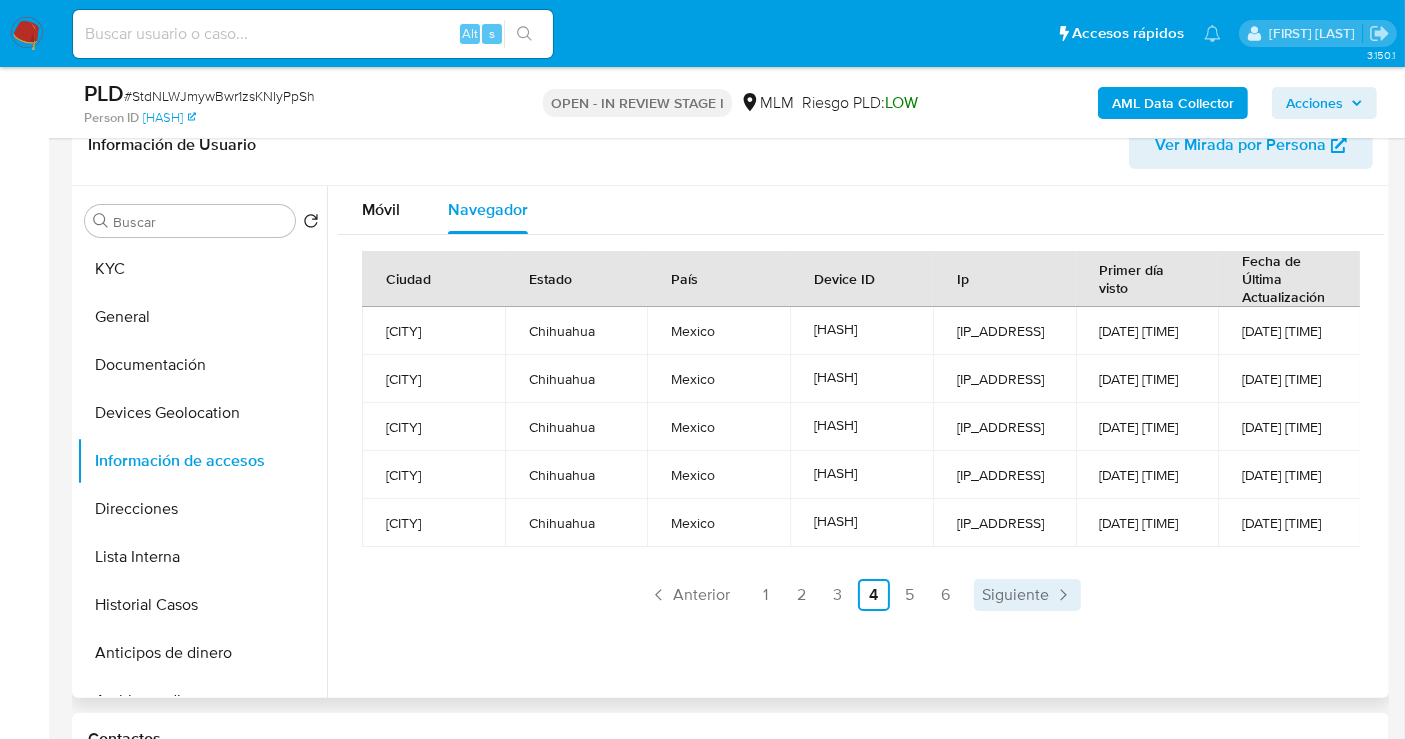 click on "Siguiente" at bounding box center (1015, 595) 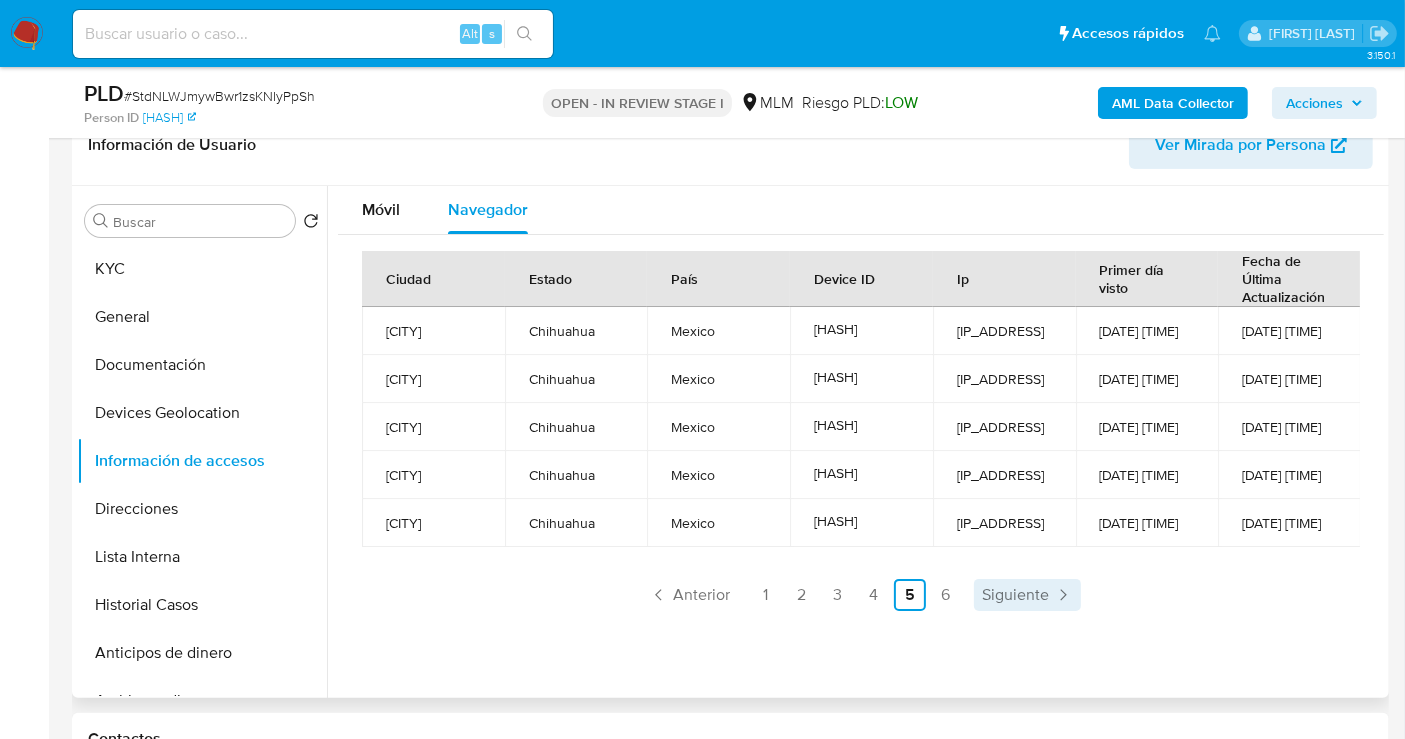 click on "Siguiente" at bounding box center (1015, 595) 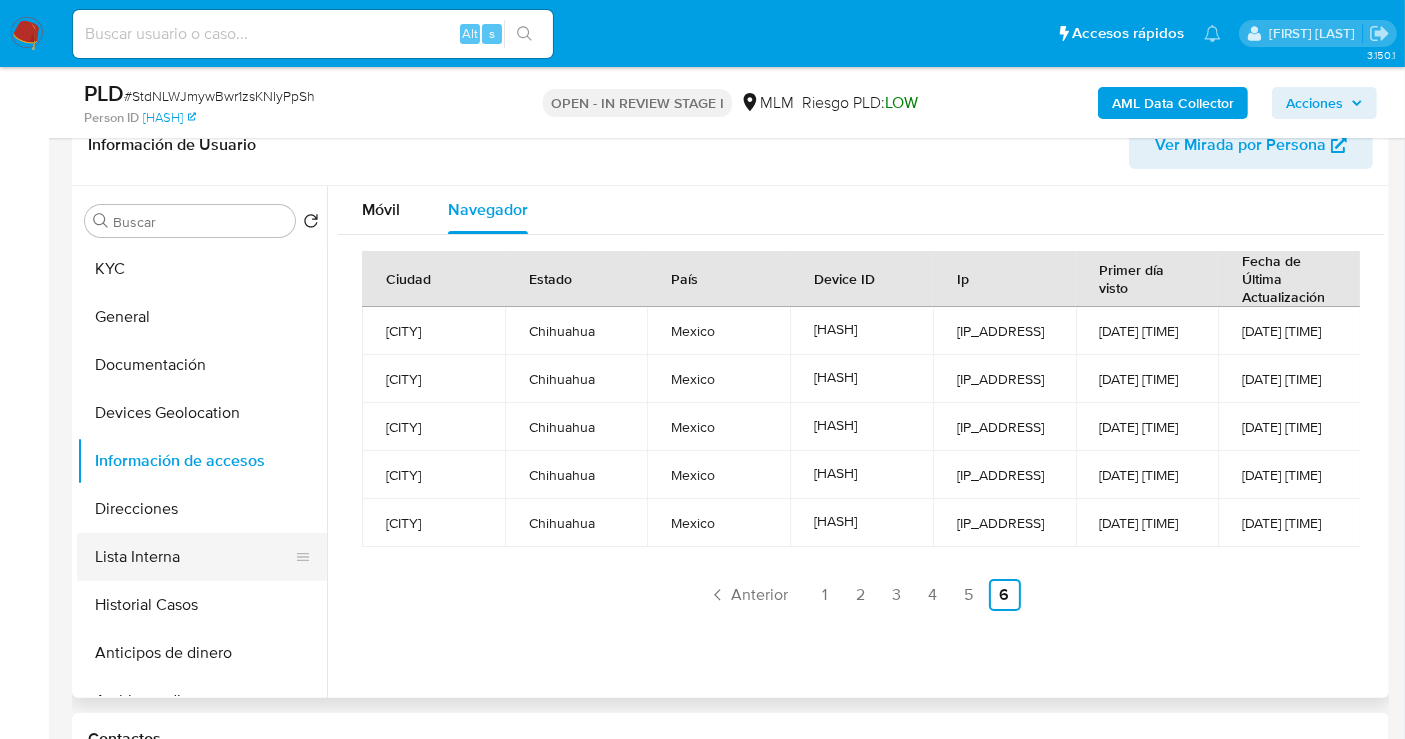 click on "Lista Interna" at bounding box center [194, 557] 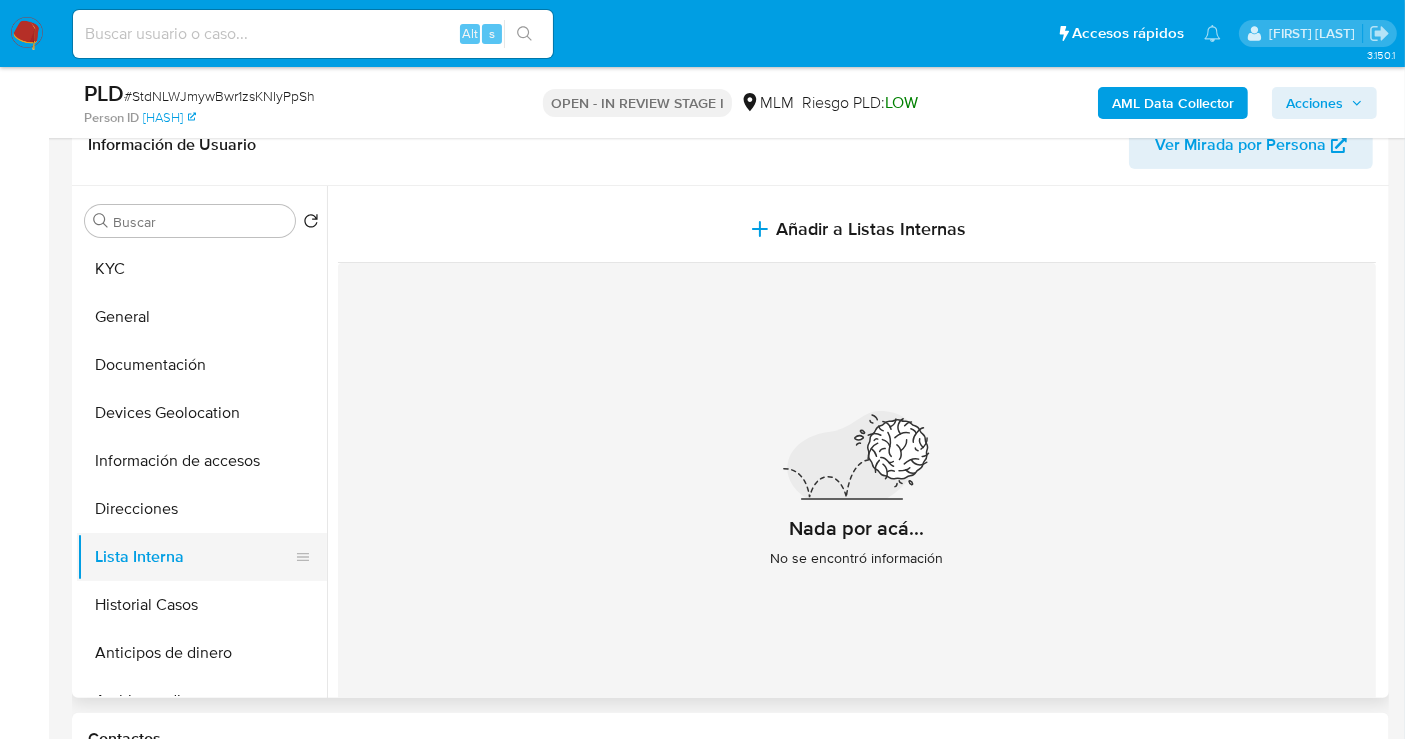 type 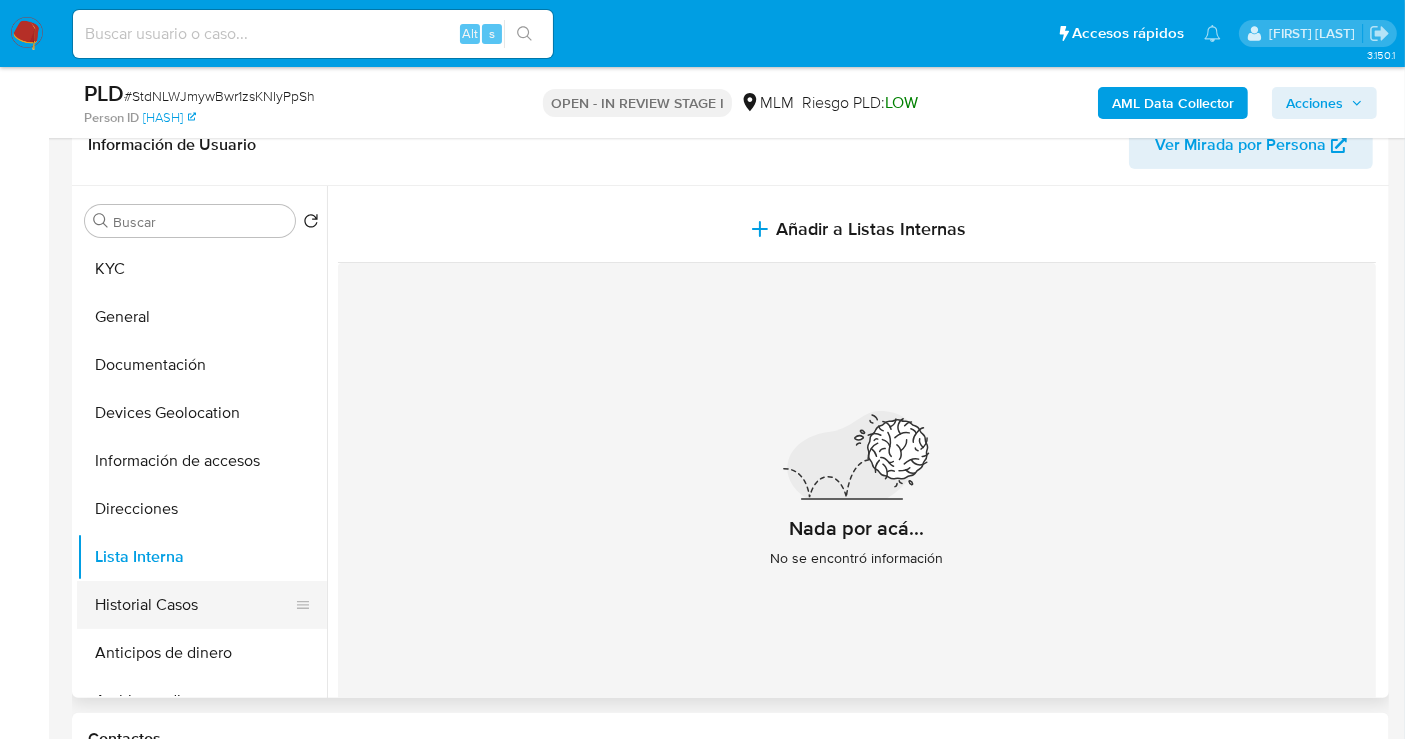 click on "Historial Casos" at bounding box center (194, 605) 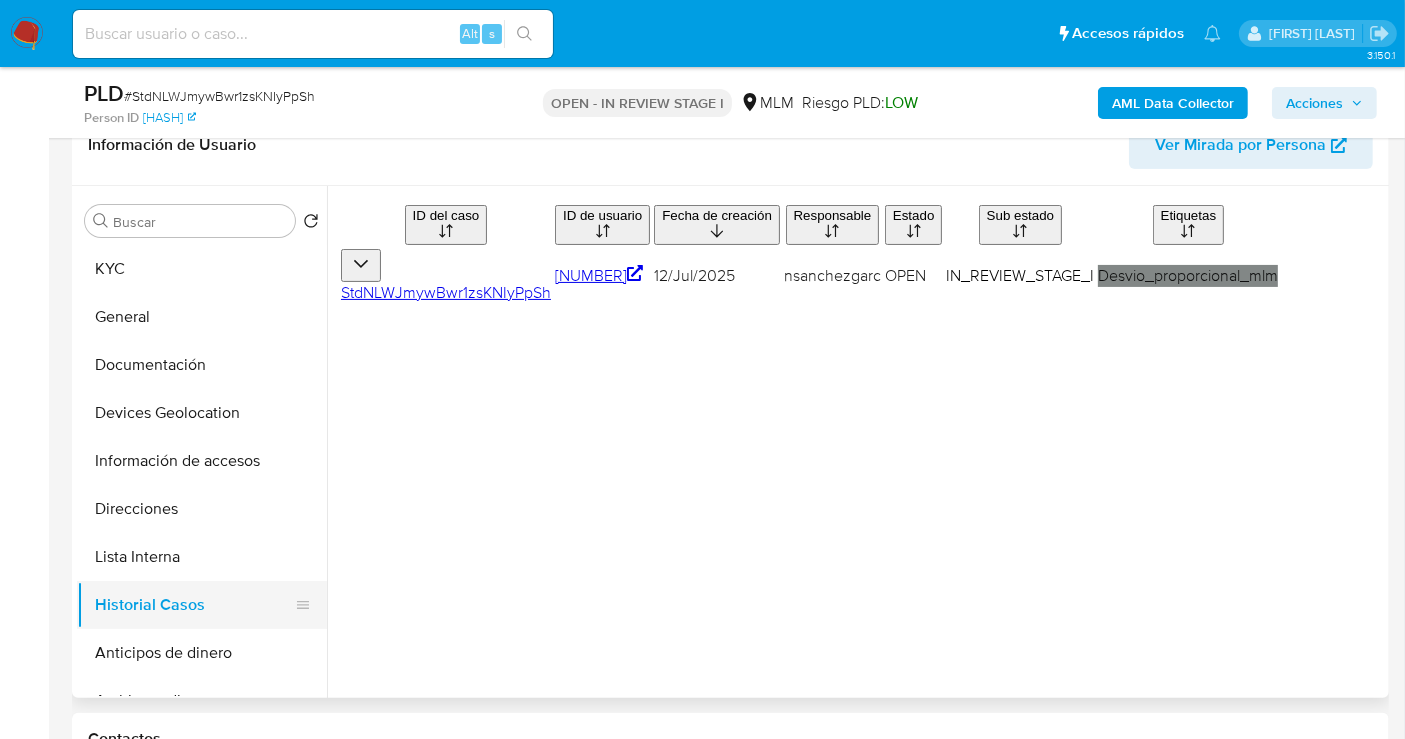 type 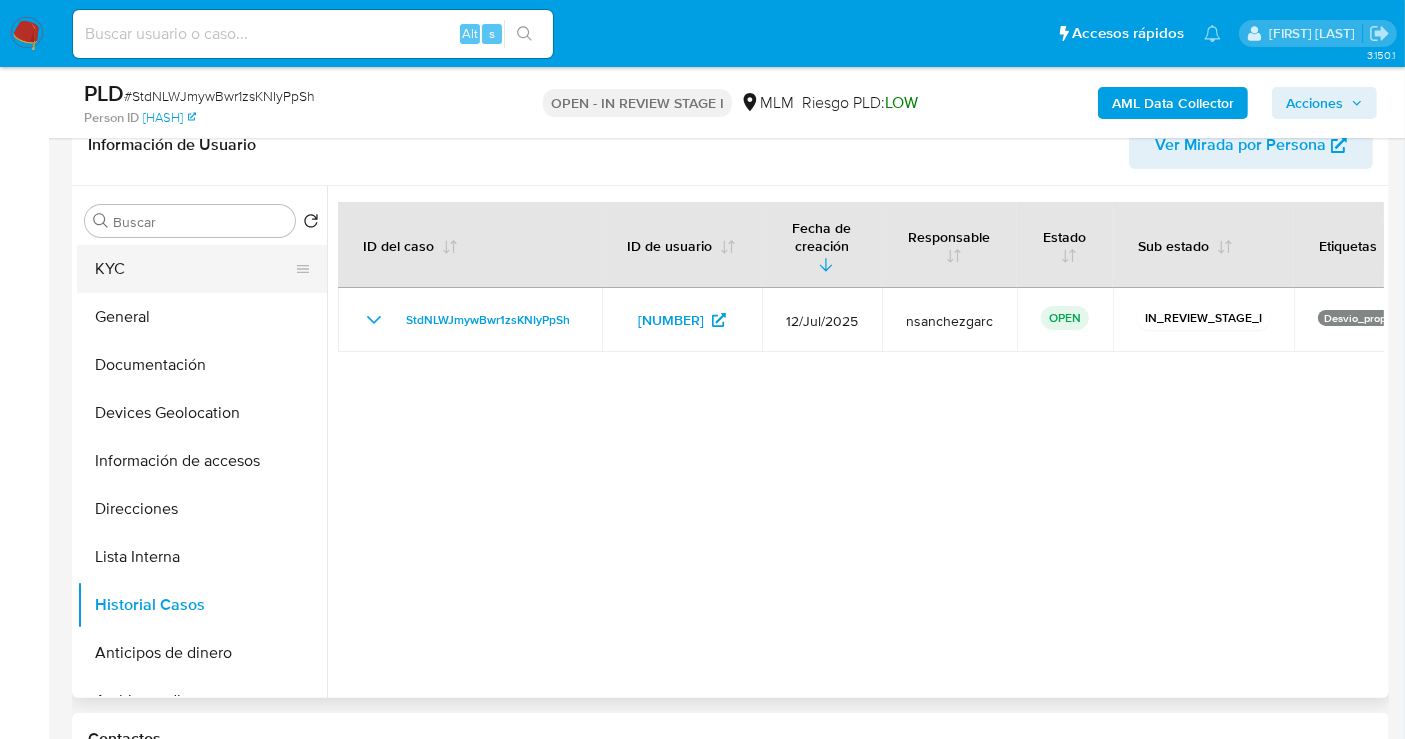 click on "KYC" at bounding box center [194, 269] 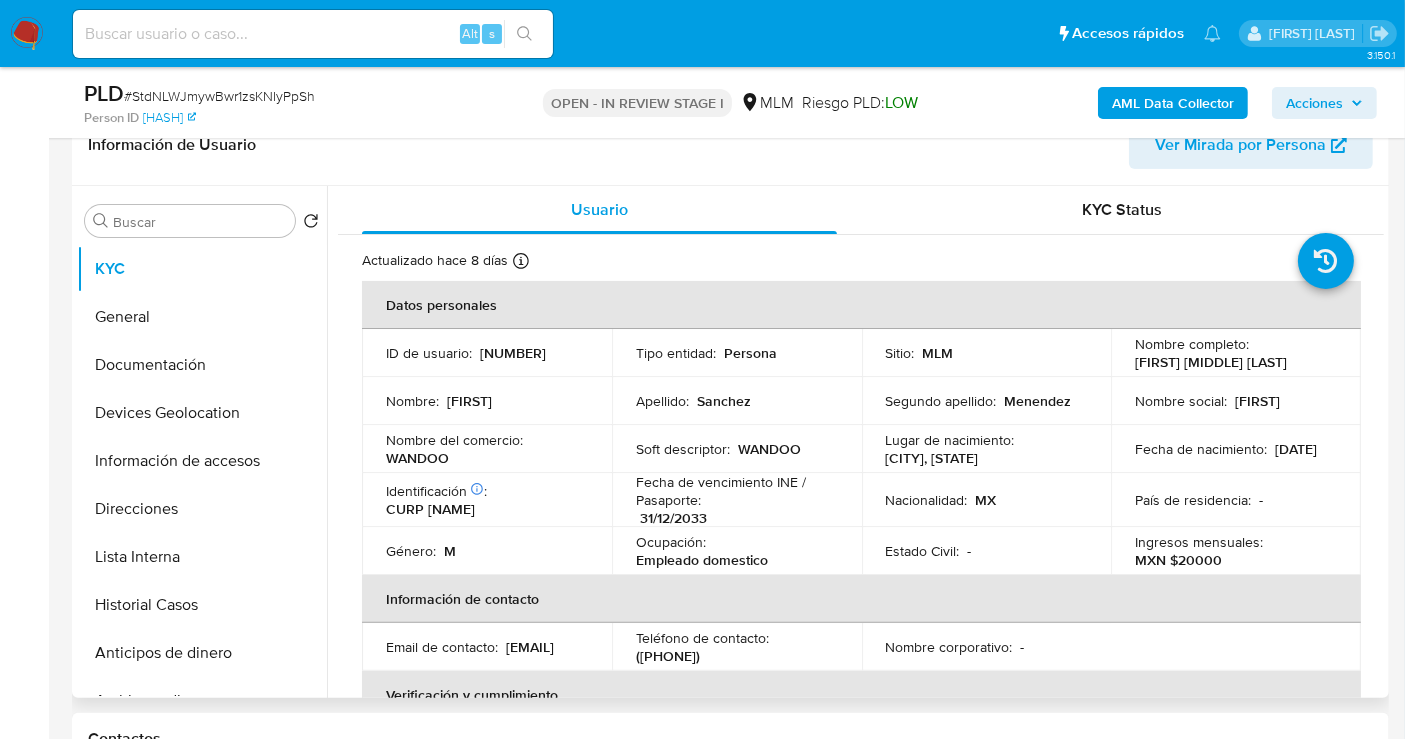 click on "WANDOO" at bounding box center (417, 458) 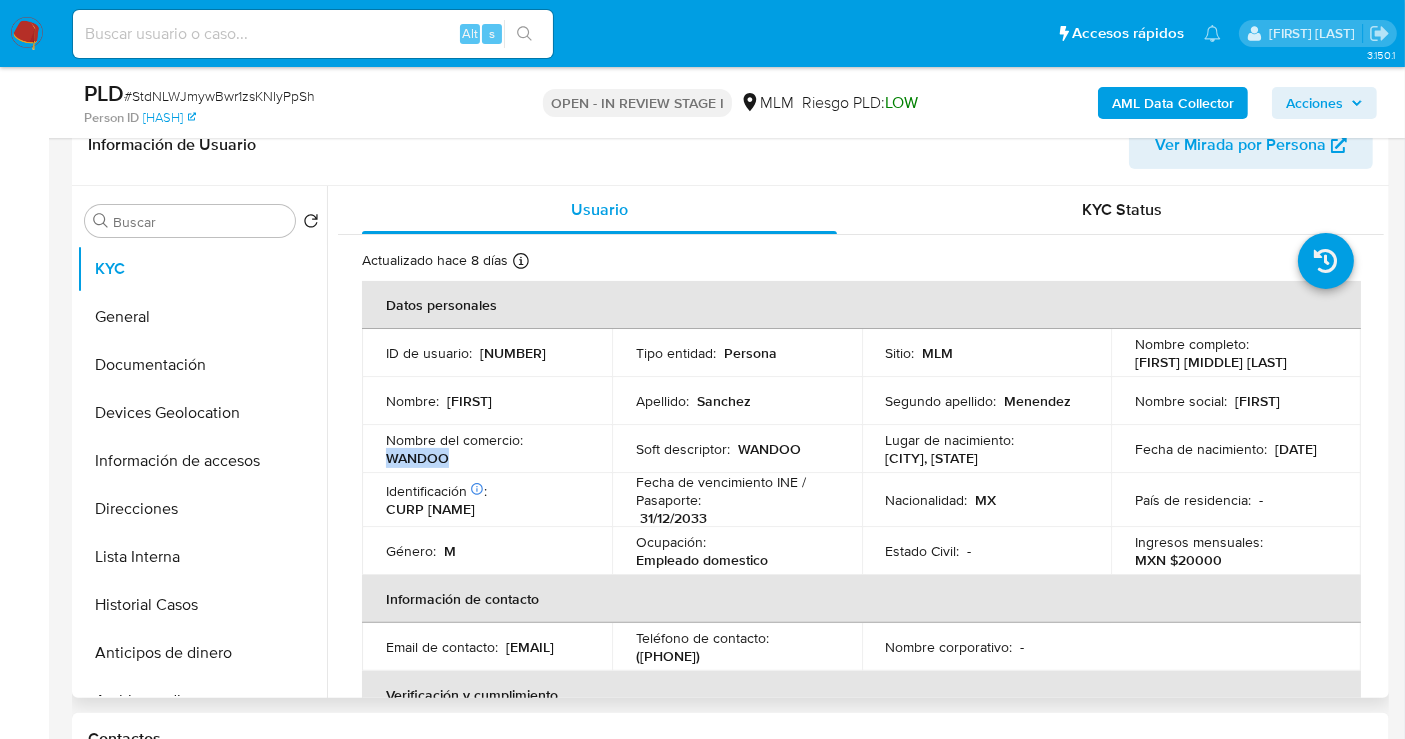 click on "WANDOO" at bounding box center [417, 458] 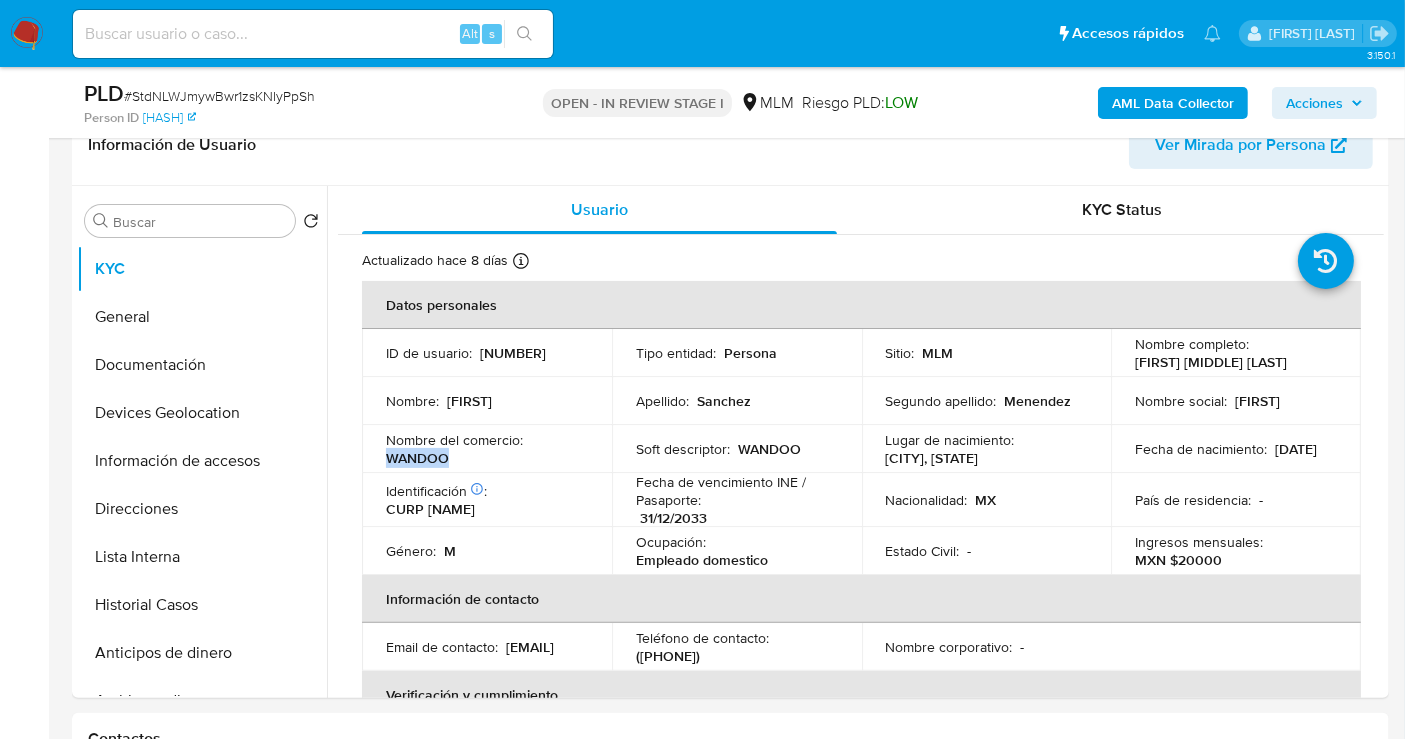 copy on "anthonysame@icloud.com" 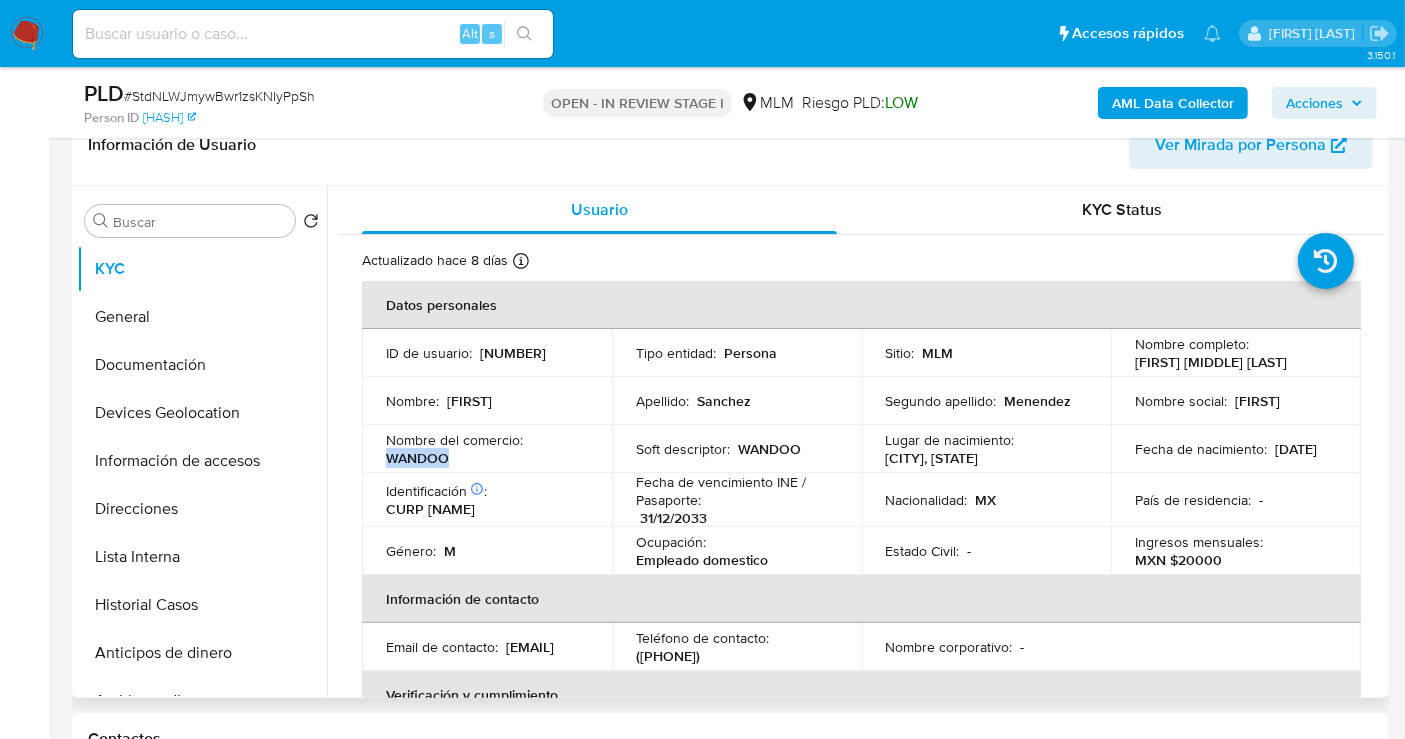 drag, startPoint x: 741, startPoint y: 665, endPoint x: 618, endPoint y: 662, distance: 123.03658 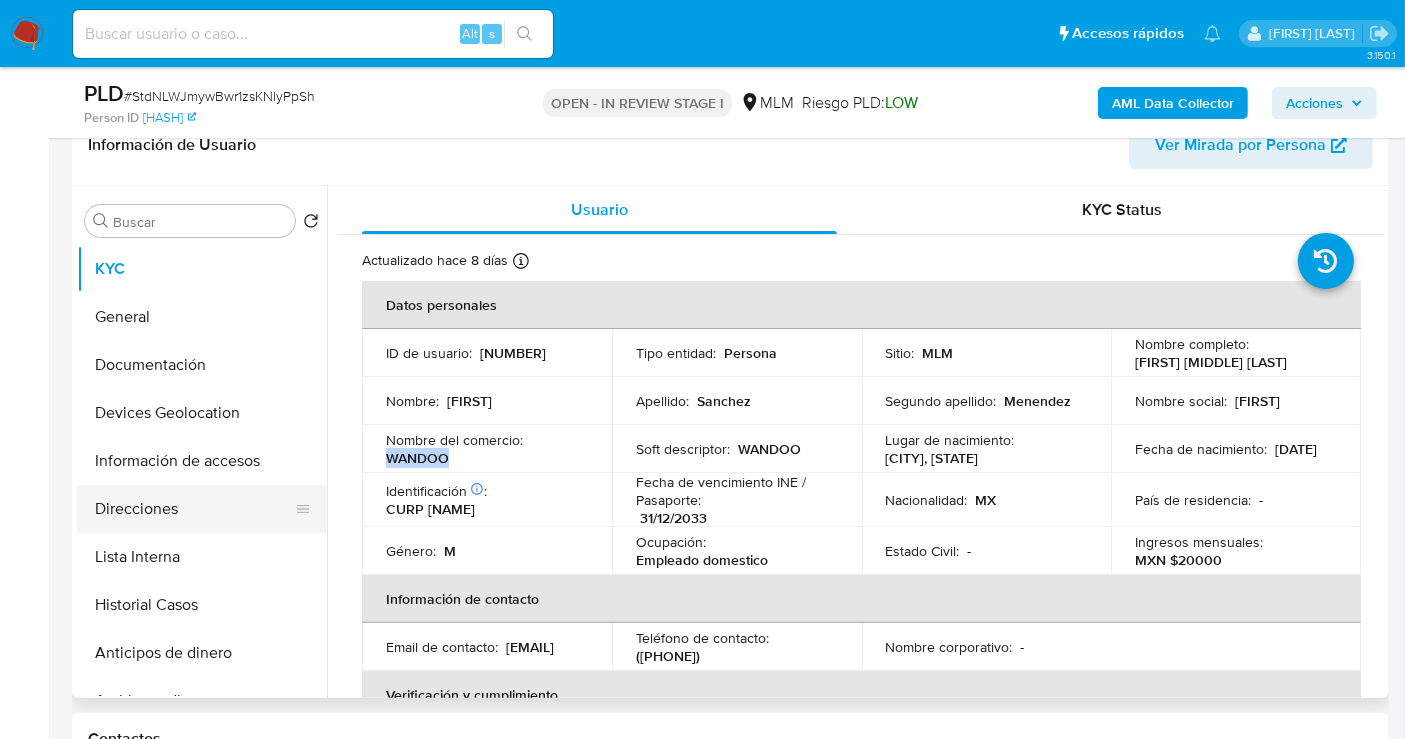 click on "Direcciones" at bounding box center (194, 509) 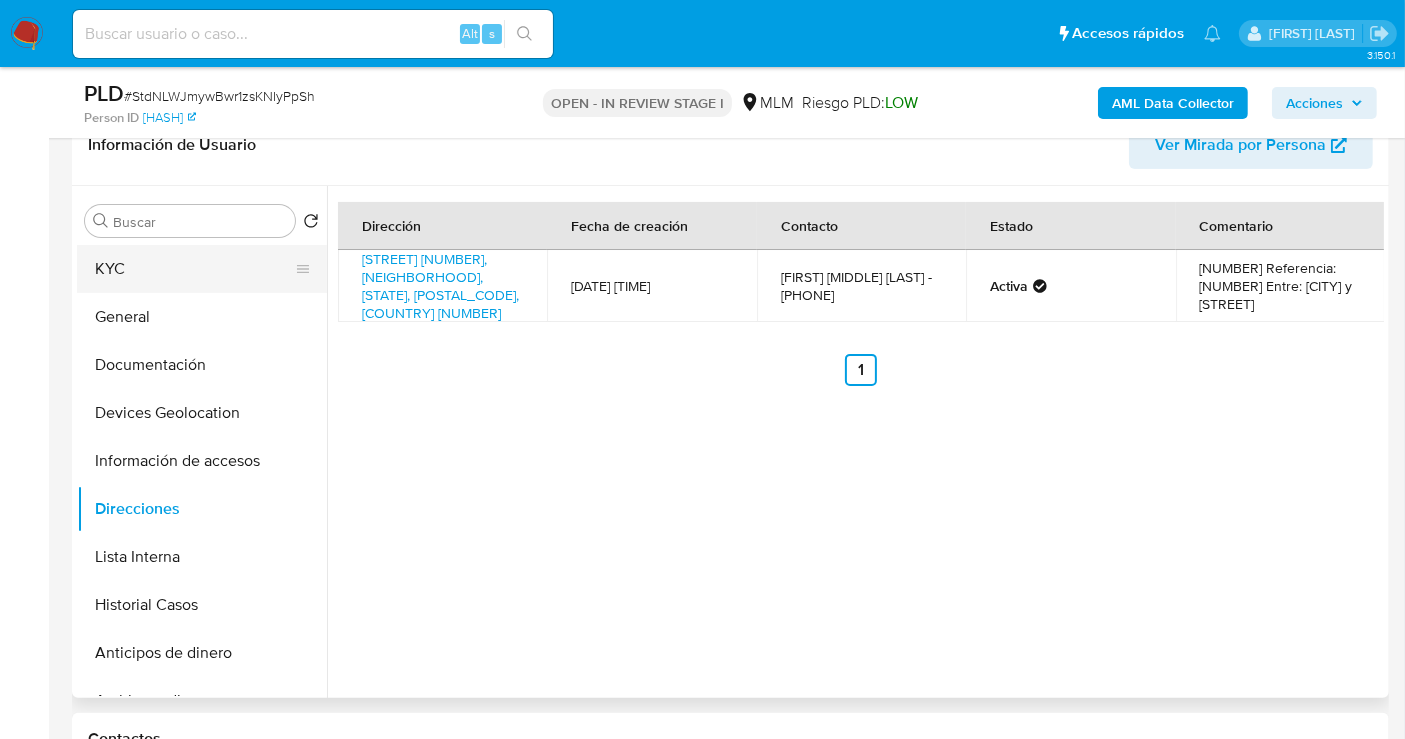 click on "KYC" at bounding box center (194, 269) 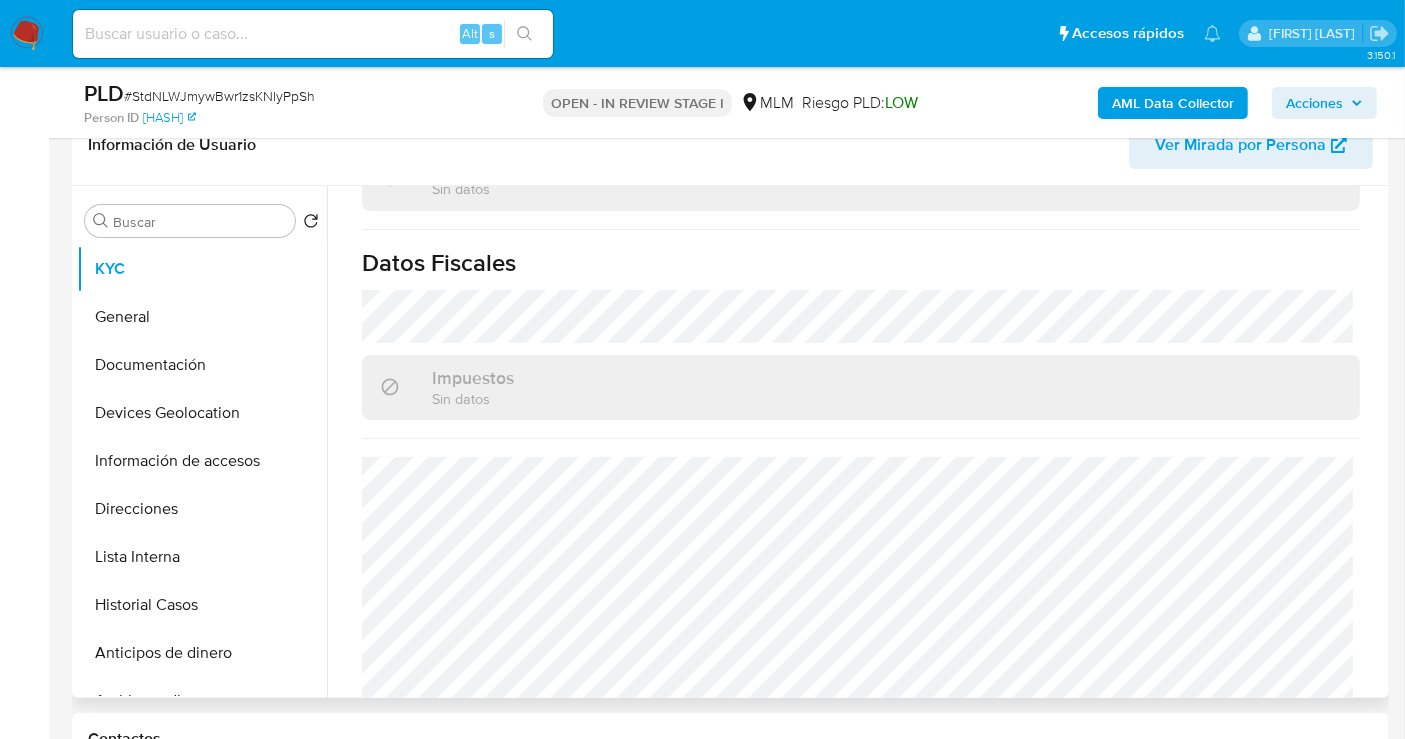 scroll, scrollTop: 1268, scrollLeft: 0, axis: vertical 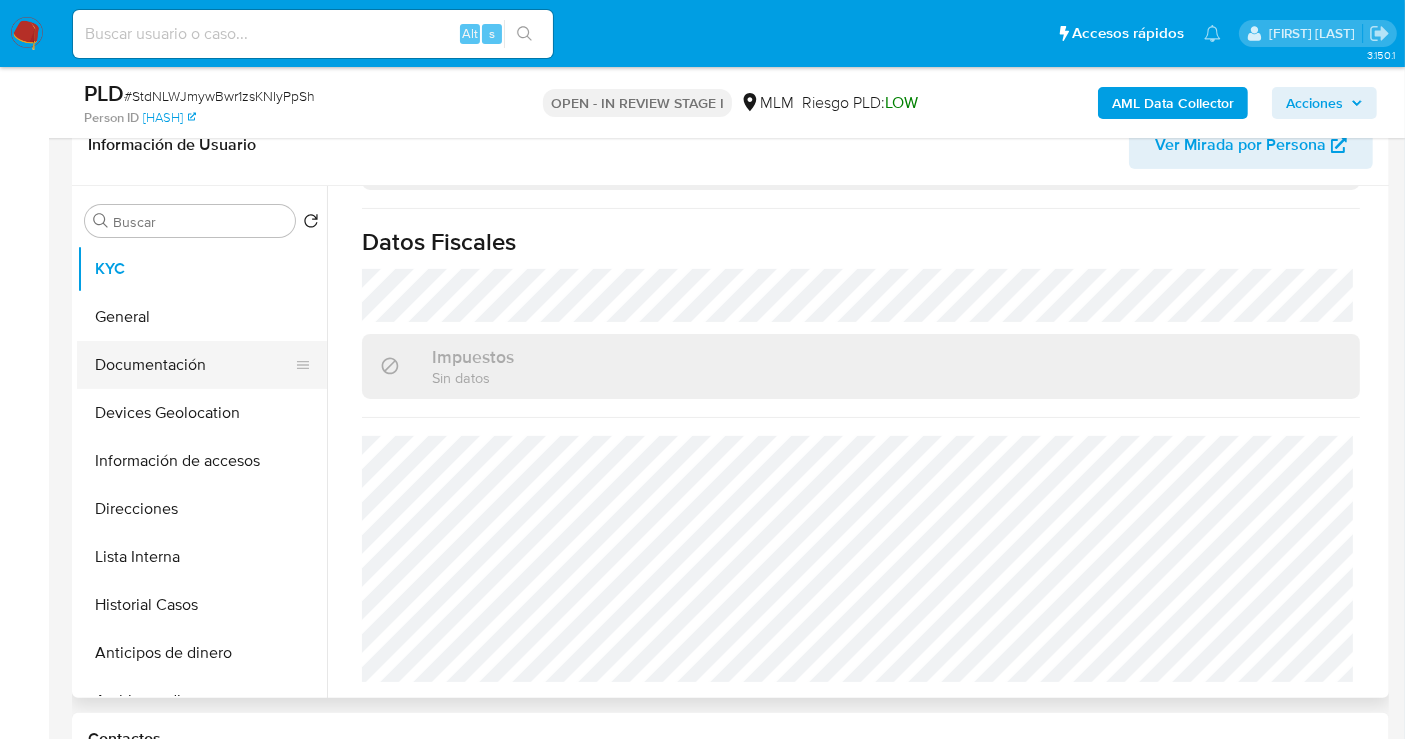 click on "Documentación" at bounding box center (194, 365) 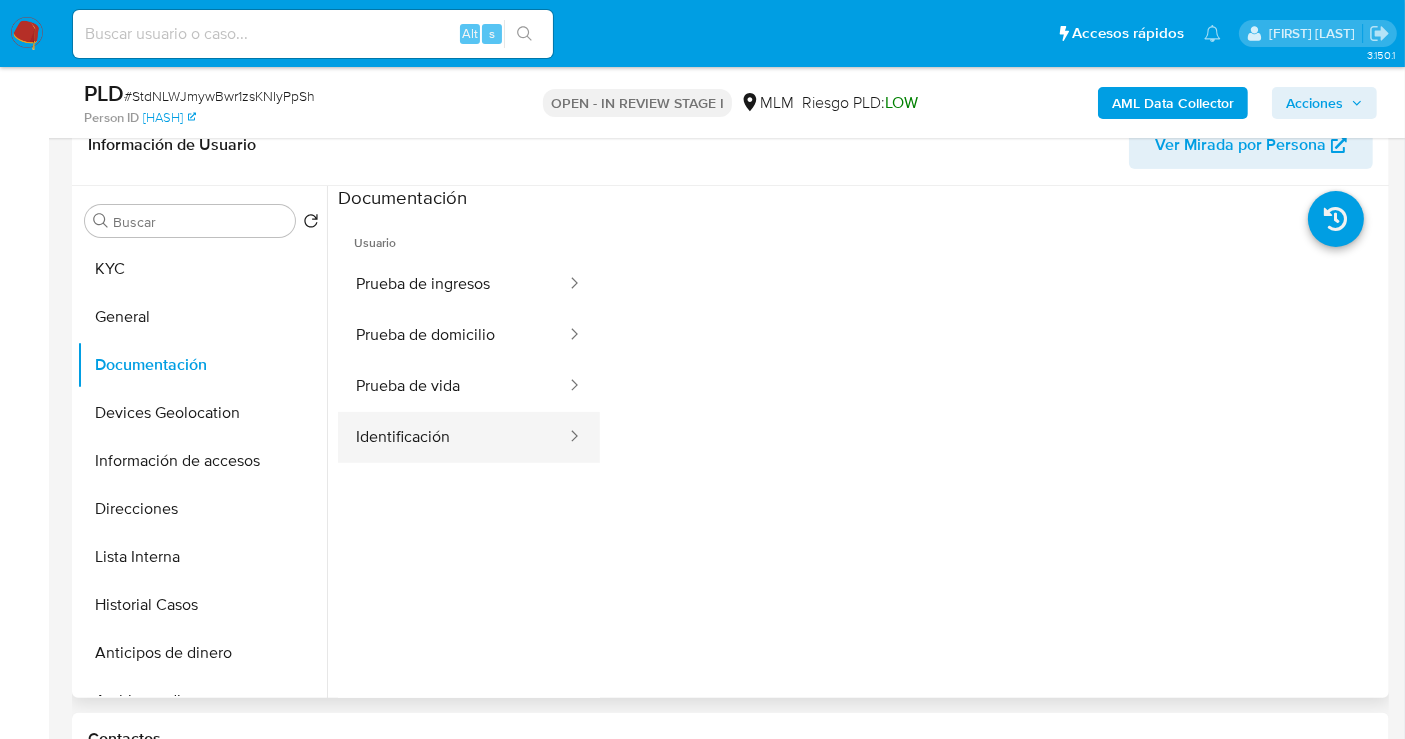 click on "Identificación" at bounding box center (453, 437) 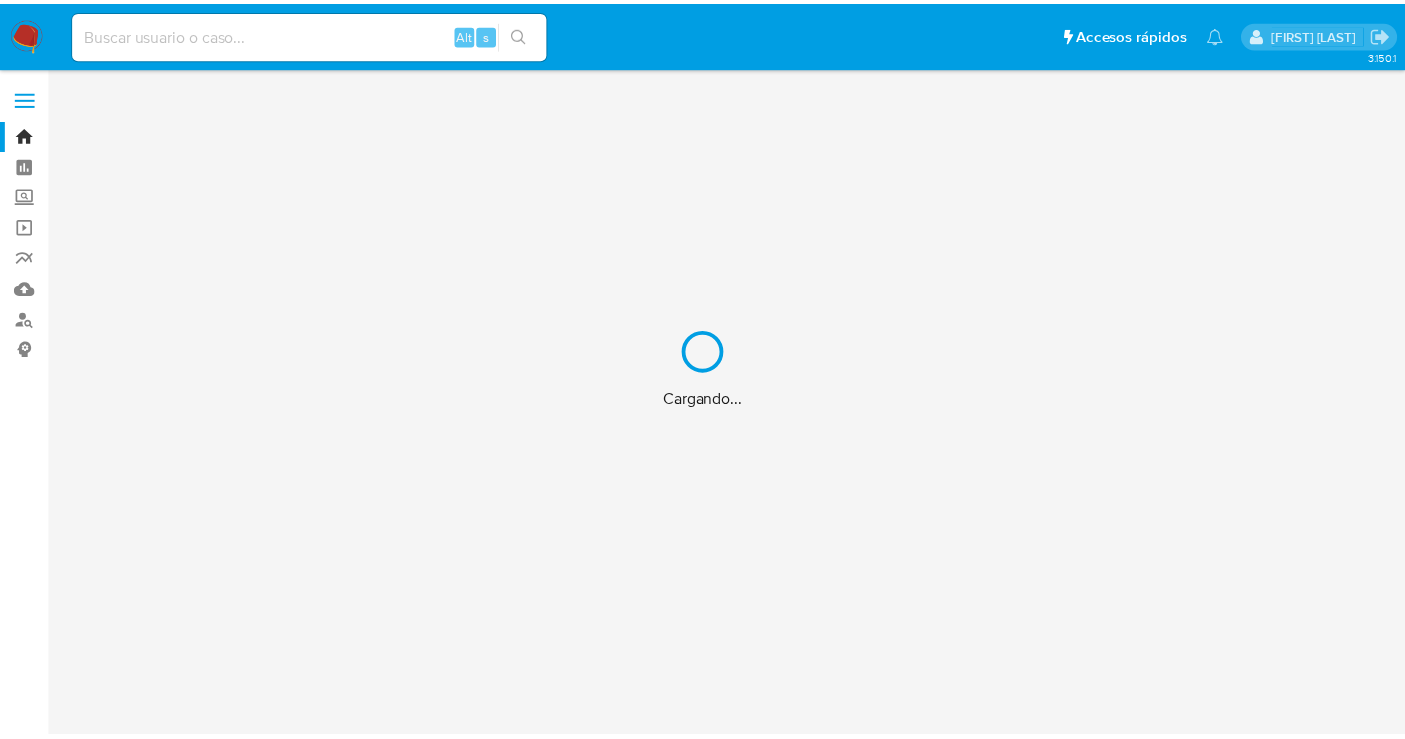 scroll, scrollTop: 0, scrollLeft: 0, axis: both 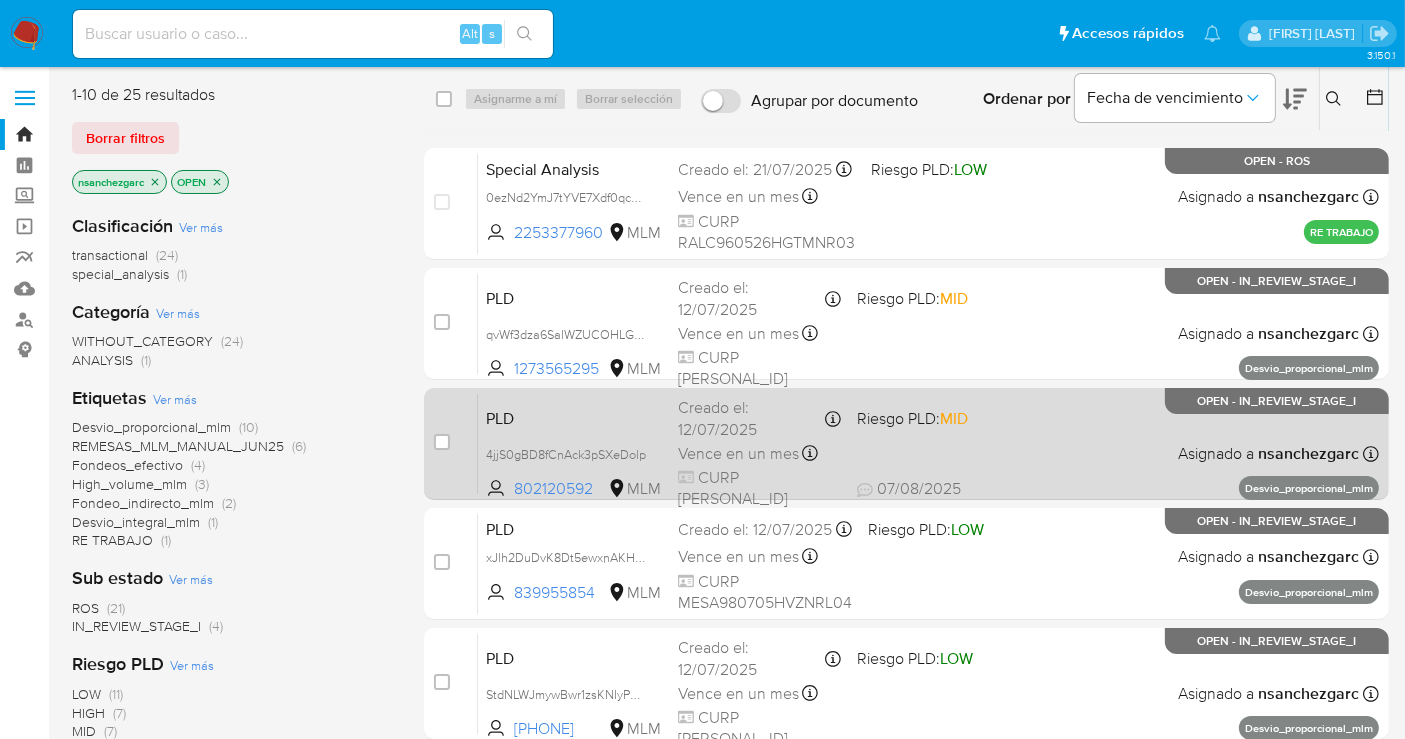 click on "Vence en un mes" at bounding box center [738, 454] 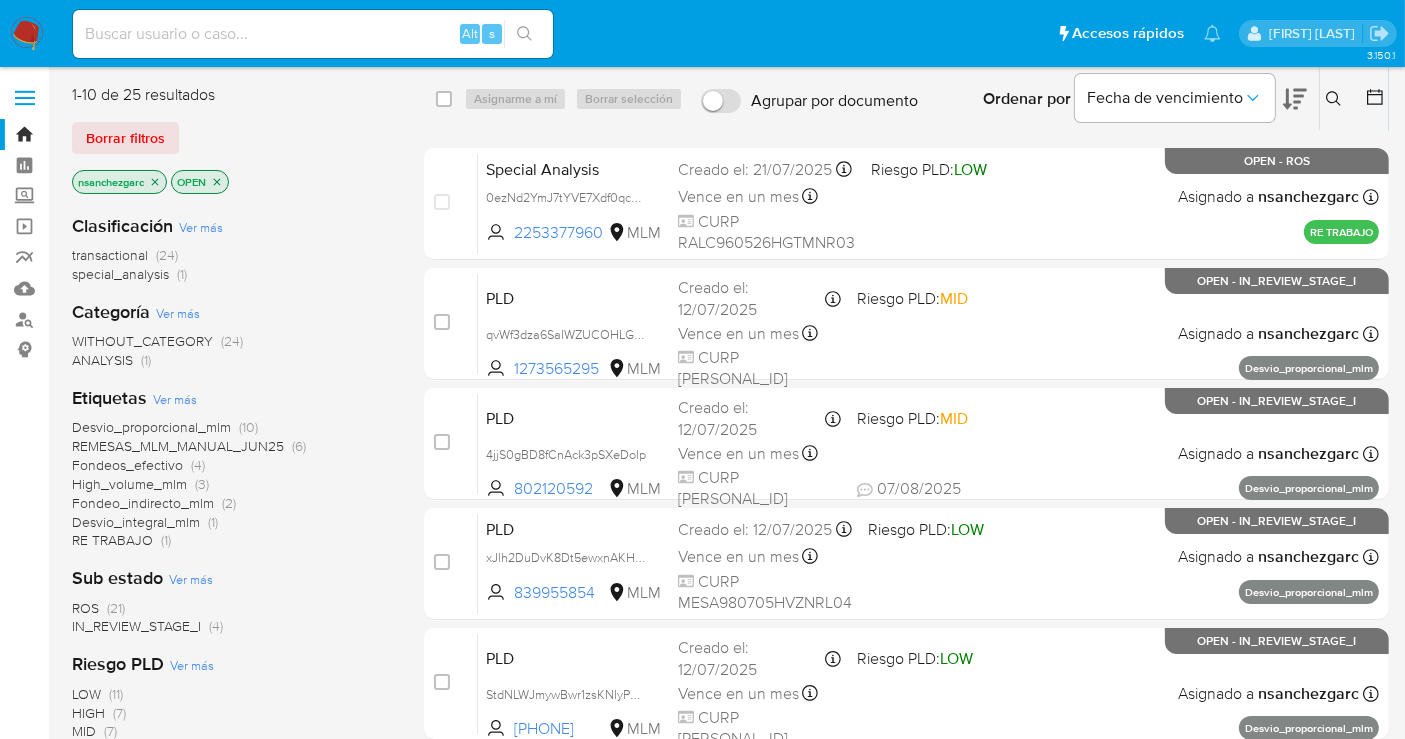 click at bounding box center [27, 34] 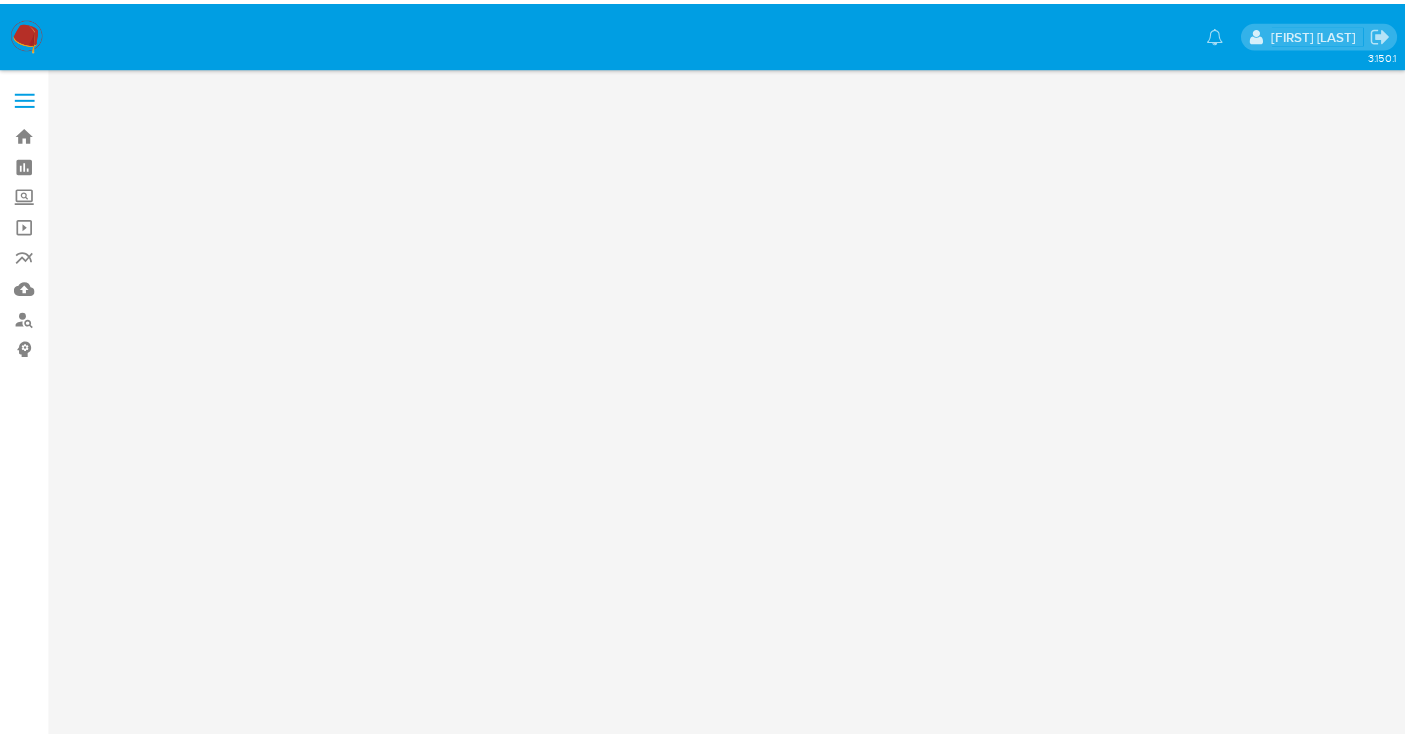 scroll, scrollTop: 0, scrollLeft: 0, axis: both 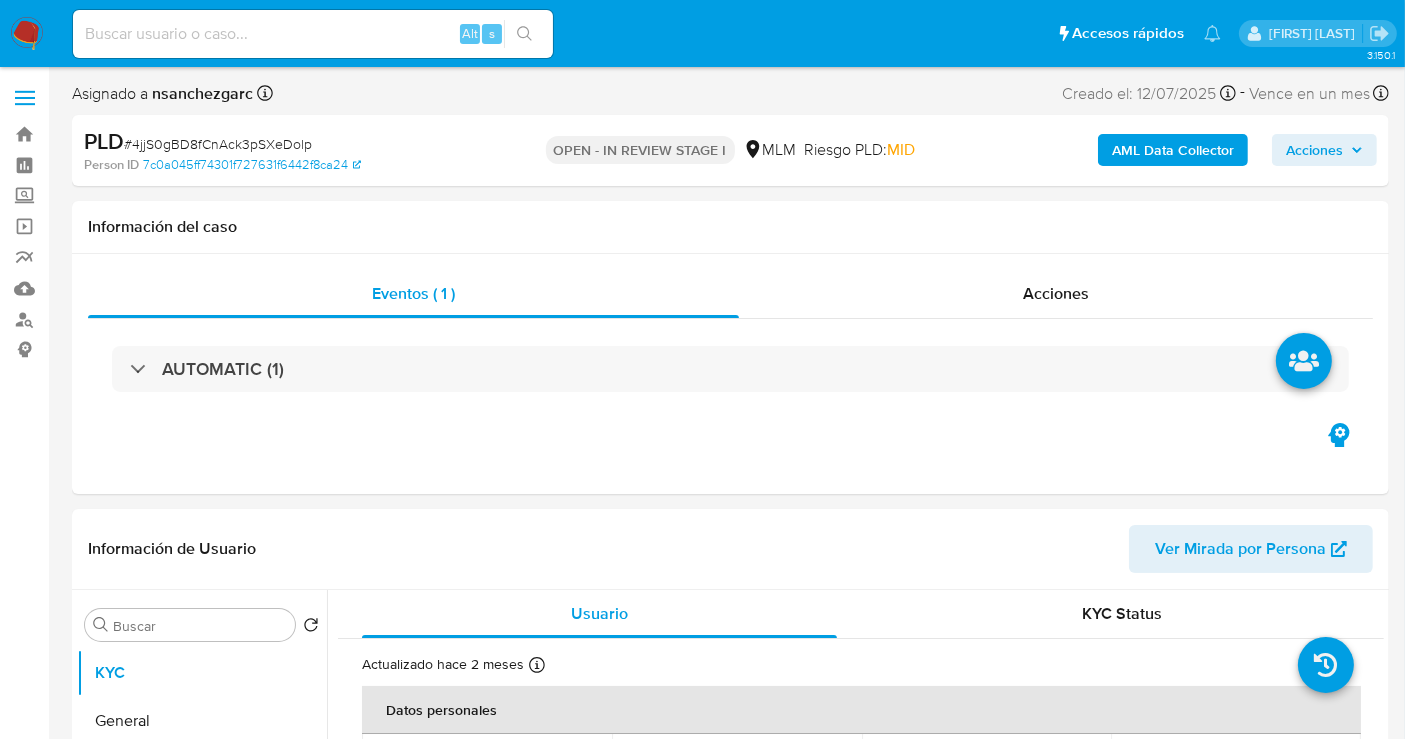 select on "10" 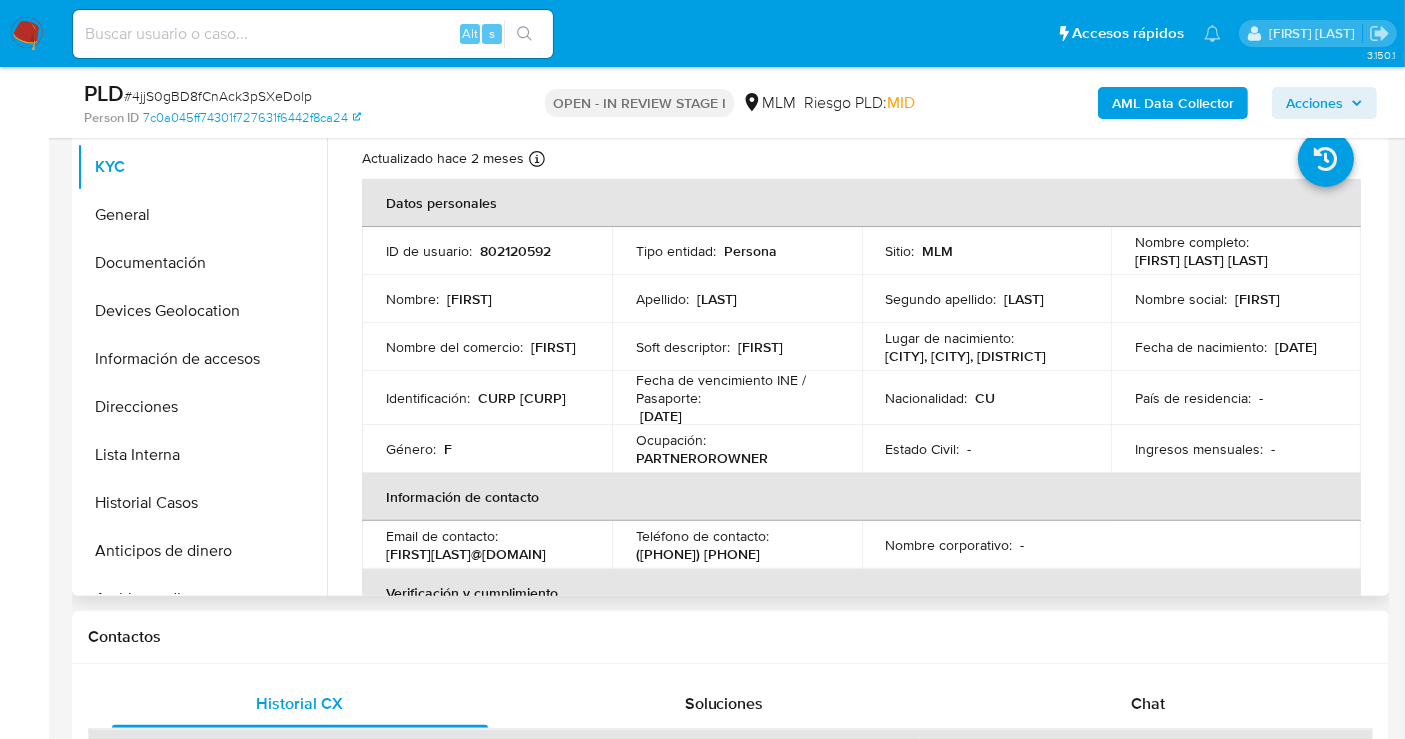 scroll, scrollTop: 555, scrollLeft: 0, axis: vertical 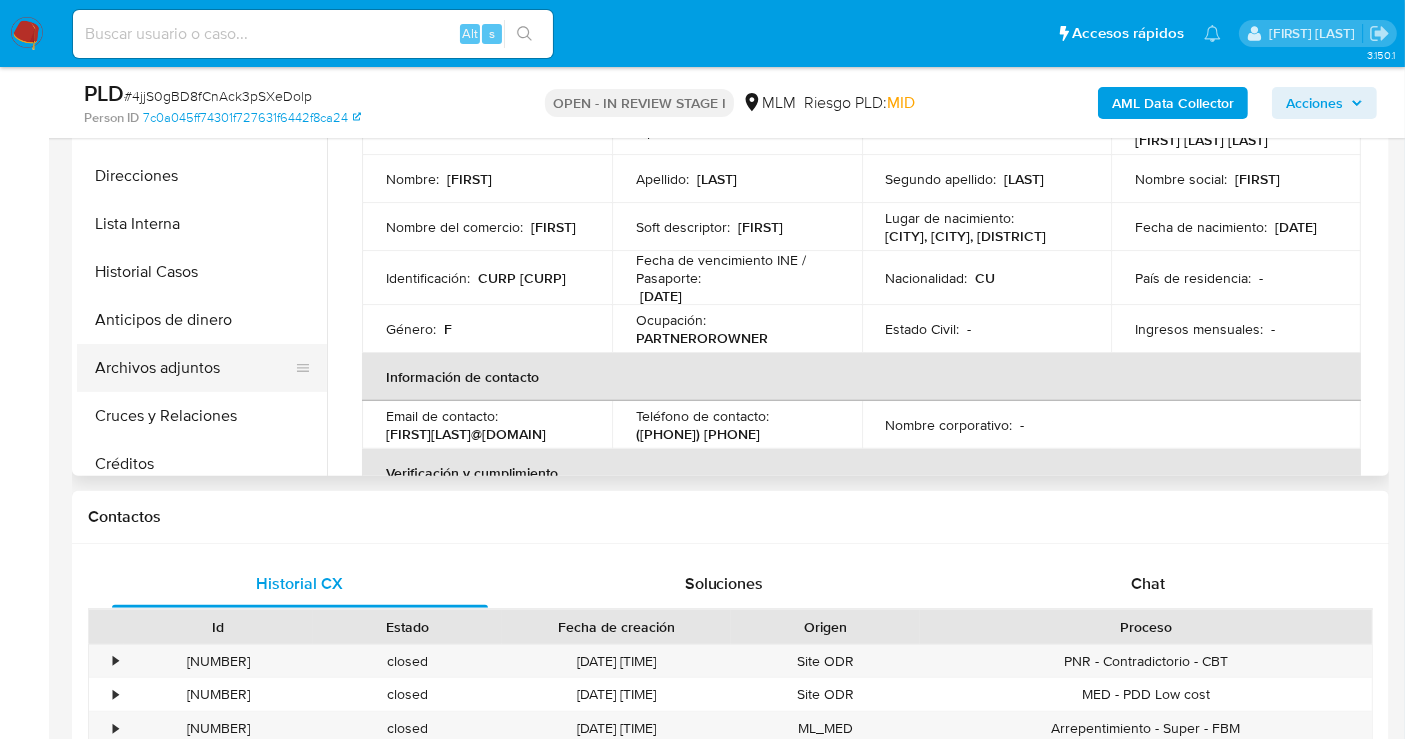 click on "Archivos adjuntos" at bounding box center [194, 368] 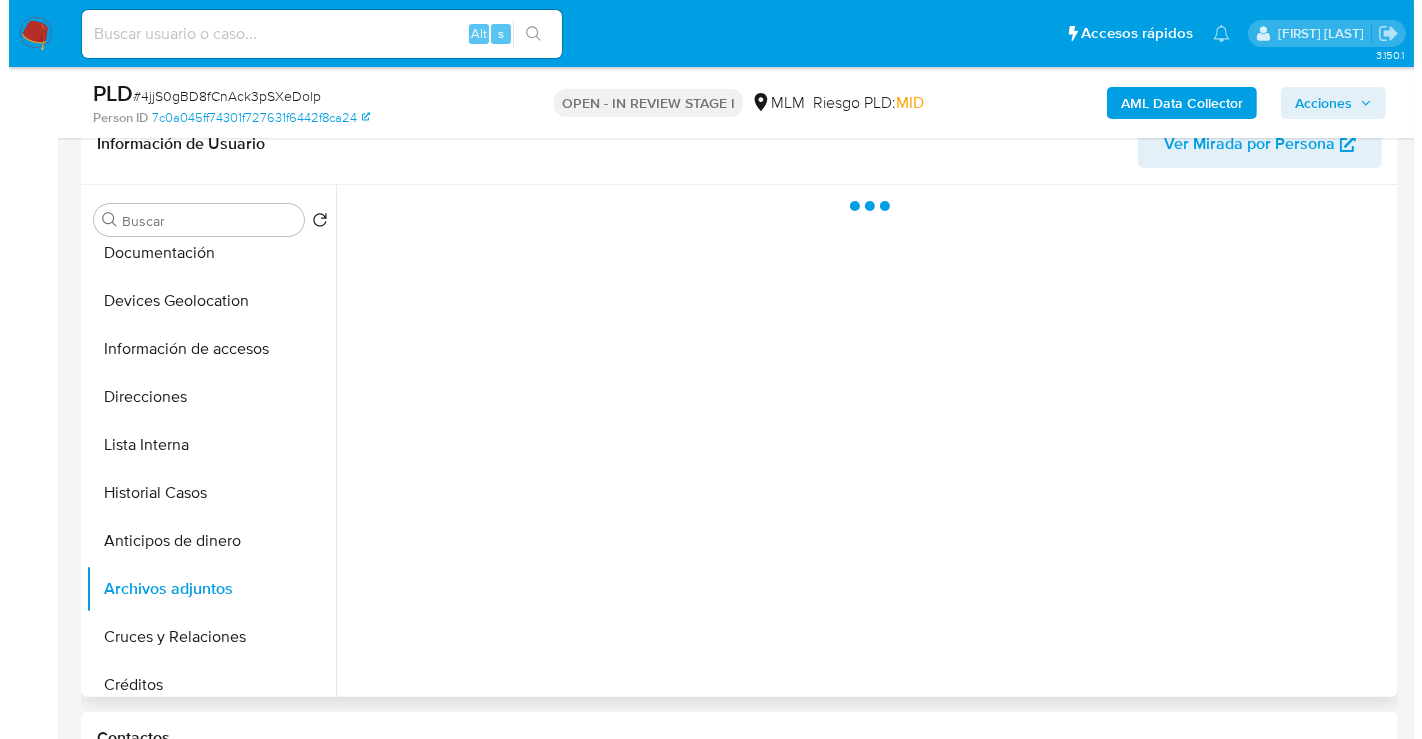 scroll, scrollTop: 333, scrollLeft: 0, axis: vertical 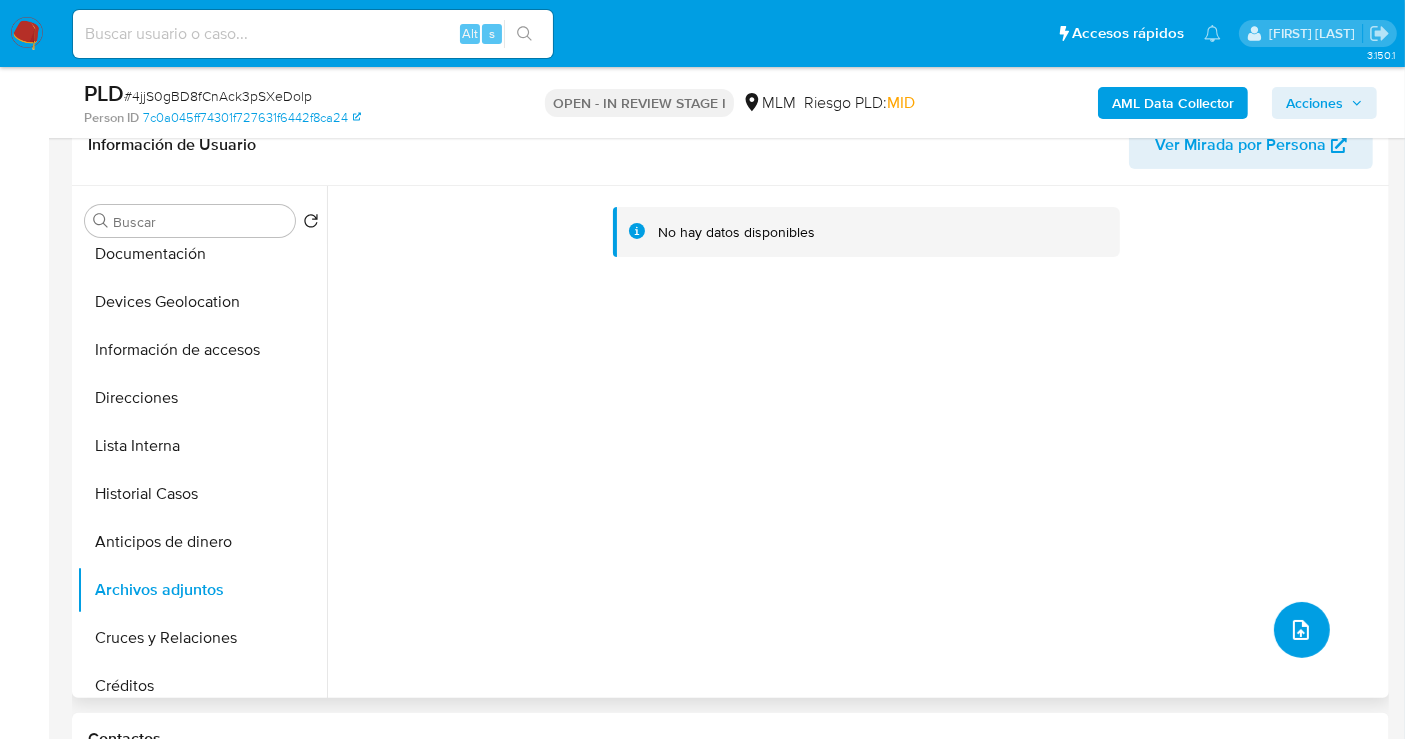 click 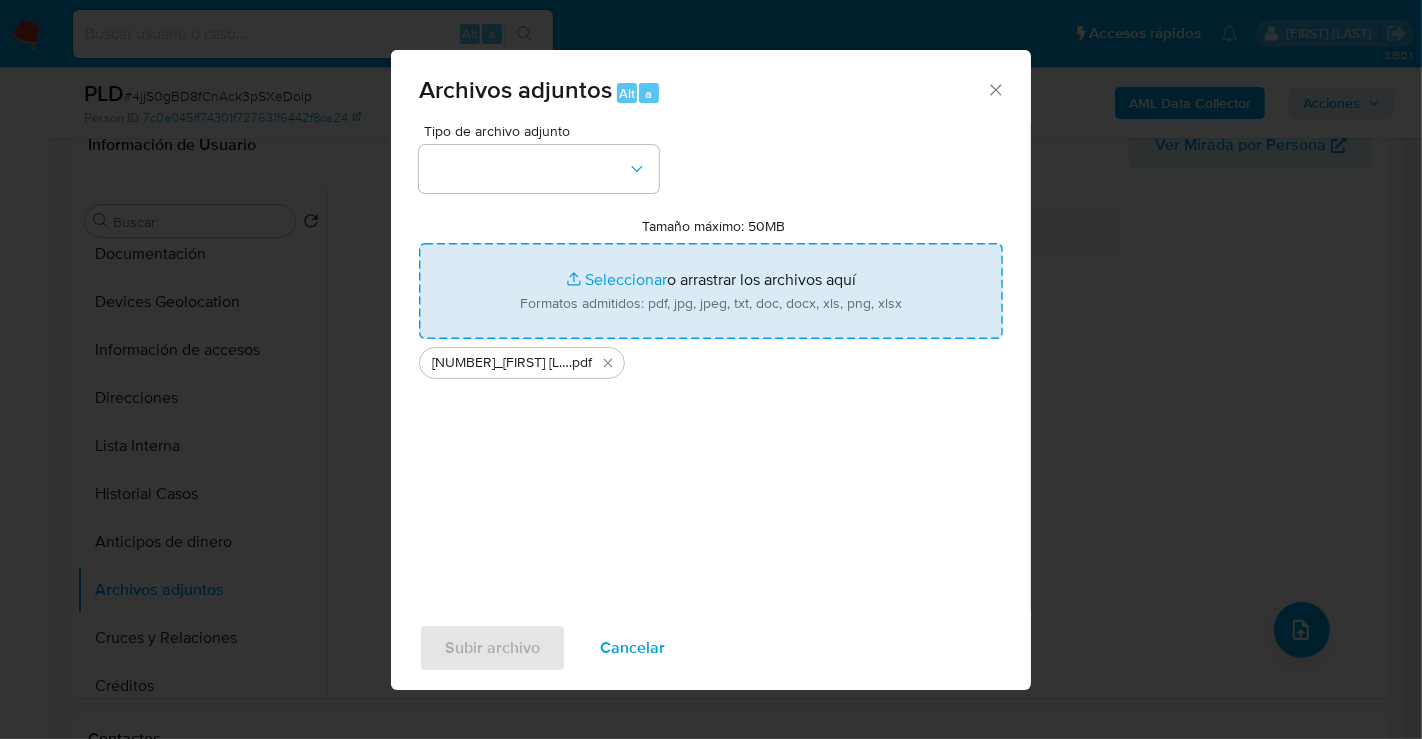 type on "C:\fakepath\802120592_ALENA SOTERO CUNILL_JUL25.xlsx" 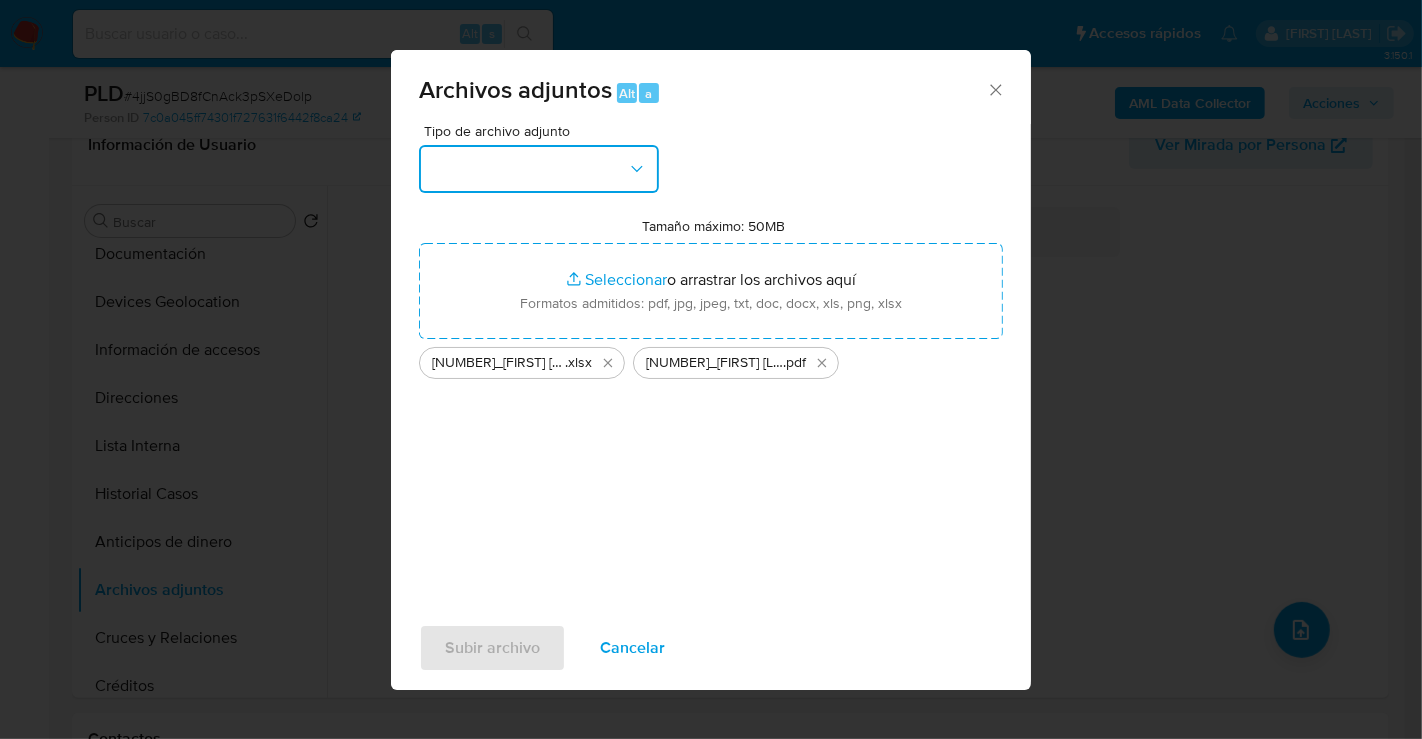 click at bounding box center [539, 169] 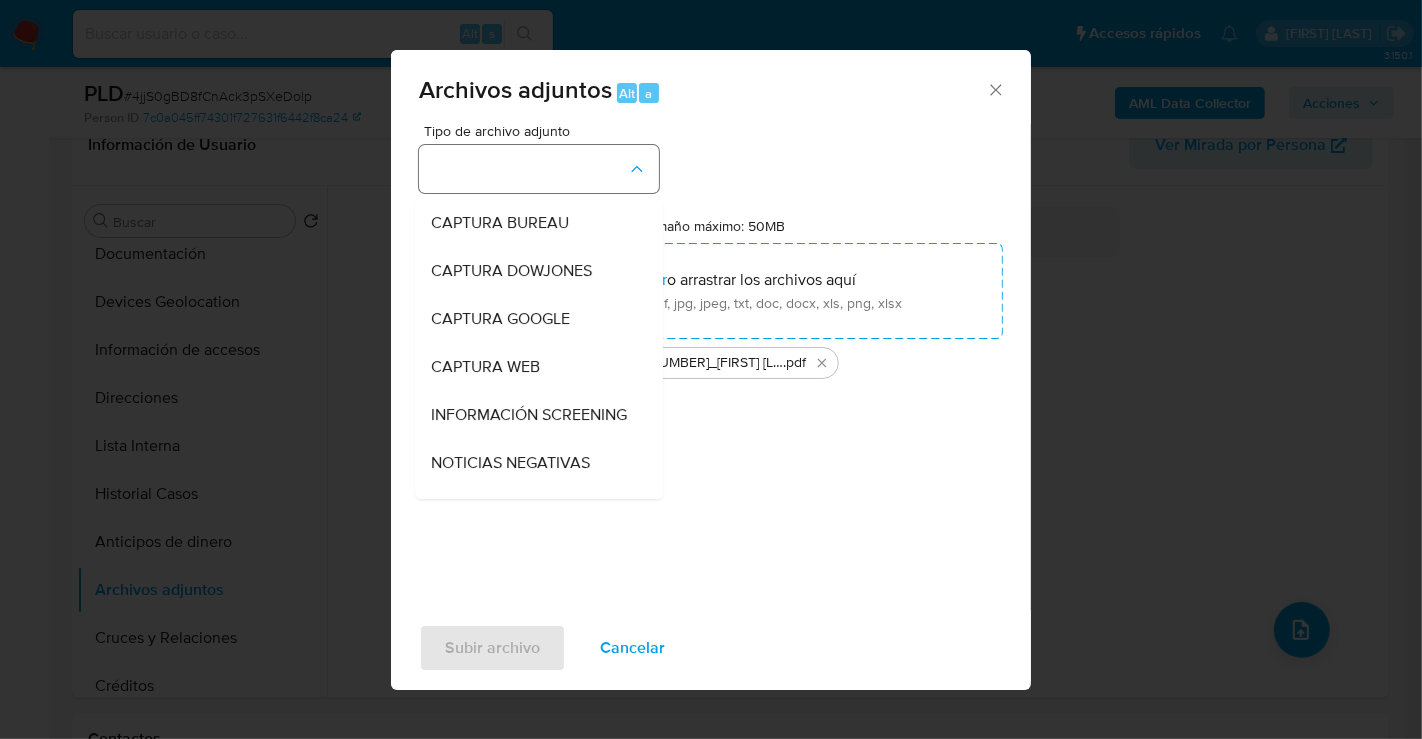type 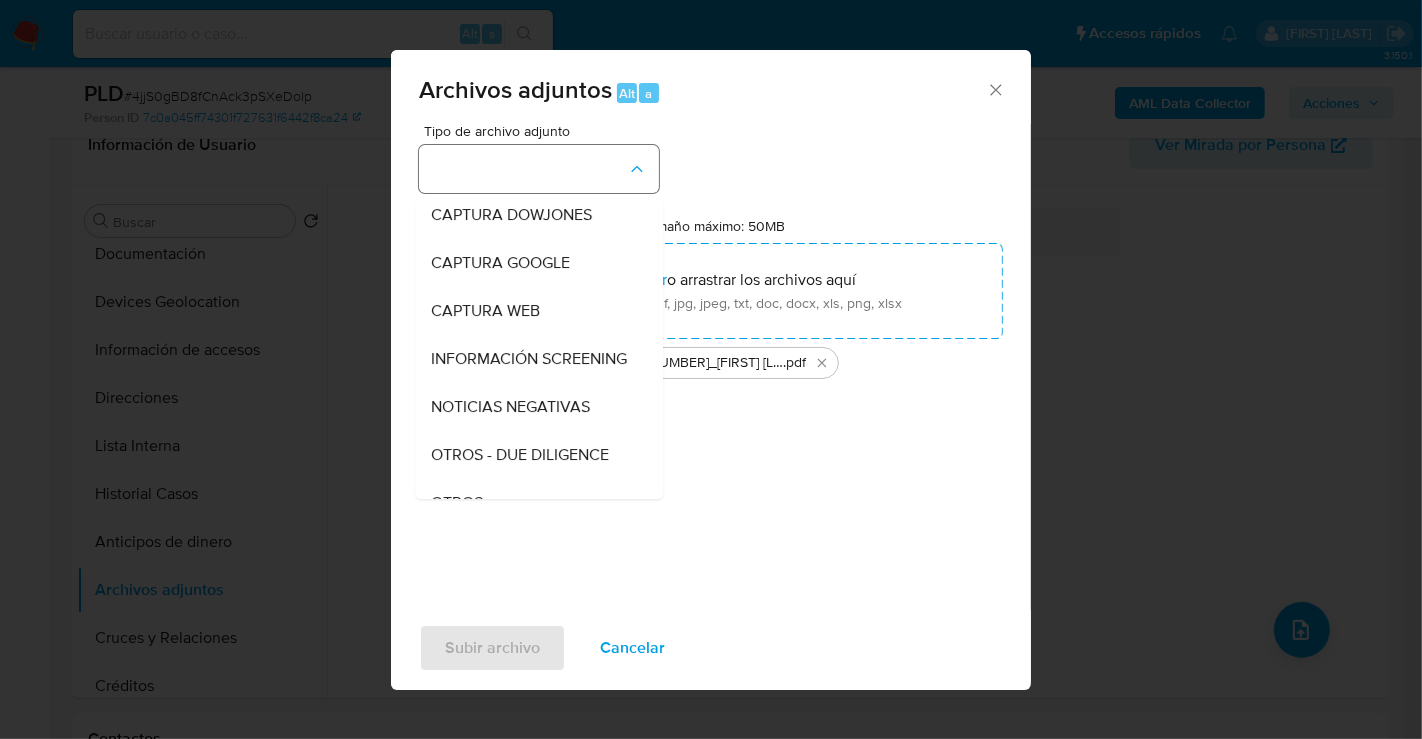 type 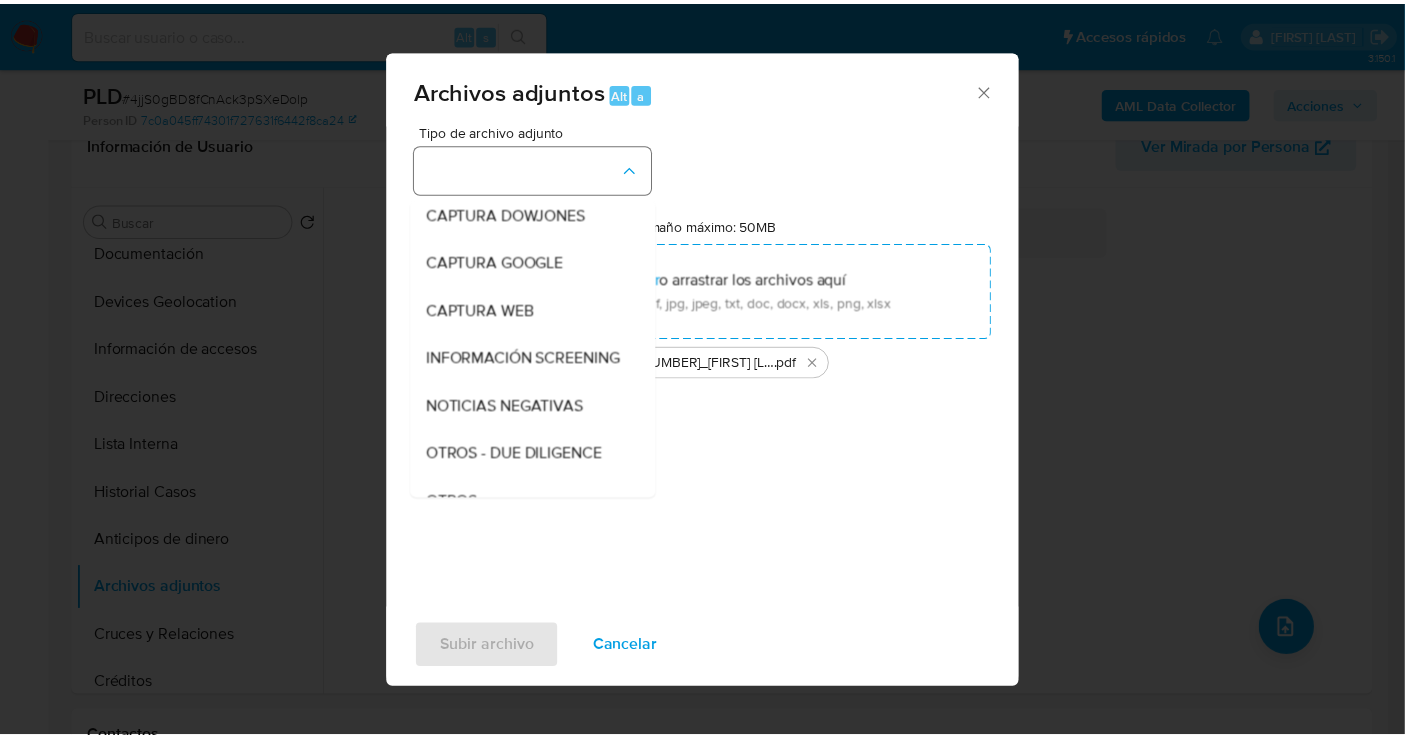 scroll, scrollTop: 103, scrollLeft: 0, axis: vertical 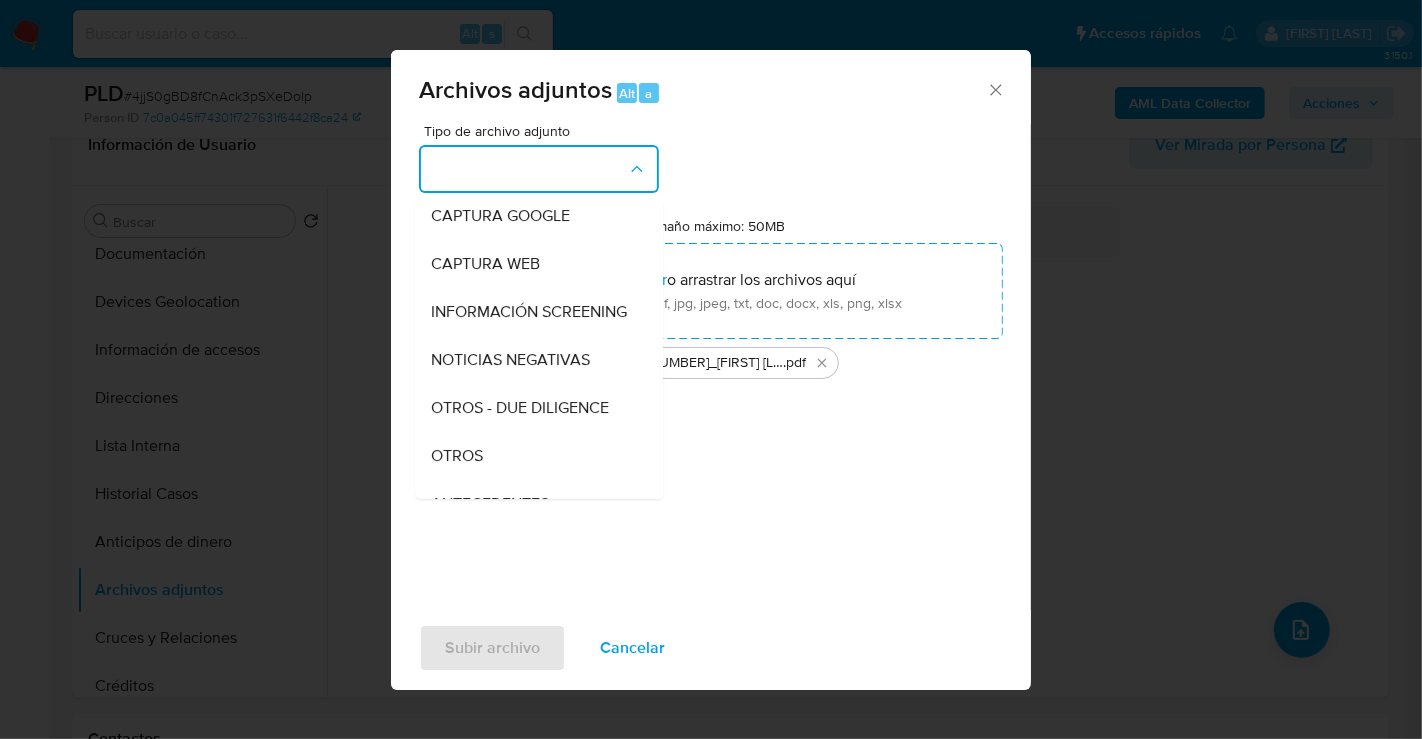 type 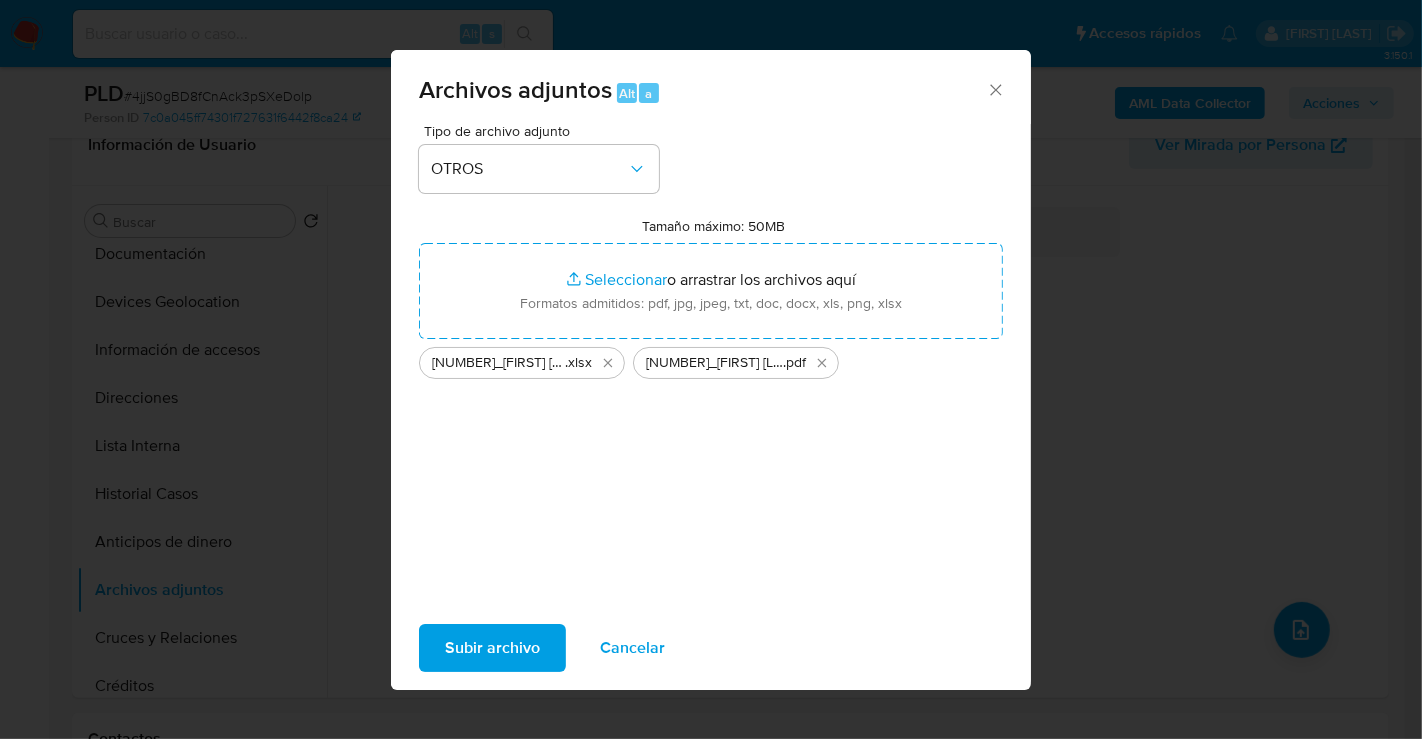 click on "Subir archivo" at bounding box center (492, 648) 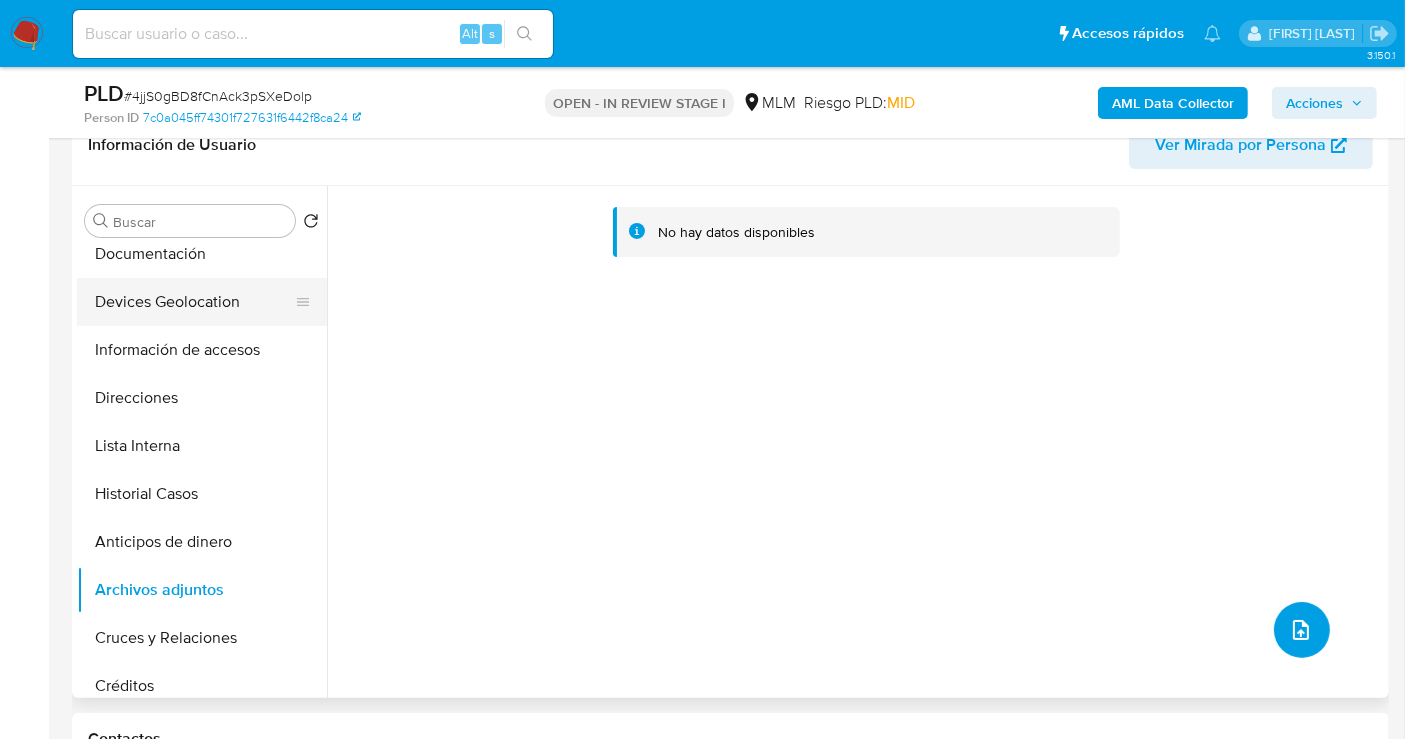 scroll, scrollTop: 0, scrollLeft: 0, axis: both 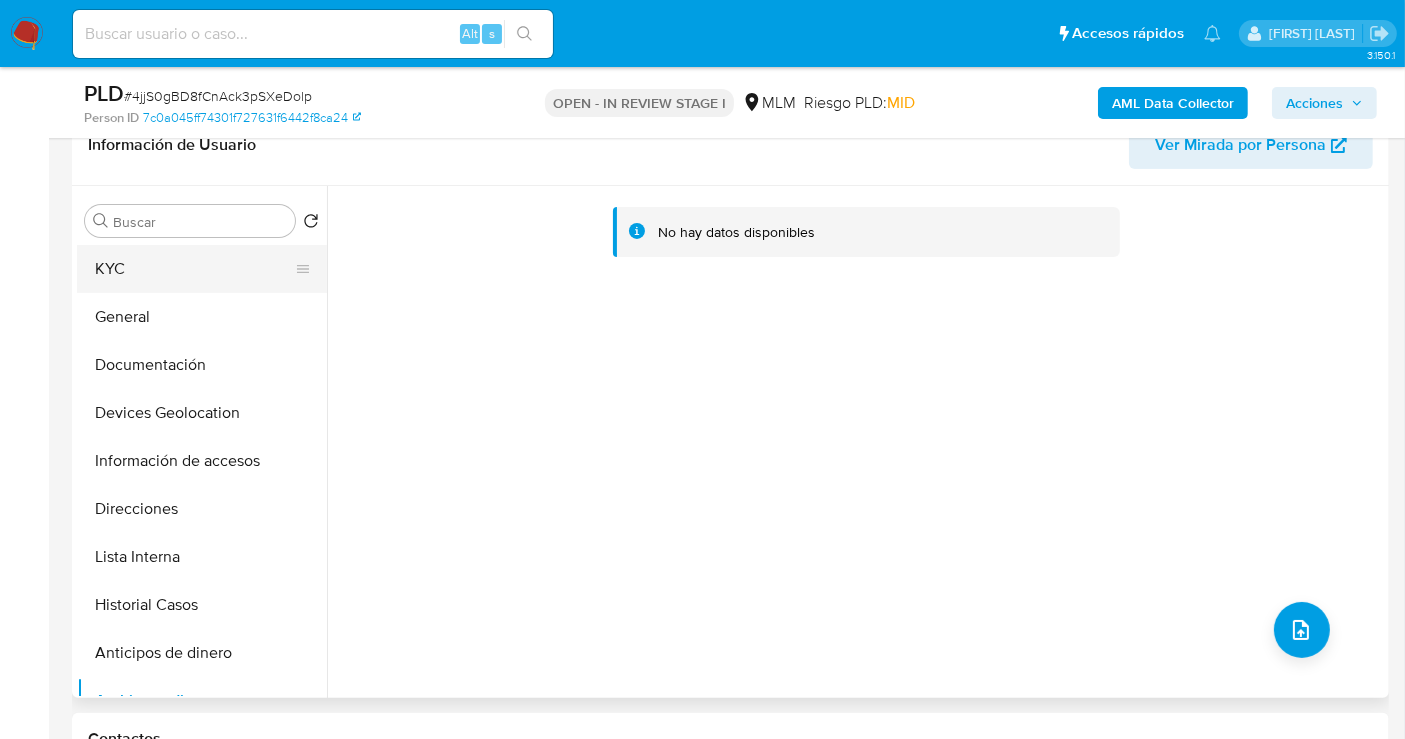 click on "KYC" at bounding box center (194, 269) 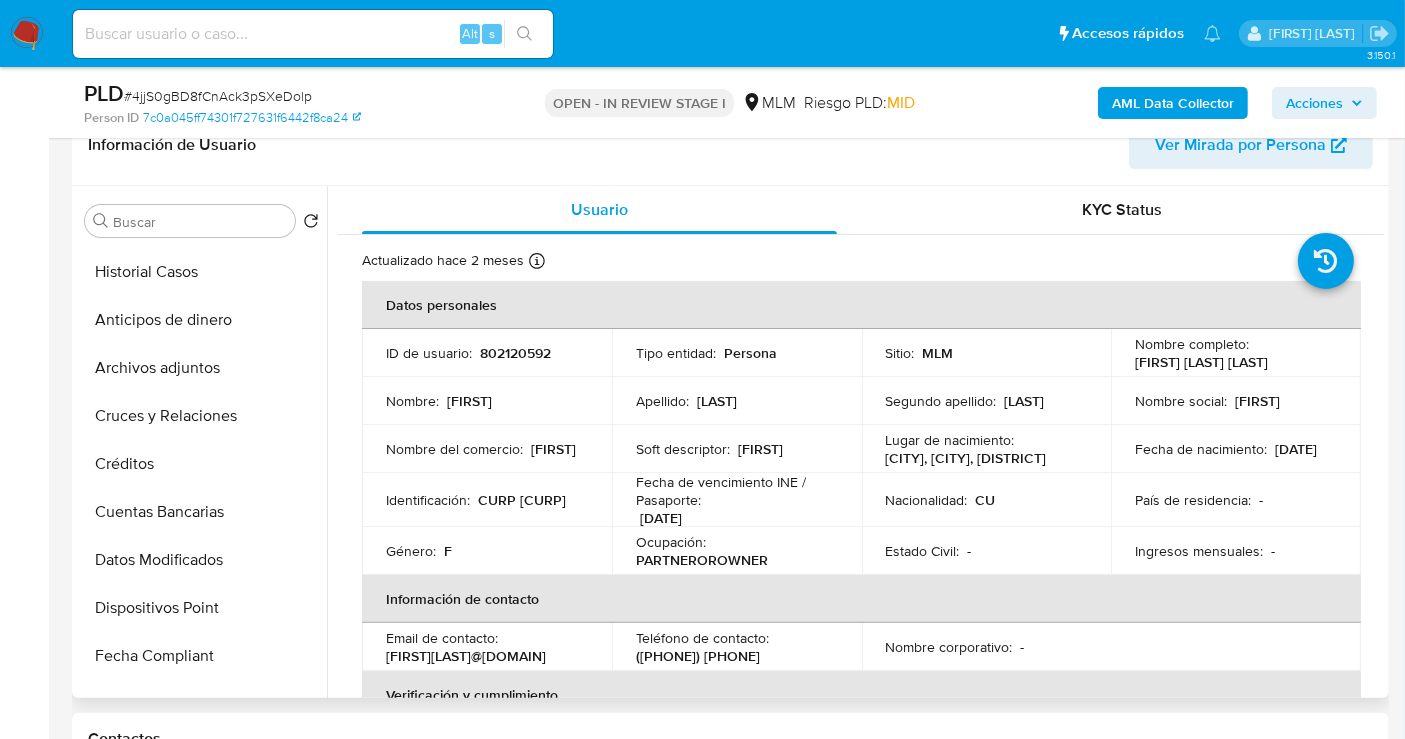 scroll, scrollTop: 444, scrollLeft: 0, axis: vertical 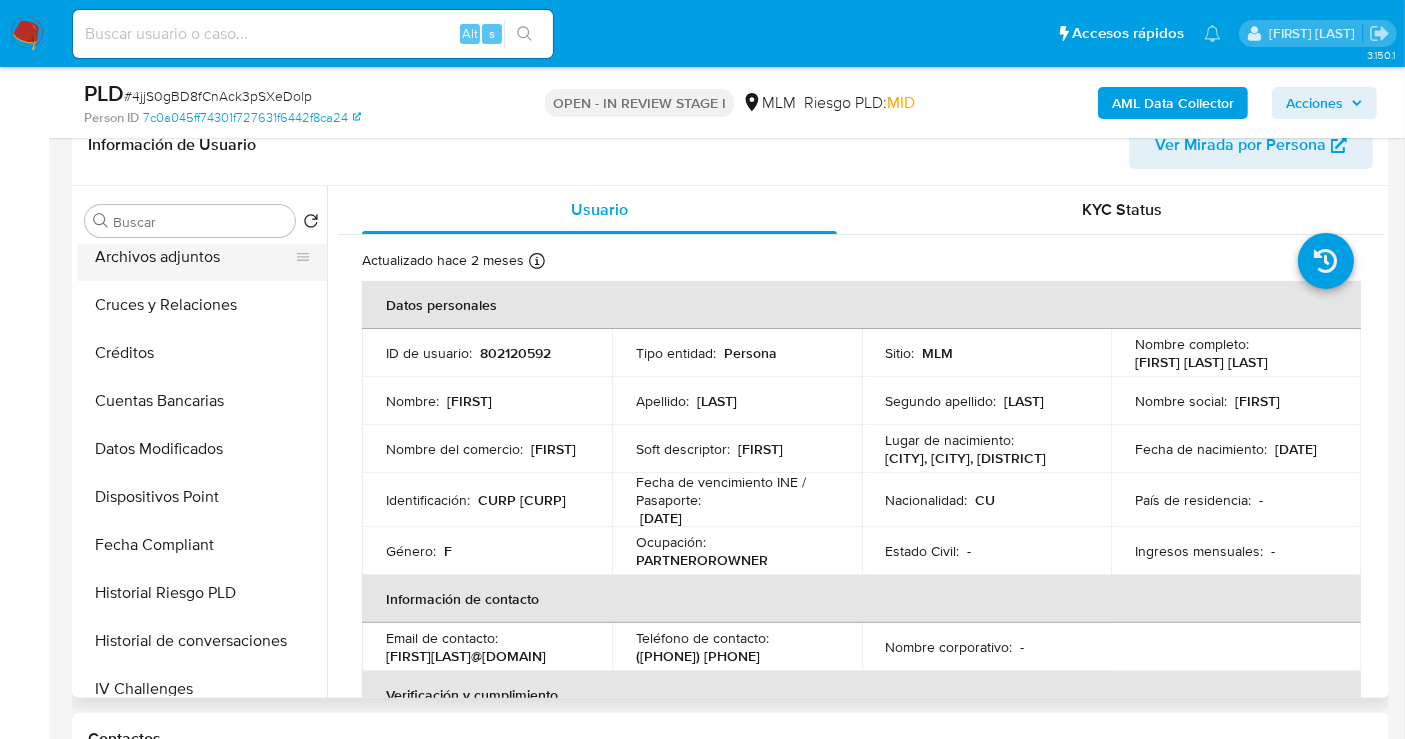 click on "Archivos adjuntos" at bounding box center (194, 257) 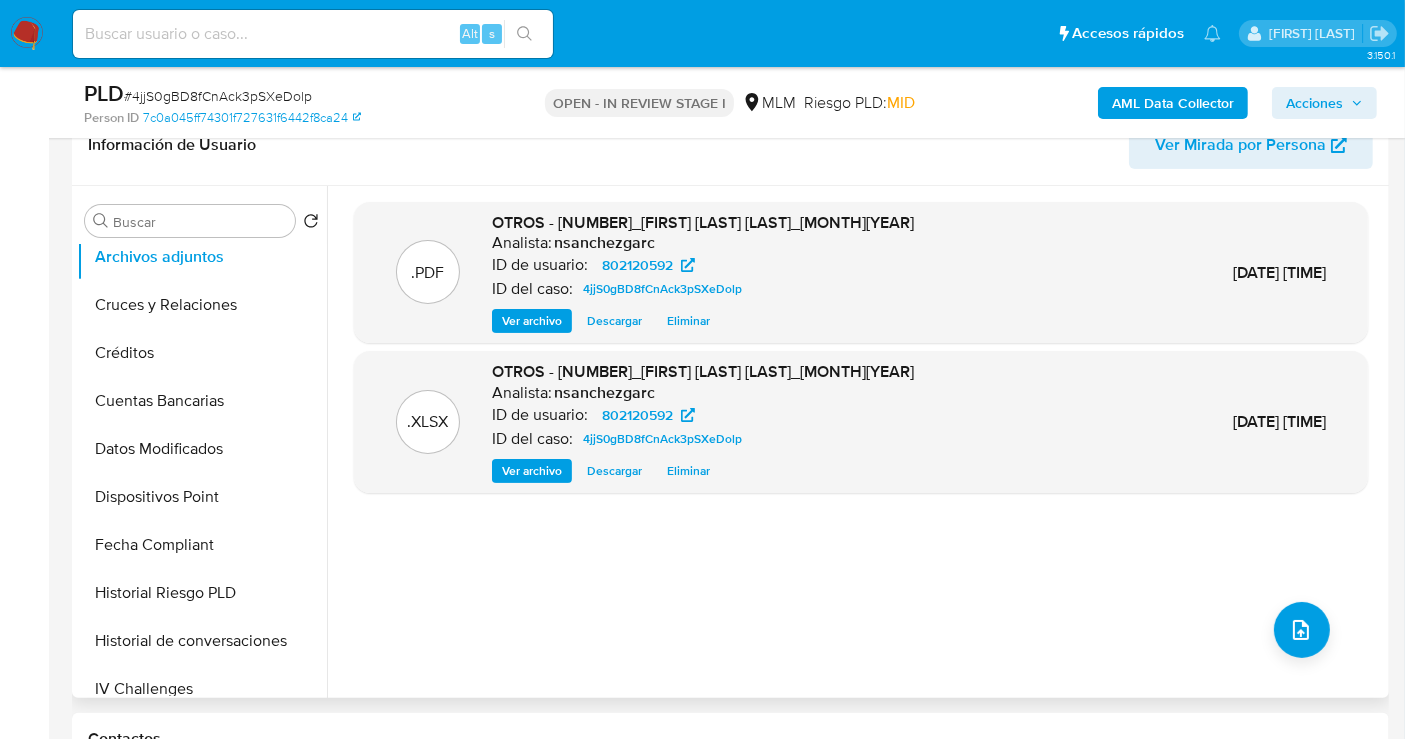 scroll, scrollTop: 0, scrollLeft: 0, axis: both 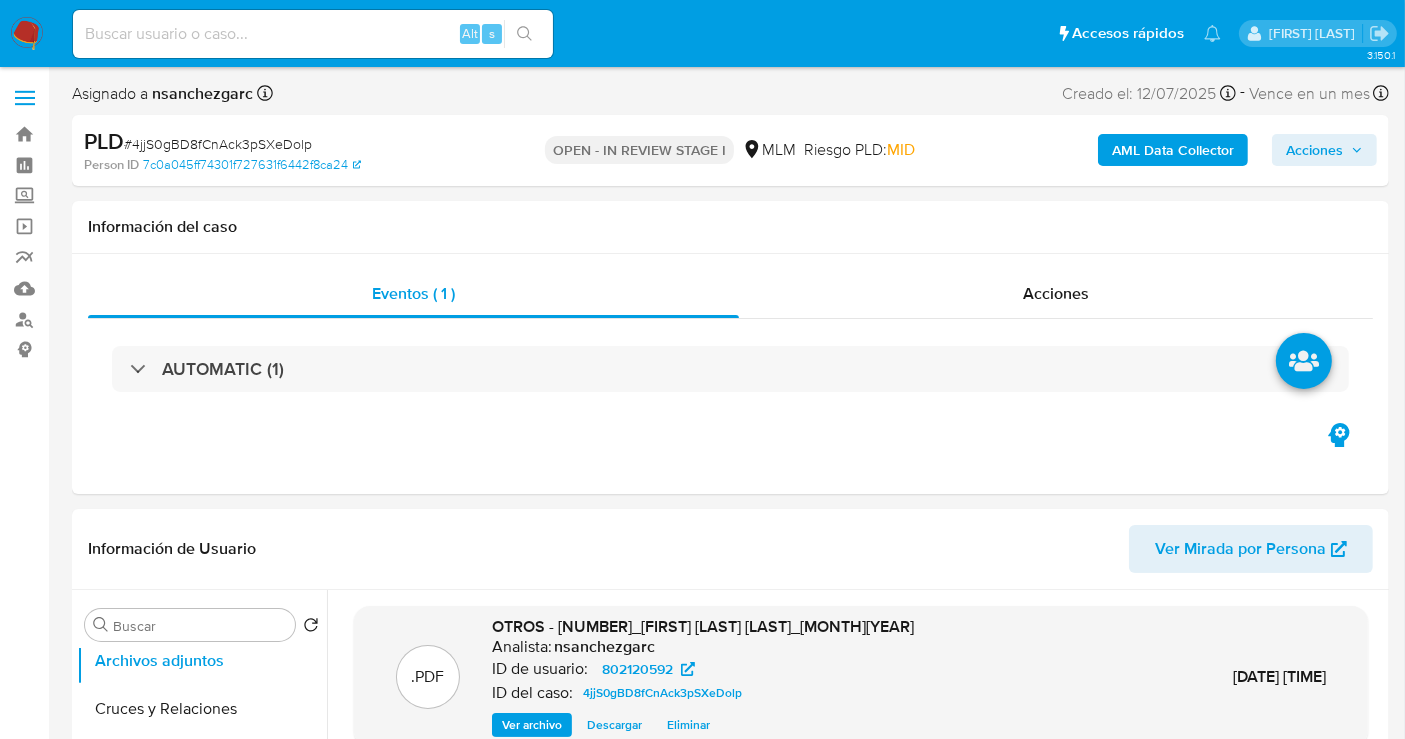 click on "Acciones" at bounding box center [1314, 150] 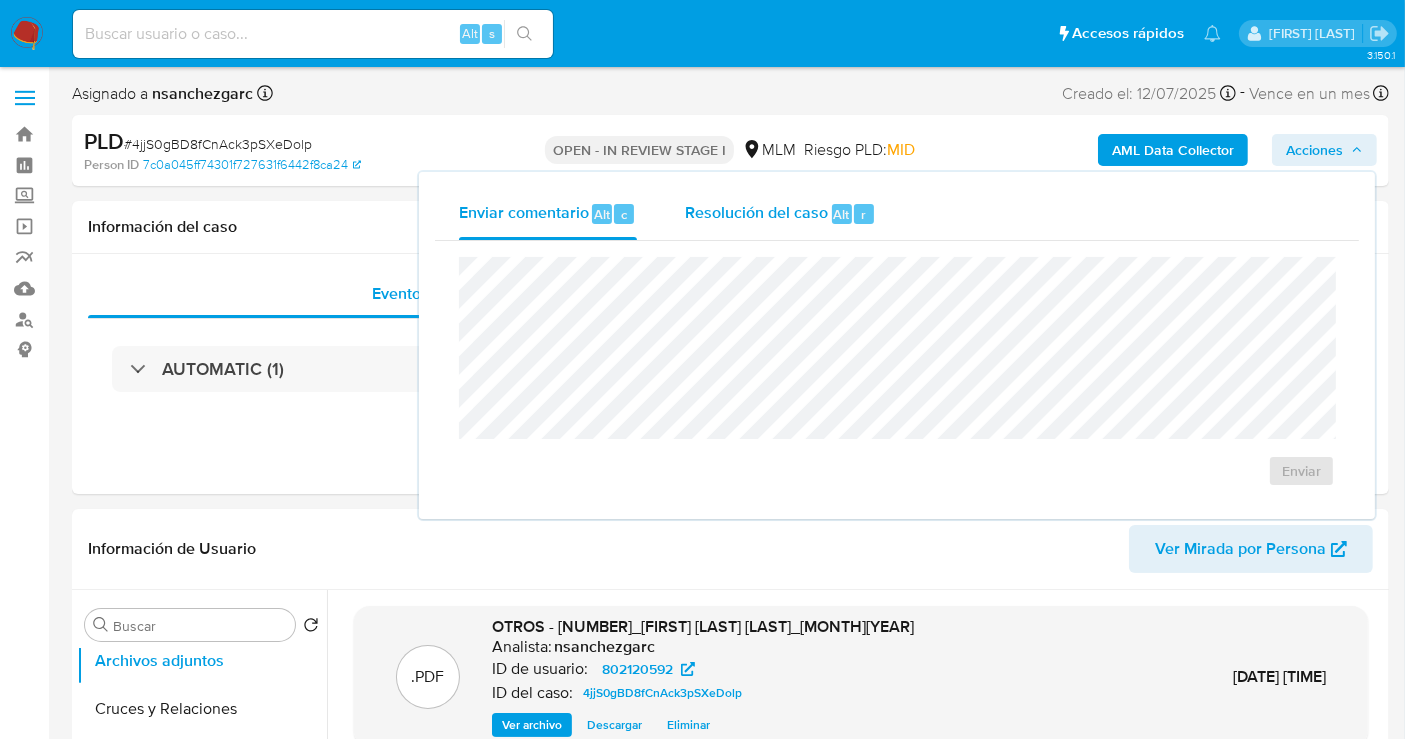 click on "Resolución del caso" at bounding box center [756, 213] 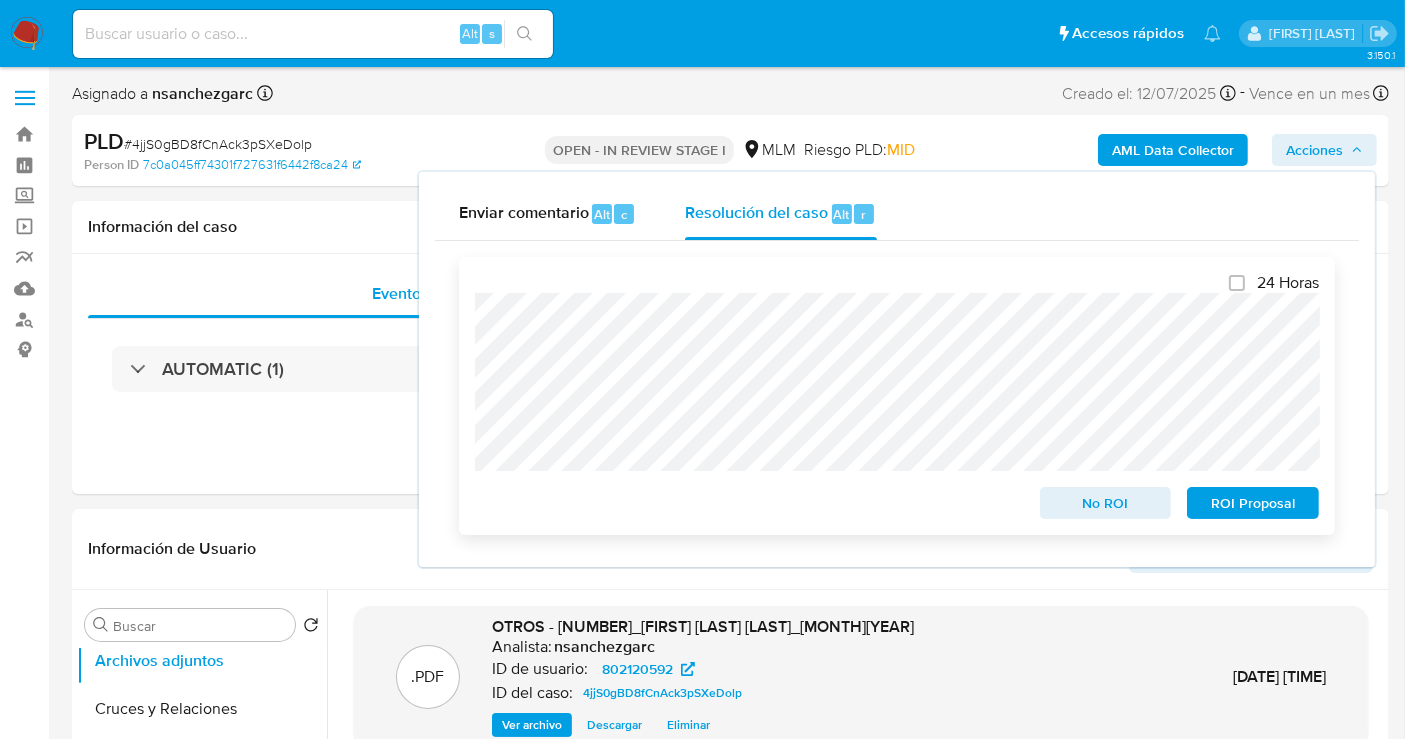 click on "No ROI" at bounding box center (1106, 503) 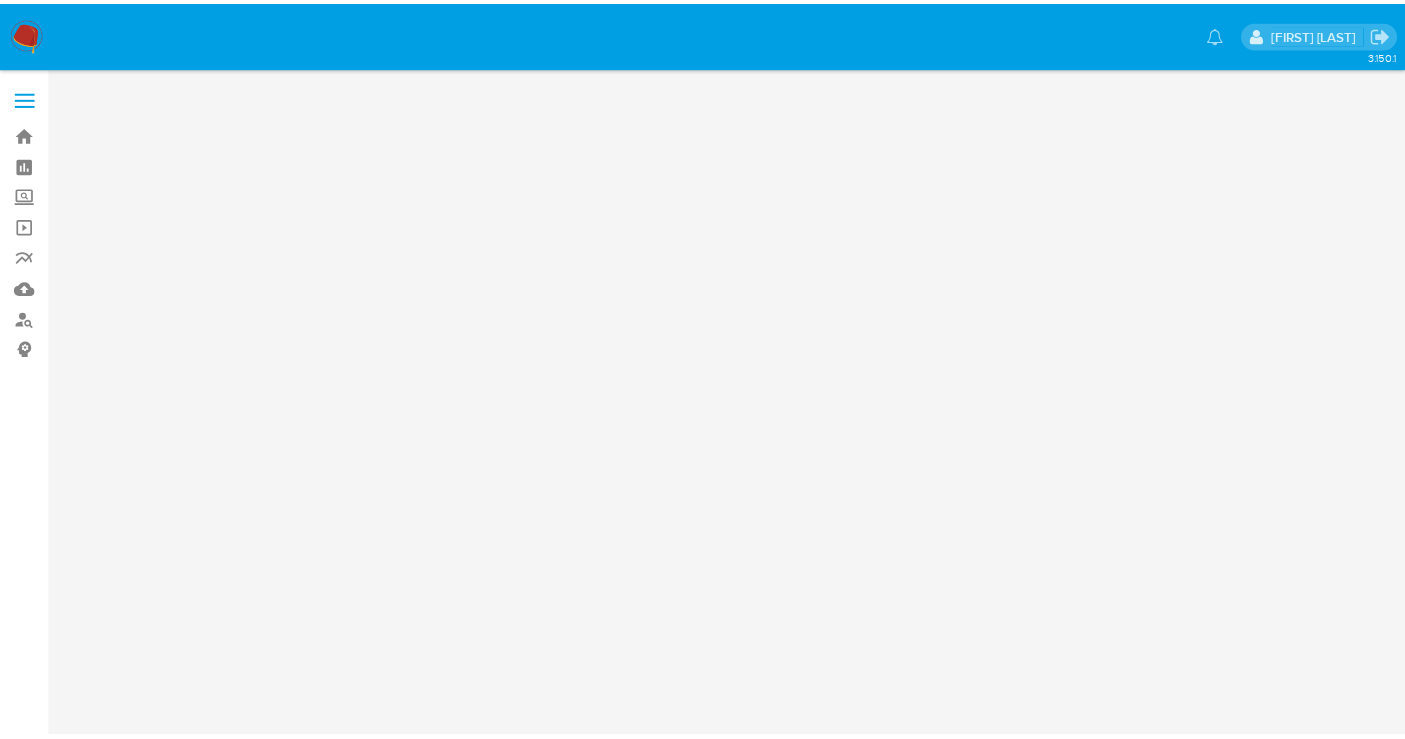 scroll, scrollTop: 0, scrollLeft: 0, axis: both 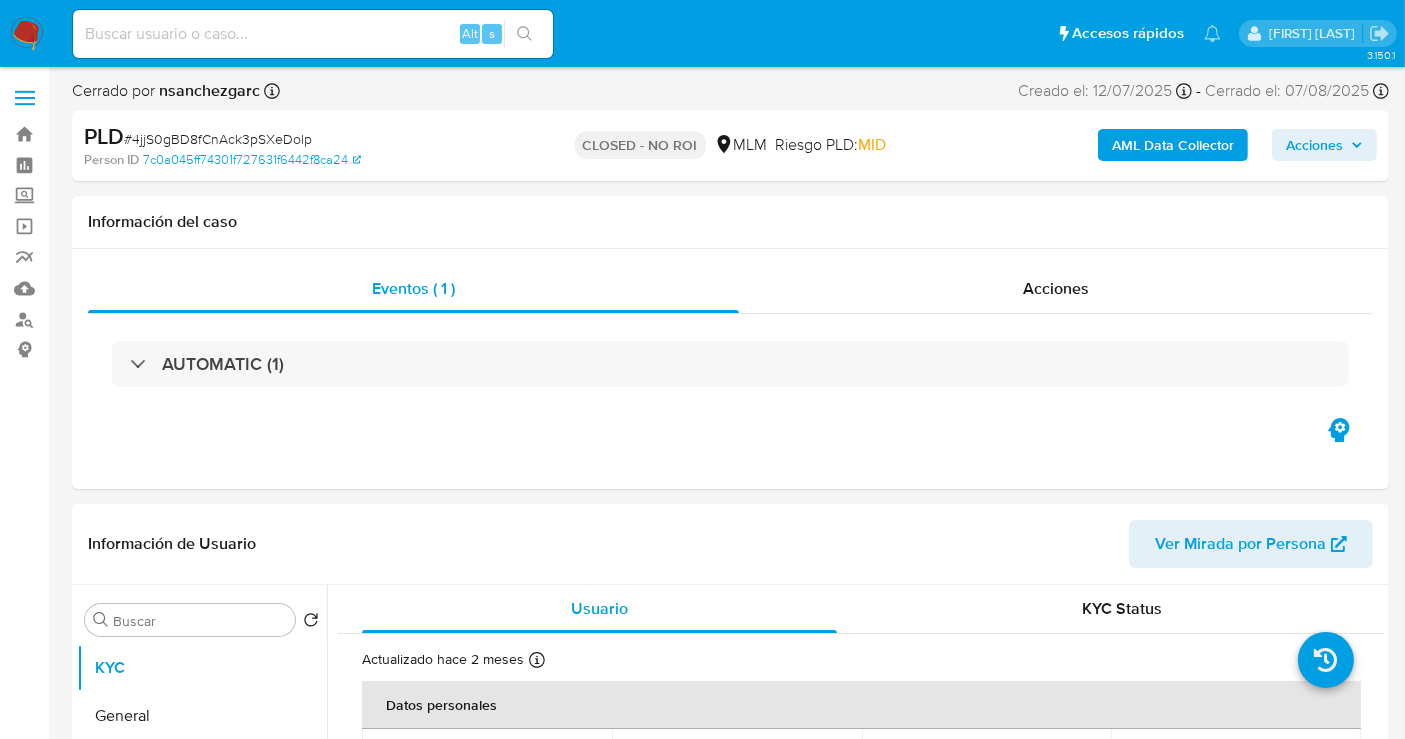 select on "10" 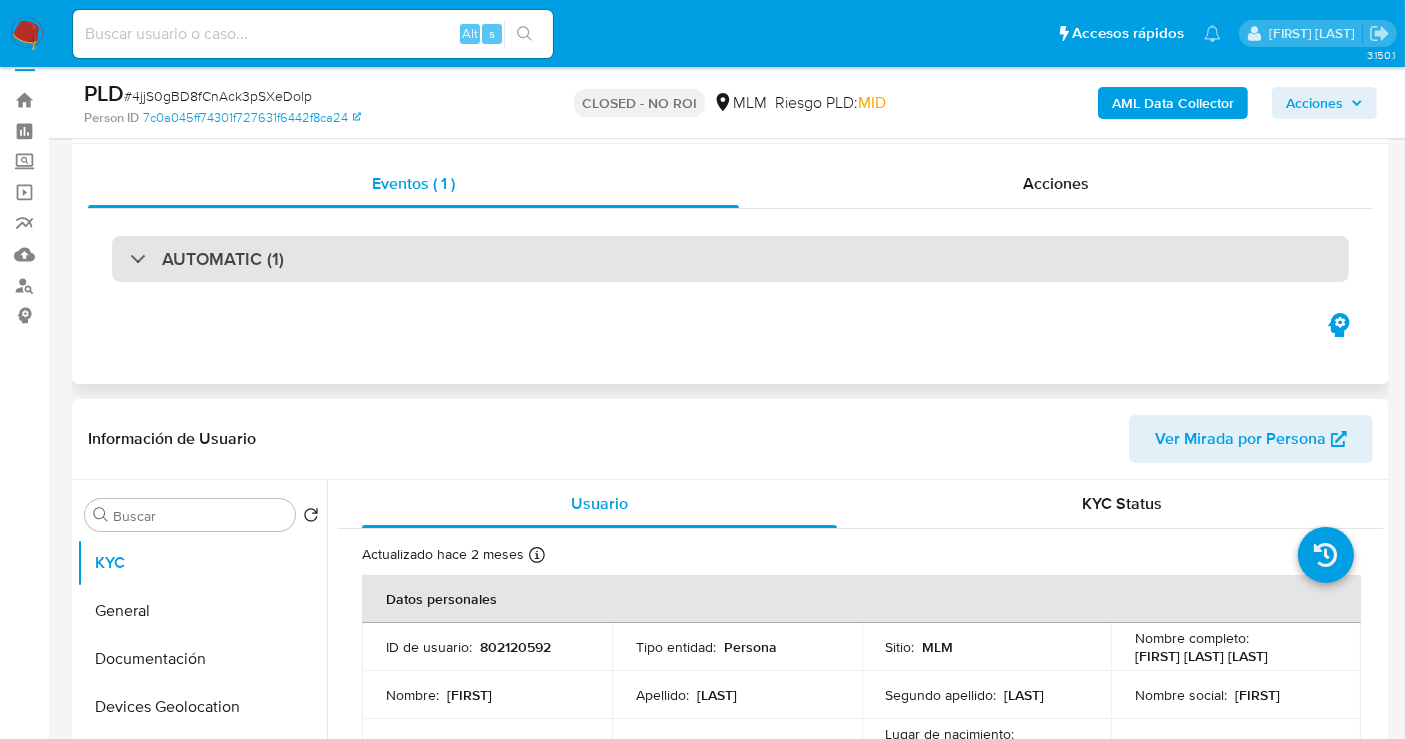scroll, scrollTop: 0, scrollLeft: 0, axis: both 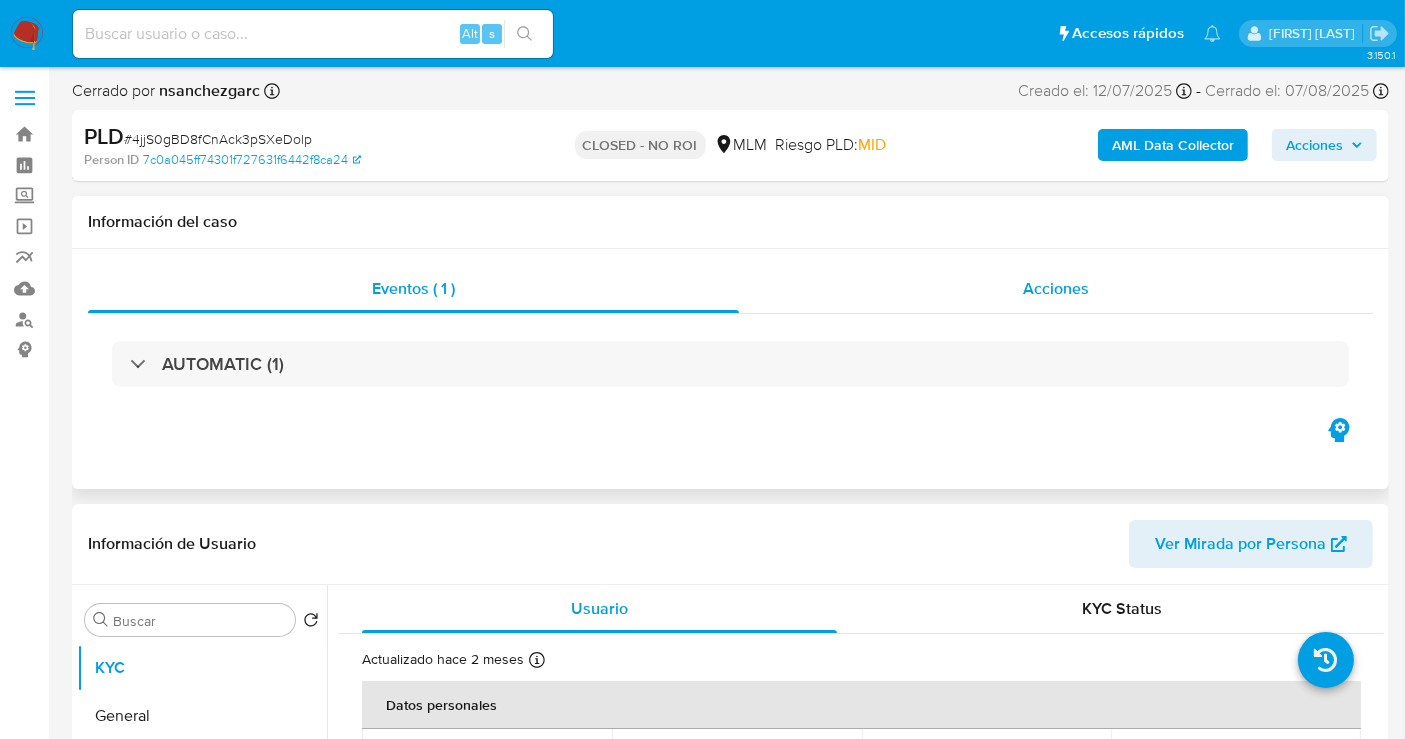 click on "Acciones" at bounding box center [1056, 289] 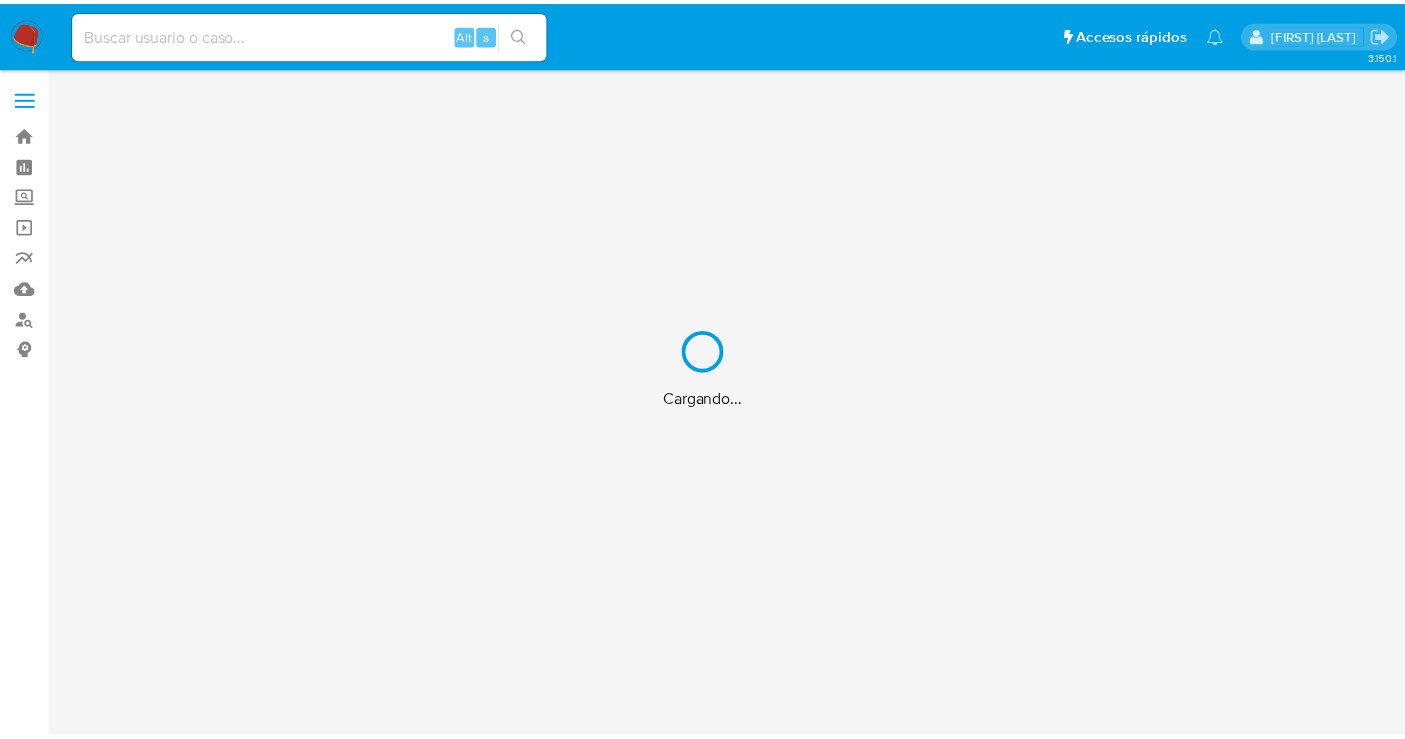 scroll, scrollTop: 0, scrollLeft: 0, axis: both 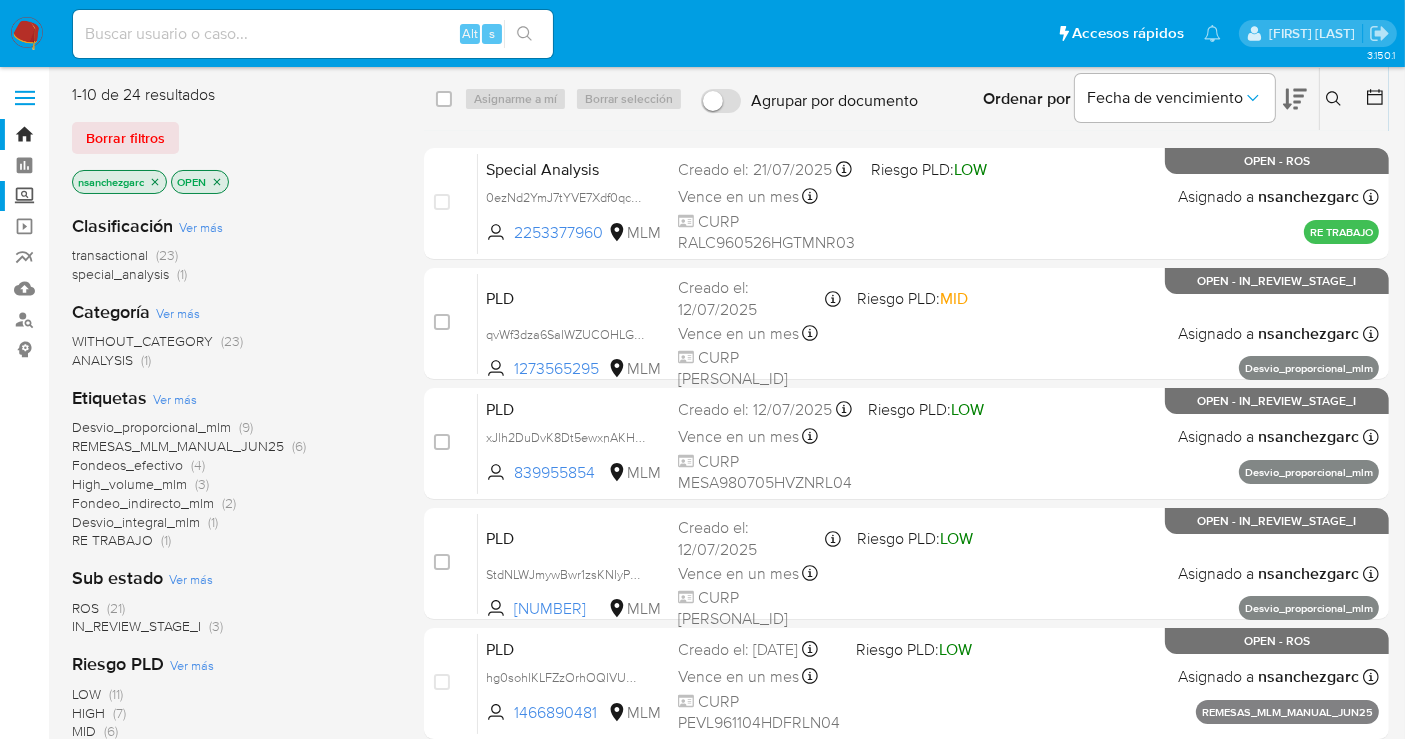 click on "Screening" at bounding box center [119, 196] 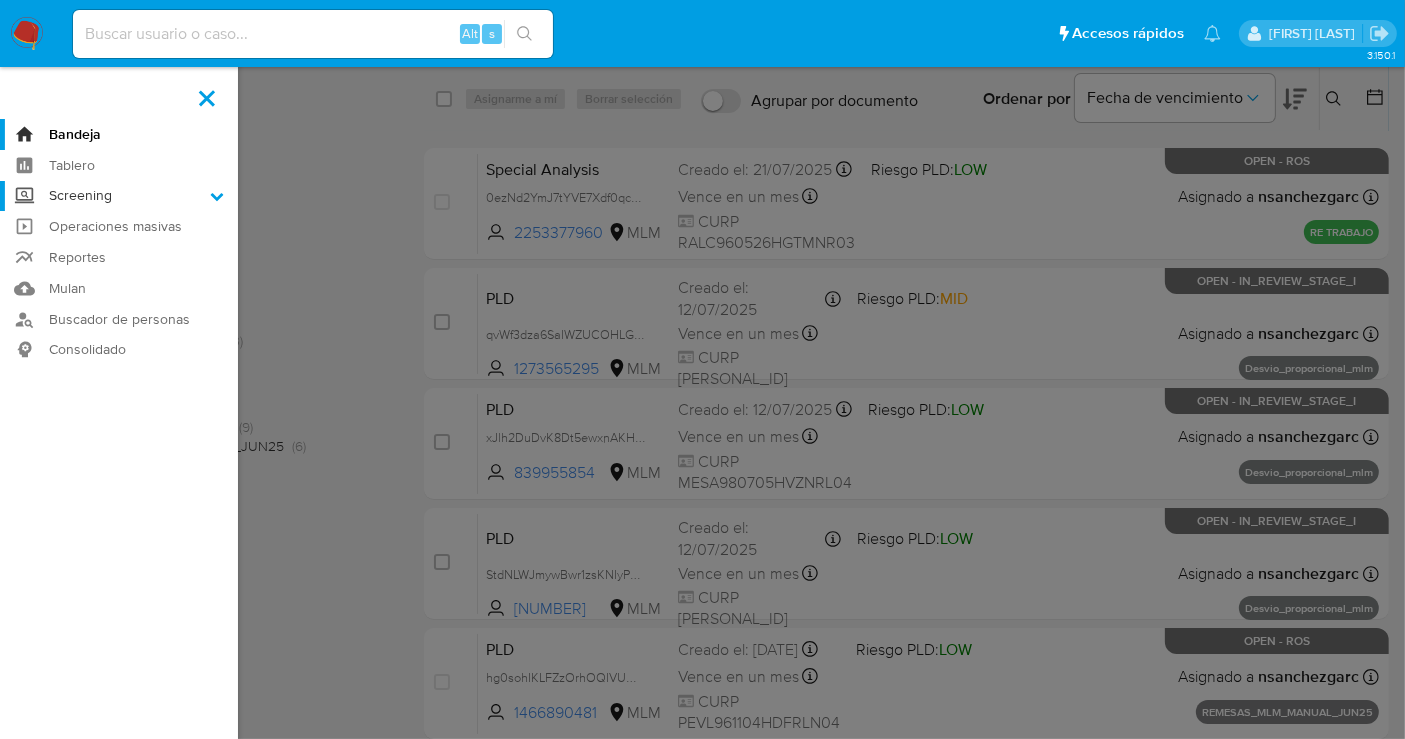 click on "Screening" at bounding box center (0, 0) 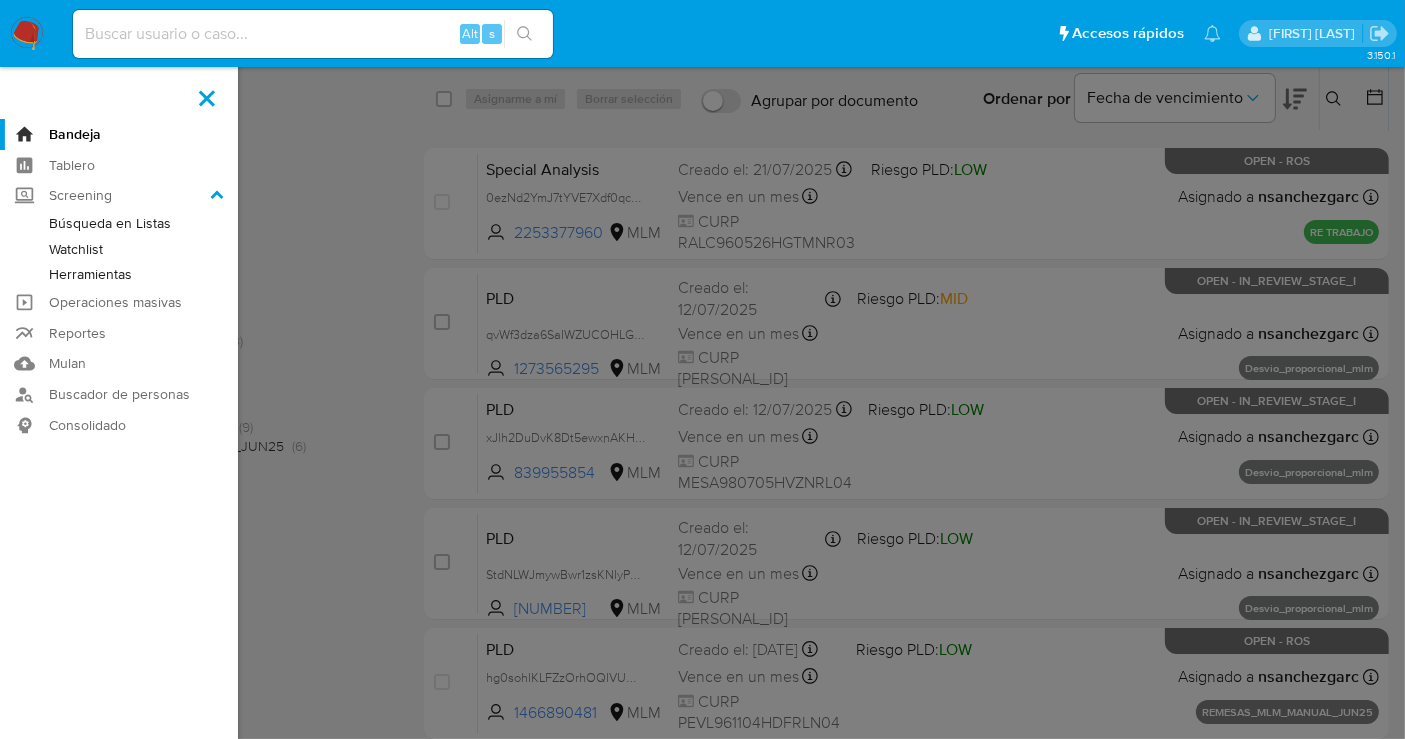 click on "Herramientas" at bounding box center [119, 274] 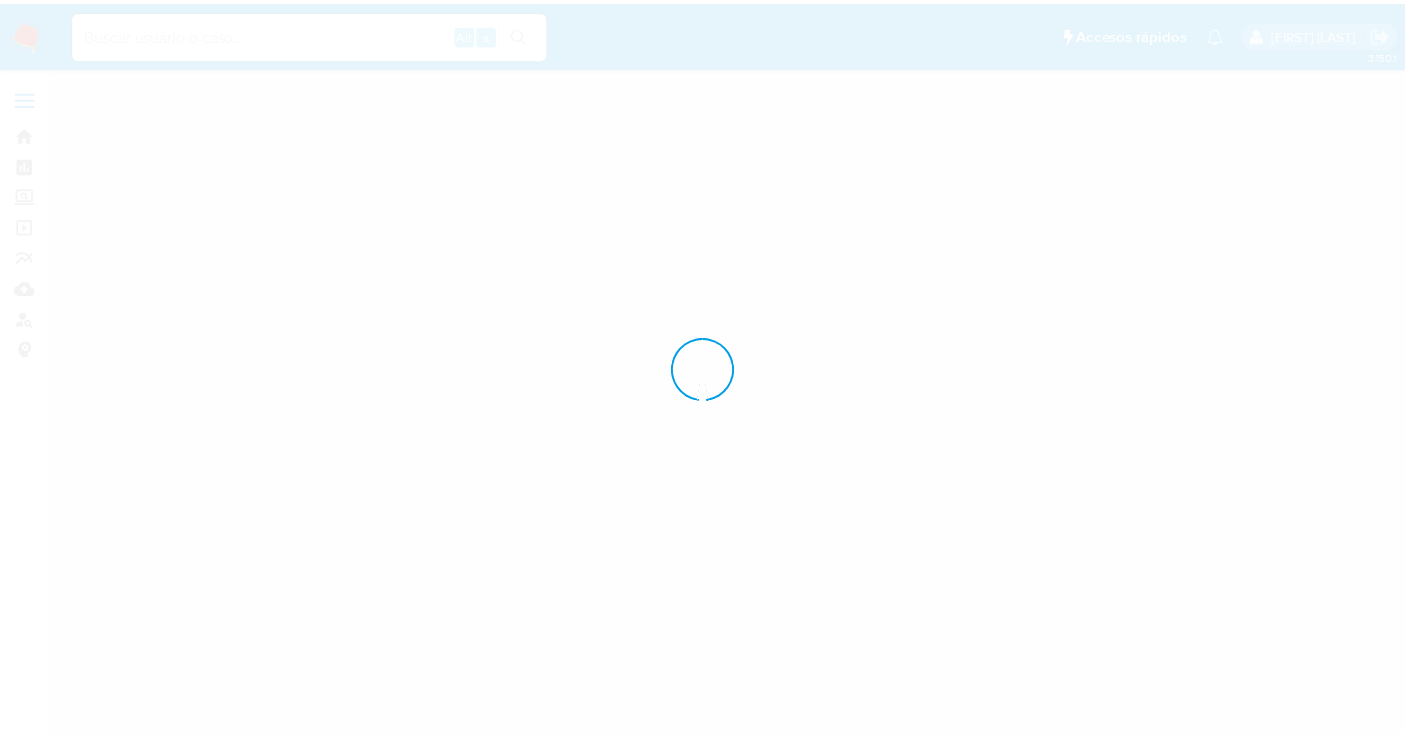 scroll, scrollTop: 0, scrollLeft: 0, axis: both 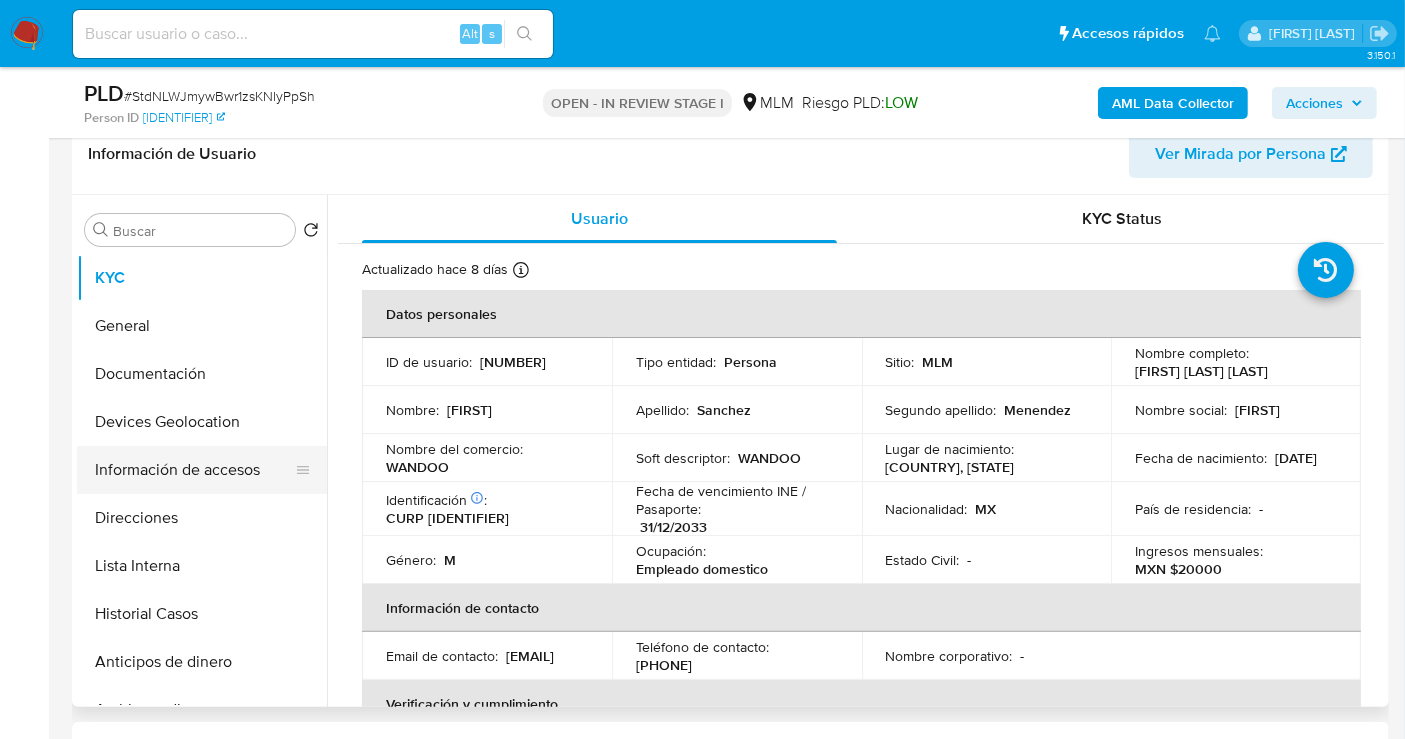 select on "10" 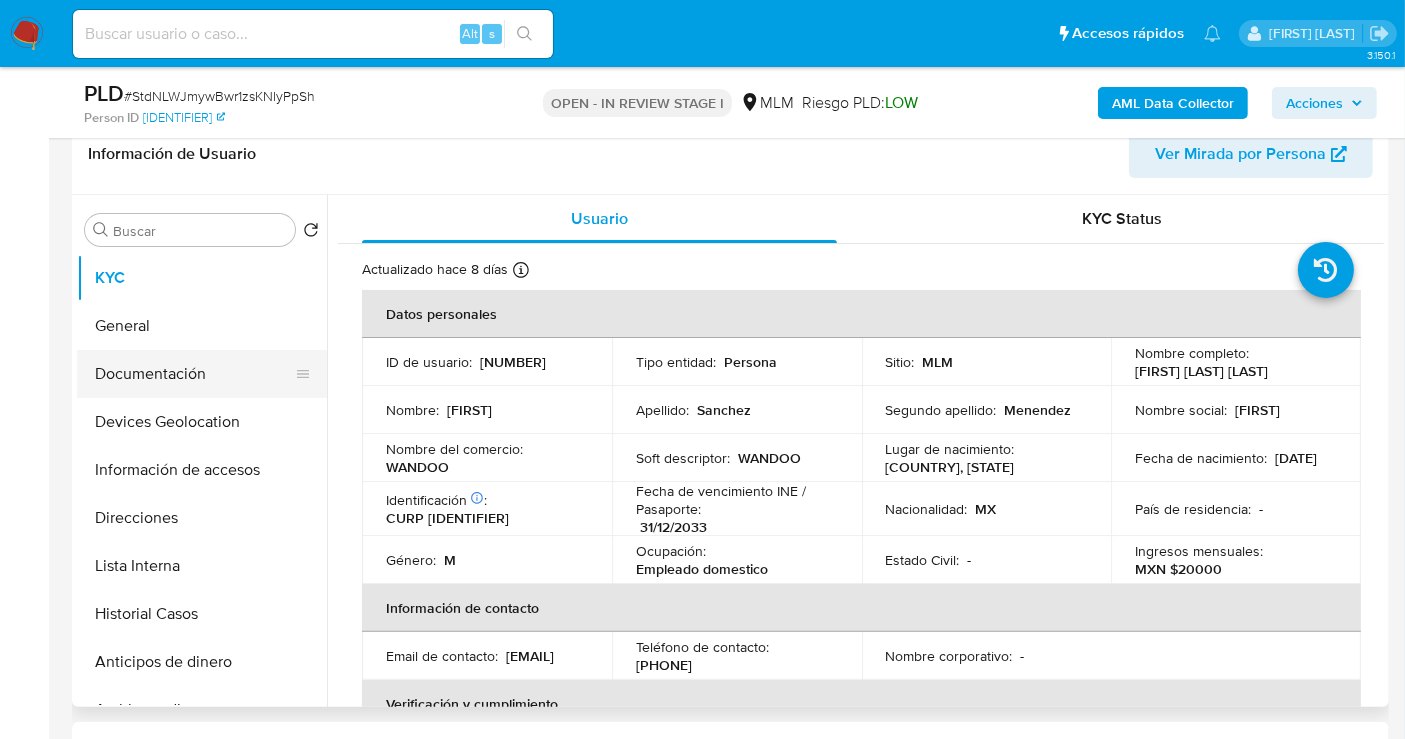 scroll, scrollTop: 333, scrollLeft: 0, axis: vertical 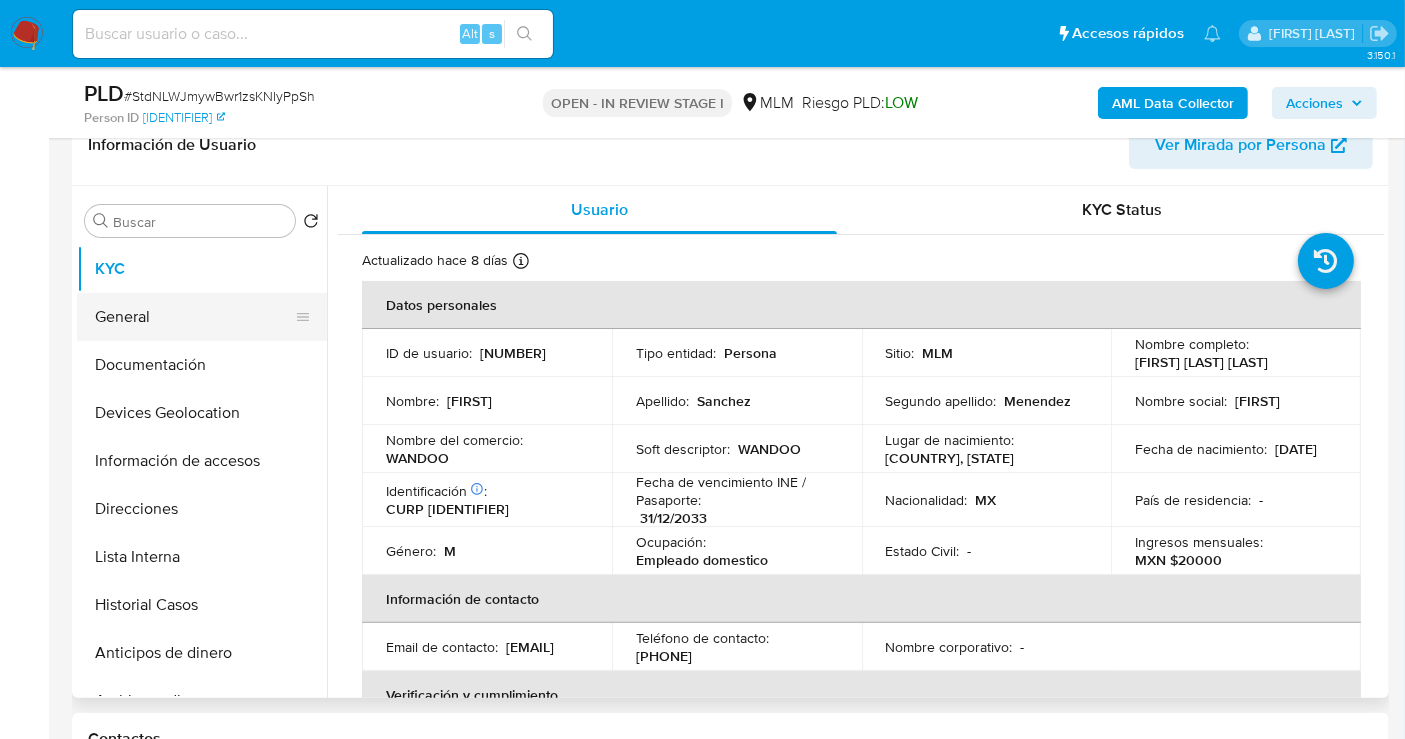 click on "General" at bounding box center (194, 317) 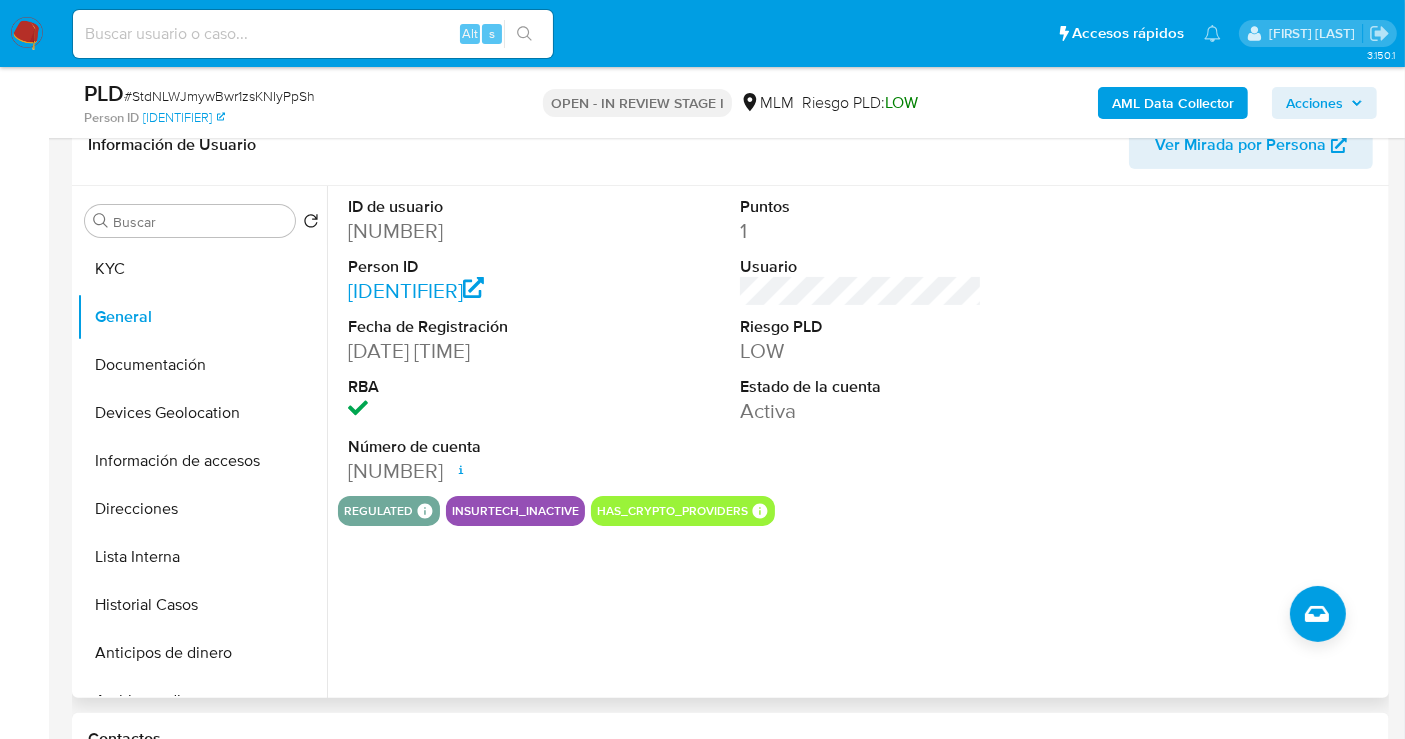 drag, startPoint x: 602, startPoint y: 493, endPoint x: 394, endPoint y: 493, distance: 208 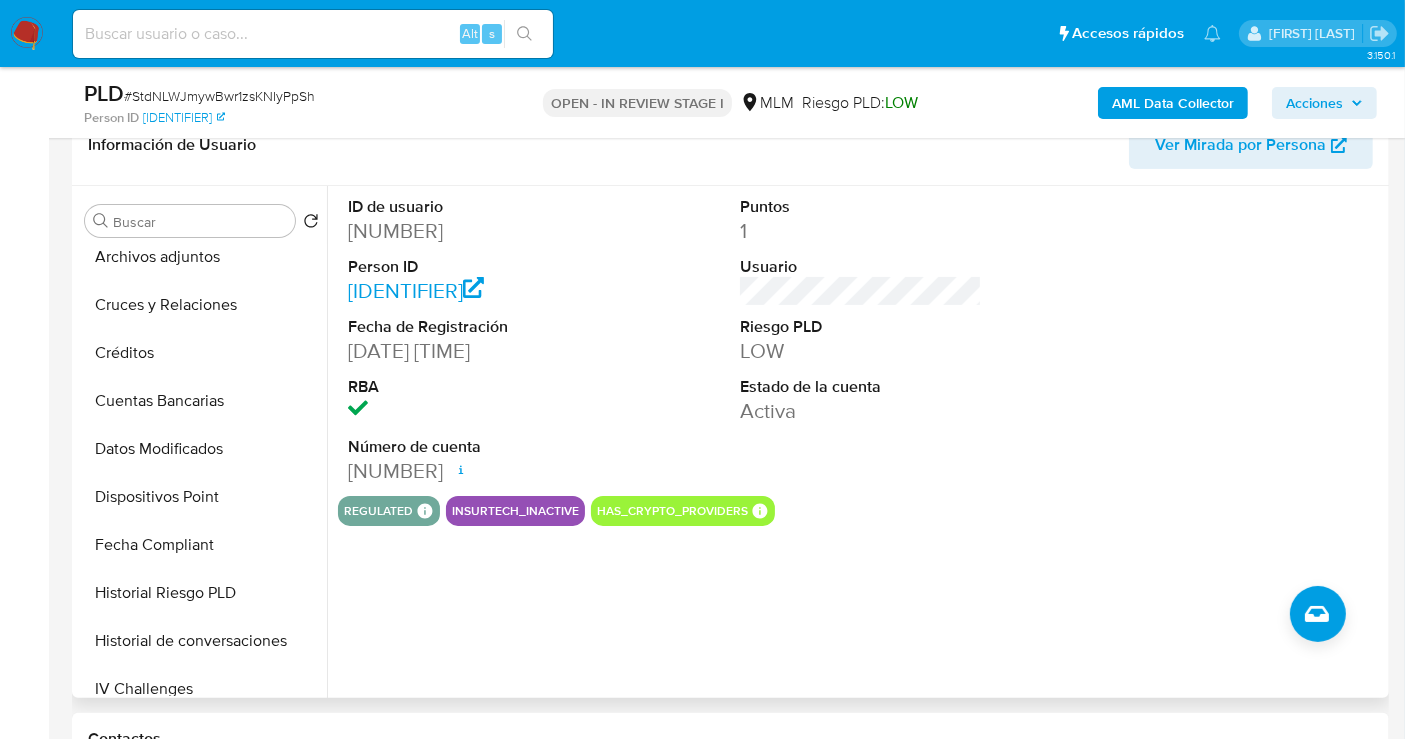 scroll, scrollTop: 555, scrollLeft: 0, axis: vertical 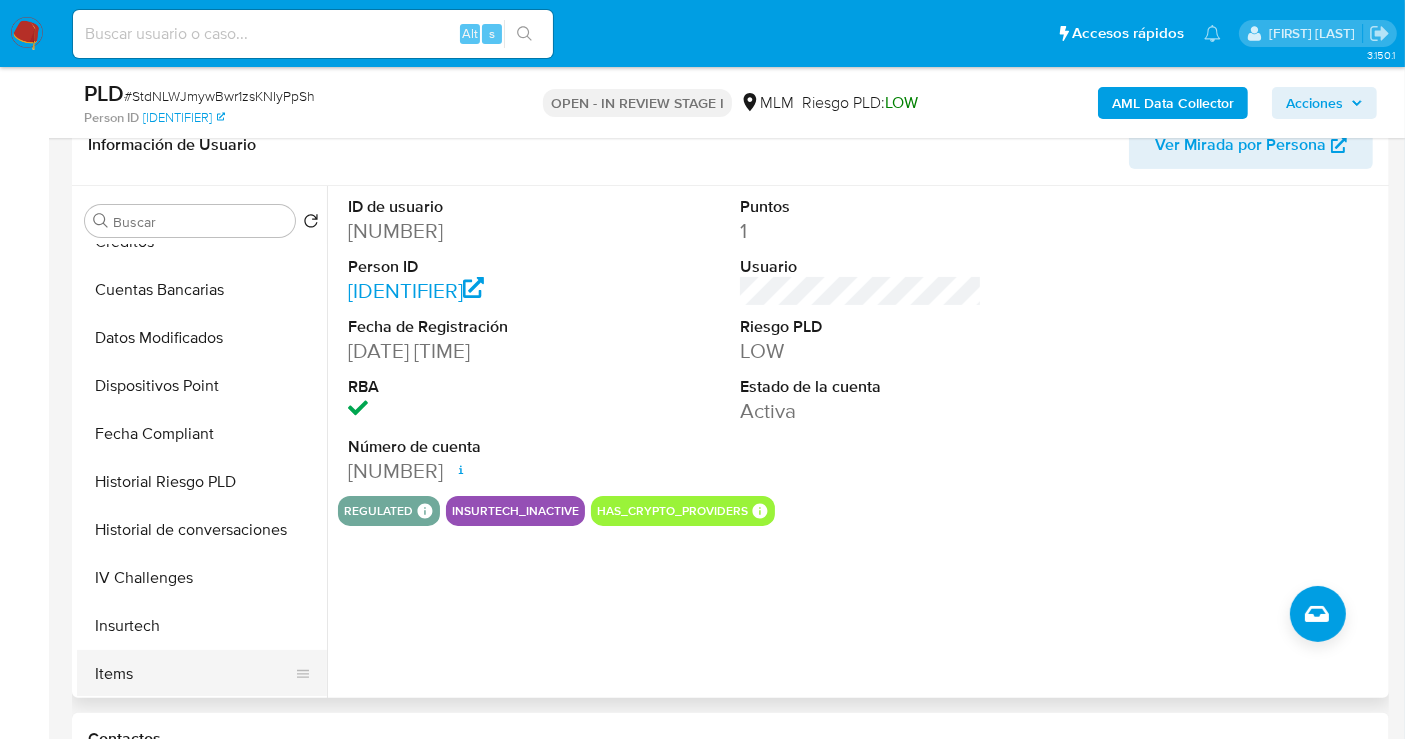 click on "Items" at bounding box center [194, 674] 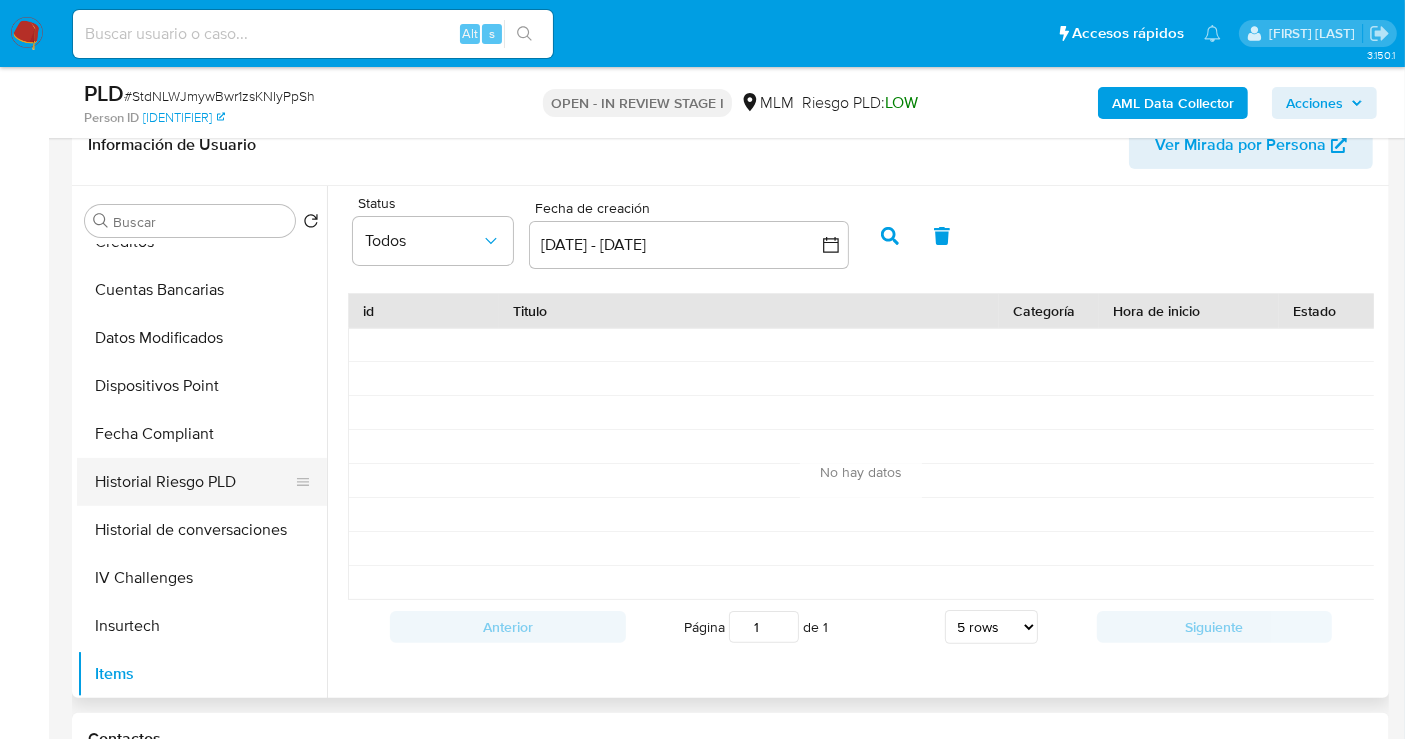 scroll, scrollTop: 333, scrollLeft: 0, axis: vertical 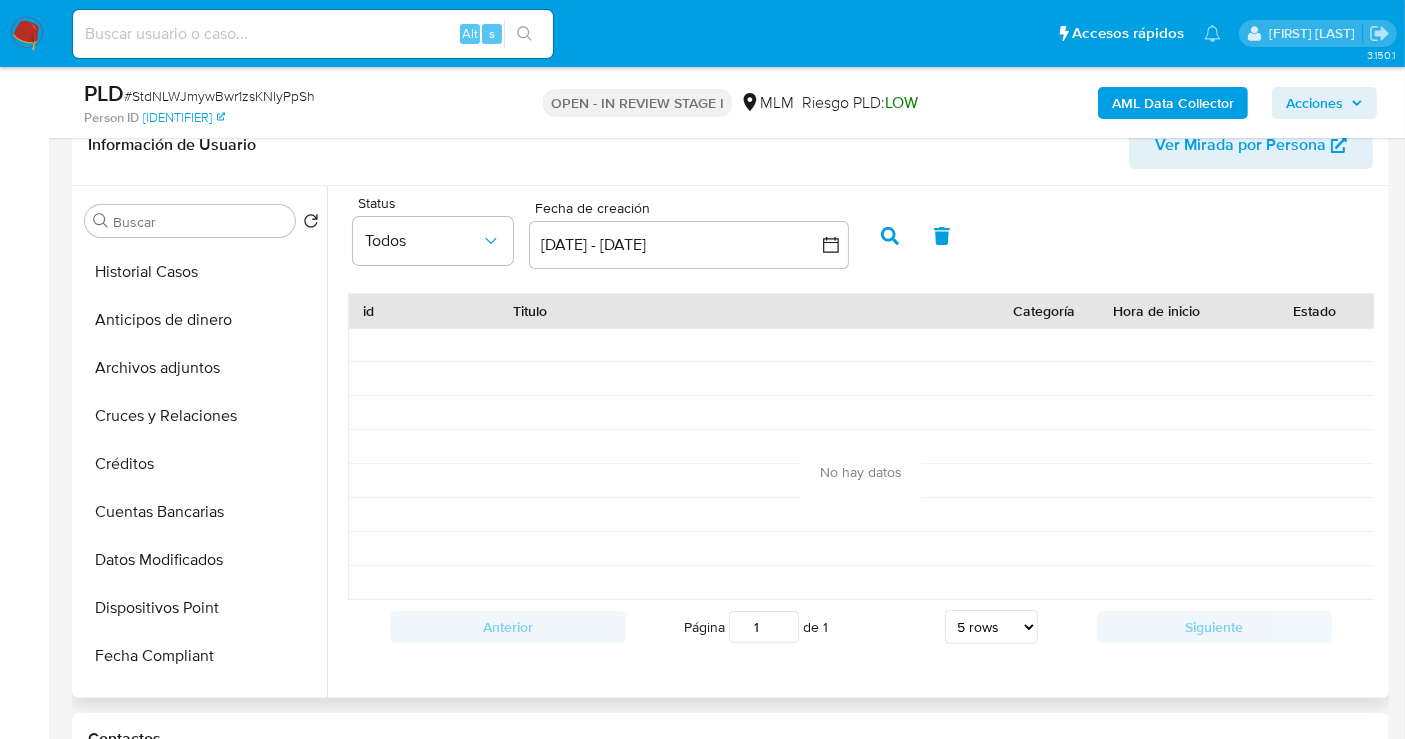 type 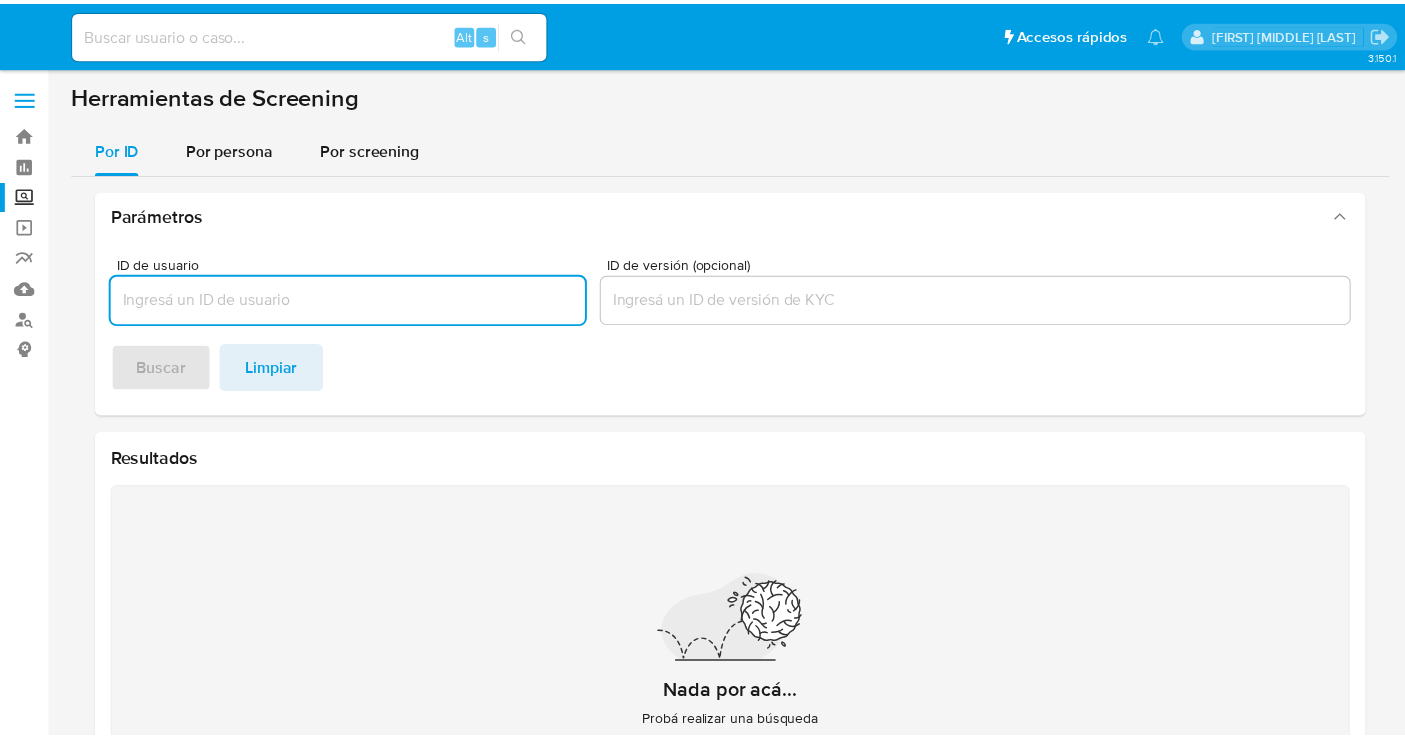 scroll, scrollTop: 0, scrollLeft: 0, axis: both 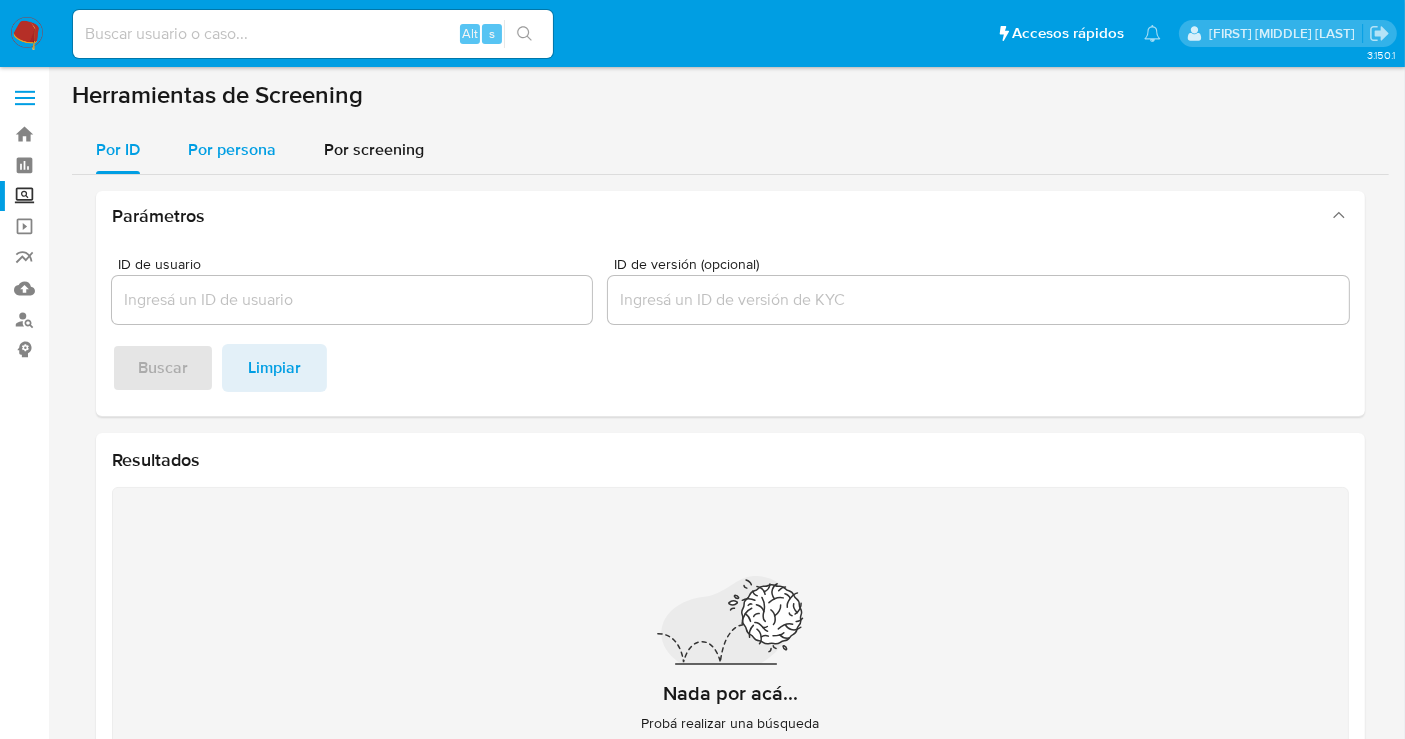 click on "Por persona" at bounding box center (232, 149) 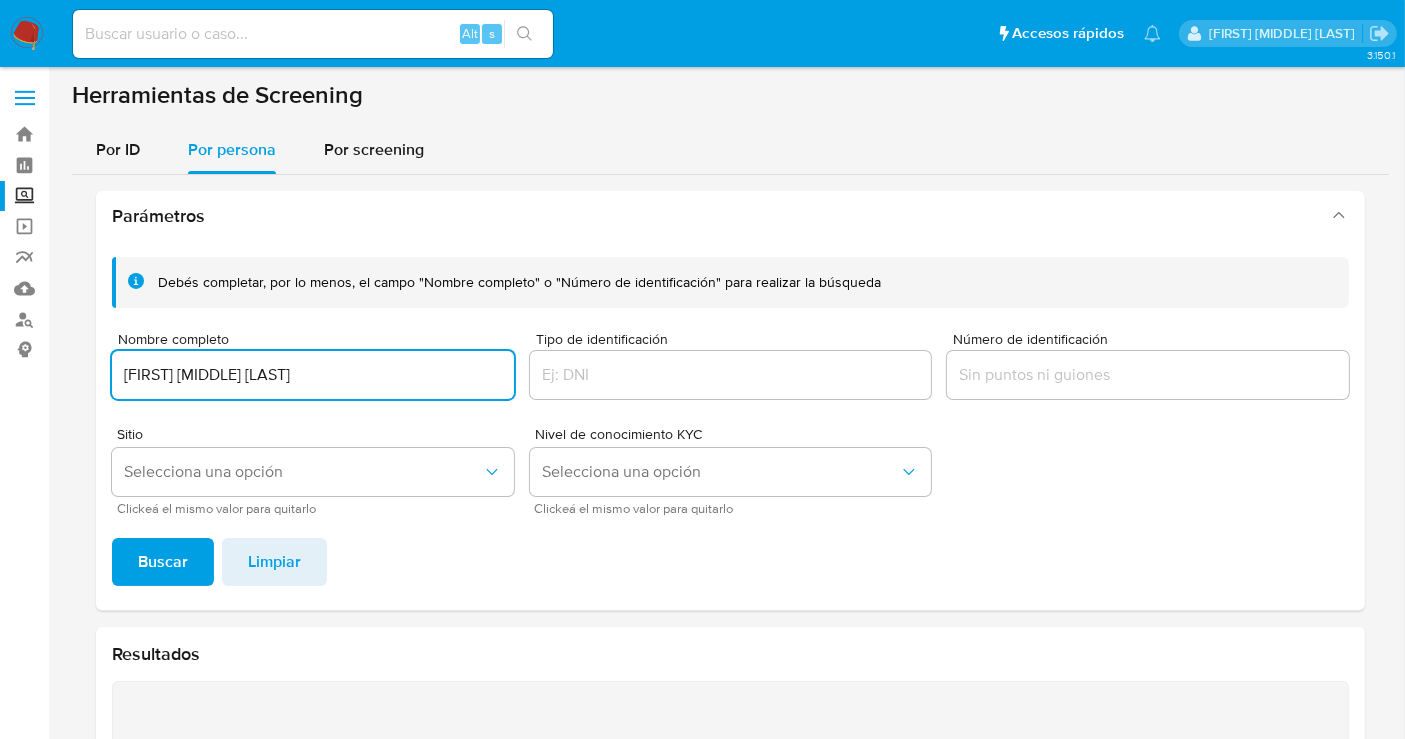 click on "Buscar" at bounding box center [163, 562] 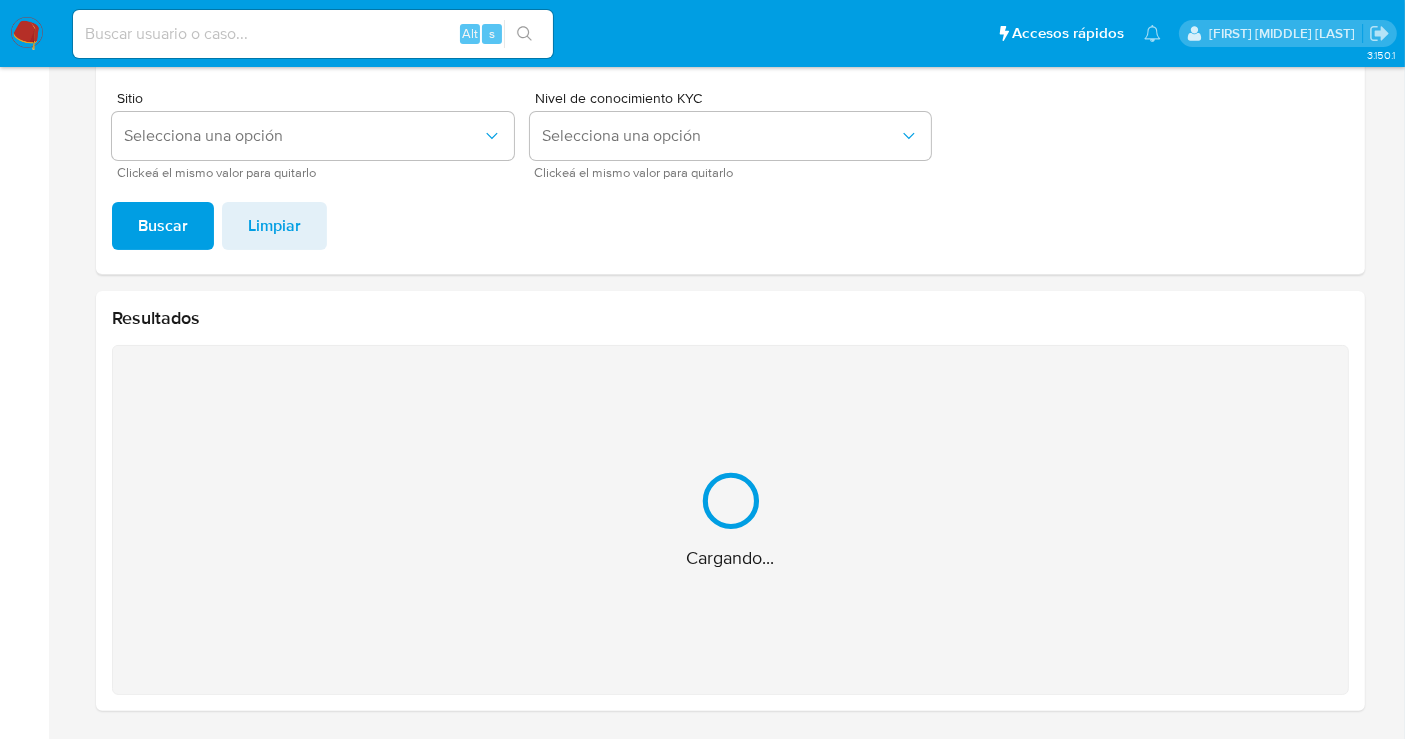 scroll, scrollTop: 17, scrollLeft: 0, axis: vertical 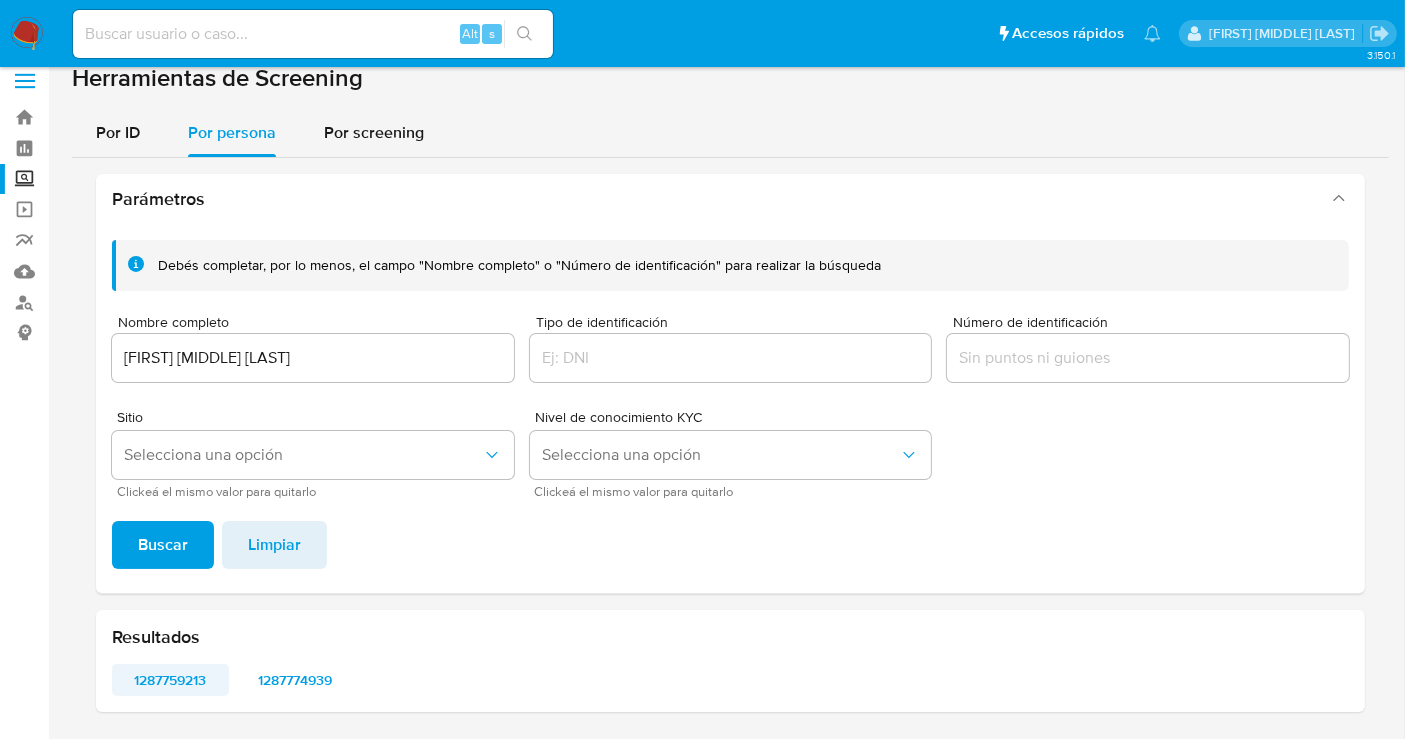 click on "1287759213" at bounding box center (170, 680) 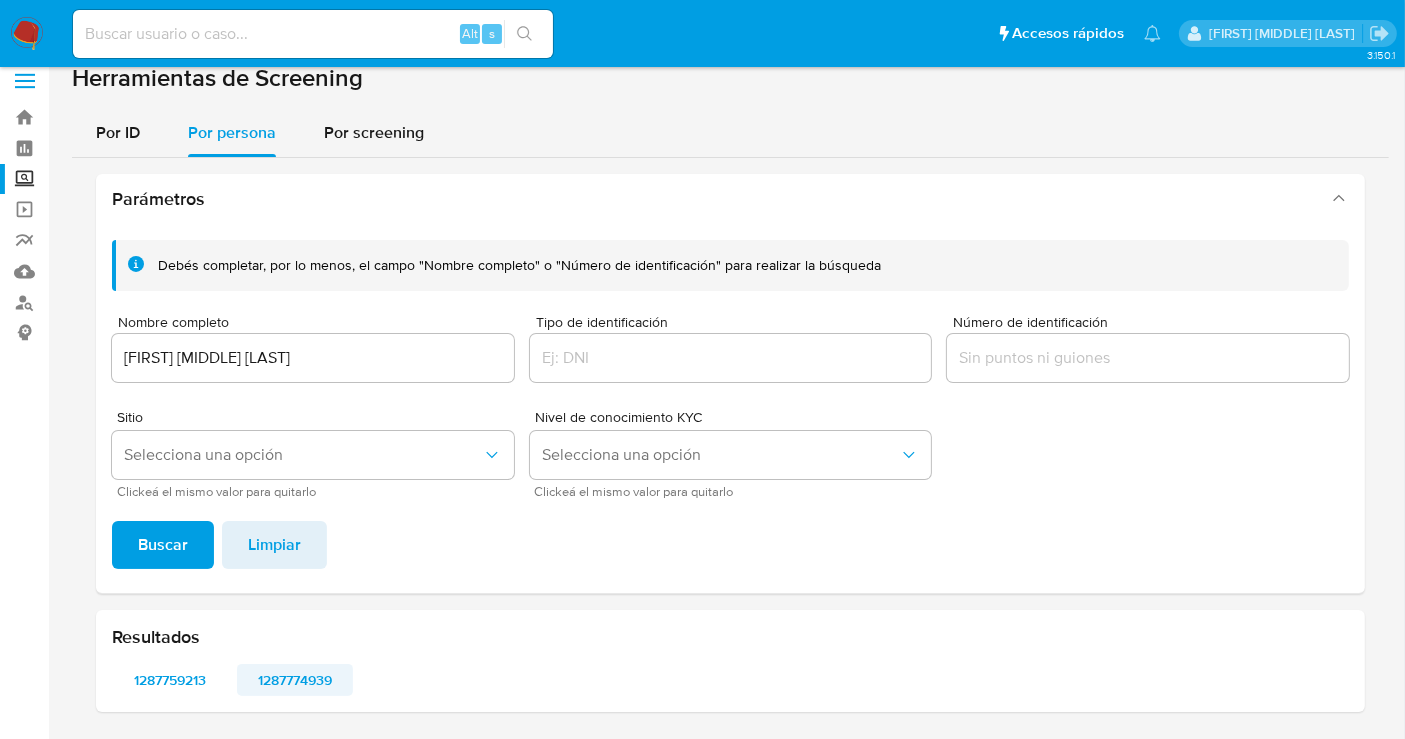 click on "1287774939" at bounding box center (295, 680) 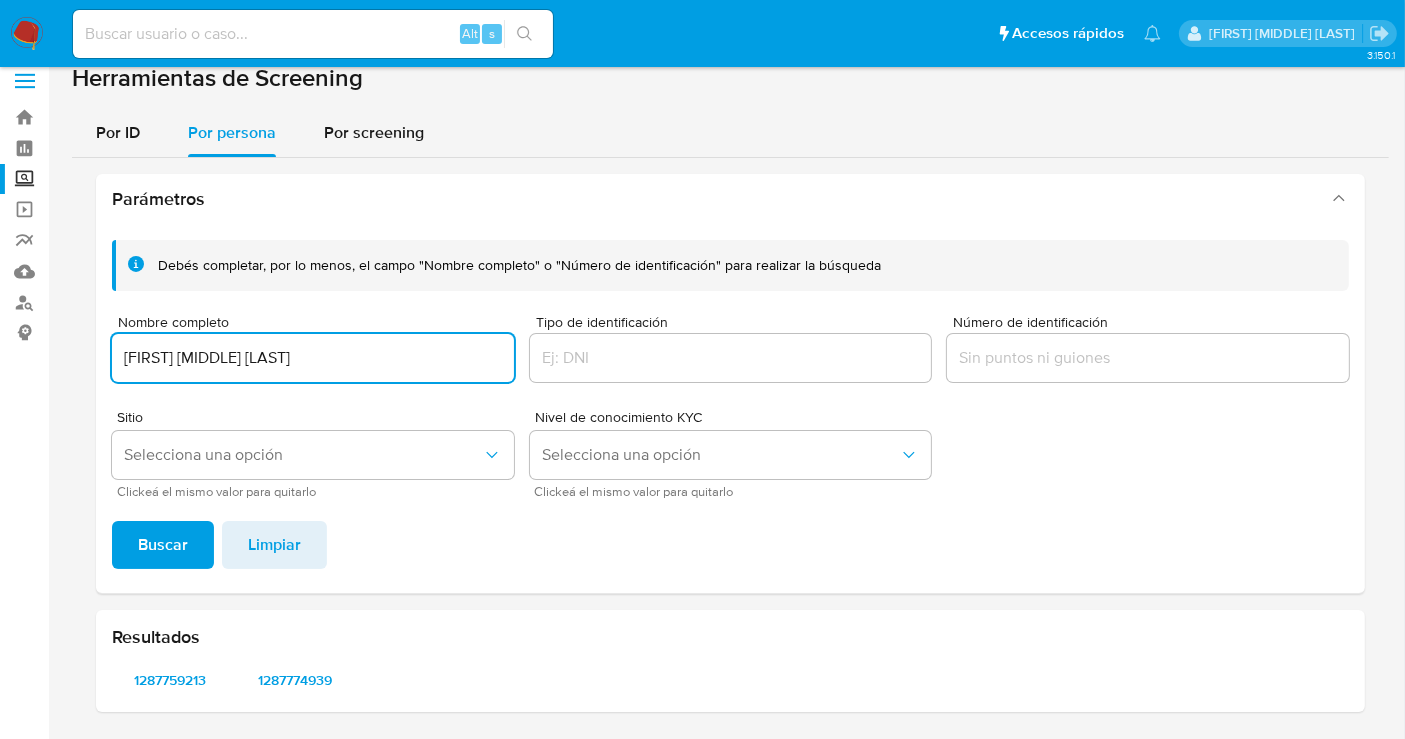 click on "CARLOS ENRIQUE DE LEON MALPICA" at bounding box center (313, 358) 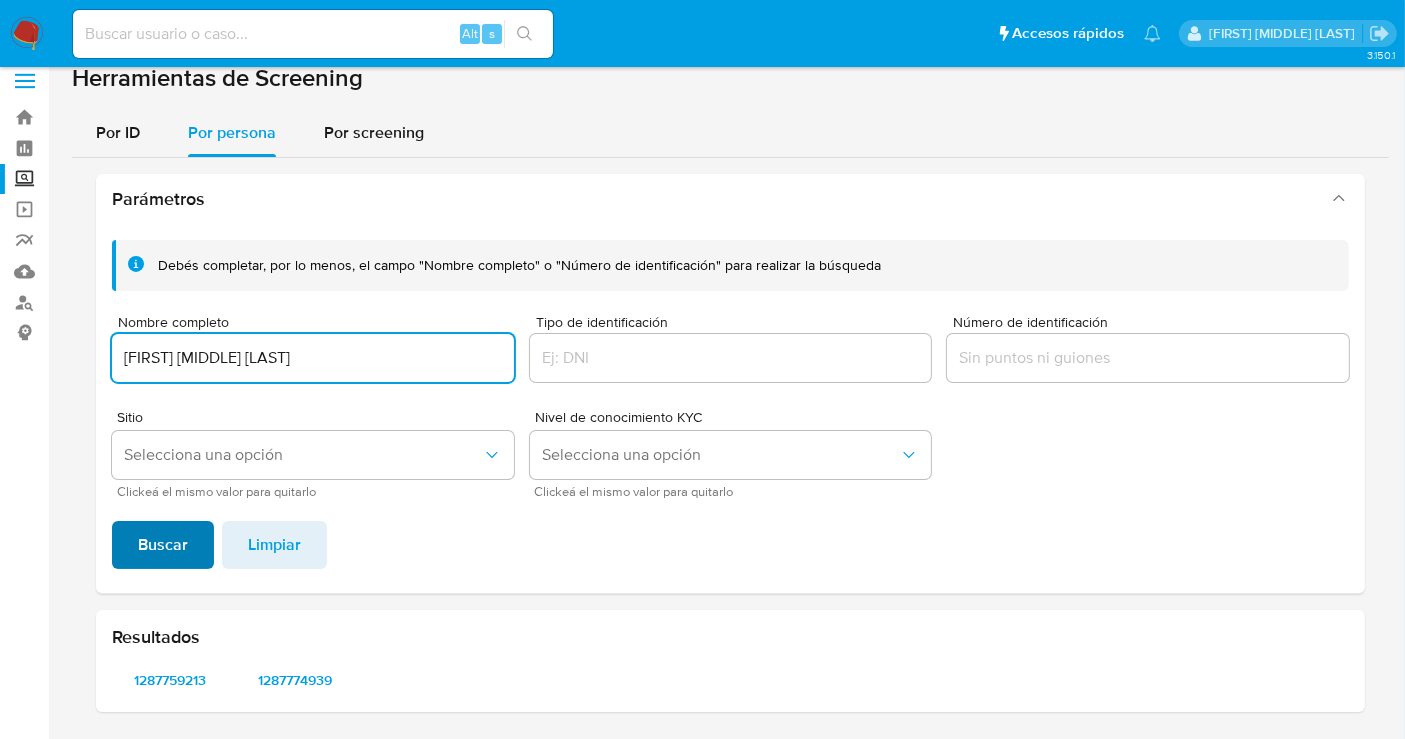 click on "Buscar" at bounding box center (163, 545) 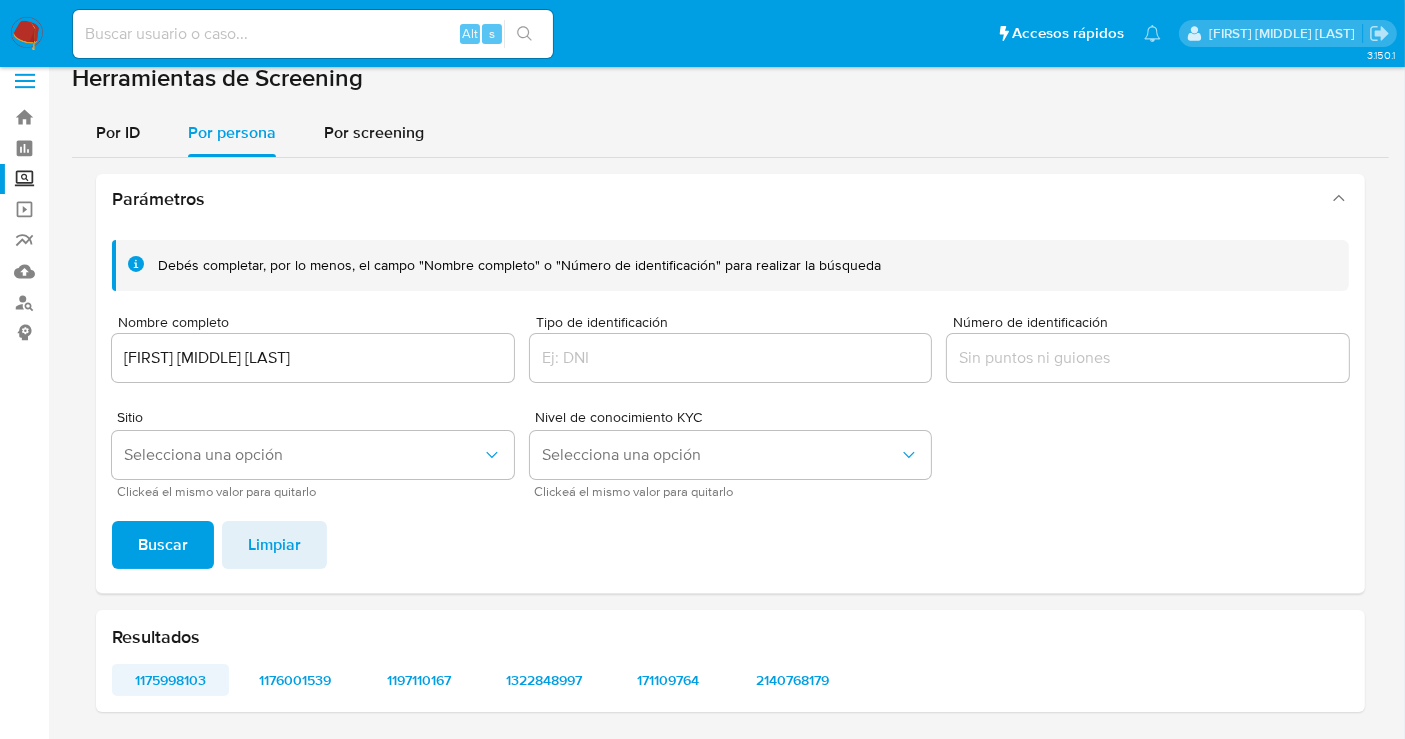 click on "1175998103" at bounding box center (170, 680) 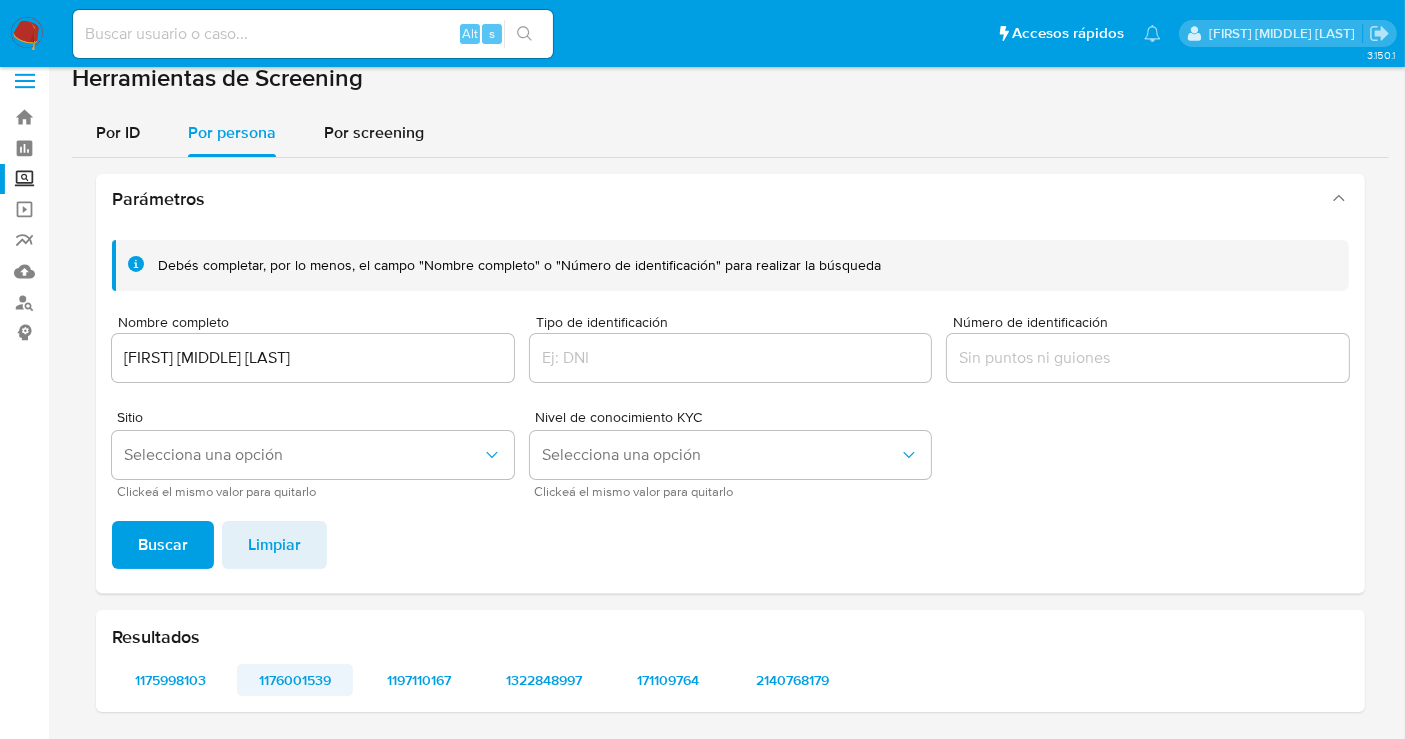 click on "1176001539" at bounding box center (295, 680) 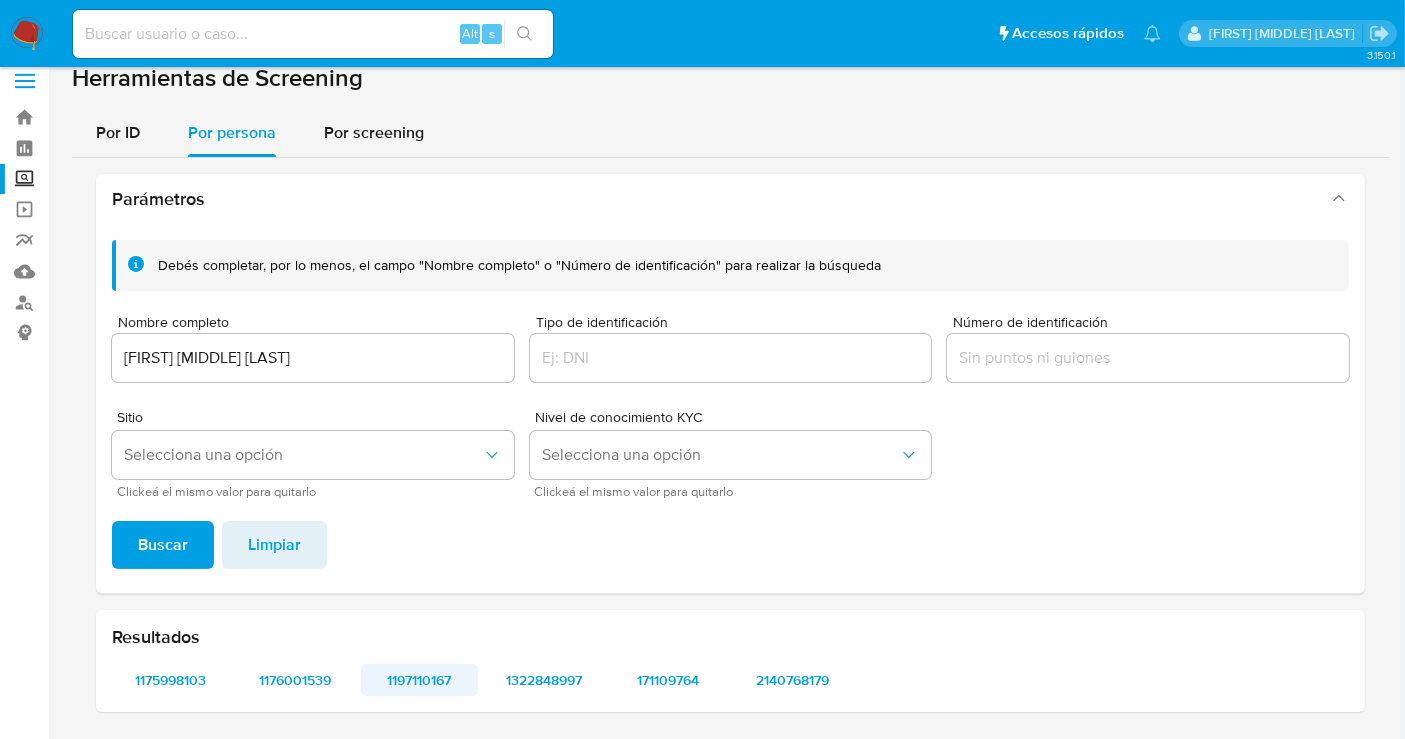 click on "1197110167" at bounding box center (419, 680) 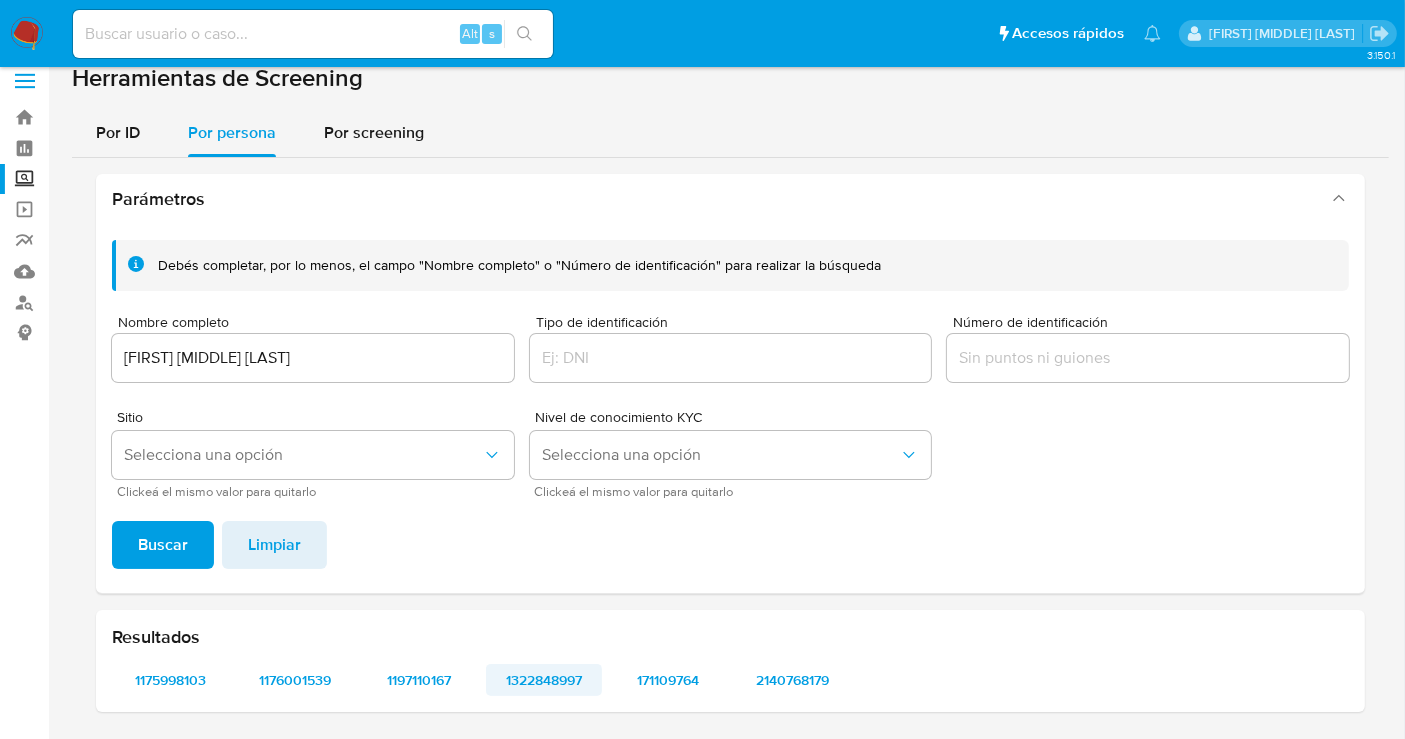 click on "1322848997" at bounding box center (544, 680) 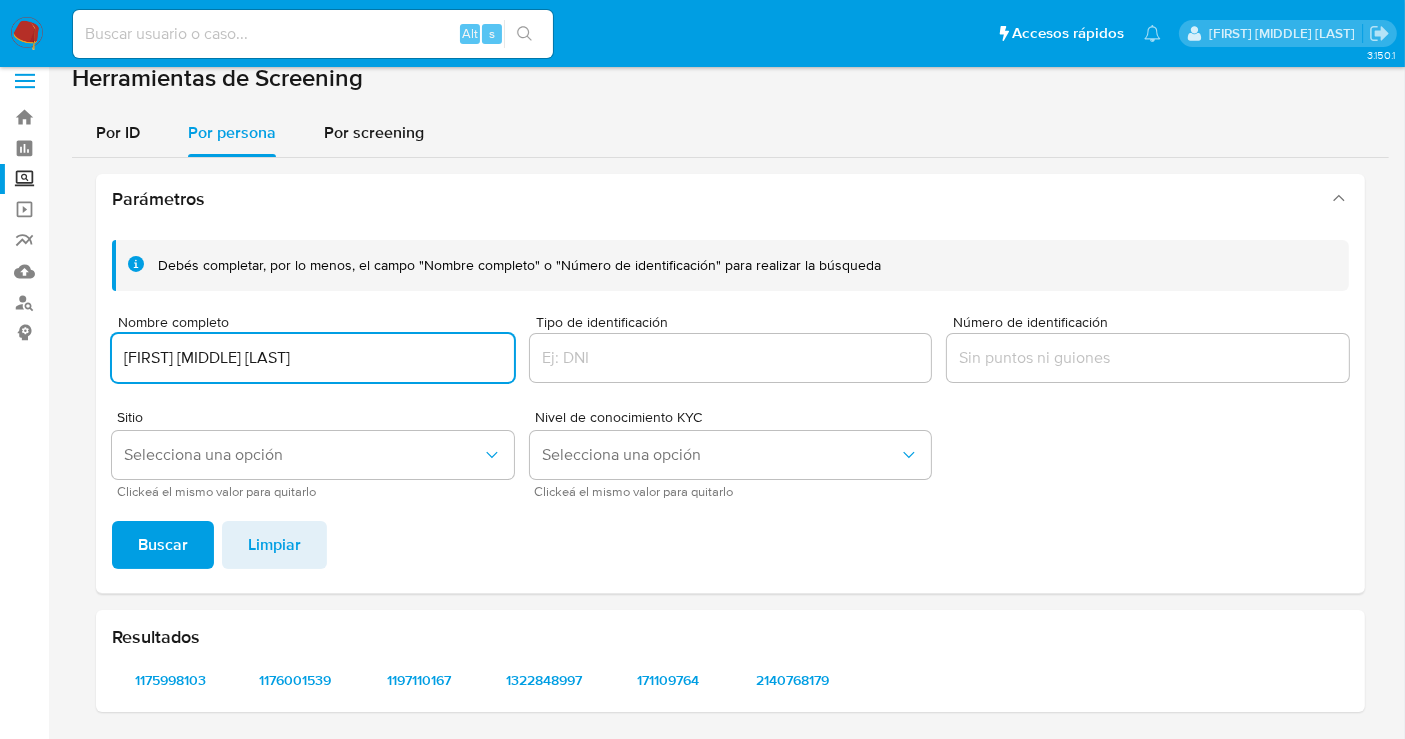 drag, startPoint x: 434, startPoint y: 354, endPoint x: 73, endPoint y: 336, distance: 361.4485 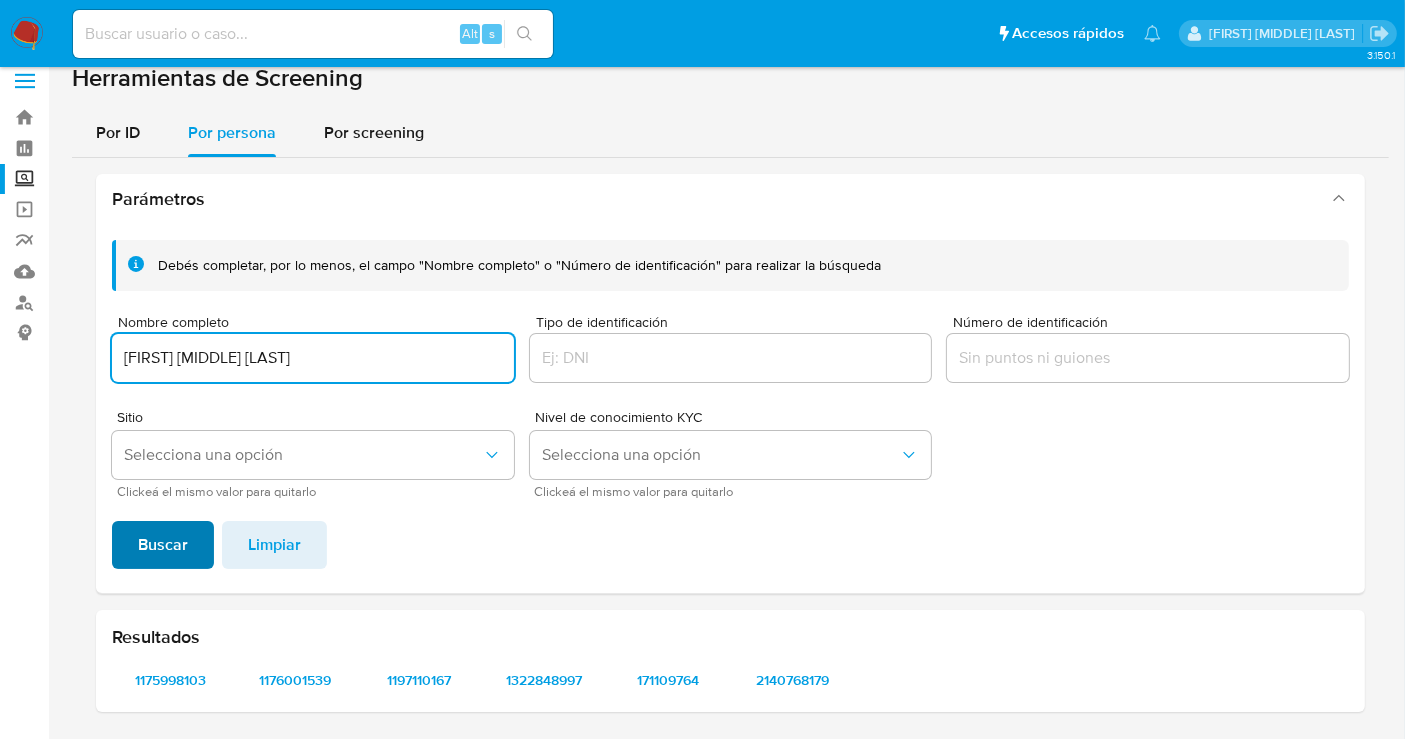 type on "ZEUS RAMSES CONTRERAS RIVERA" 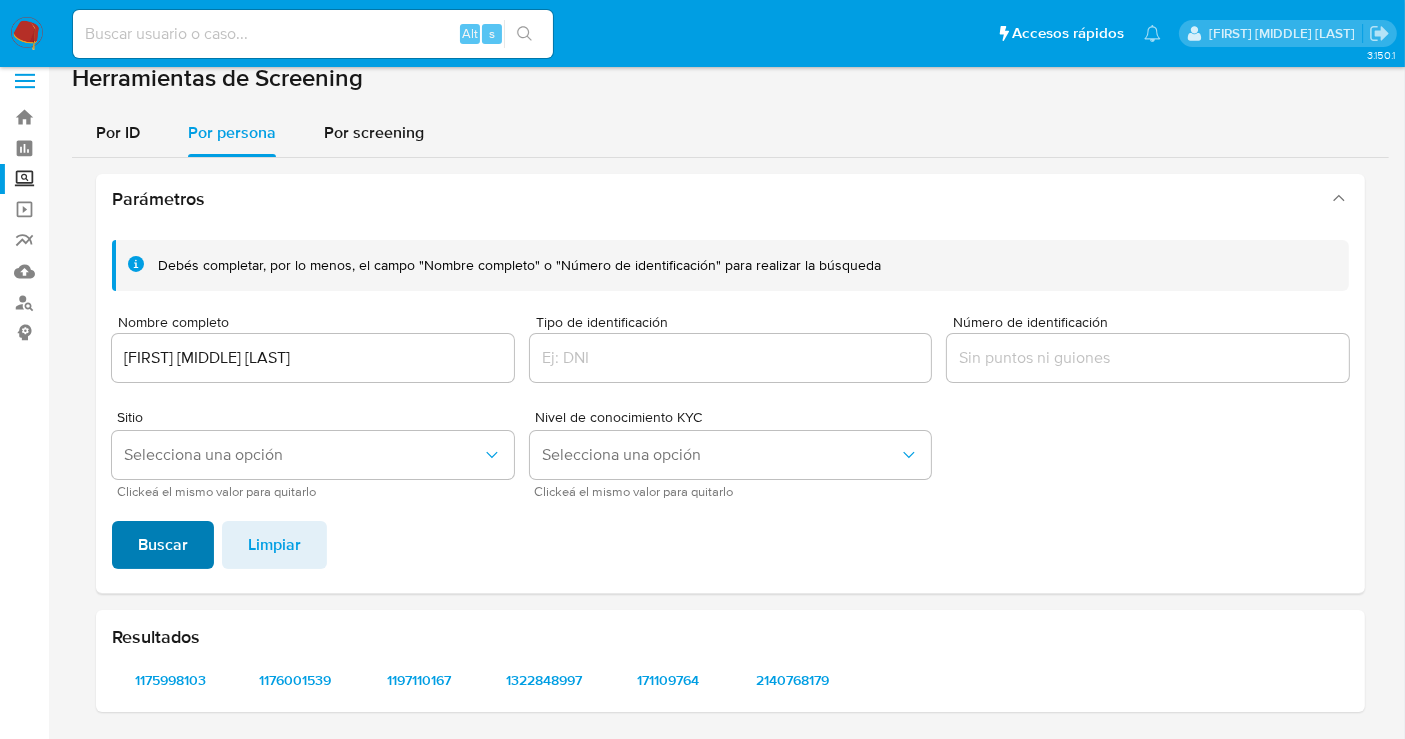 click on "Buscar" at bounding box center (163, 545) 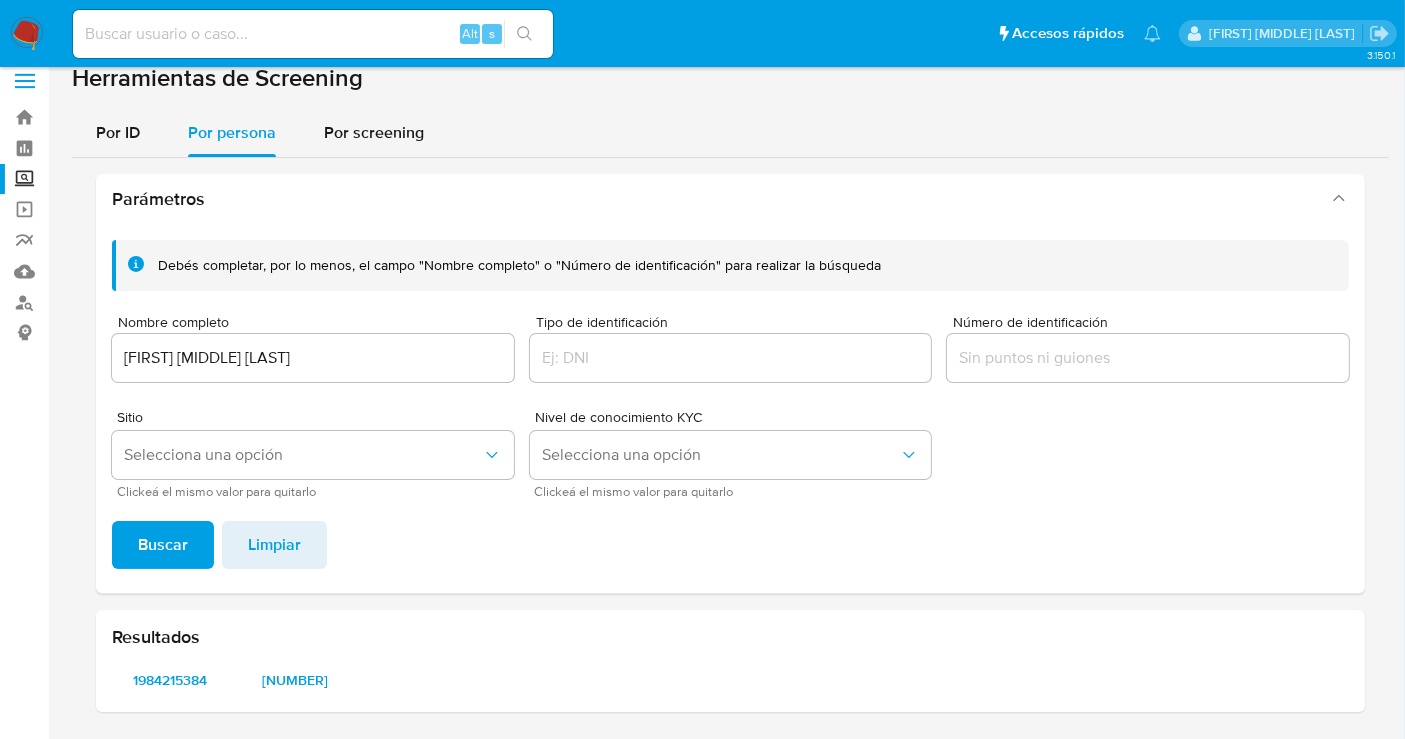 type 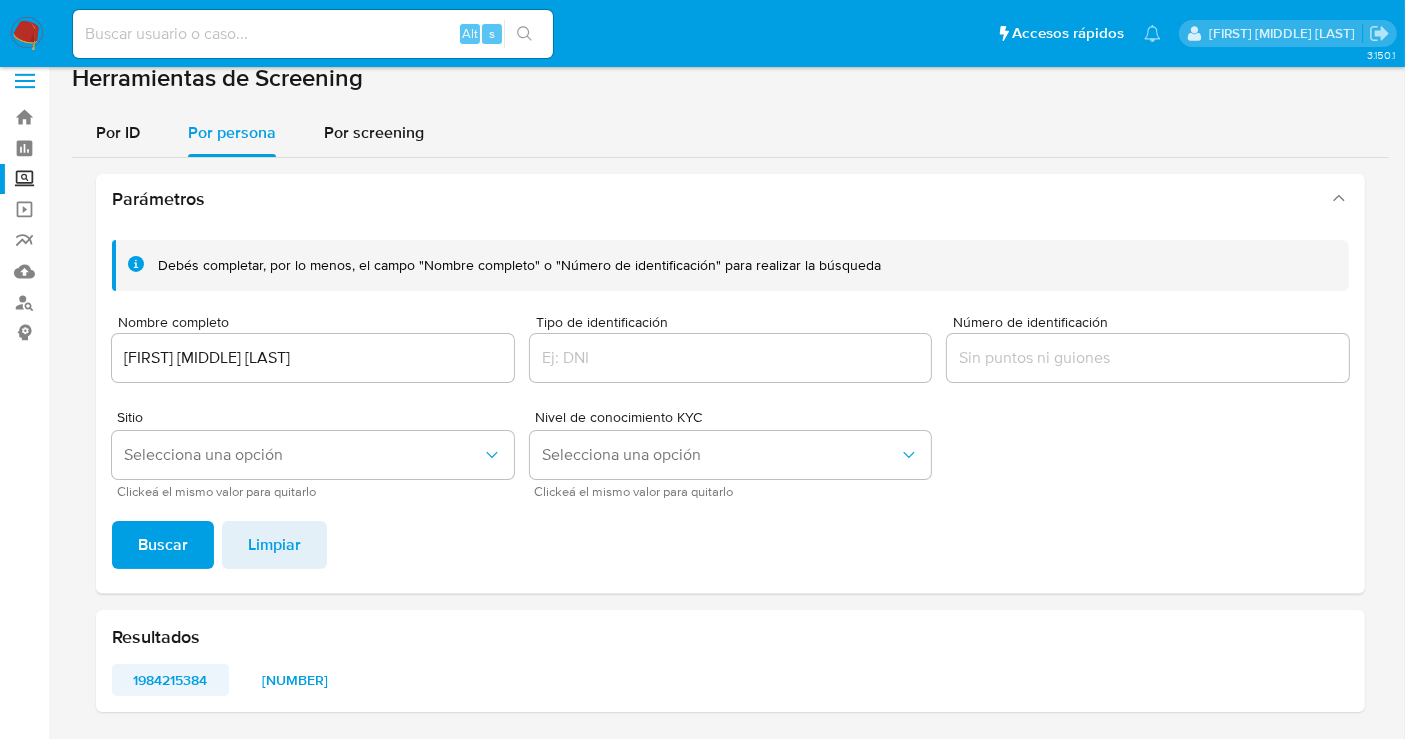 click on "1984215384" at bounding box center (170, 680) 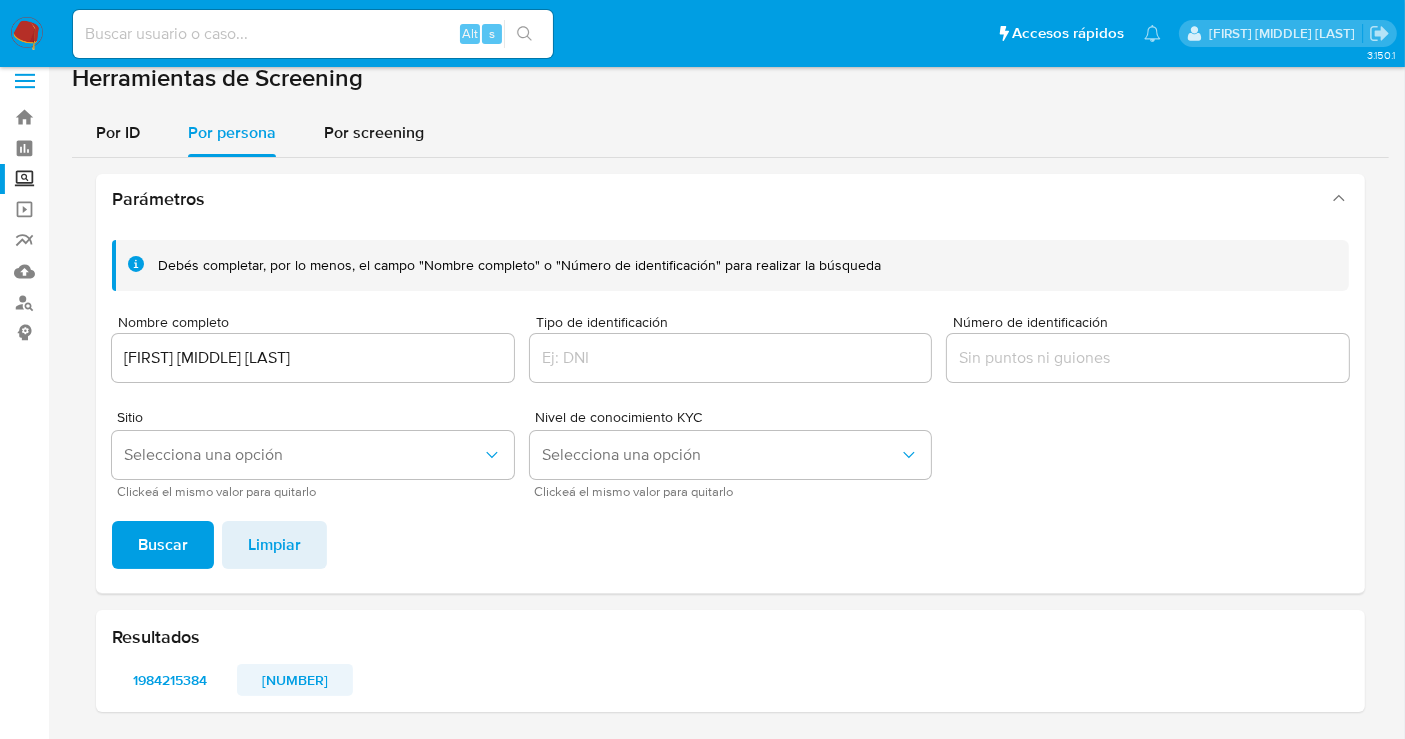 click on "354426363" at bounding box center [295, 680] 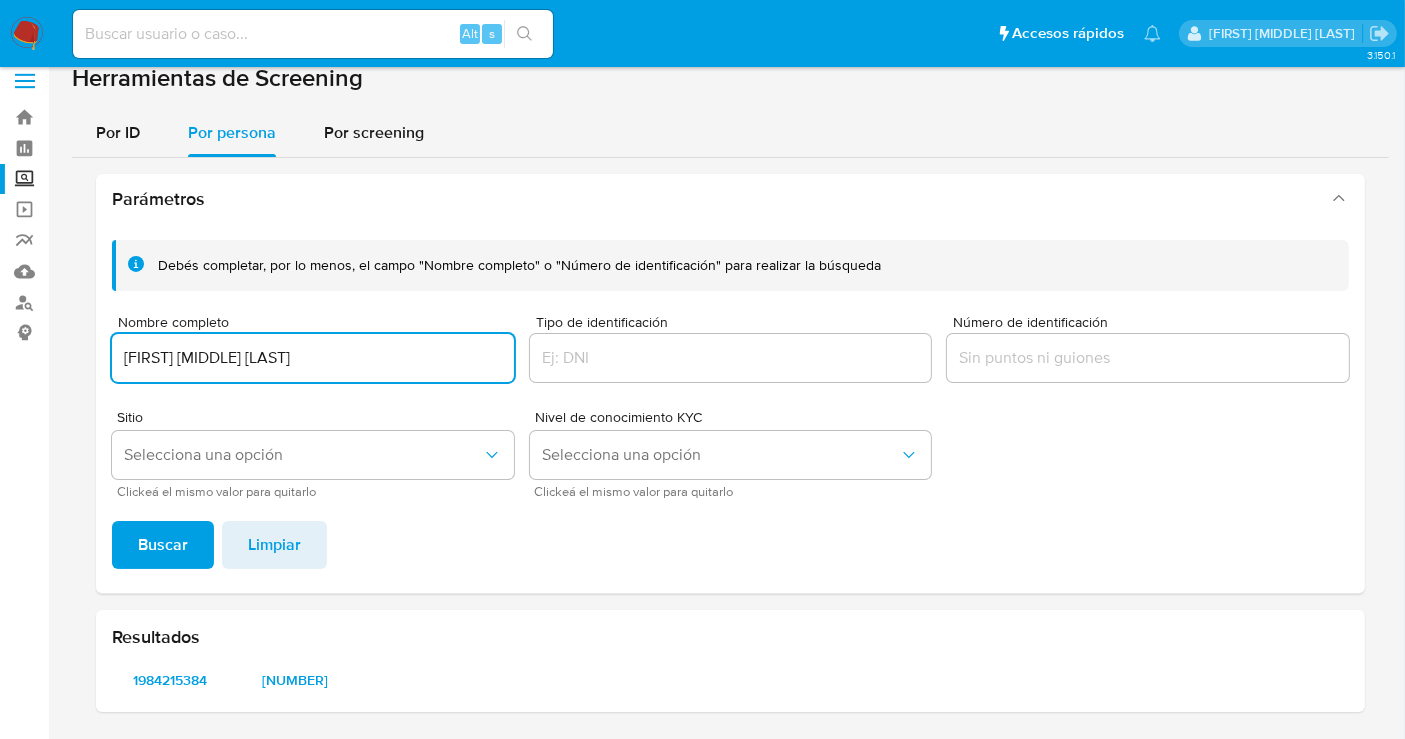 drag, startPoint x: 418, startPoint y: 355, endPoint x: 104, endPoint y: 350, distance: 314.0398 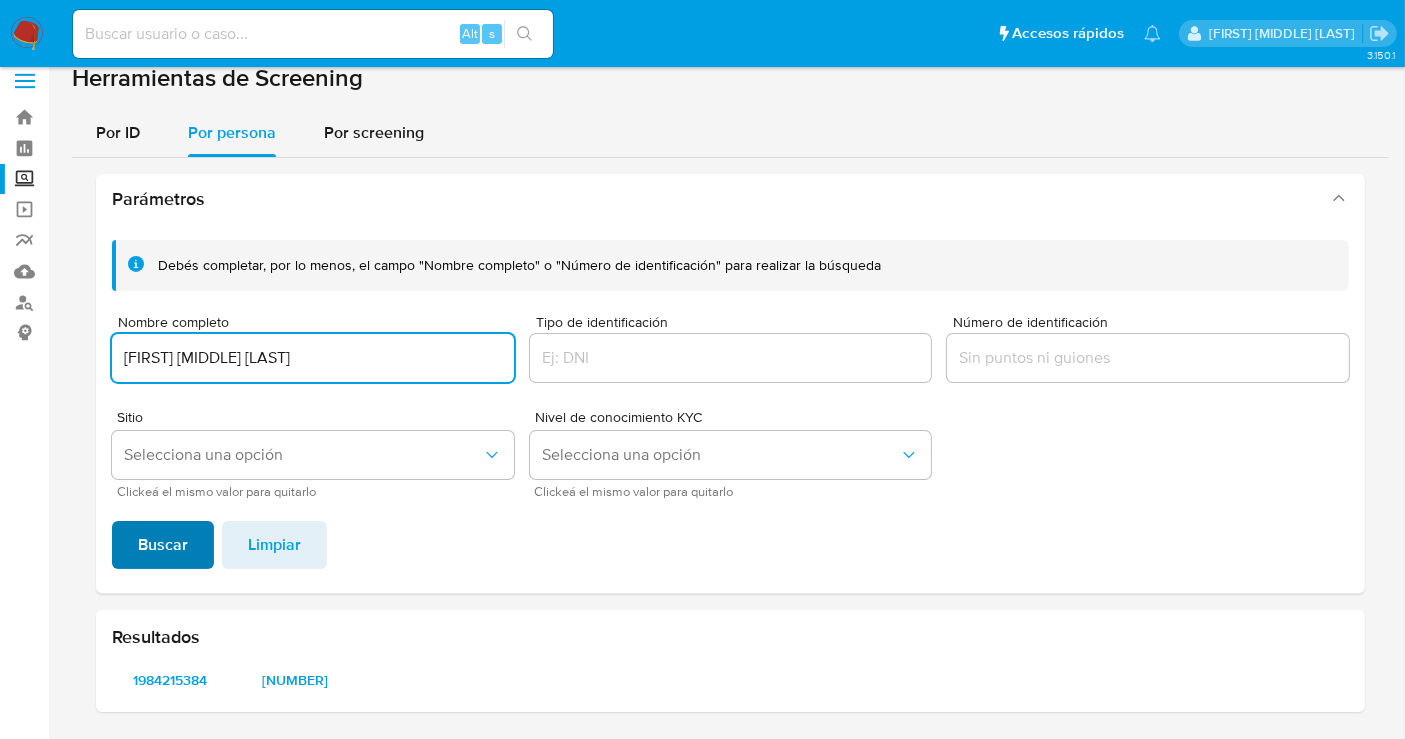 click on "Buscar" at bounding box center (163, 545) 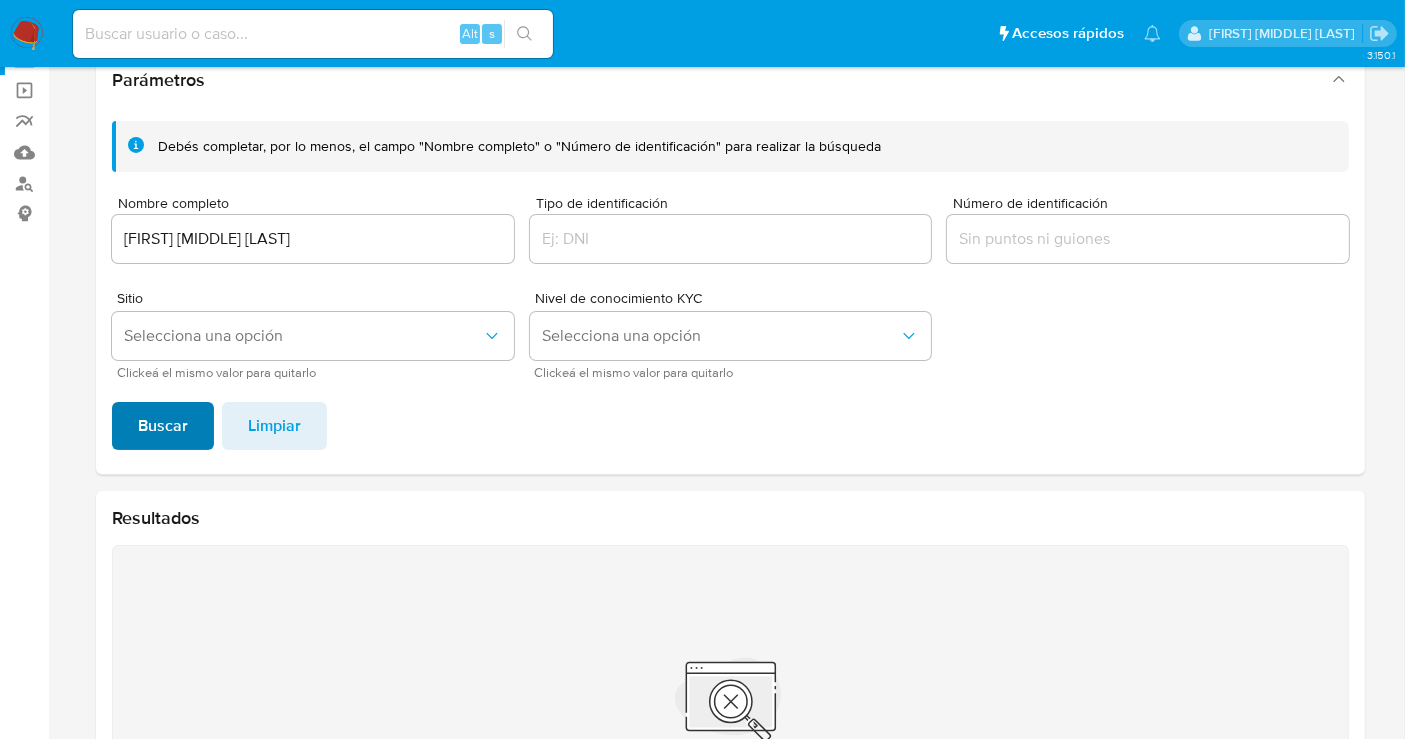 scroll, scrollTop: 240, scrollLeft: 0, axis: vertical 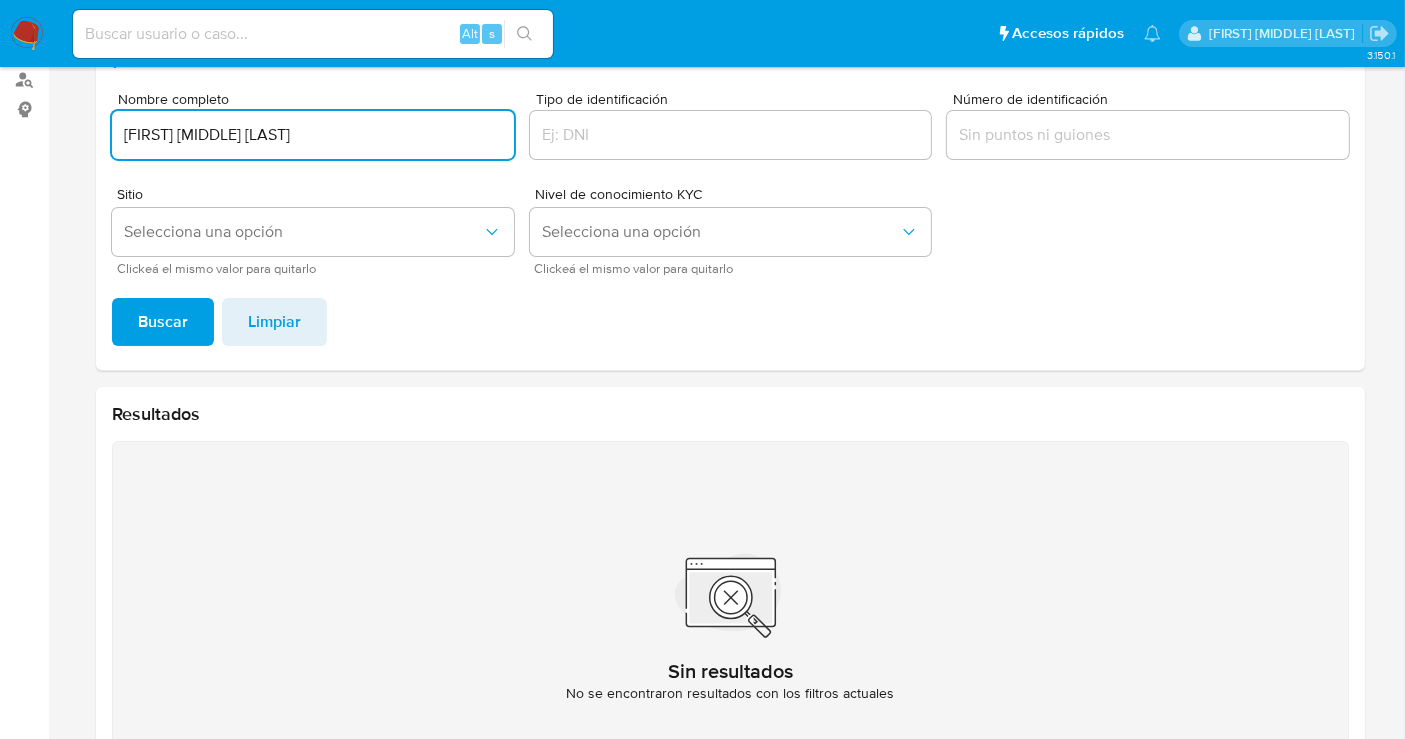 click on "SANDRA LUZ SANCHEZ MENENDEZ" at bounding box center [313, 135] 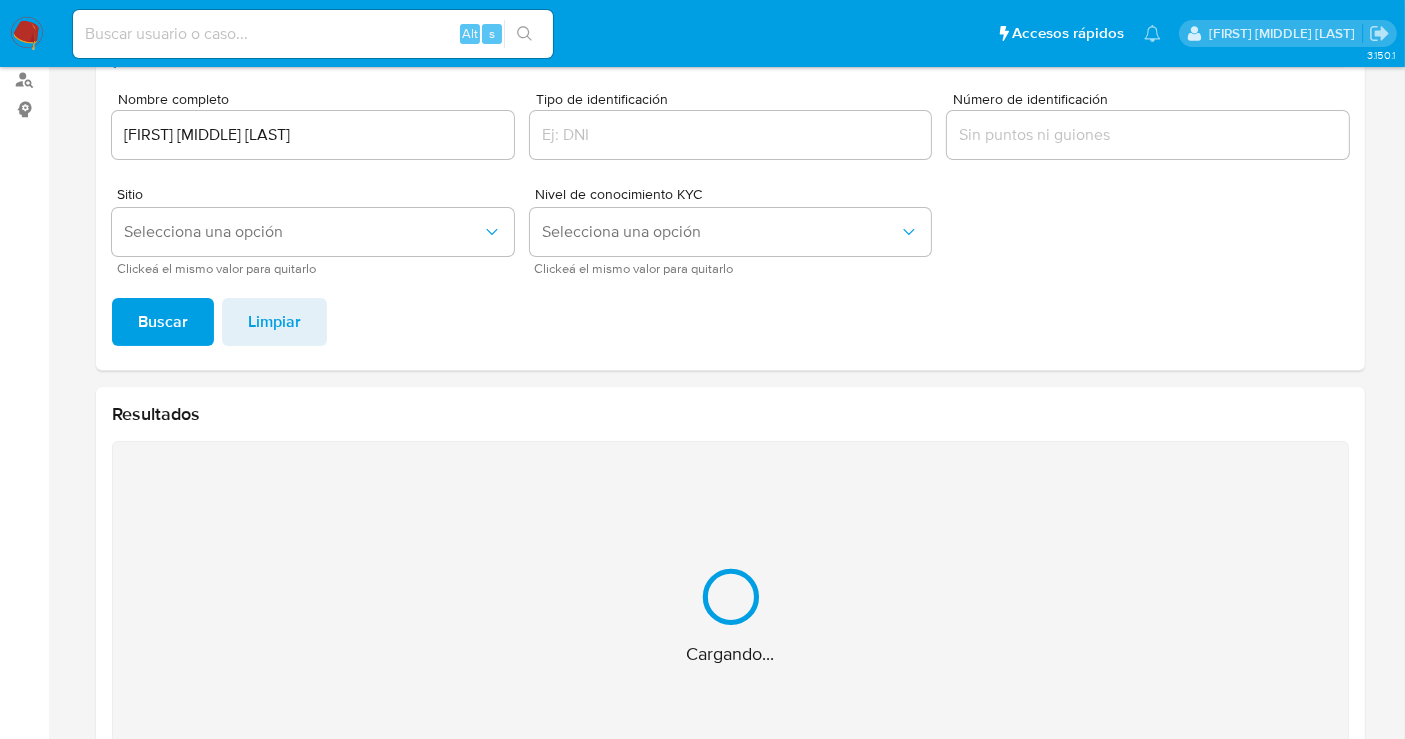 scroll, scrollTop: 336, scrollLeft: 0, axis: vertical 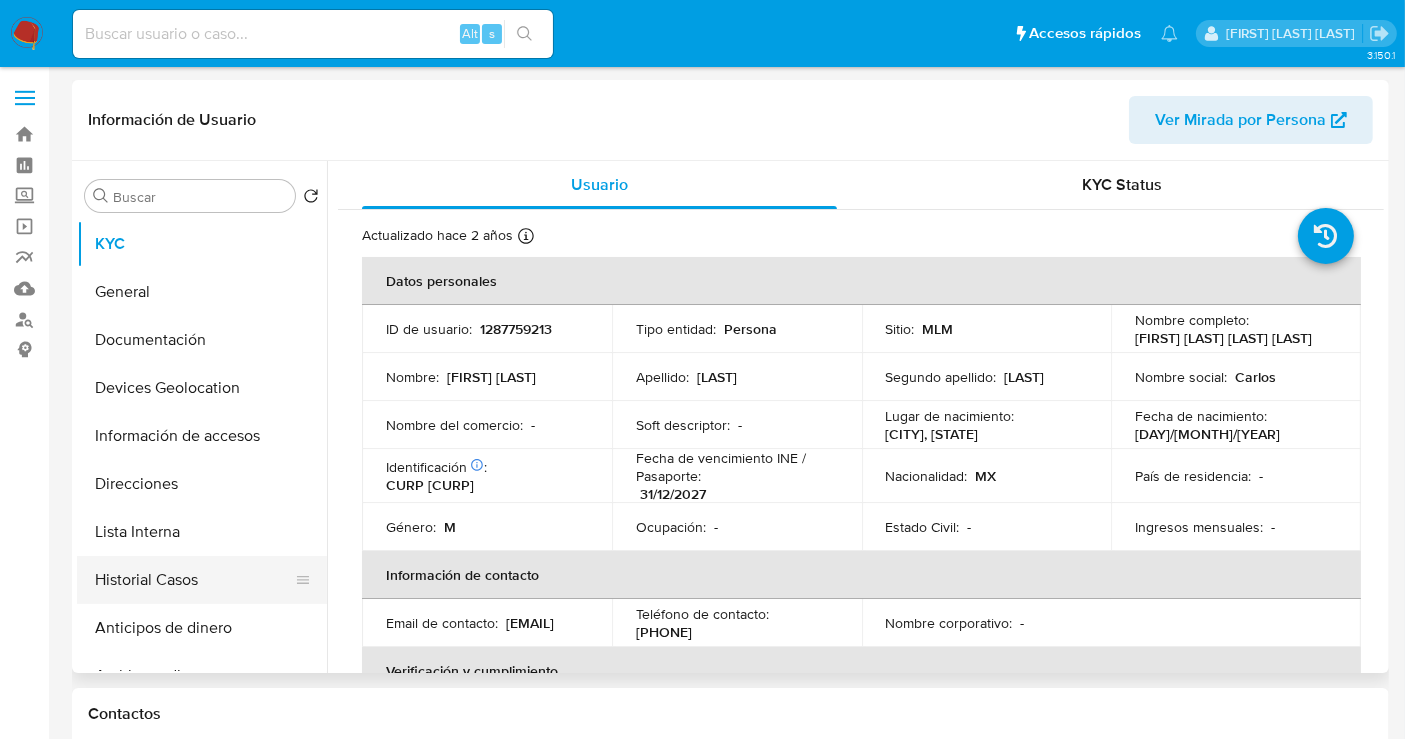 select on "10" 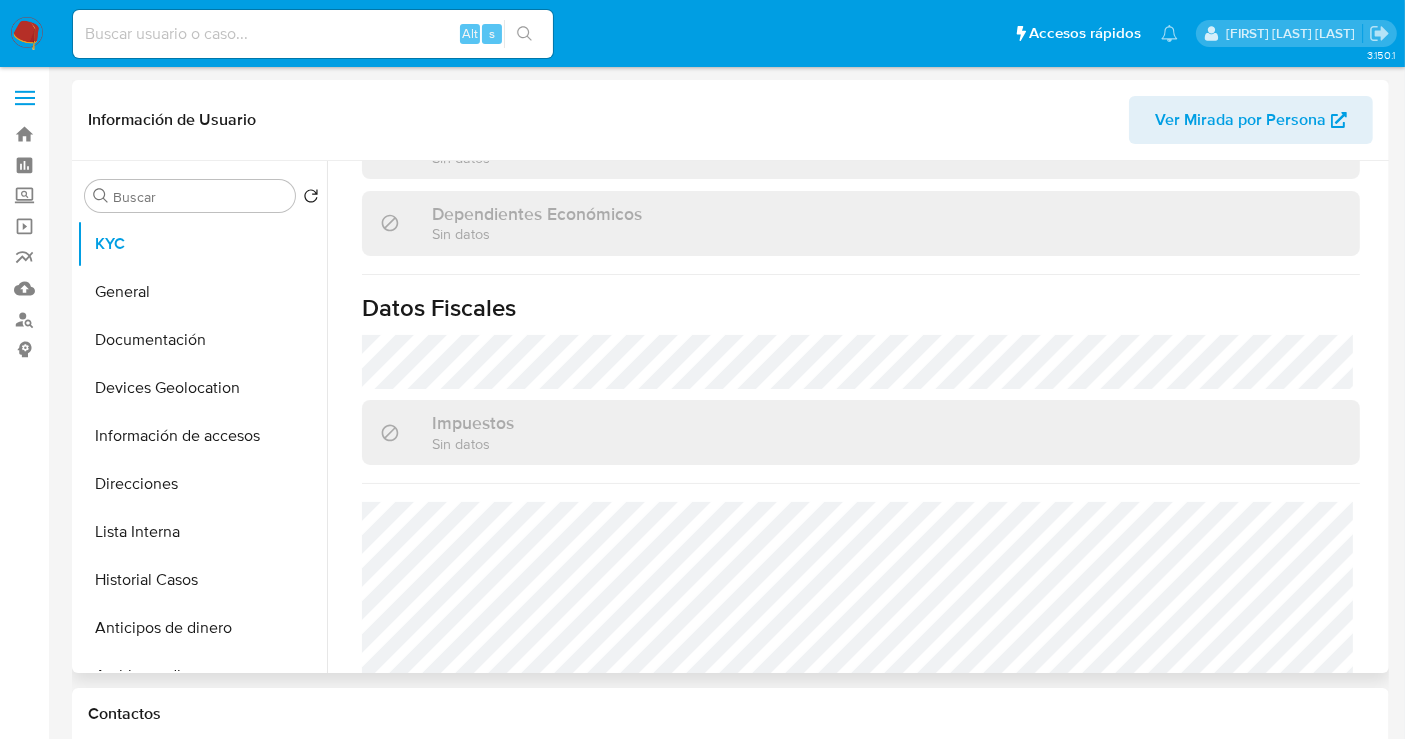 scroll, scrollTop: 1268, scrollLeft: 0, axis: vertical 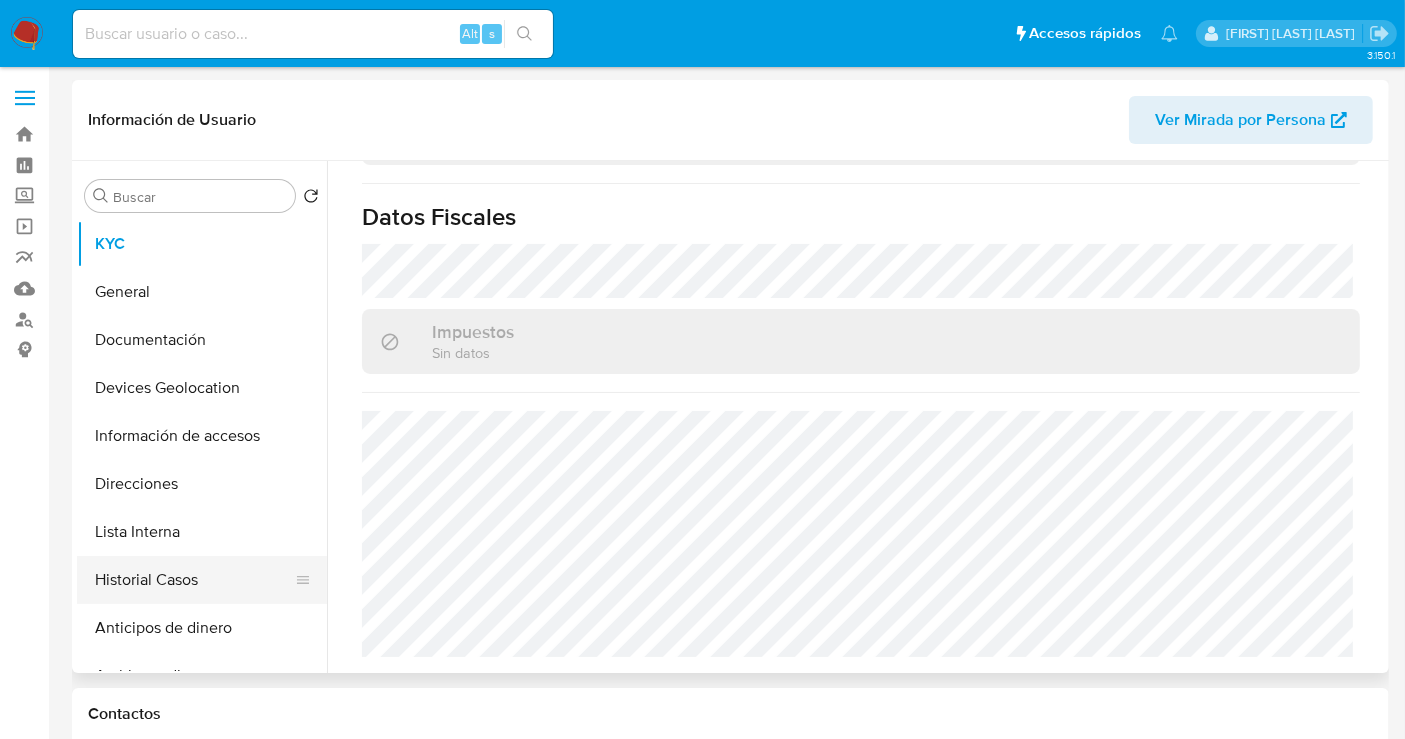 click on "Historial Casos" at bounding box center (194, 580) 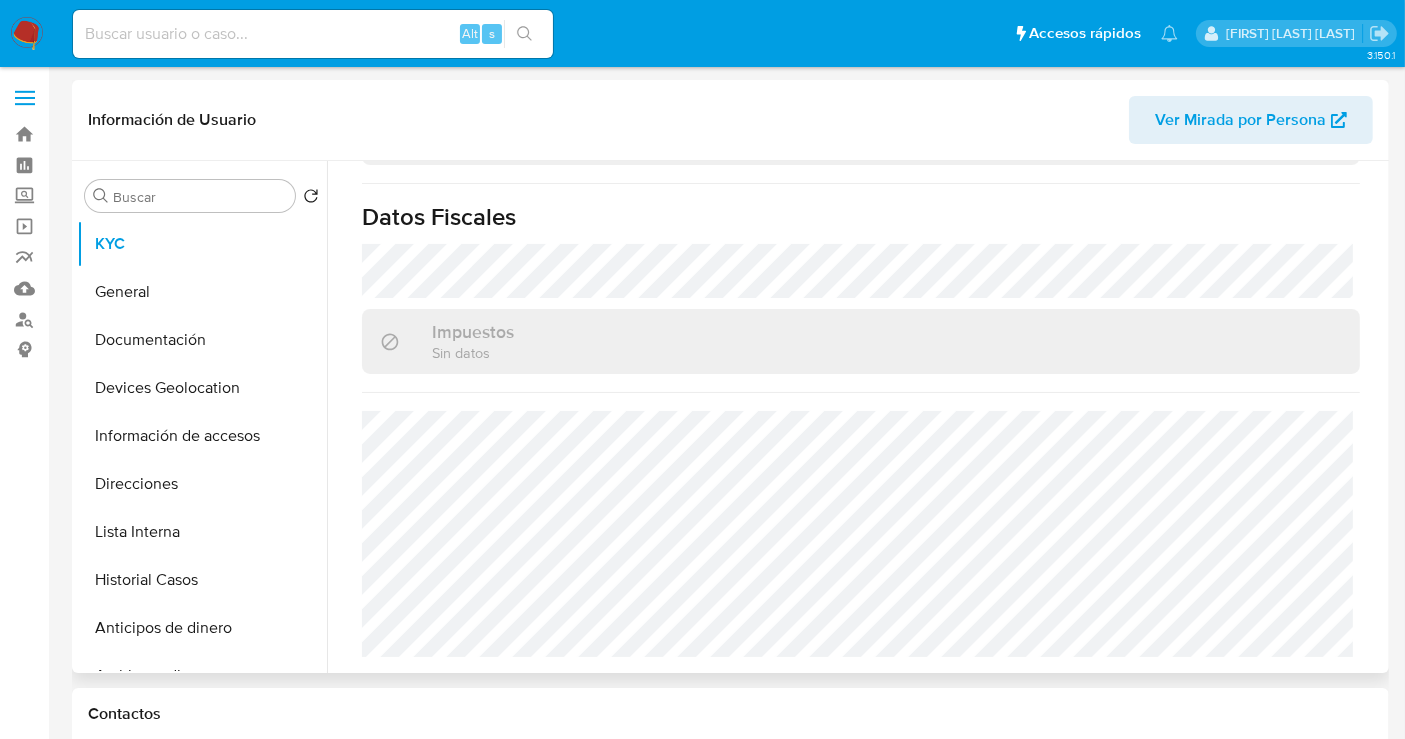 scroll, scrollTop: 0, scrollLeft: 0, axis: both 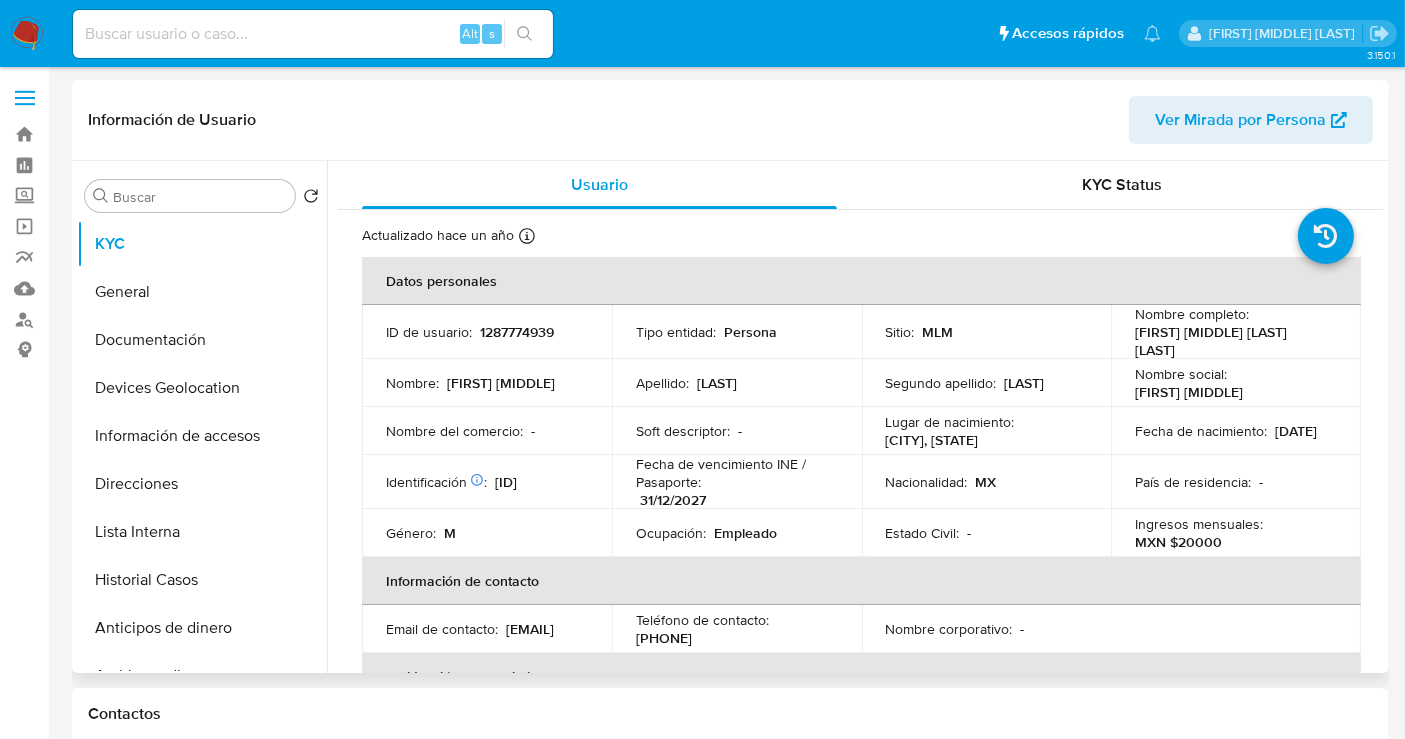 select on "10" 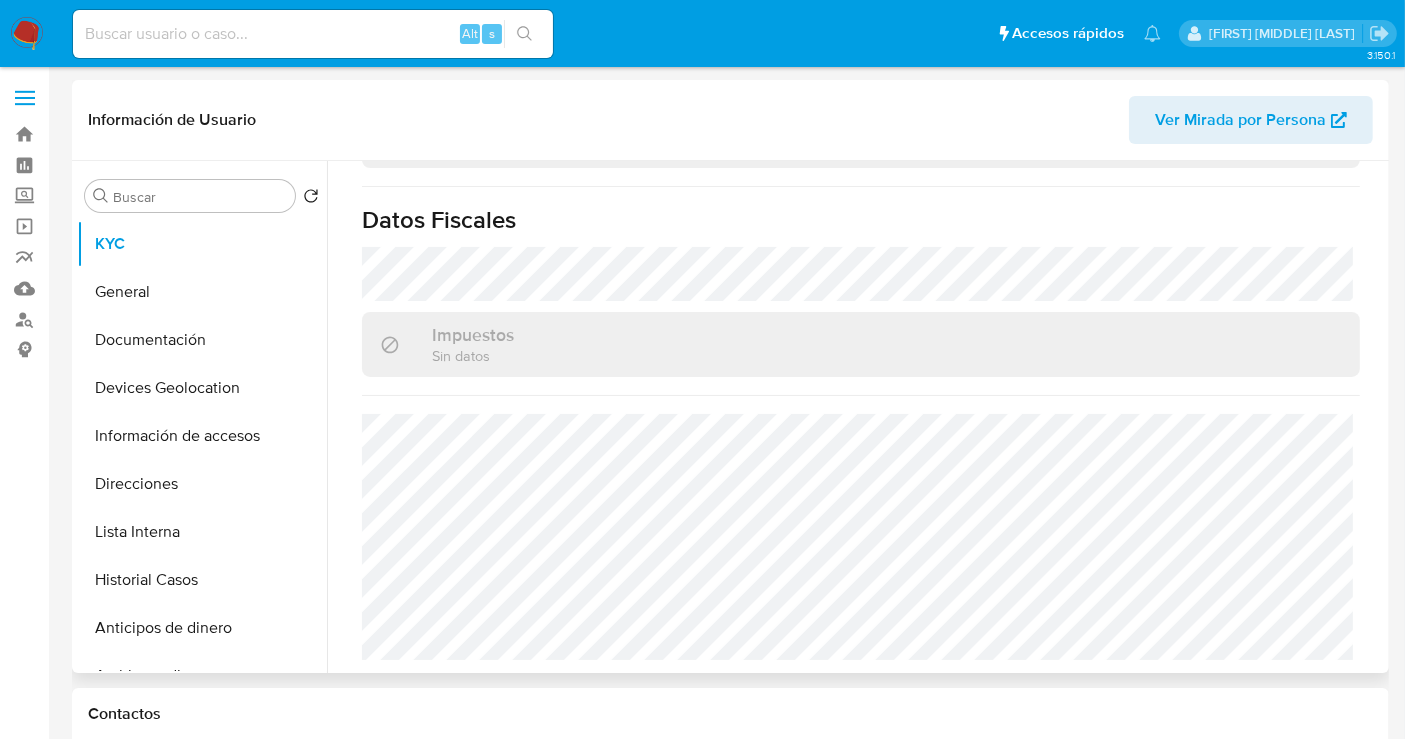 scroll, scrollTop: 1268, scrollLeft: 0, axis: vertical 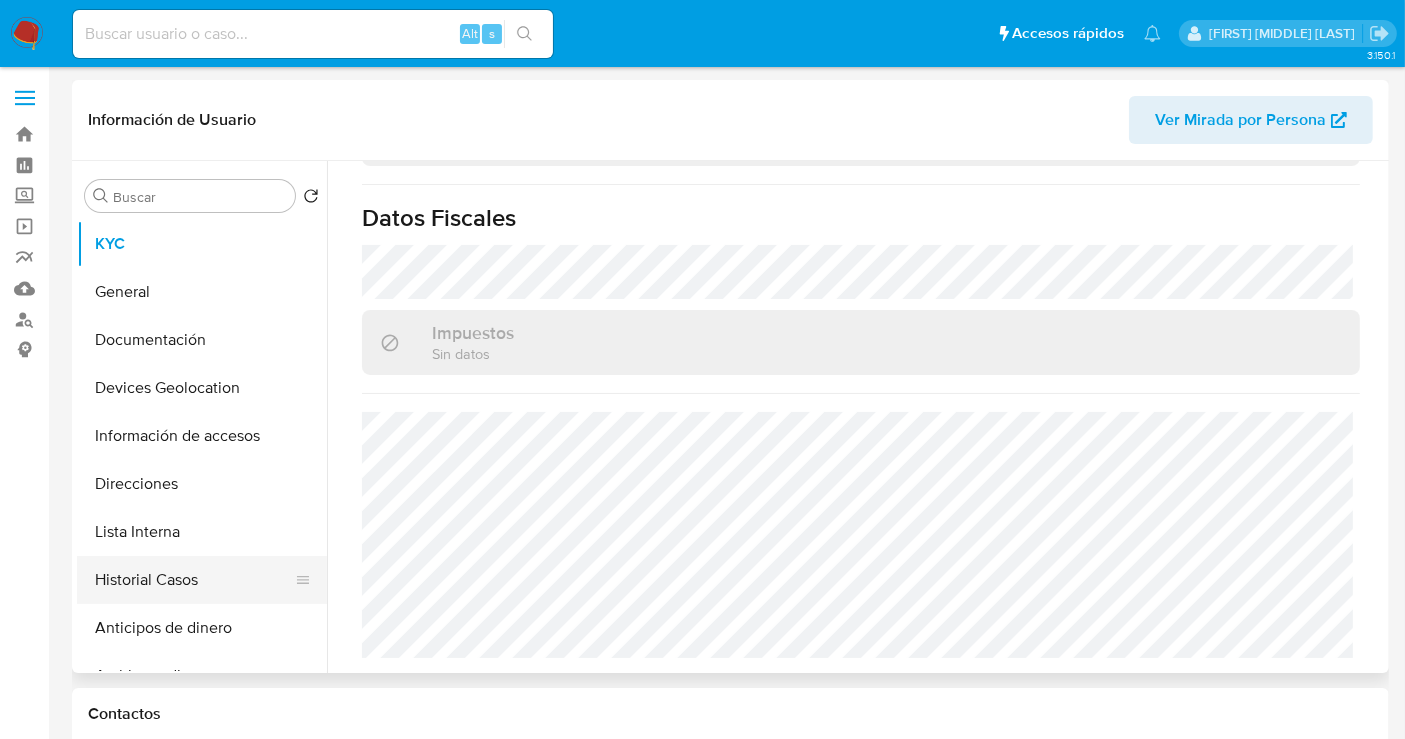 click on "Historial Casos" at bounding box center (194, 580) 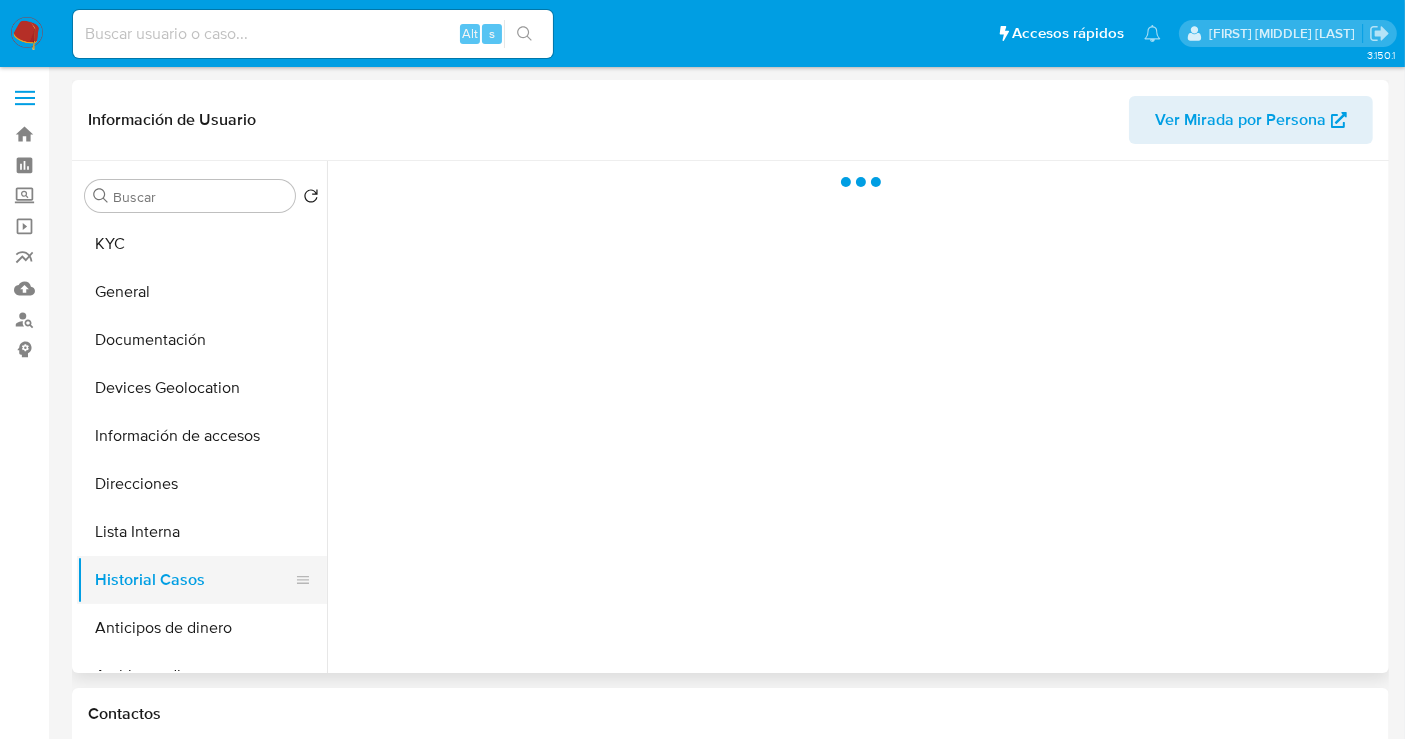 scroll, scrollTop: 0, scrollLeft: 0, axis: both 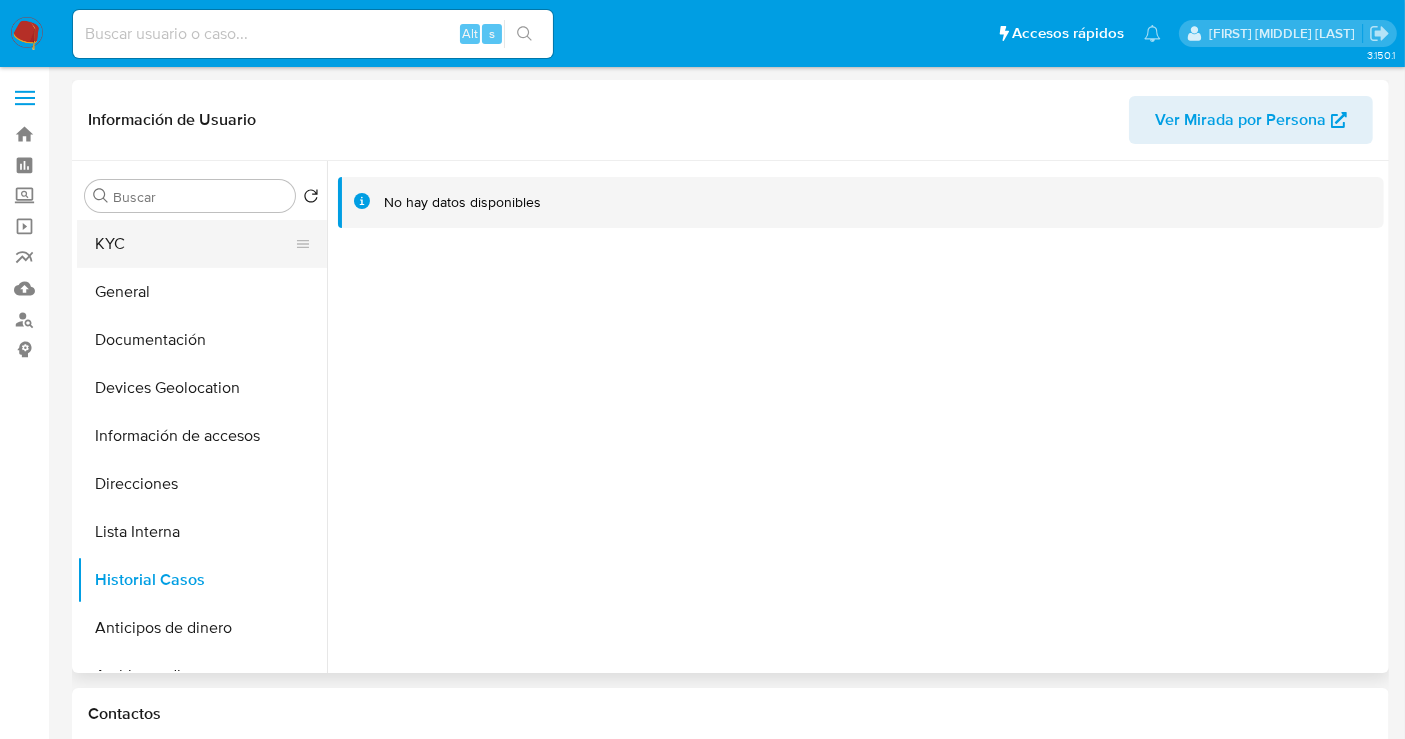 click on "KYC" at bounding box center (194, 244) 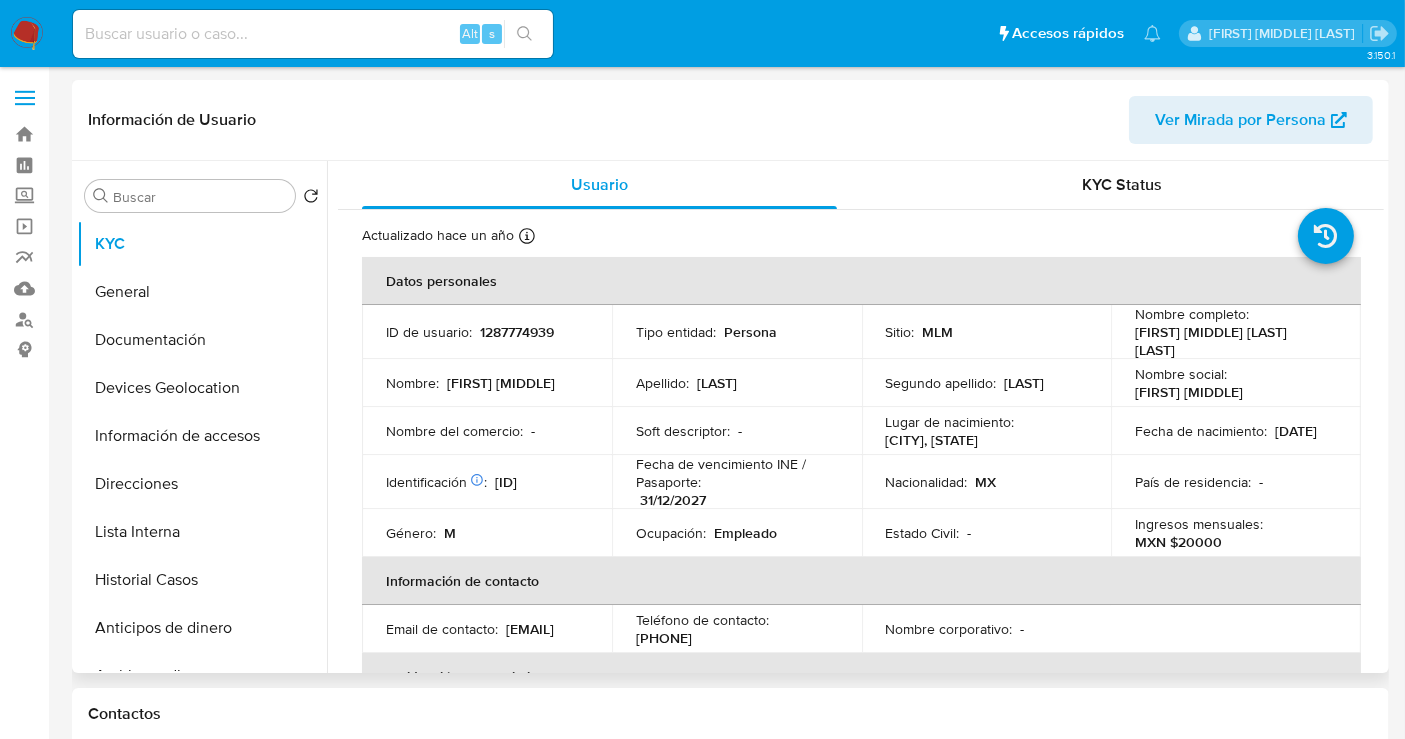 click on "1287774939" at bounding box center [517, 332] 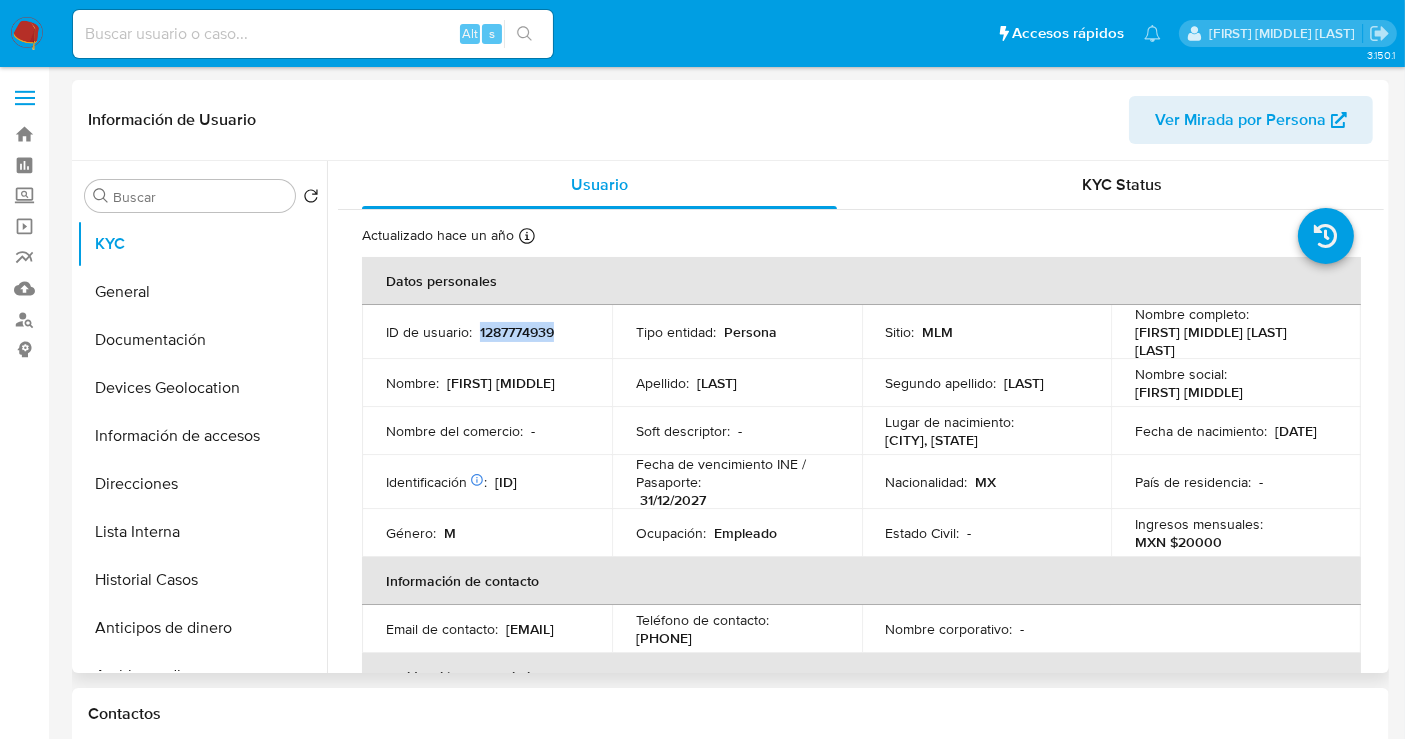 click on "1287774939" at bounding box center [517, 332] 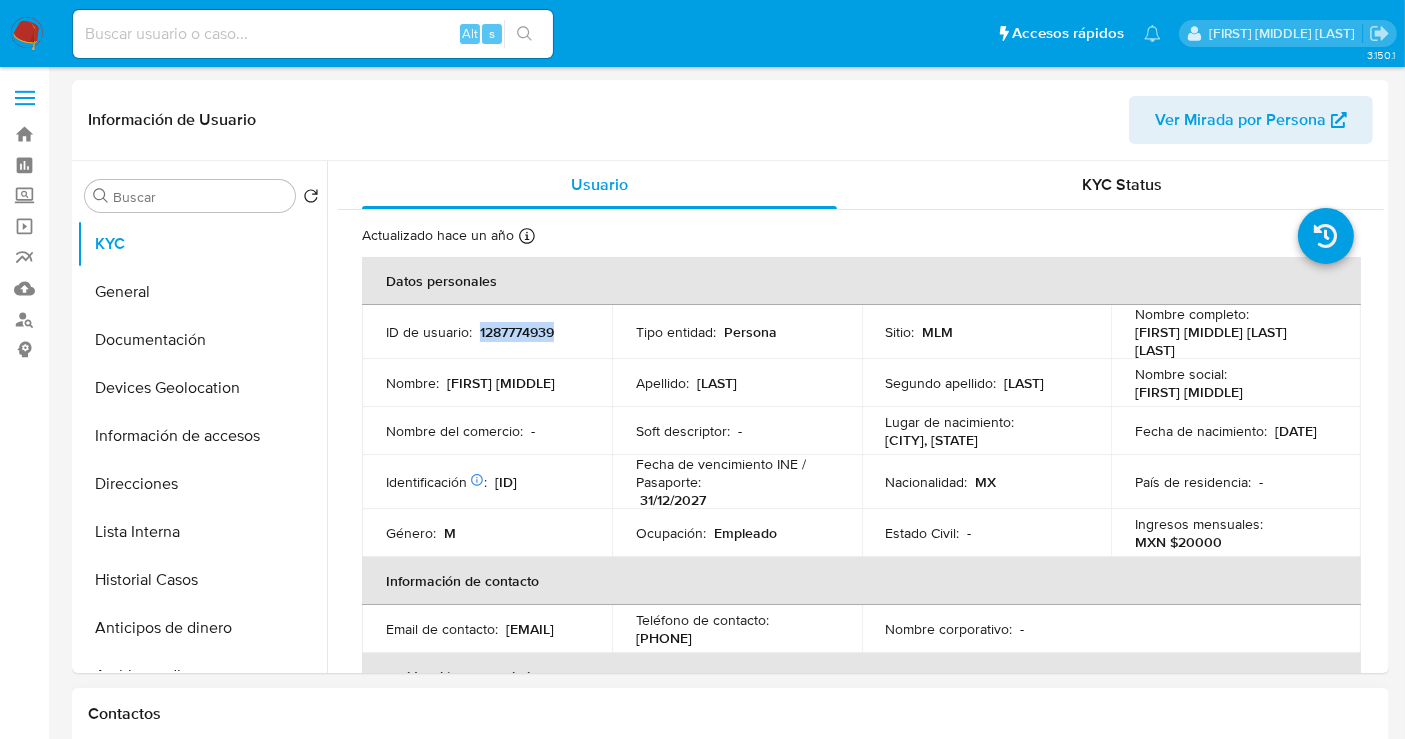 copy on "1287774939" 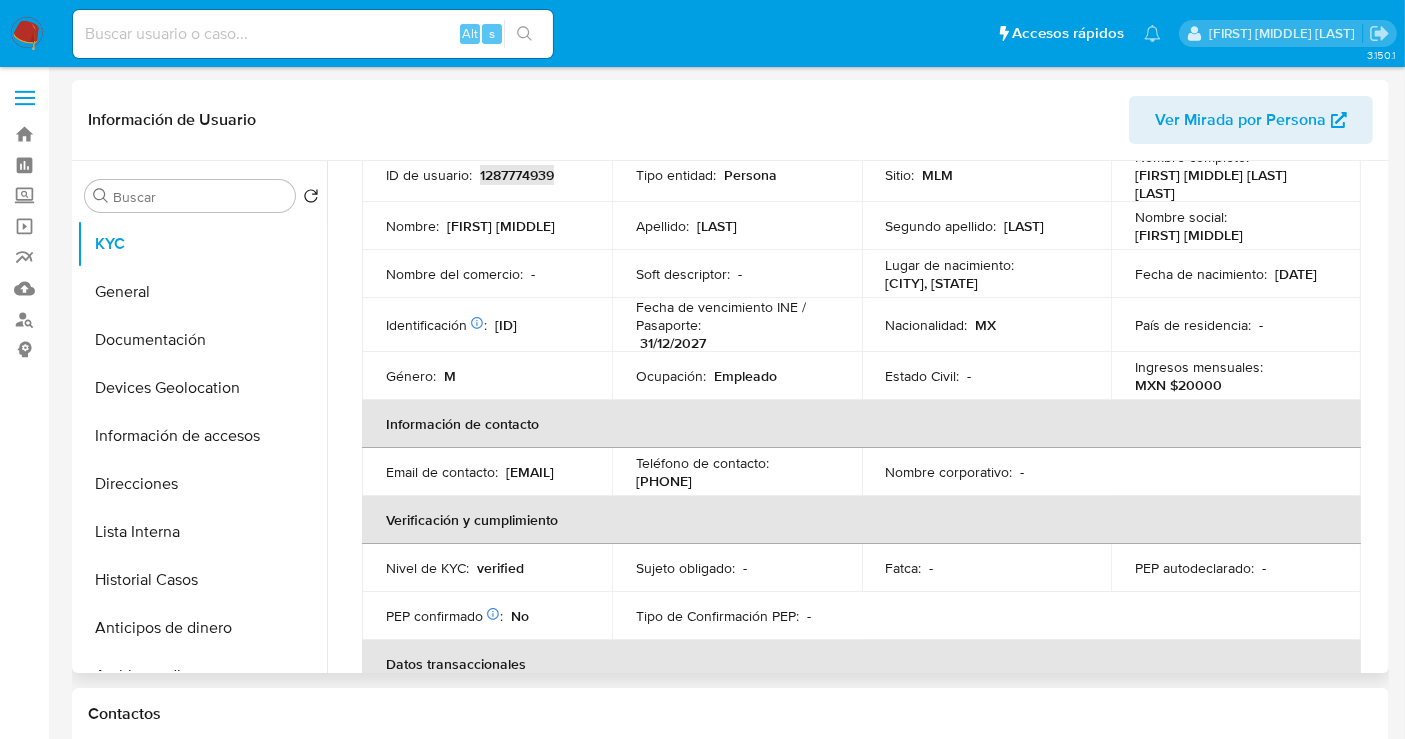 scroll, scrollTop: 0, scrollLeft: 0, axis: both 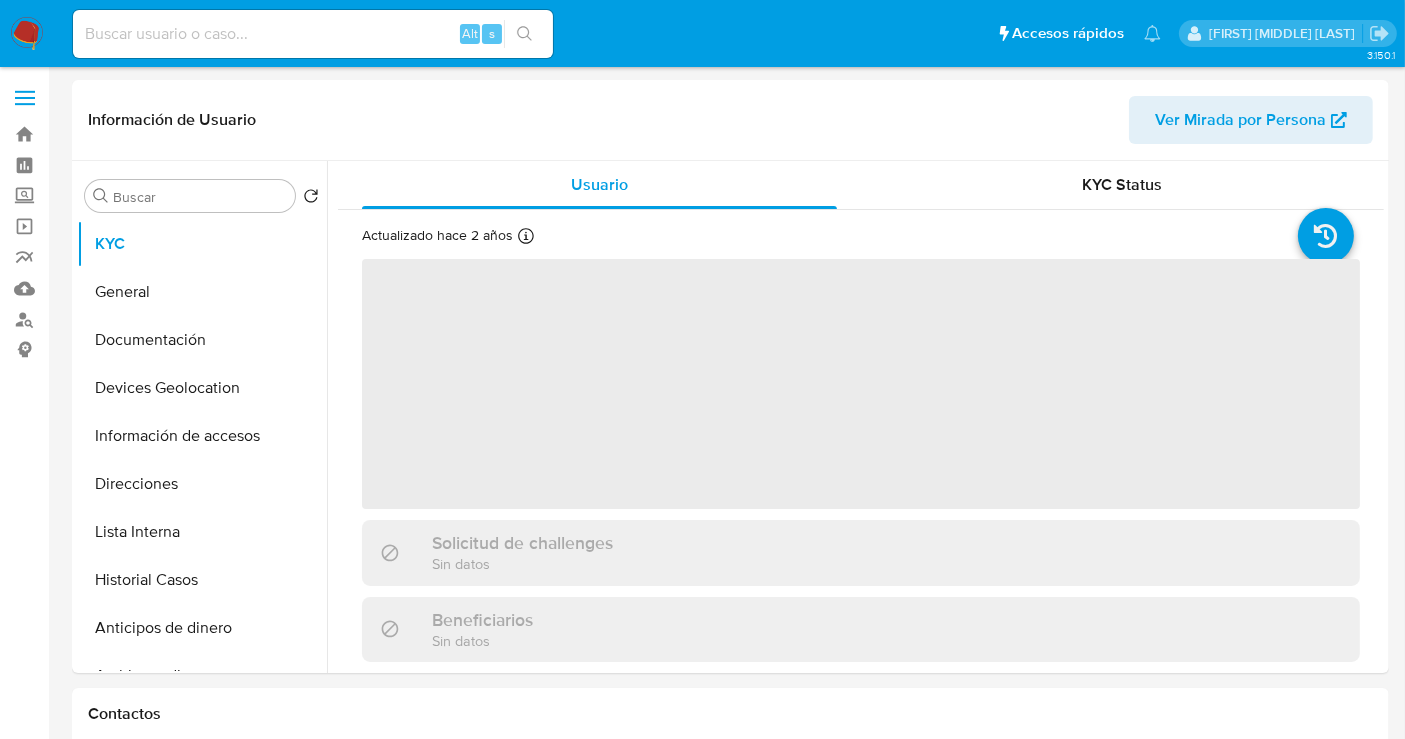 select on "10" 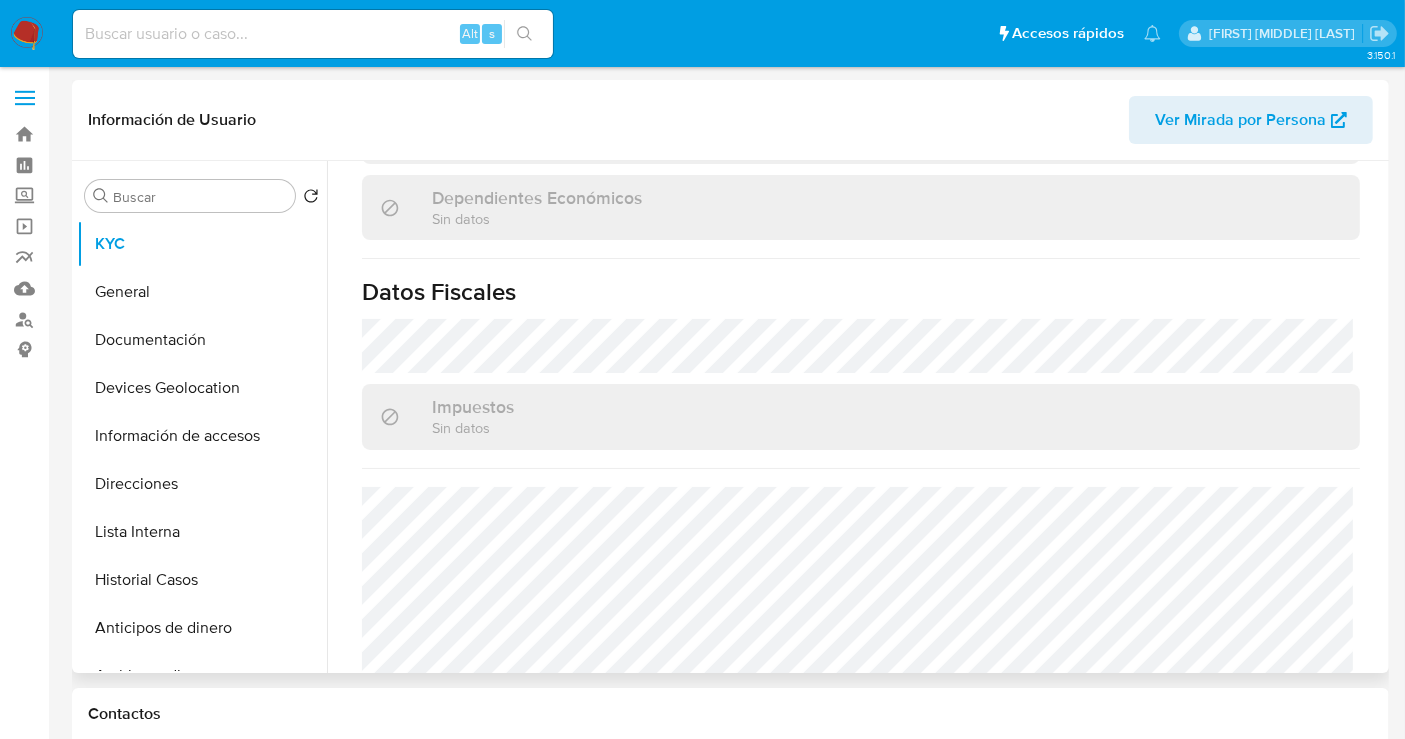 scroll, scrollTop: 1288, scrollLeft: 0, axis: vertical 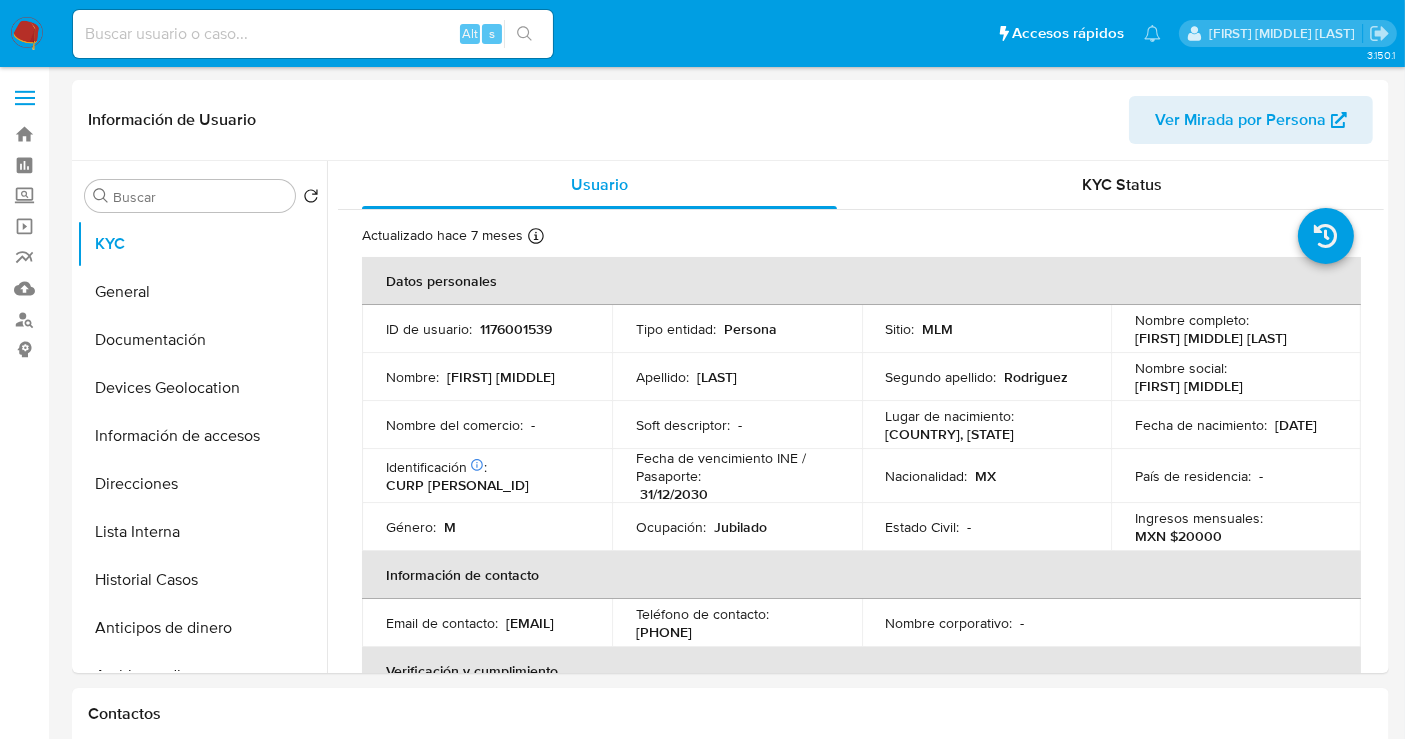 select on "10" 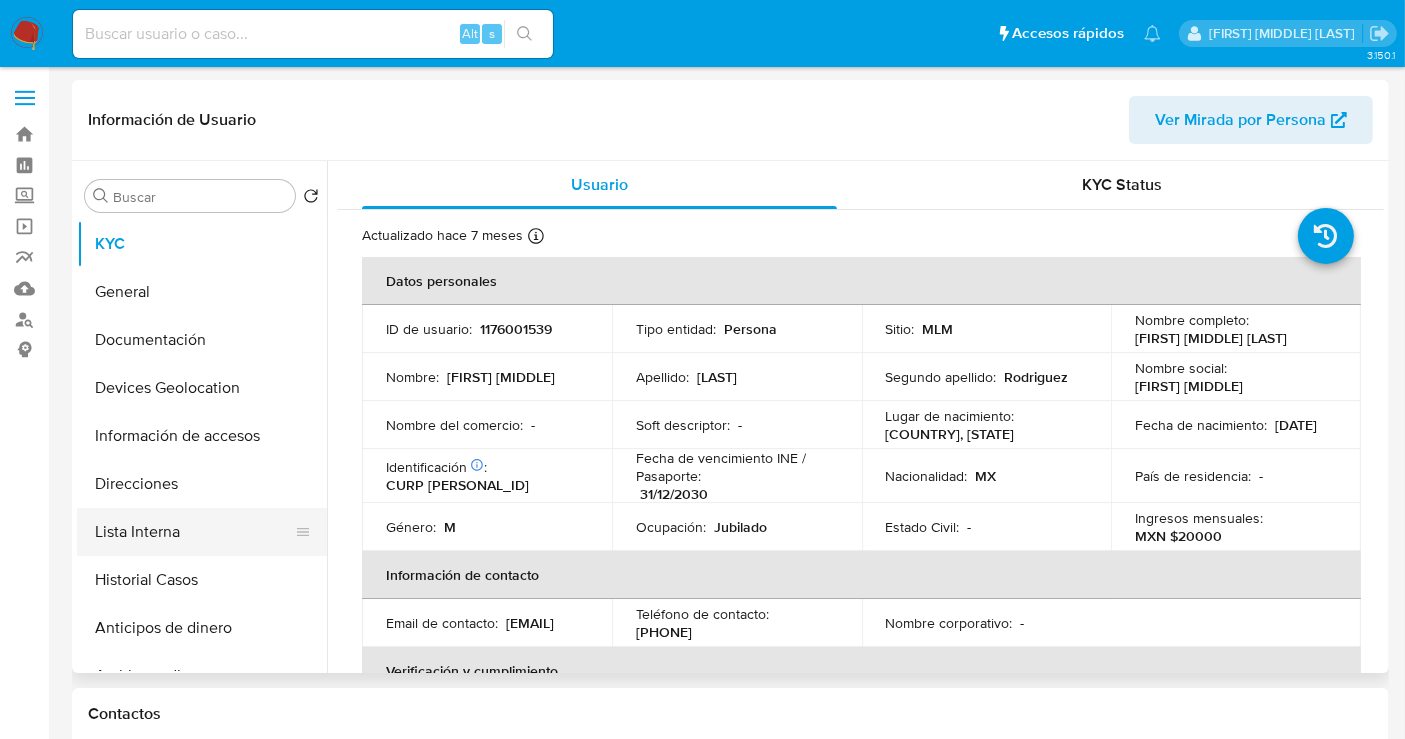 scroll, scrollTop: 333, scrollLeft: 0, axis: vertical 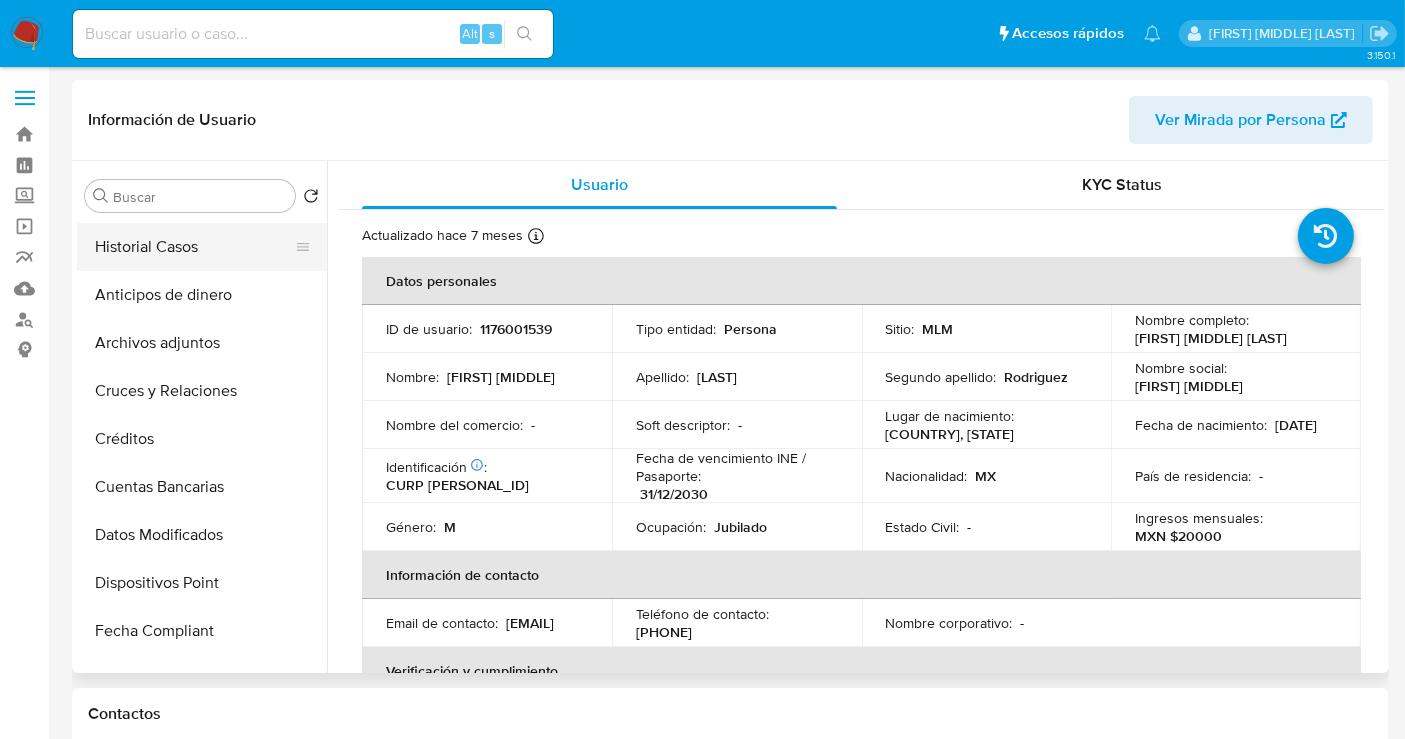 click on "Historial Casos" at bounding box center (194, 247) 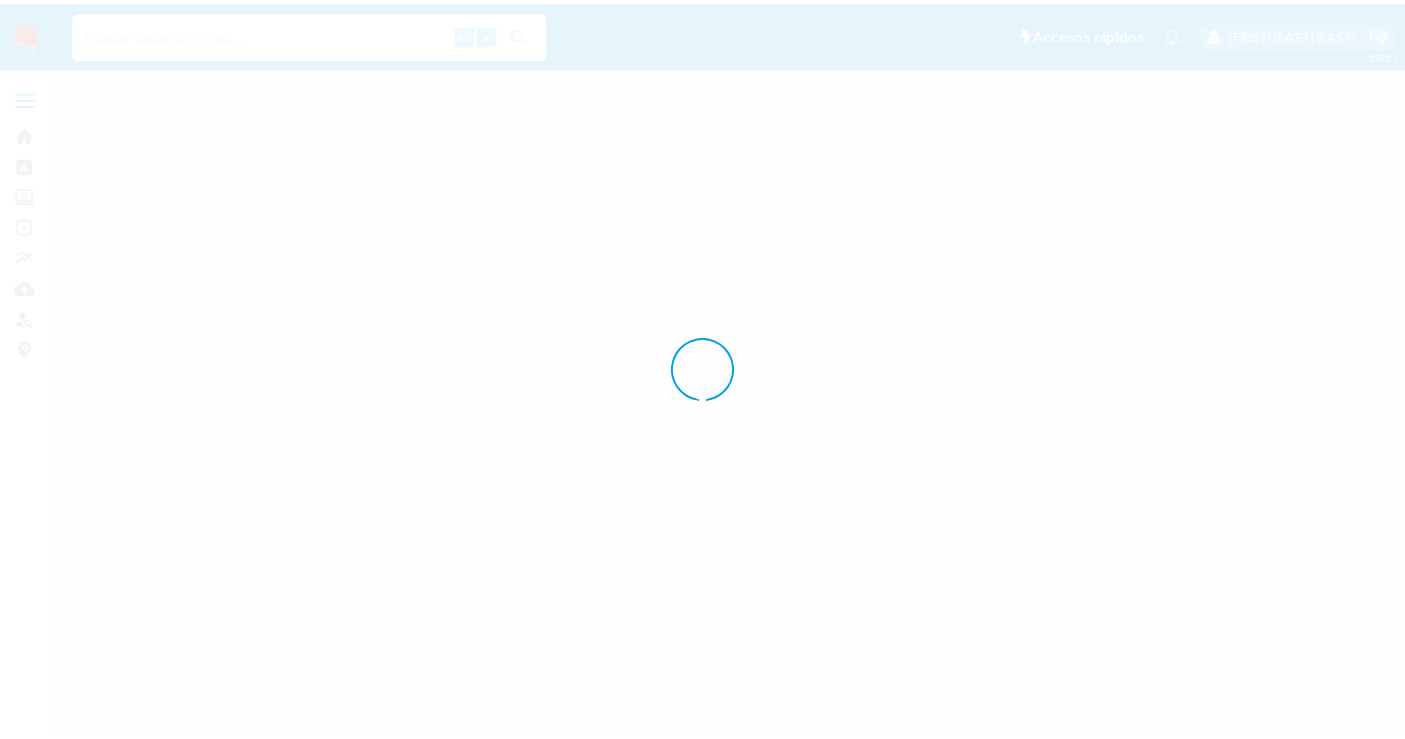 scroll, scrollTop: 0, scrollLeft: 0, axis: both 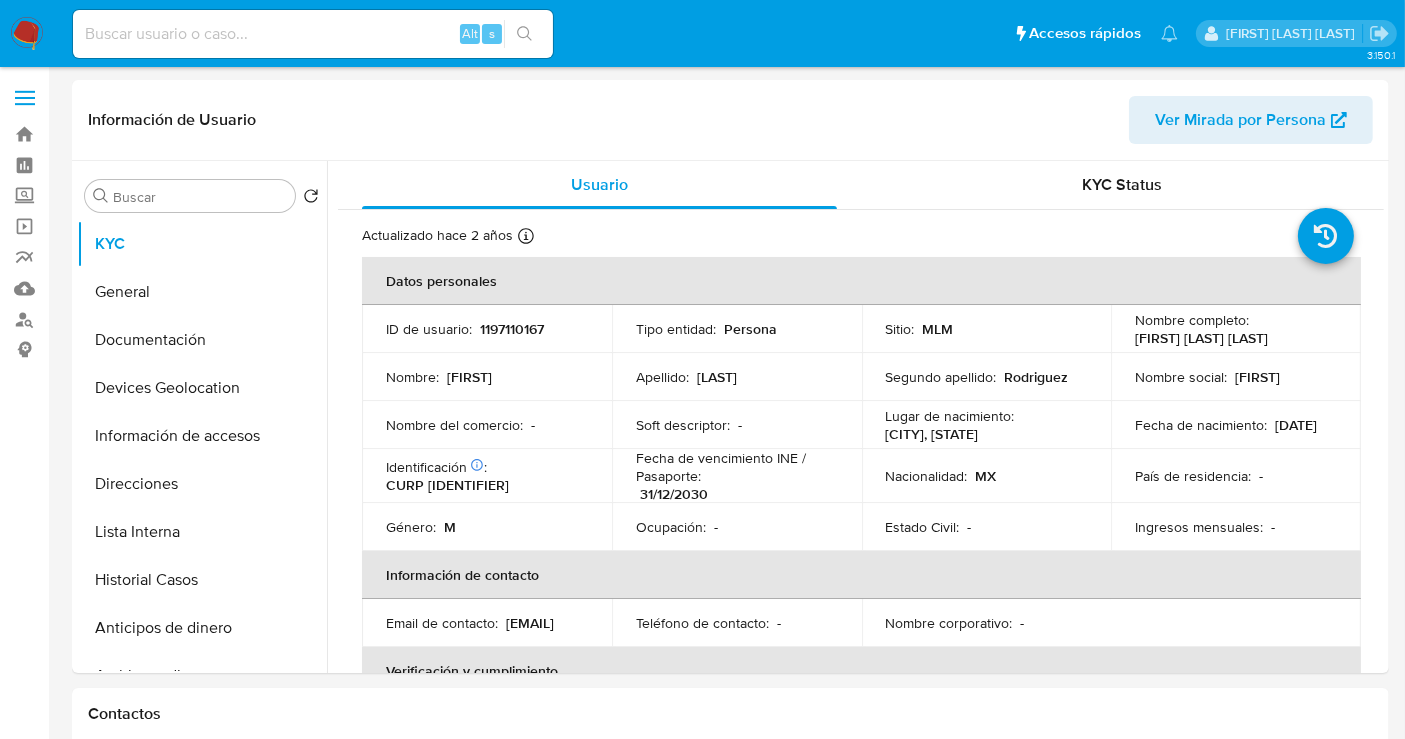 select on "10" 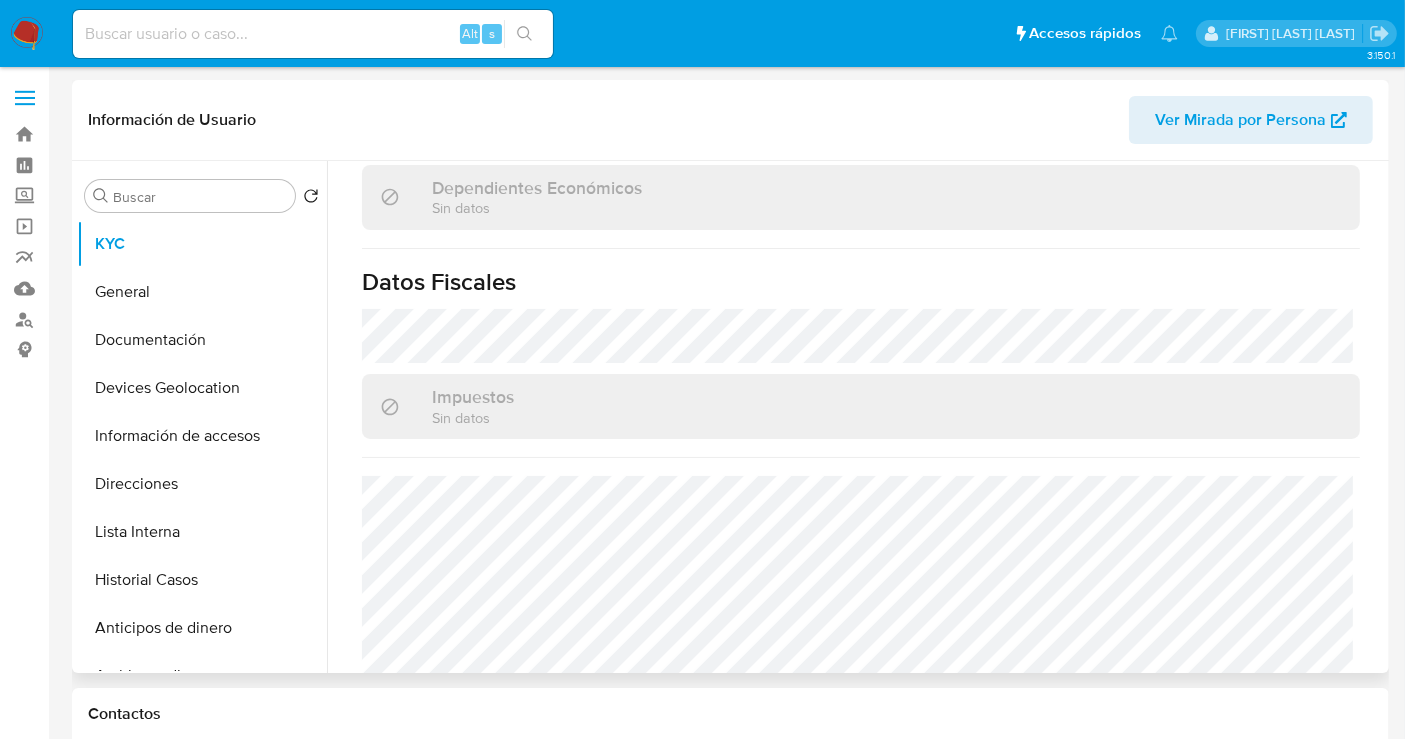 scroll, scrollTop: 1268, scrollLeft: 0, axis: vertical 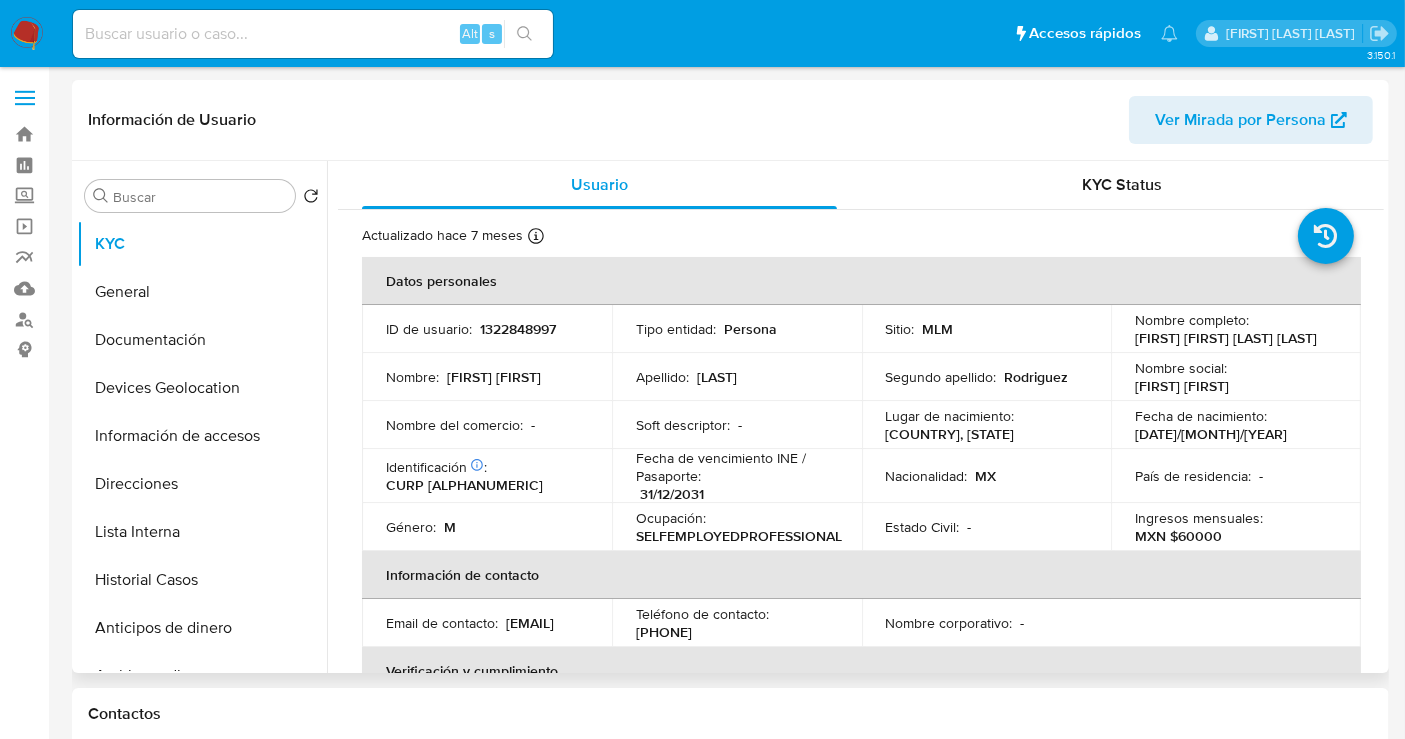 select on "10" 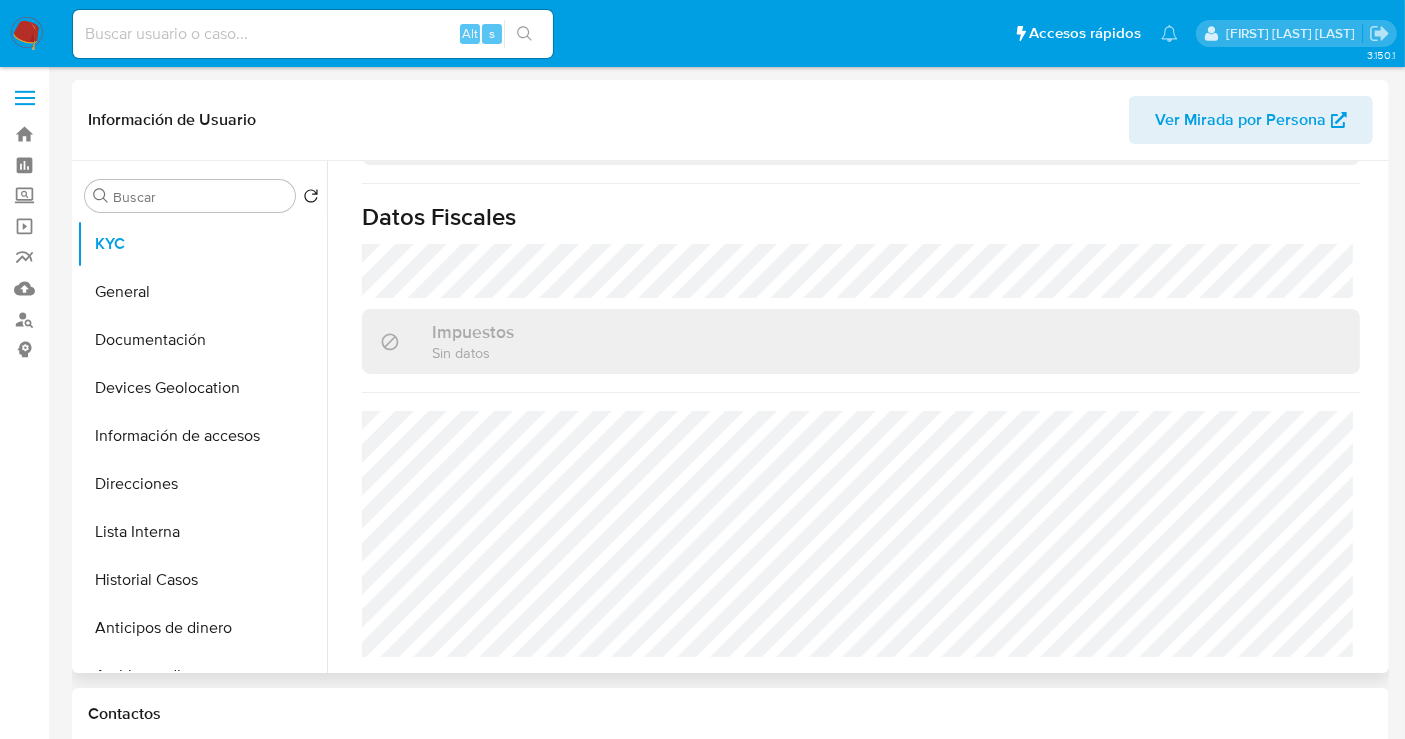 scroll, scrollTop: 1268, scrollLeft: 0, axis: vertical 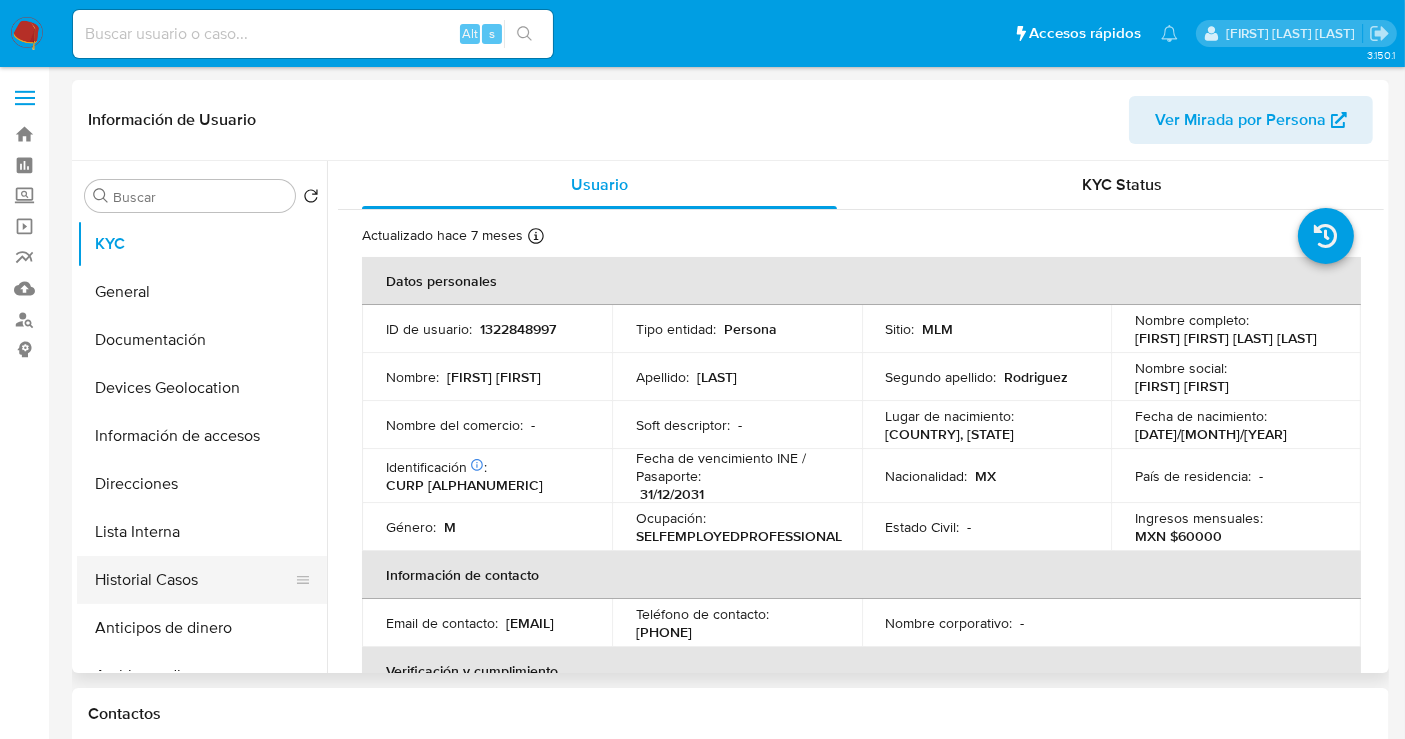 click on "Historial Casos" at bounding box center [194, 580] 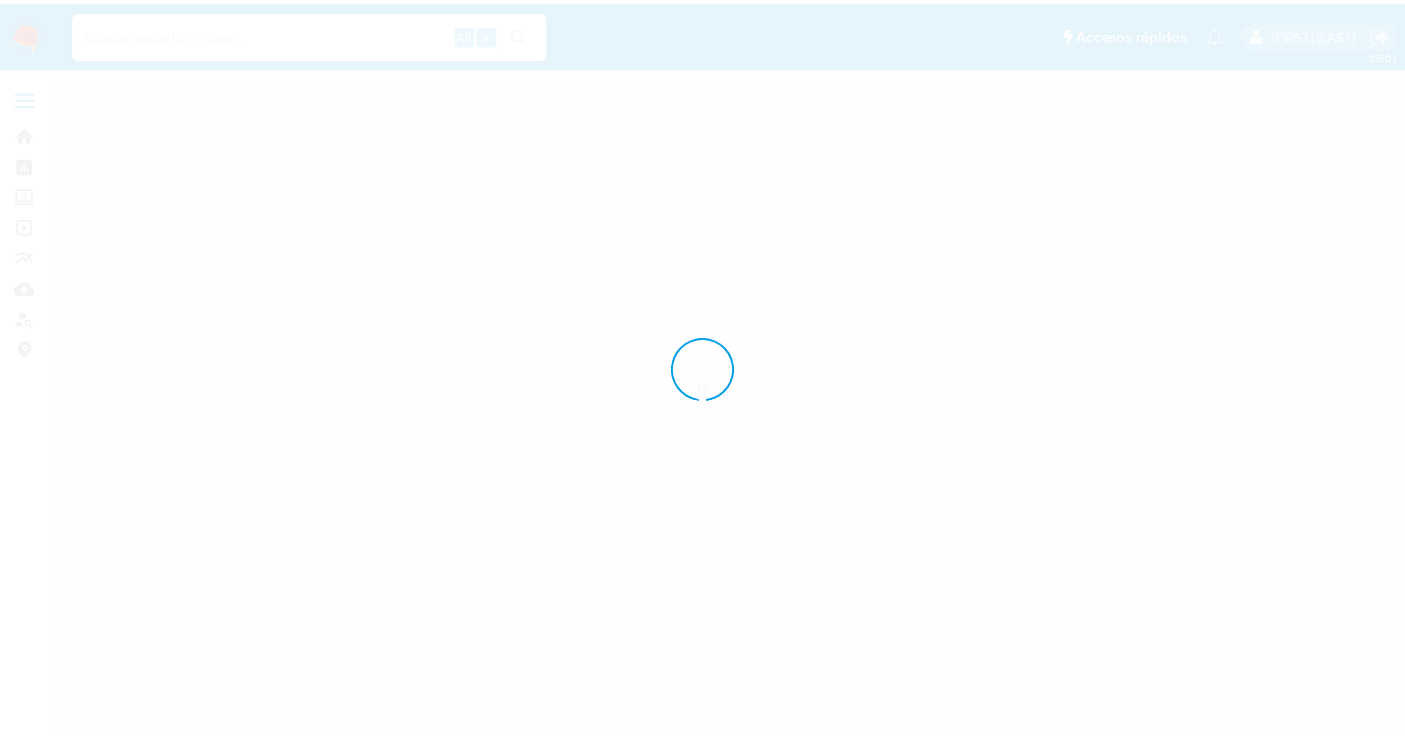 scroll, scrollTop: 0, scrollLeft: 0, axis: both 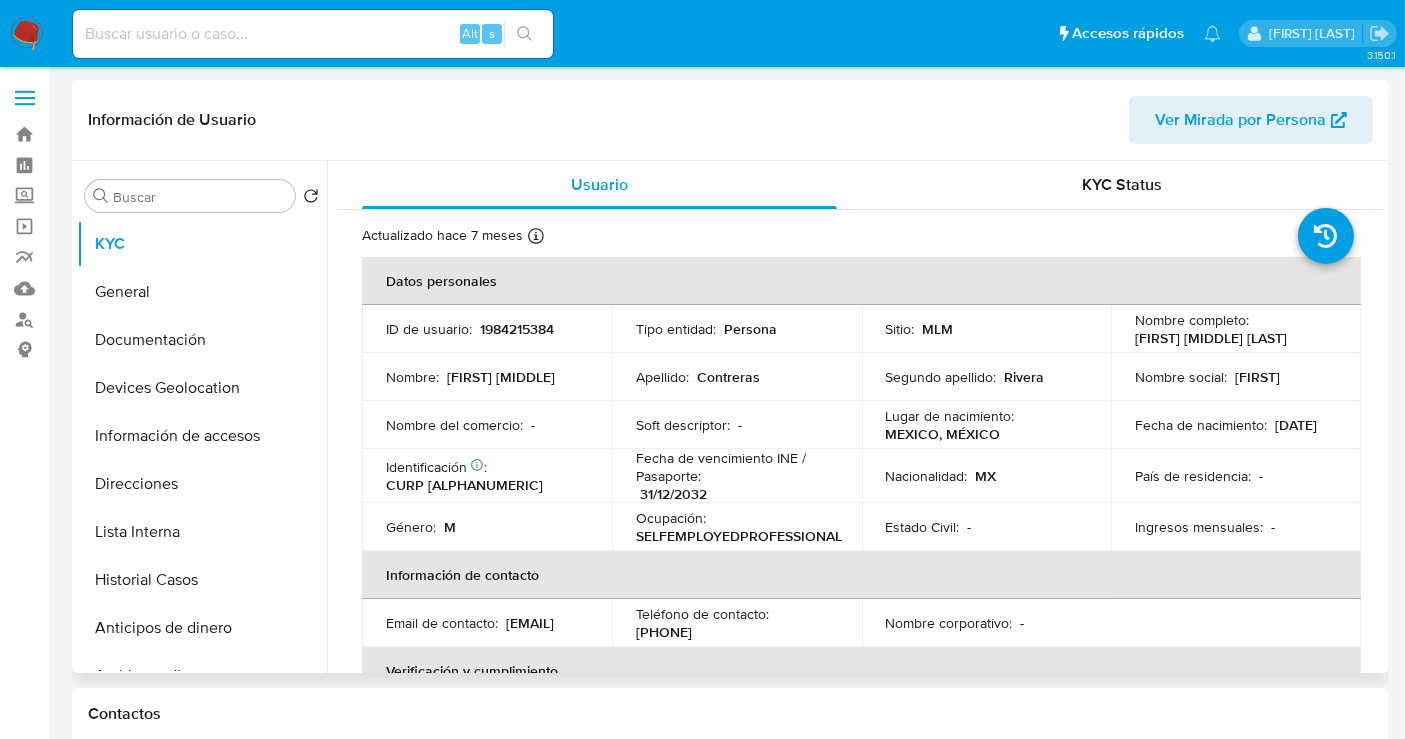 select on "10" 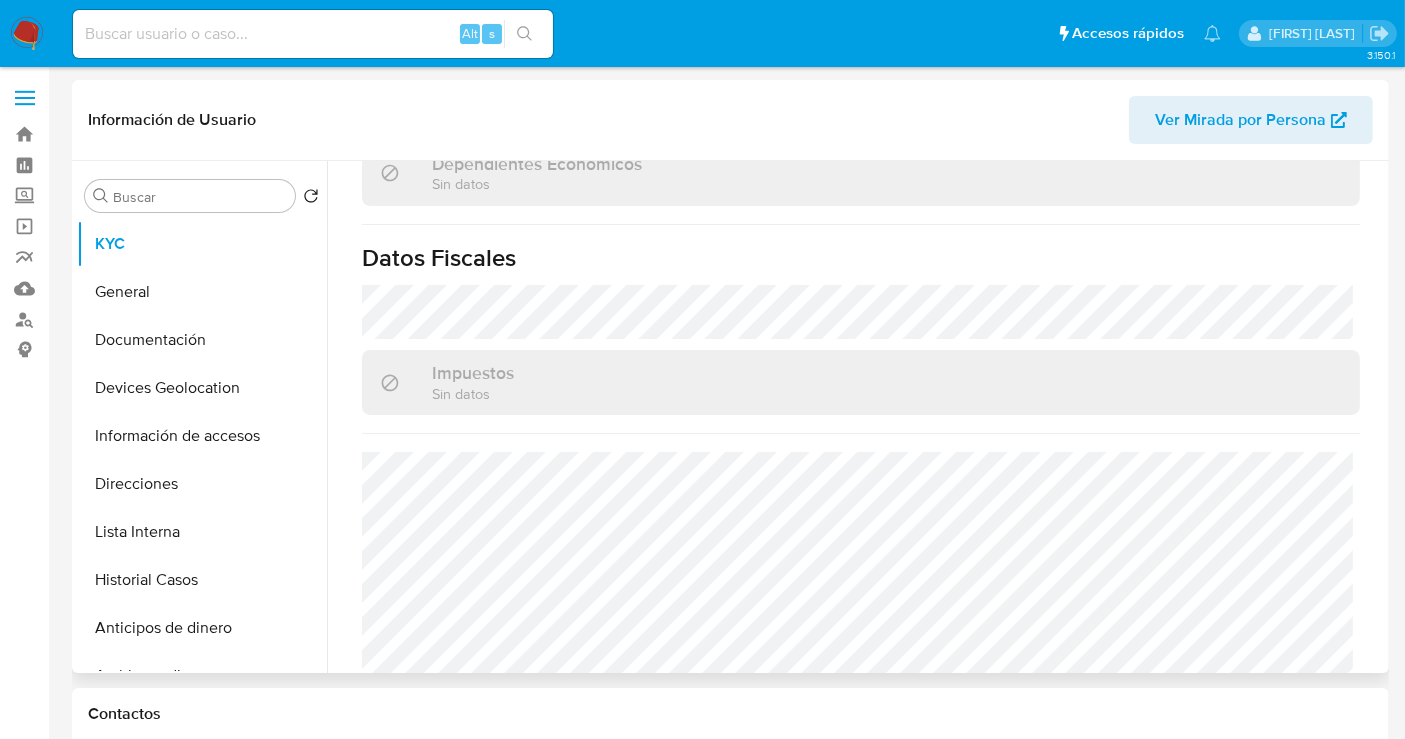 scroll, scrollTop: 1262, scrollLeft: 0, axis: vertical 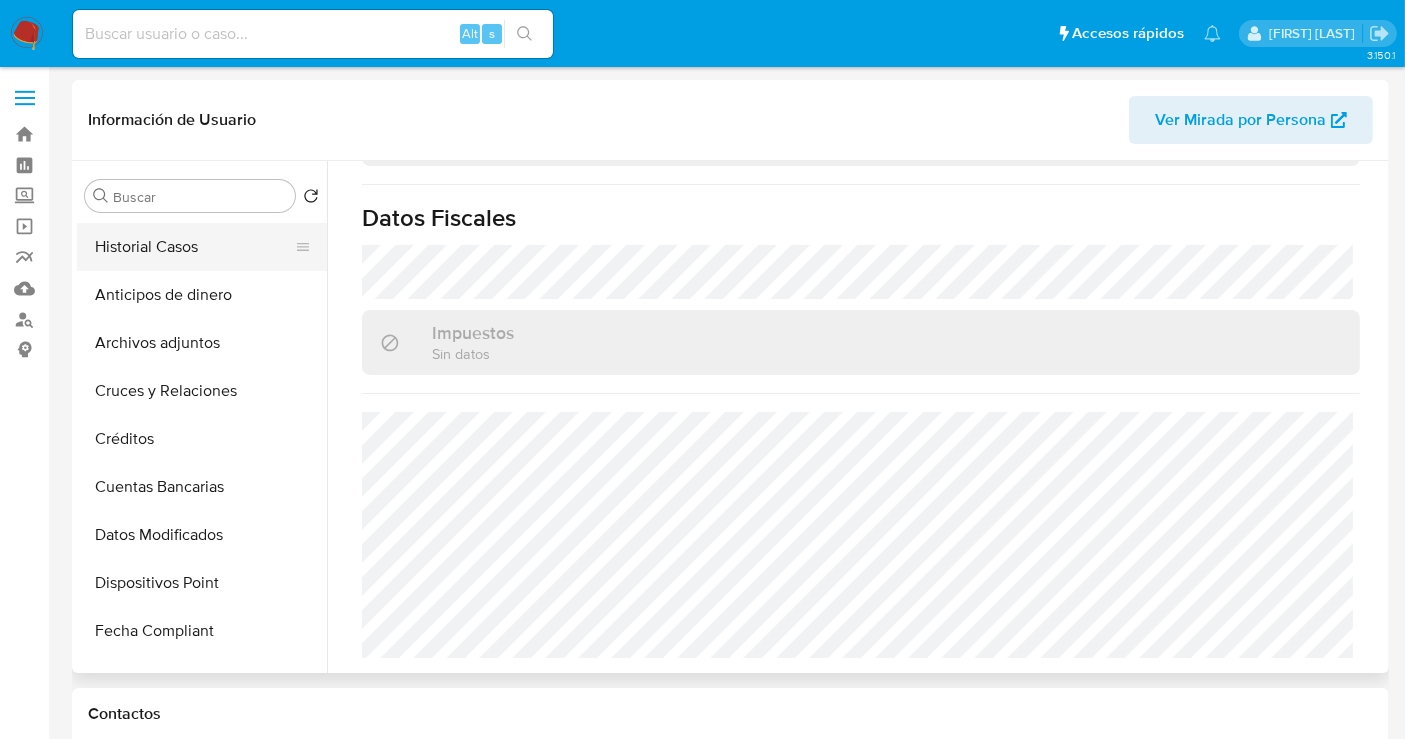 click on "Historial Casos" at bounding box center (194, 247) 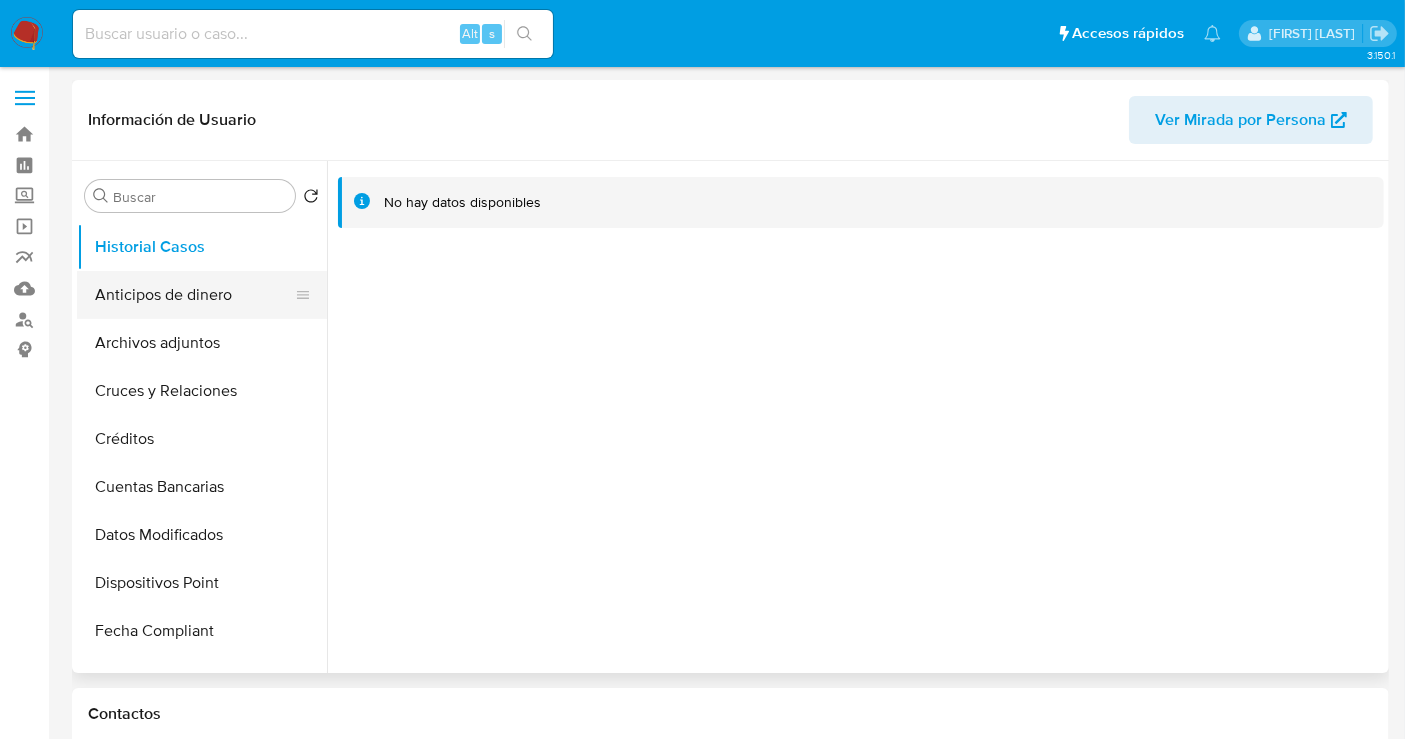 scroll, scrollTop: 0, scrollLeft: 0, axis: both 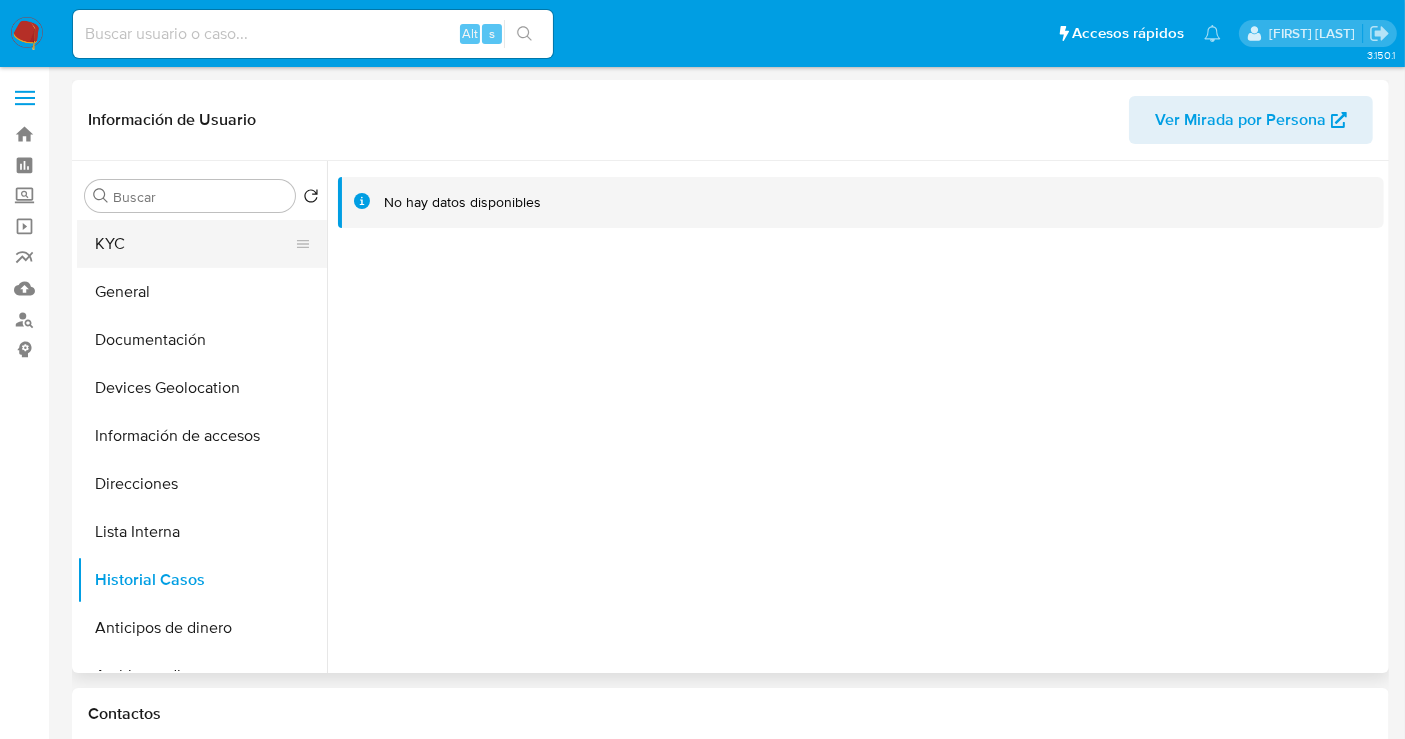 click on "KYC" at bounding box center [194, 244] 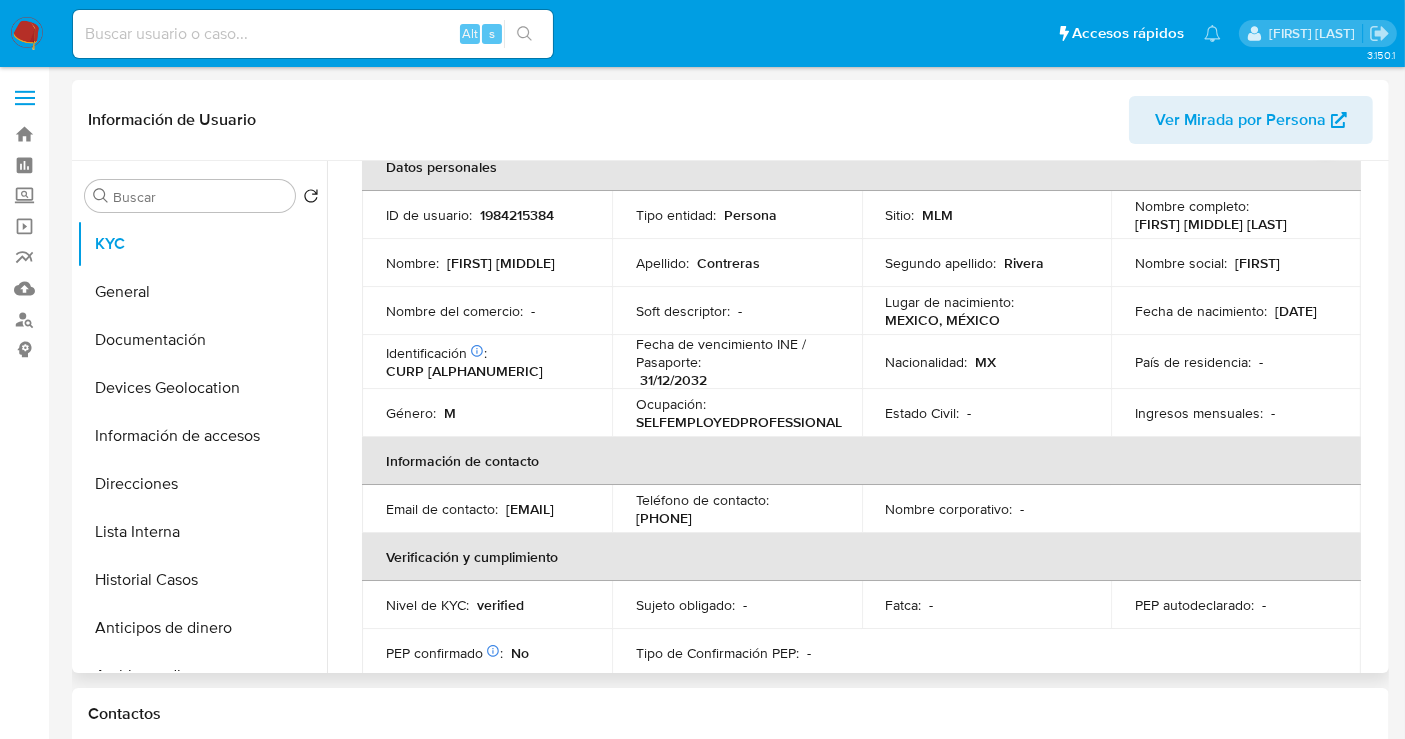 scroll, scrollTop: 0, scrollLeft: 0, axis: both 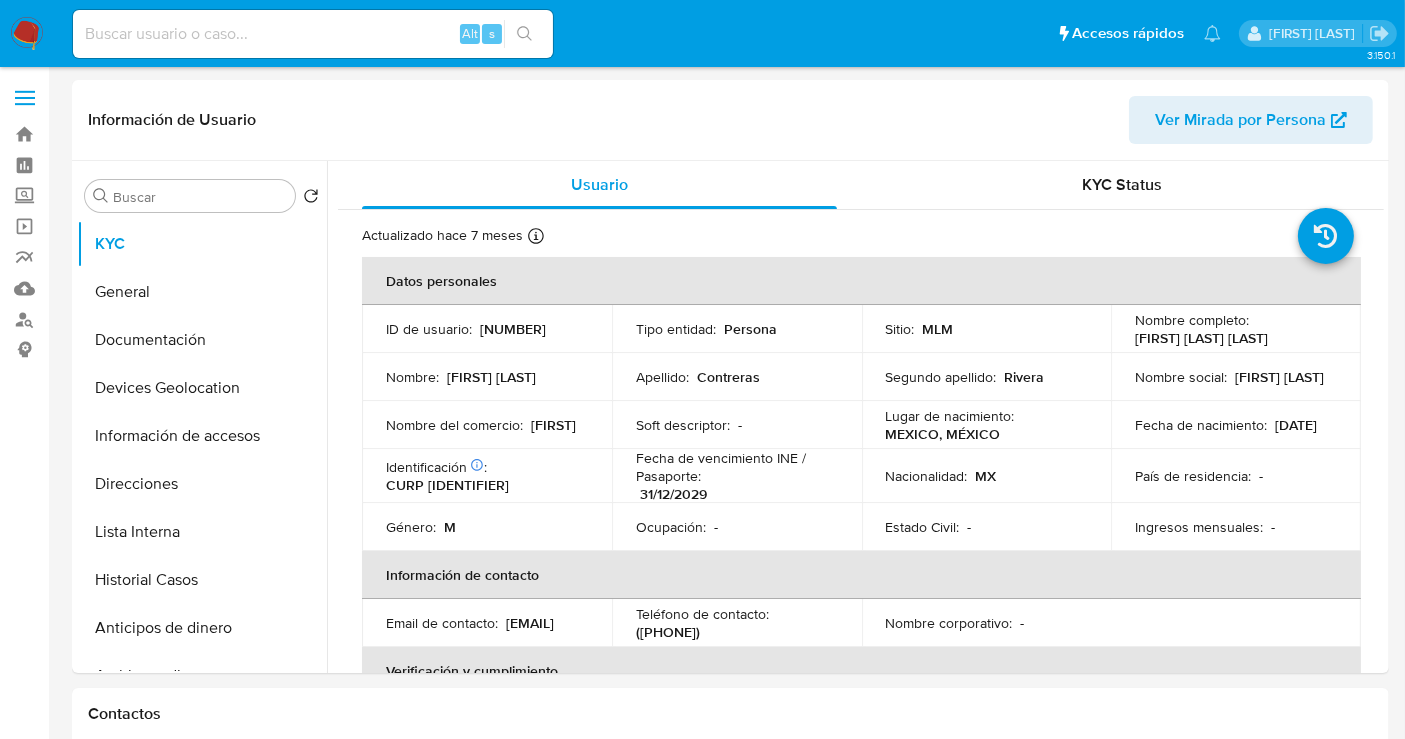 select on "10" 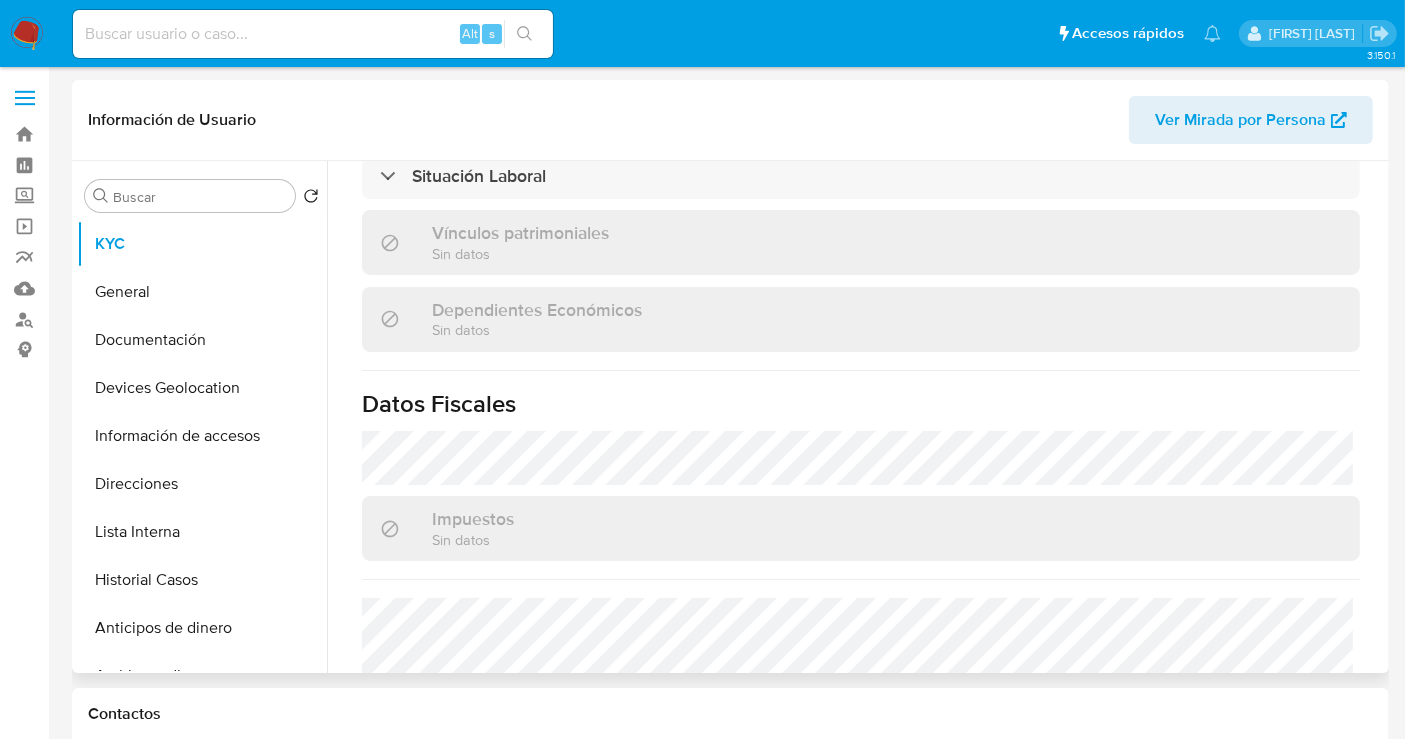 scroll, scrollTop: 1111, scrollLeft: 0, axis: vertical 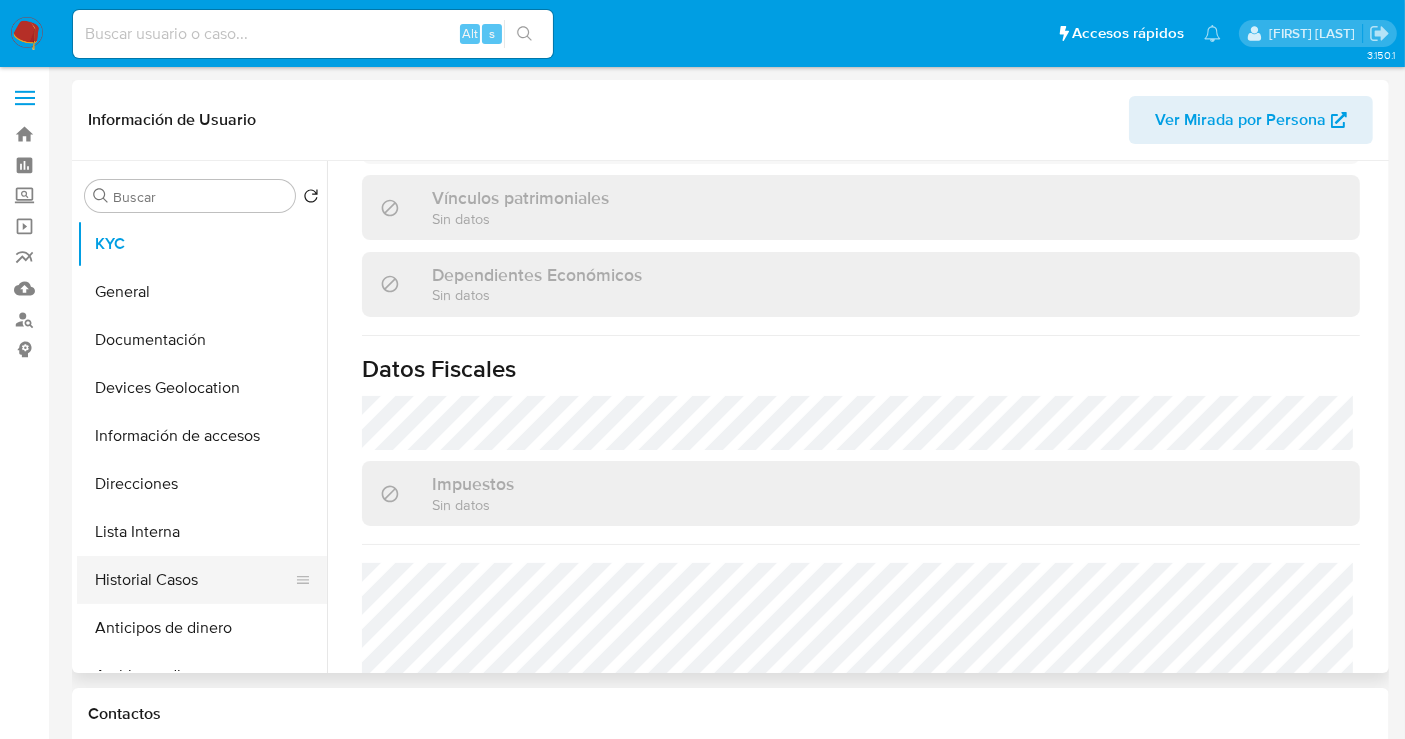 click on "Historial Casos" at bounding box center (194, 580) 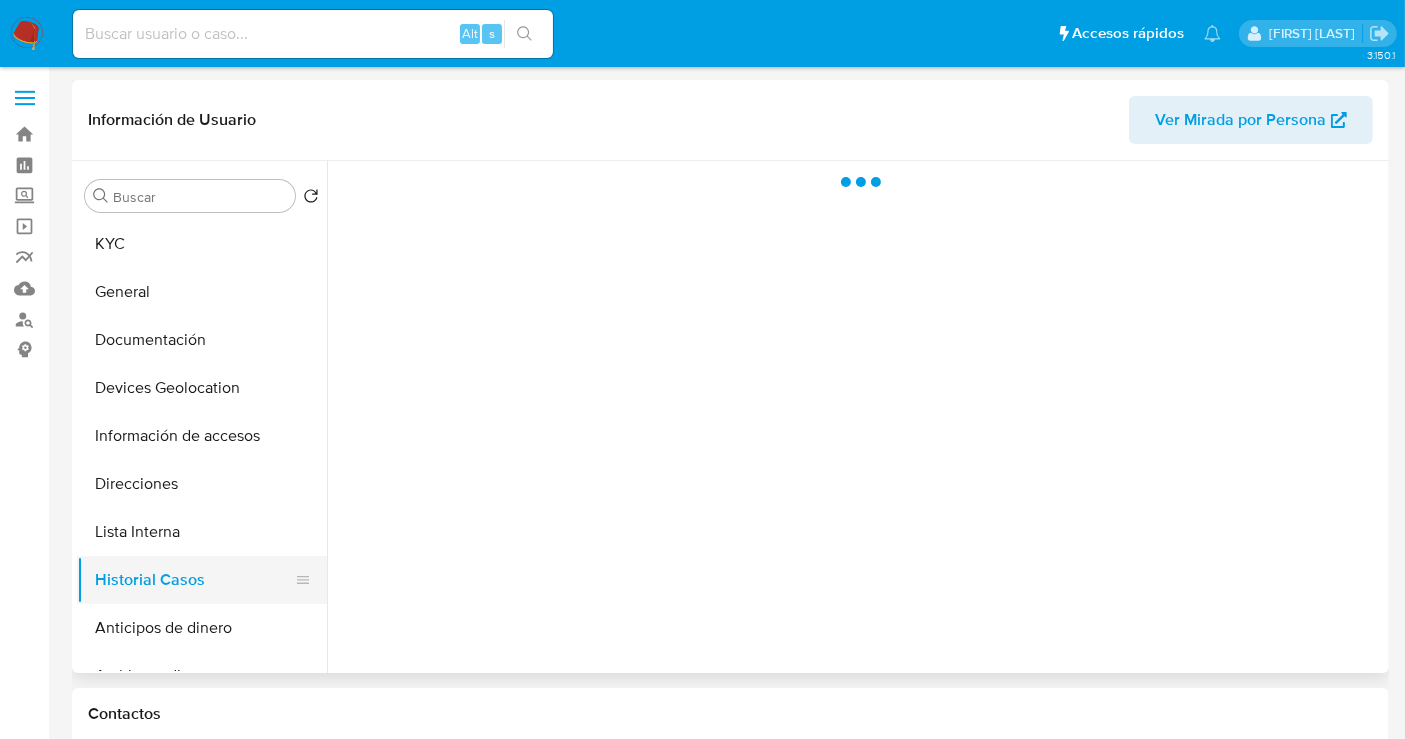 scroll, scrollTop: 0, scrollLeft: 0, axis: both 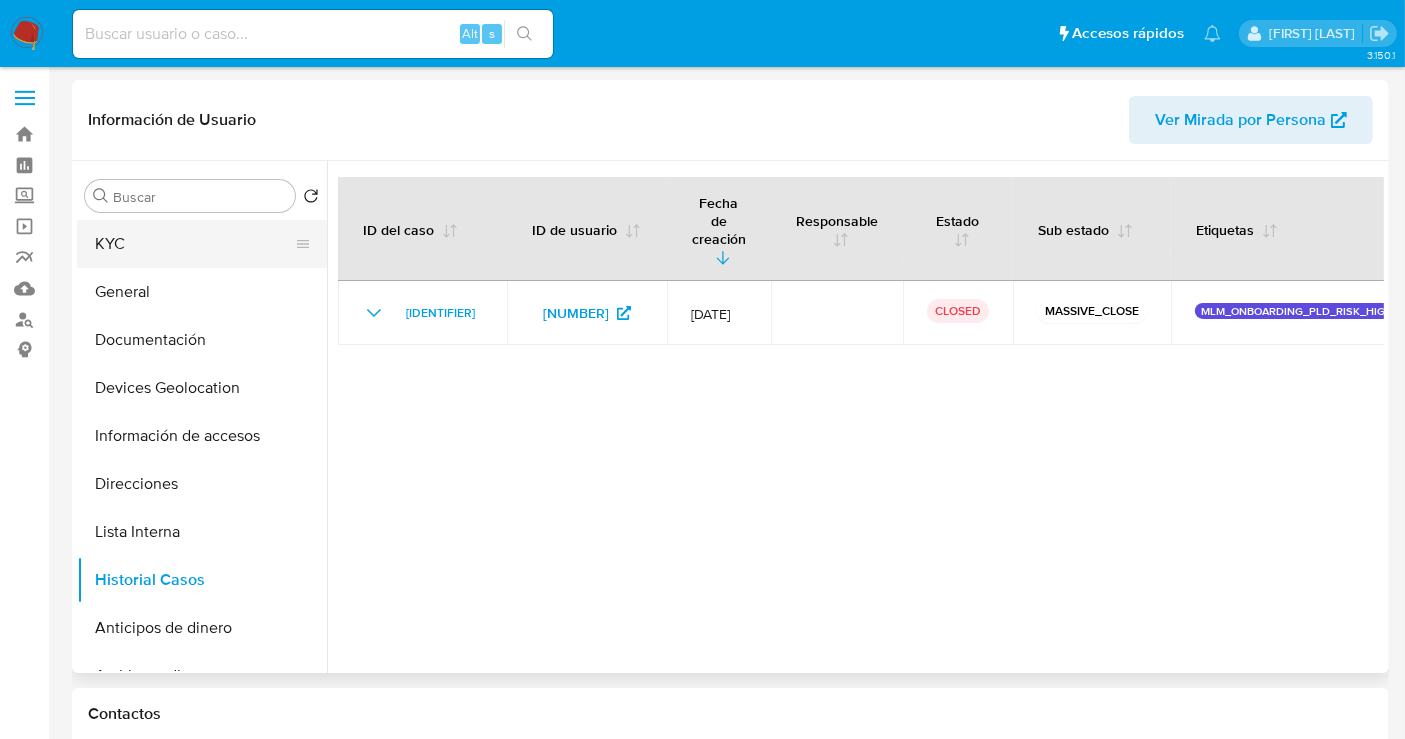 click on "KYC" at bounding box center (194, 244) 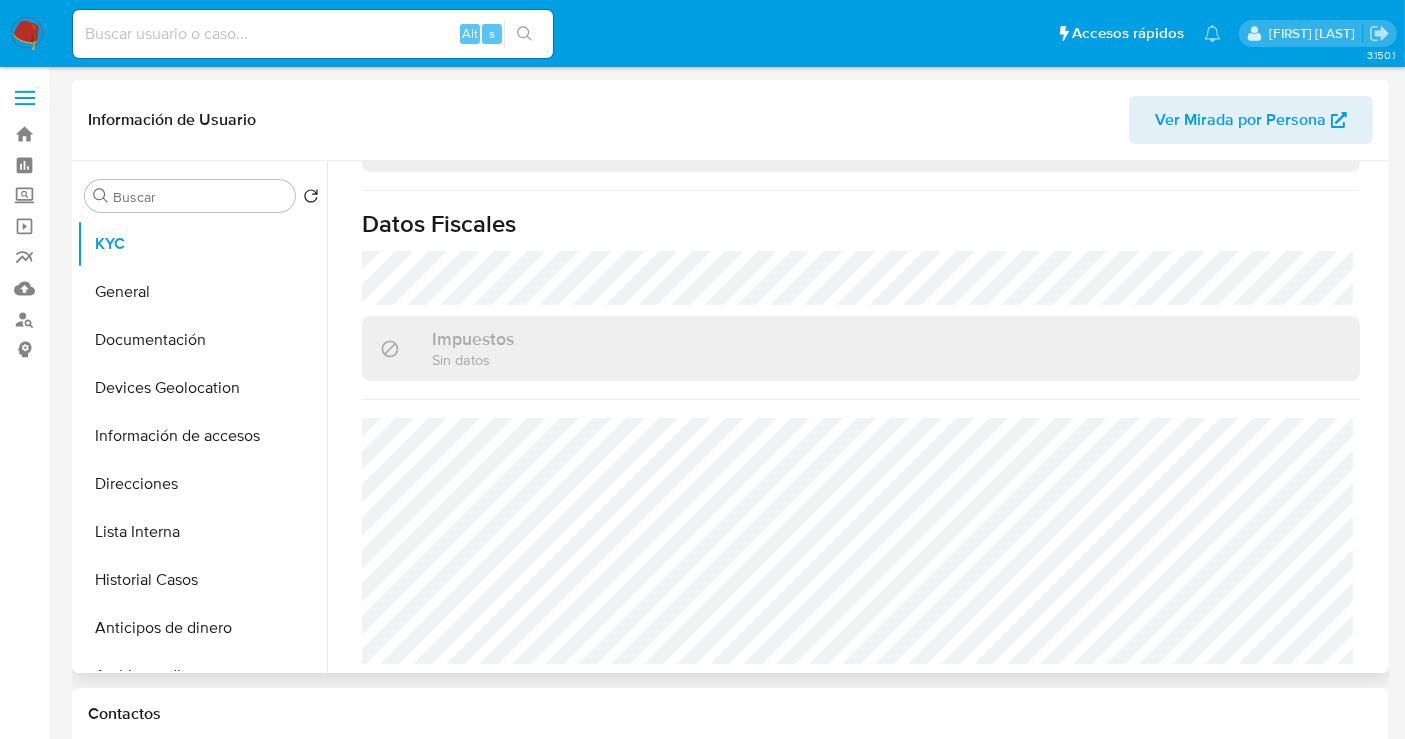 scroll, scrollTop: 1262, scrollLeft: 0, axis: vertical 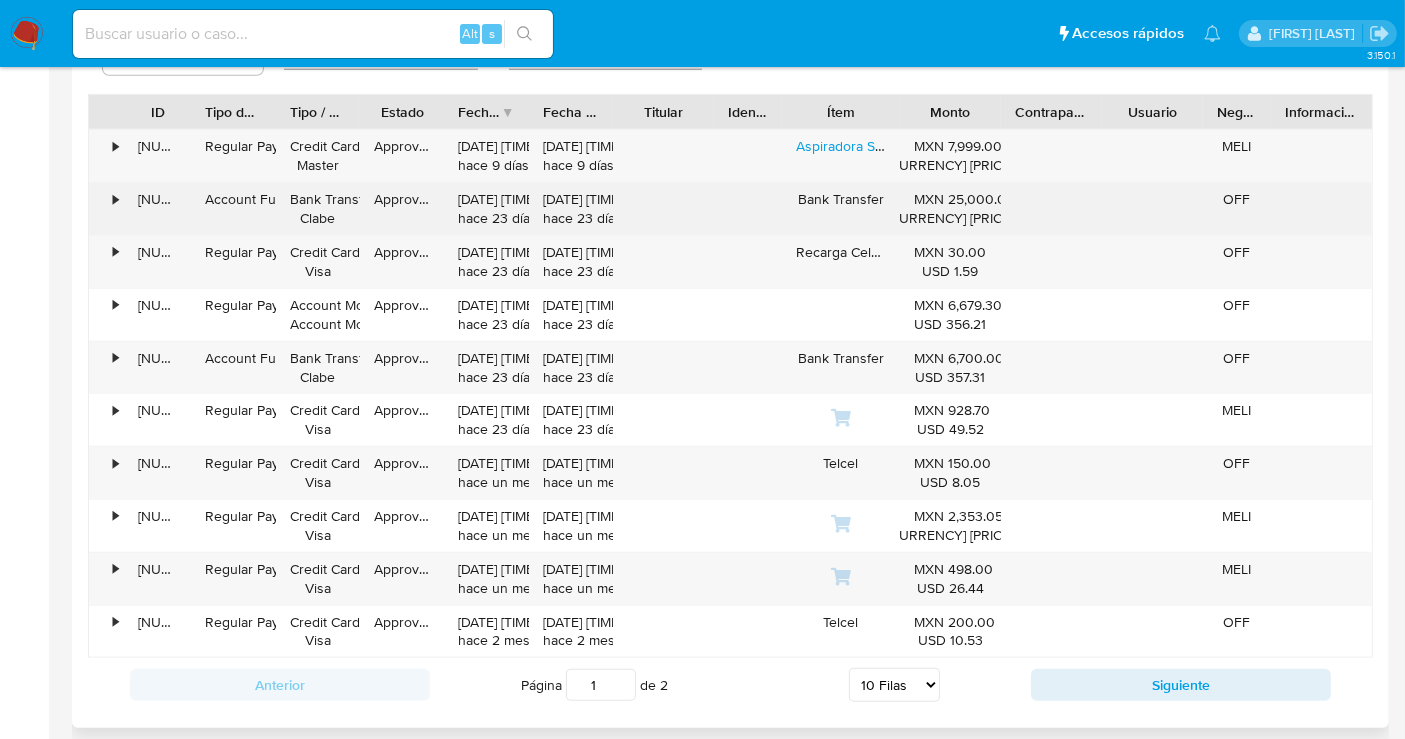 click on "•" at bounding box center [115, 199] 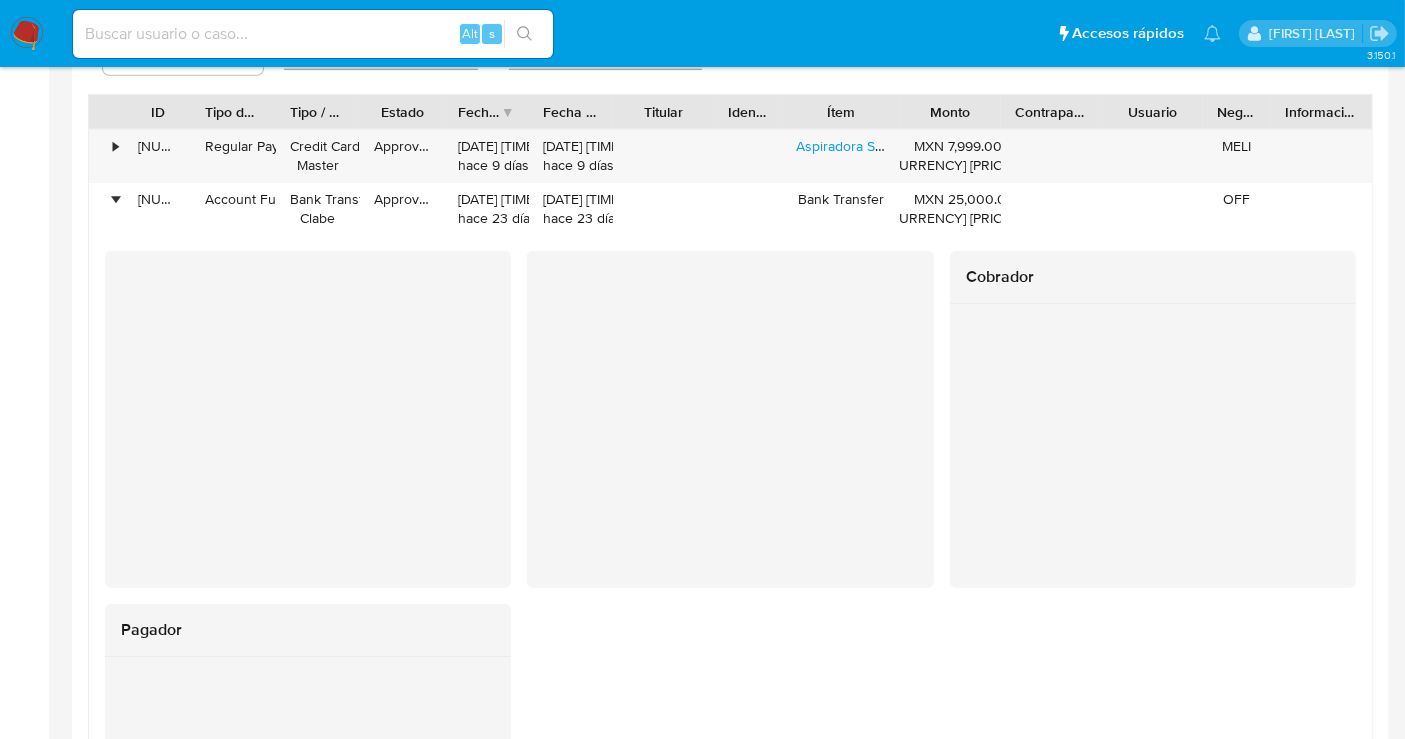 scroll, scrollTop: 2000, scrollLeft: 0, axis: vertical 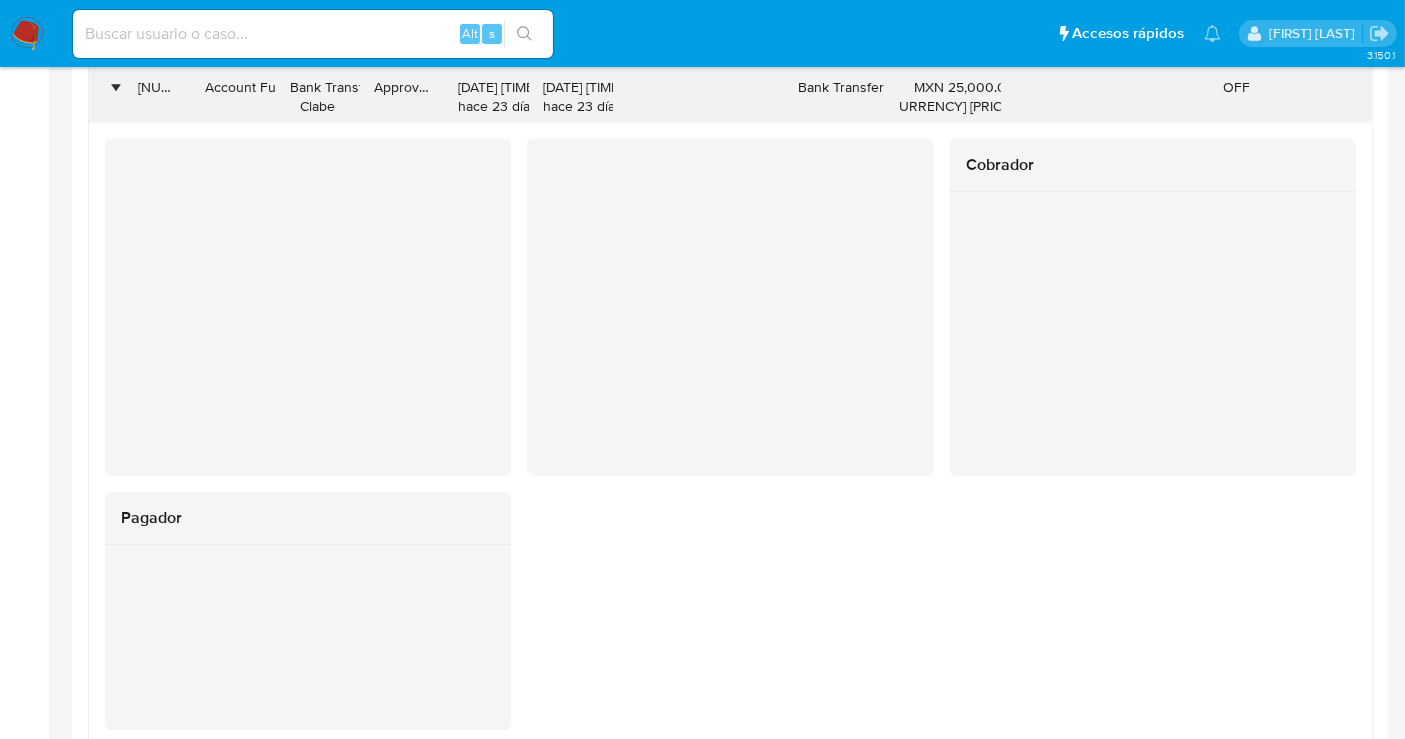 click on "•" at bounding box center (115, 87) 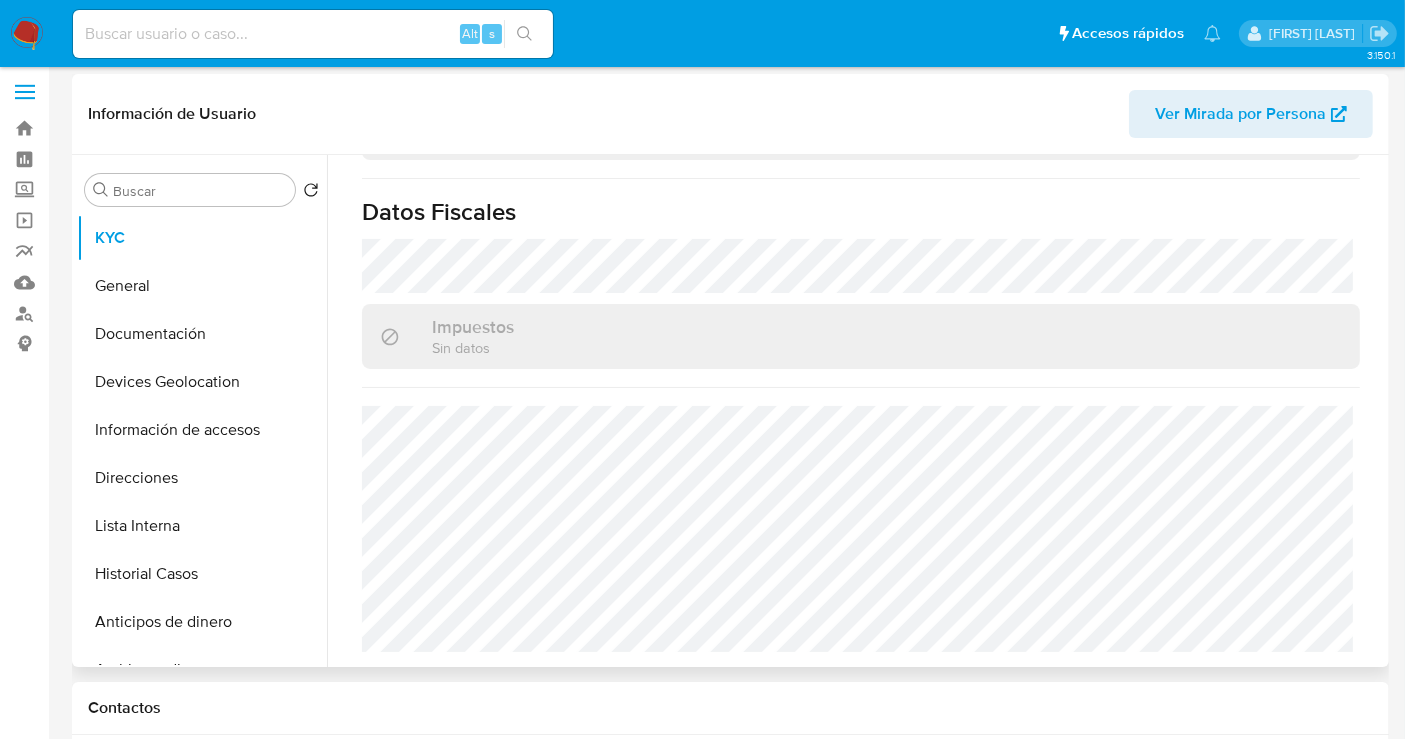 scroll, scrollTop: 0, scrollLeft: 0, axis: both 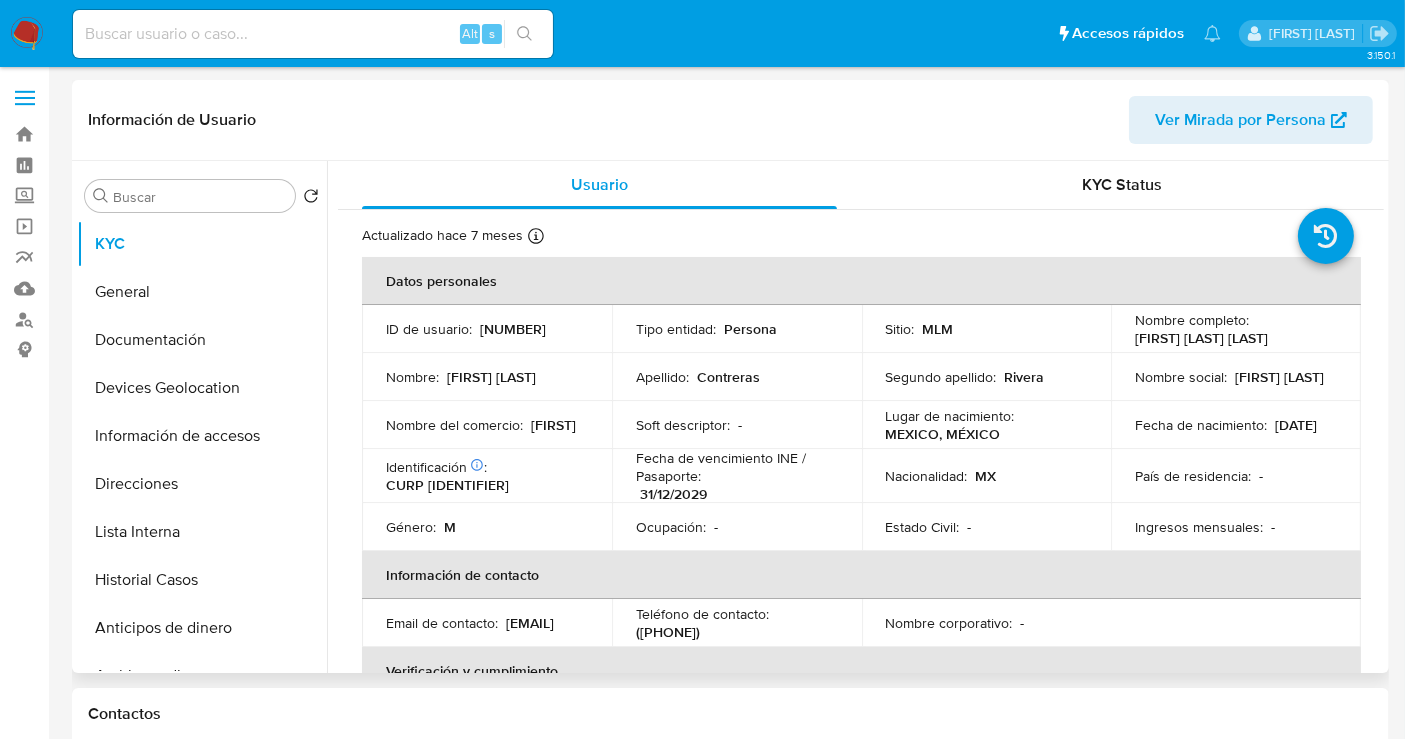click on "[NUMBER]" at bounding box center [513, 329] 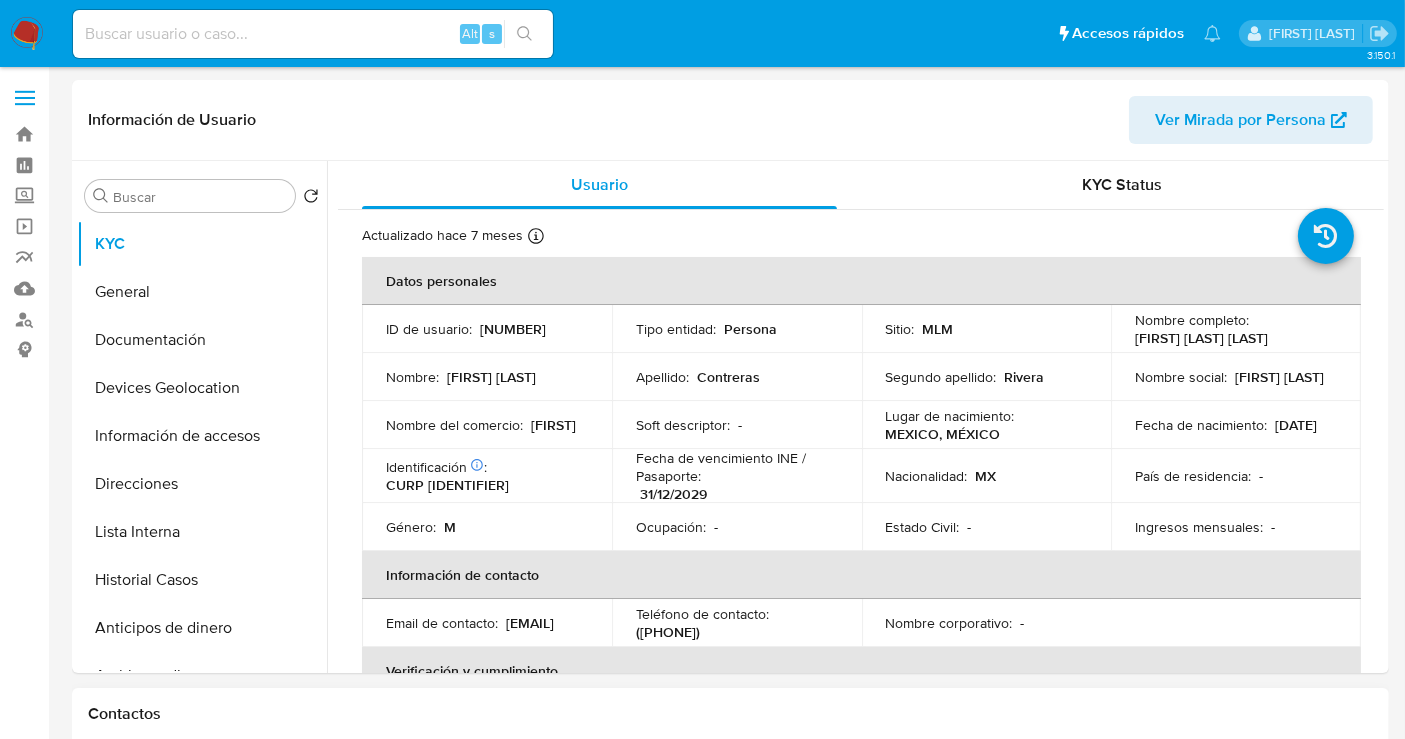 copy on "[NUMBER]" 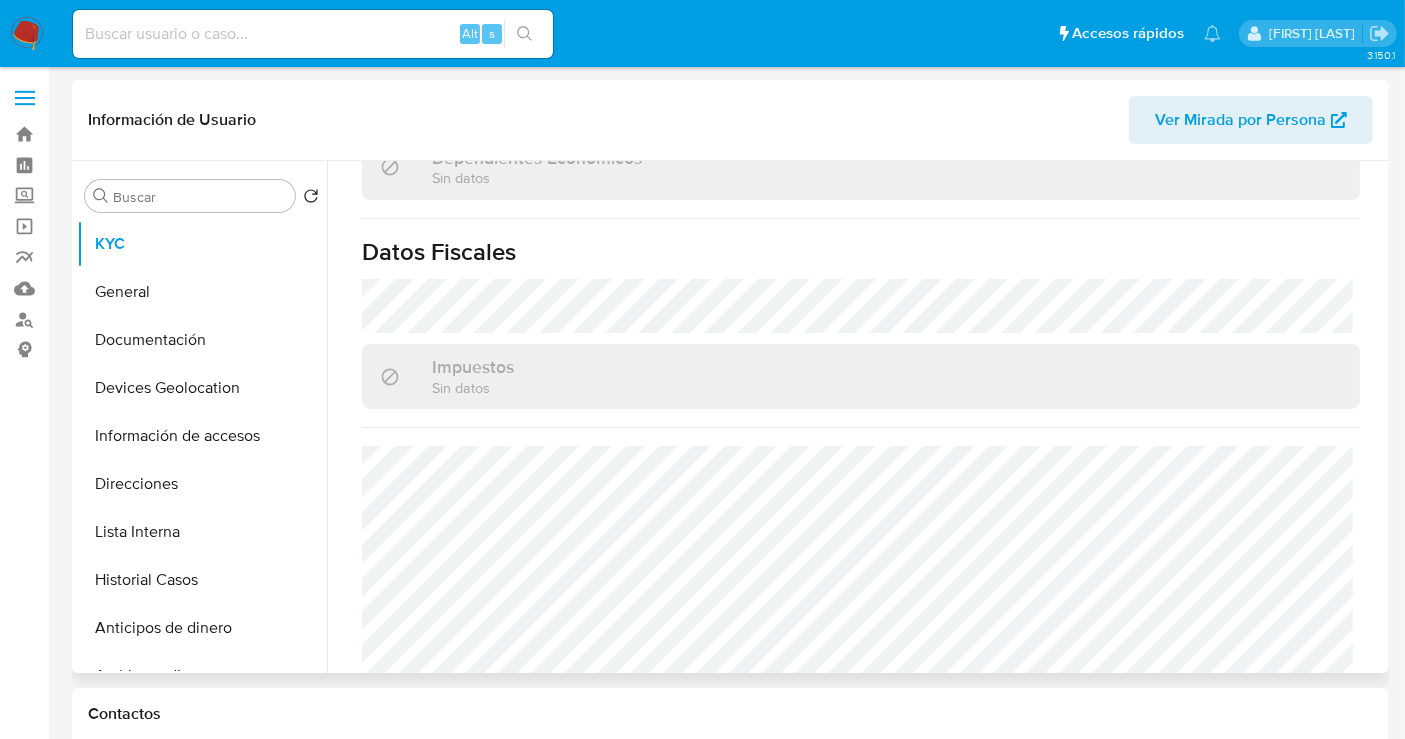 scroll, scrollTop: 1262, scrollLeft: 0, axis: vertical 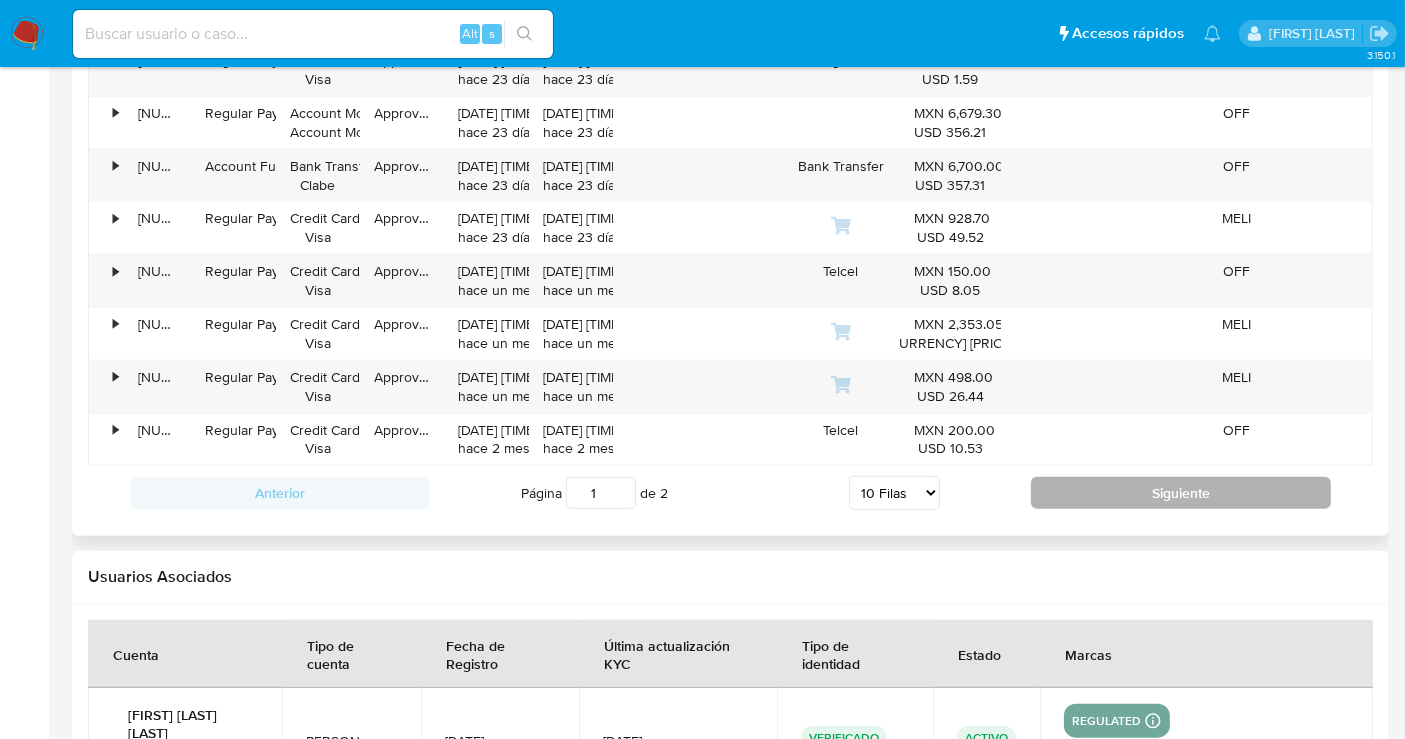 click on "Siguiente" at bounding box center [1181, 493] 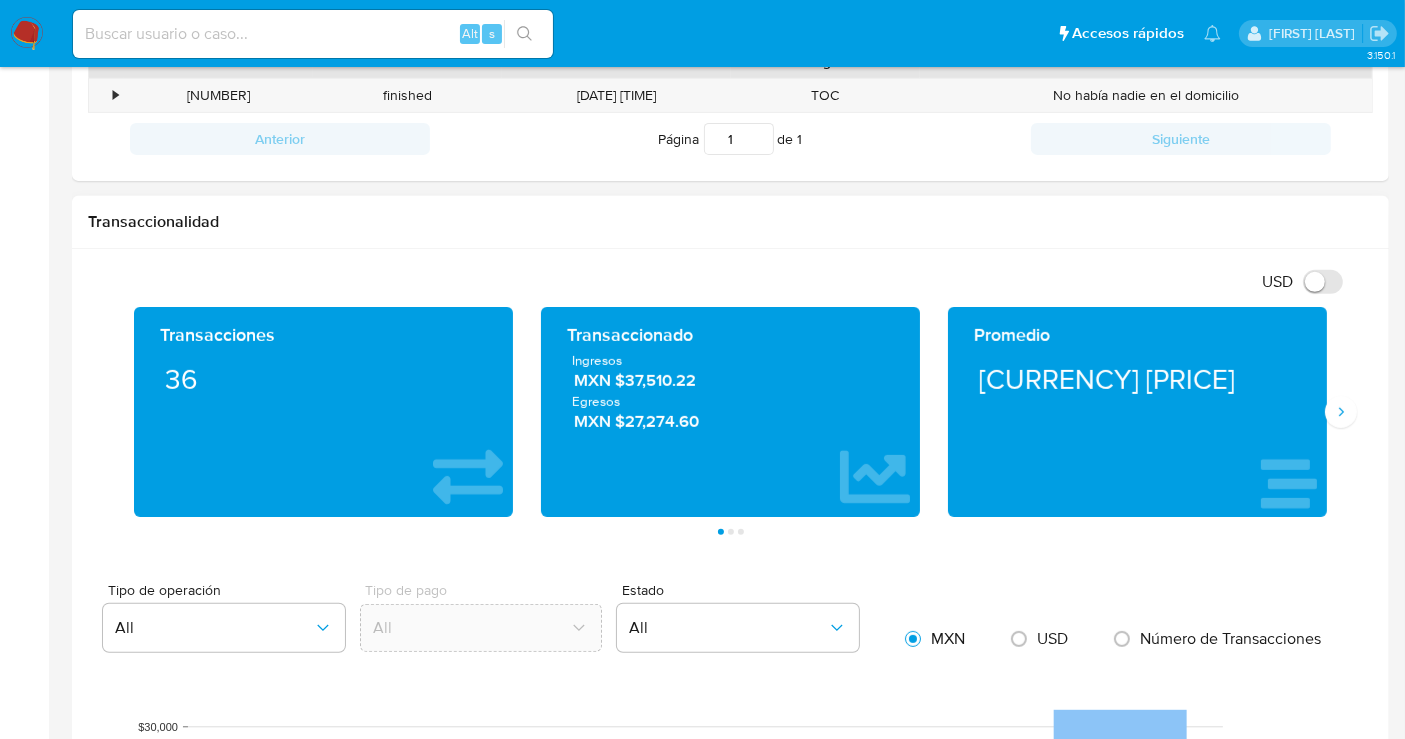 scroll, scrollTop: 636, scrollLeft: 0, axis: vertical 